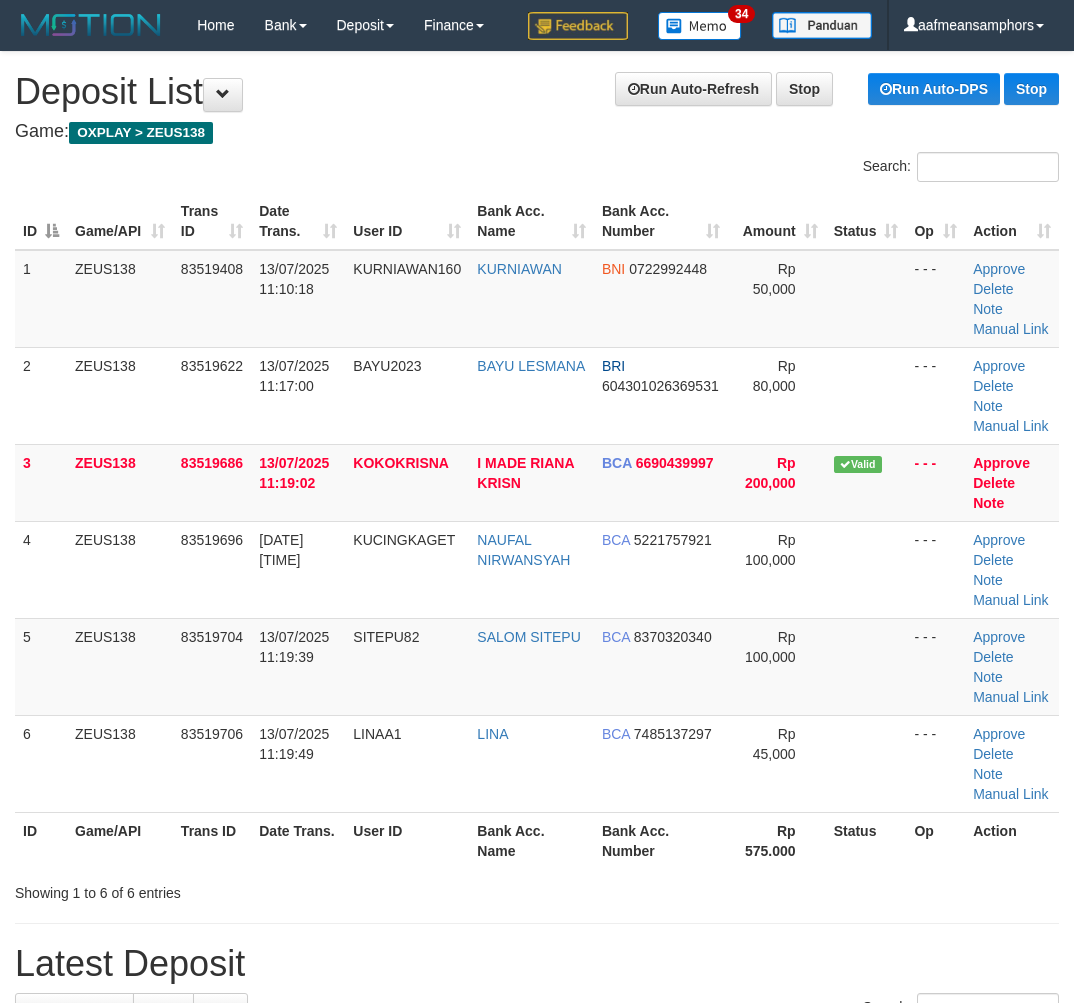 scroll, scrollTop: 0, scrollLeft: 0, axis: both 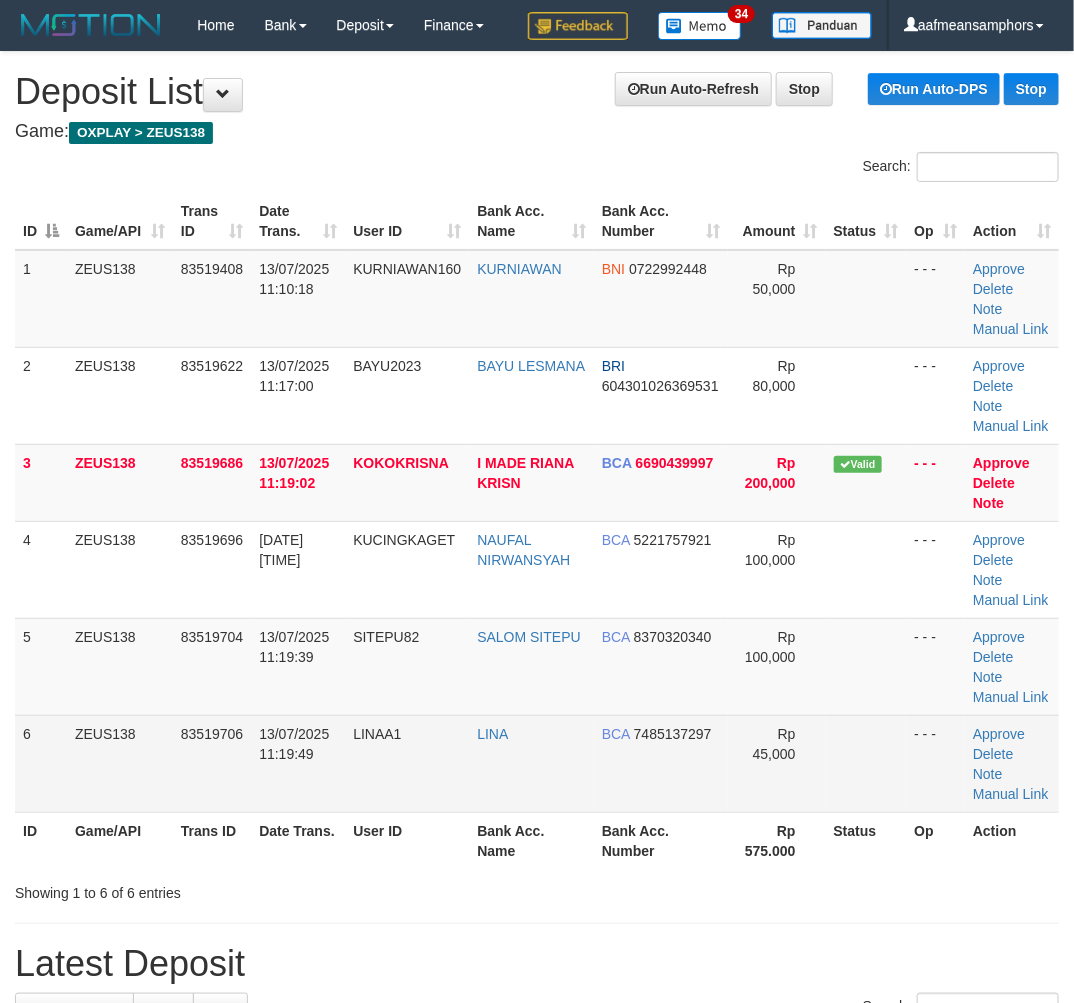 drag, startPoint x: 397, startPoint y: 752, endPoint x: 400, endPoint y: 737, distance: 15.297058 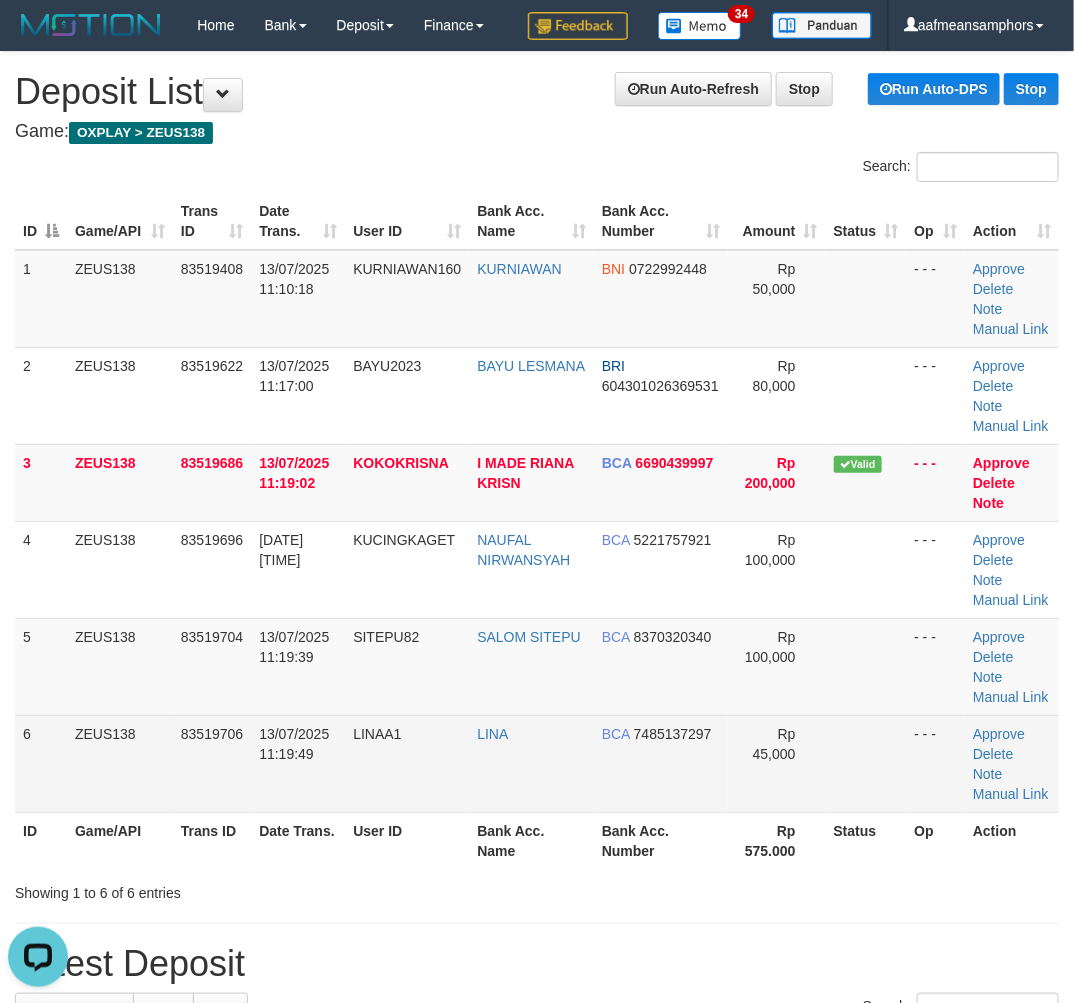 scroll, scrollTop: 0, scrollLeft: 0, axis: both 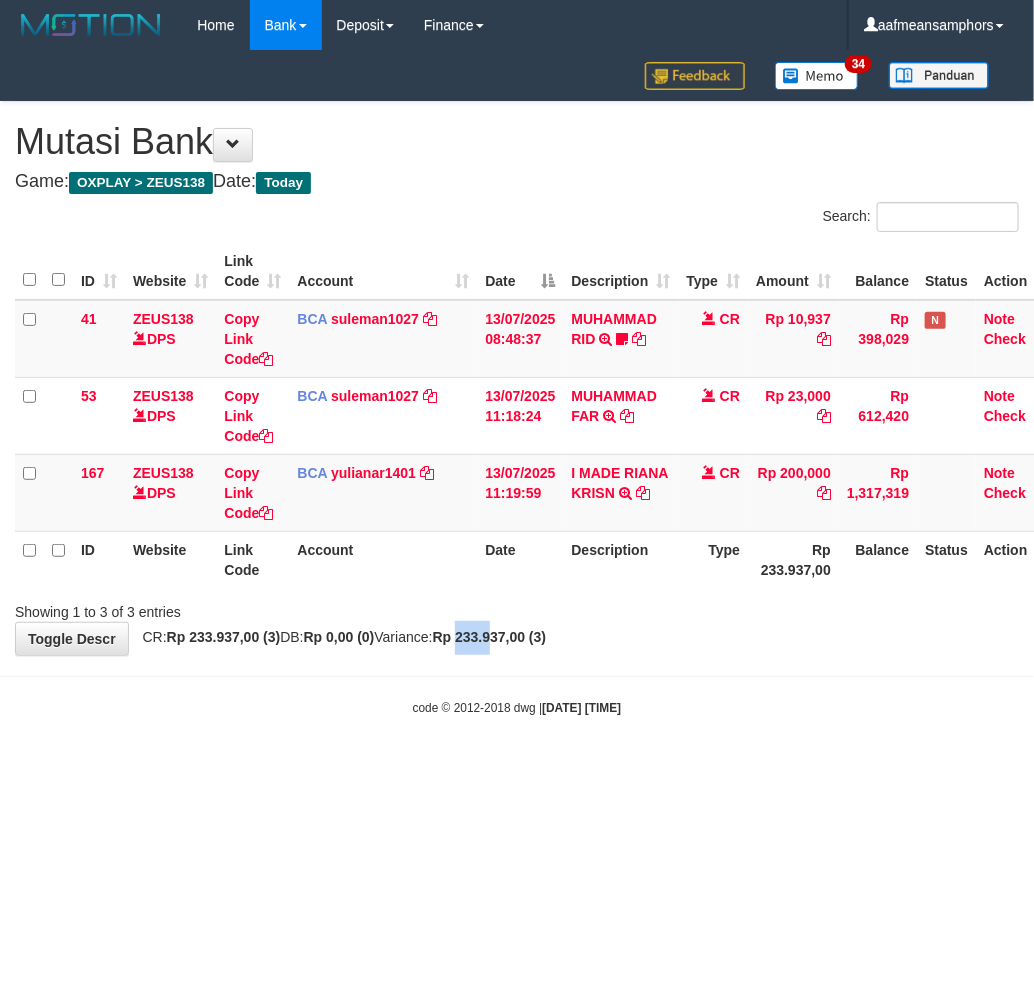 click on "Rp 233.937,00 (3)" at bounding box center [490, 637] 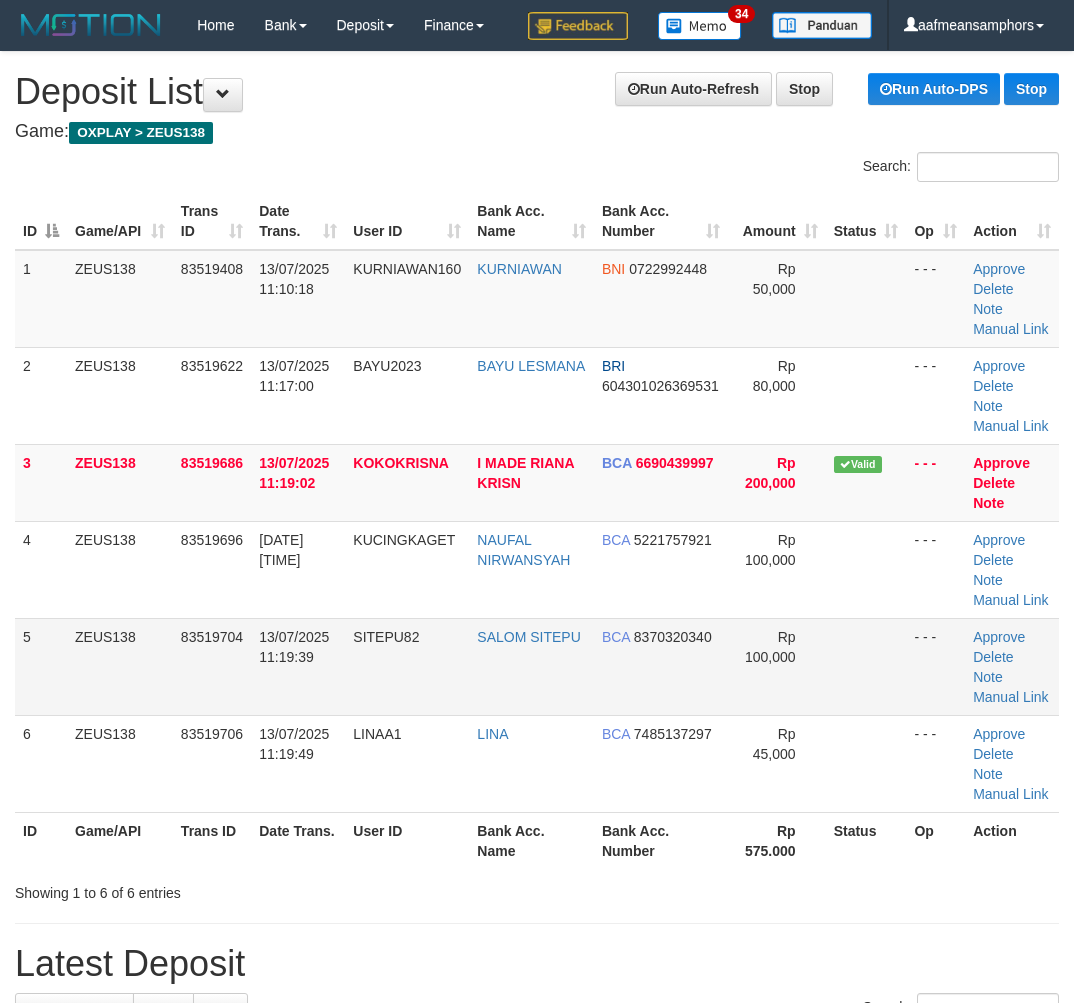 scroll, scrollTop: 0, scrollLeft: 0, axis: both 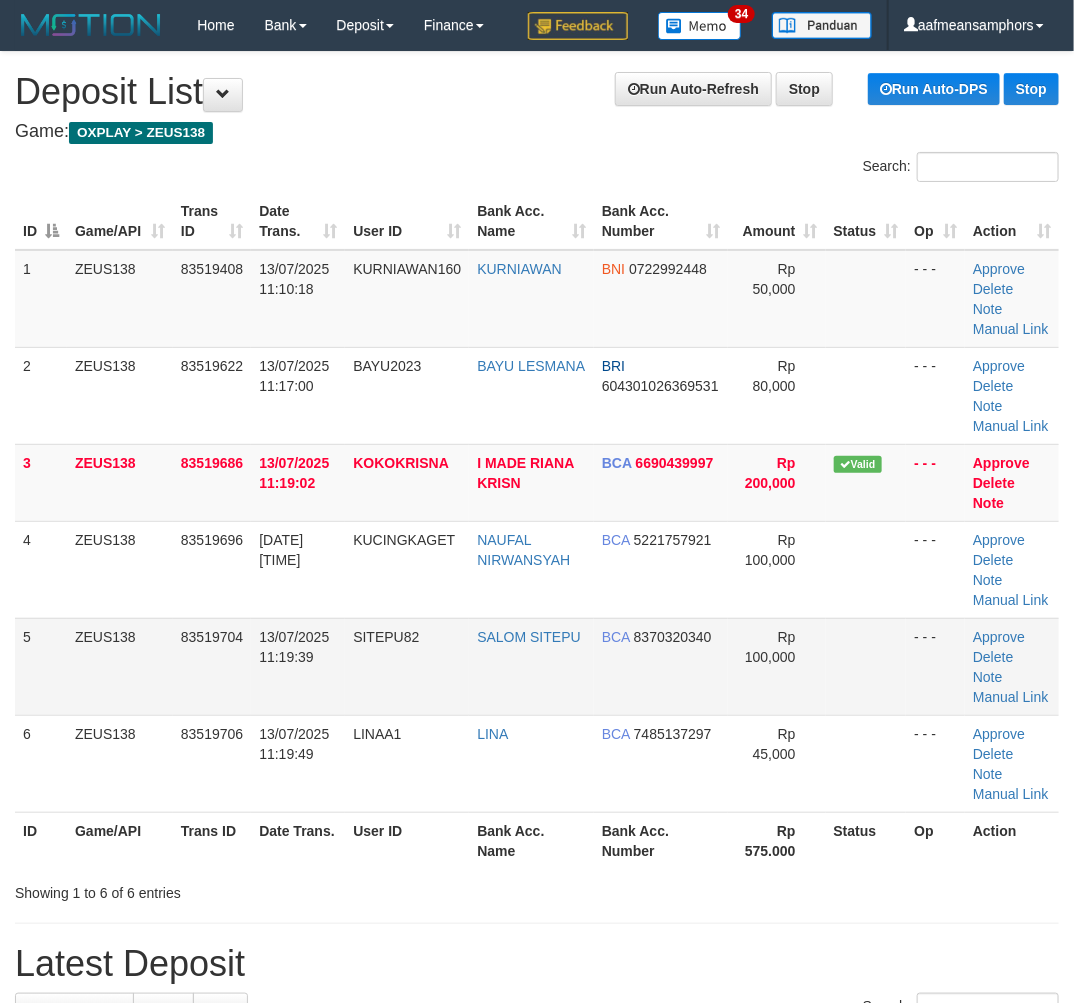 click on "13/07/2025 11:19:39" at bounding box center [298, 666] 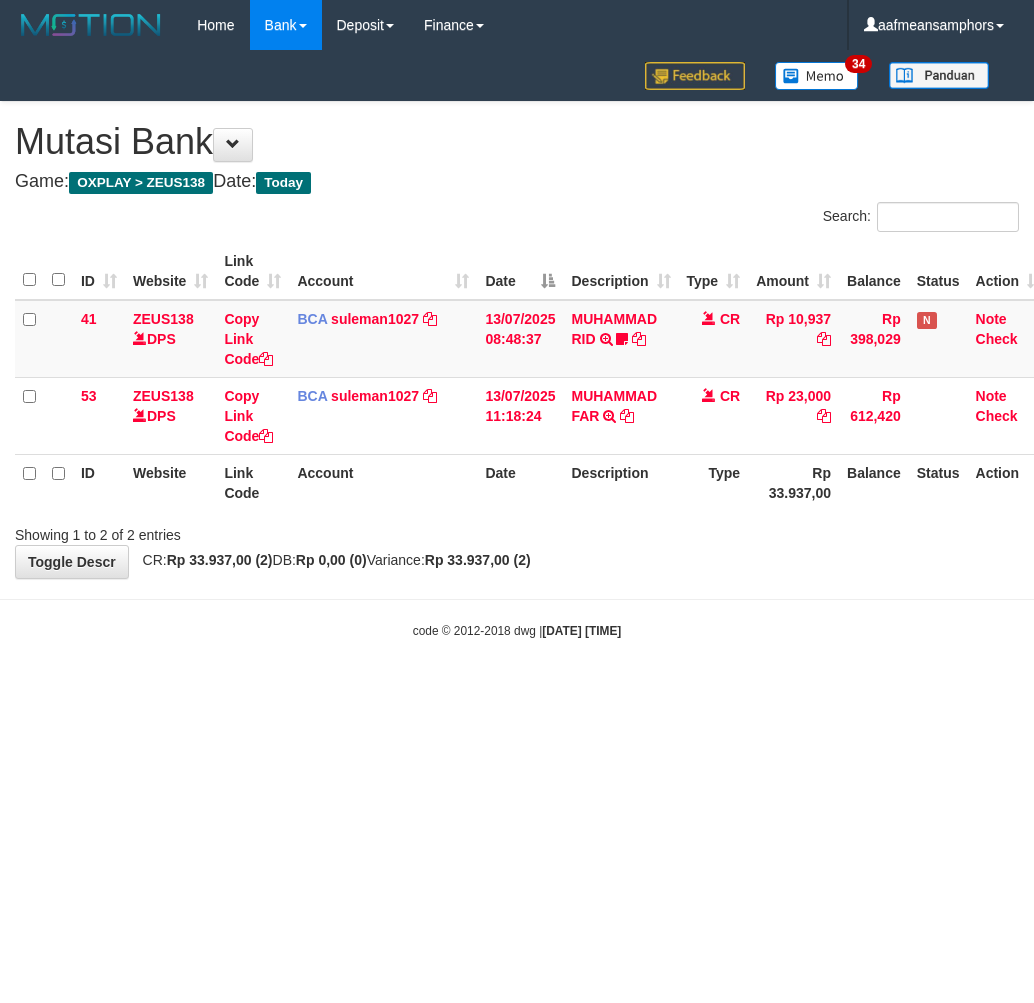 scroll, scrollTop: 0, scrollLeft: 0, axis: both 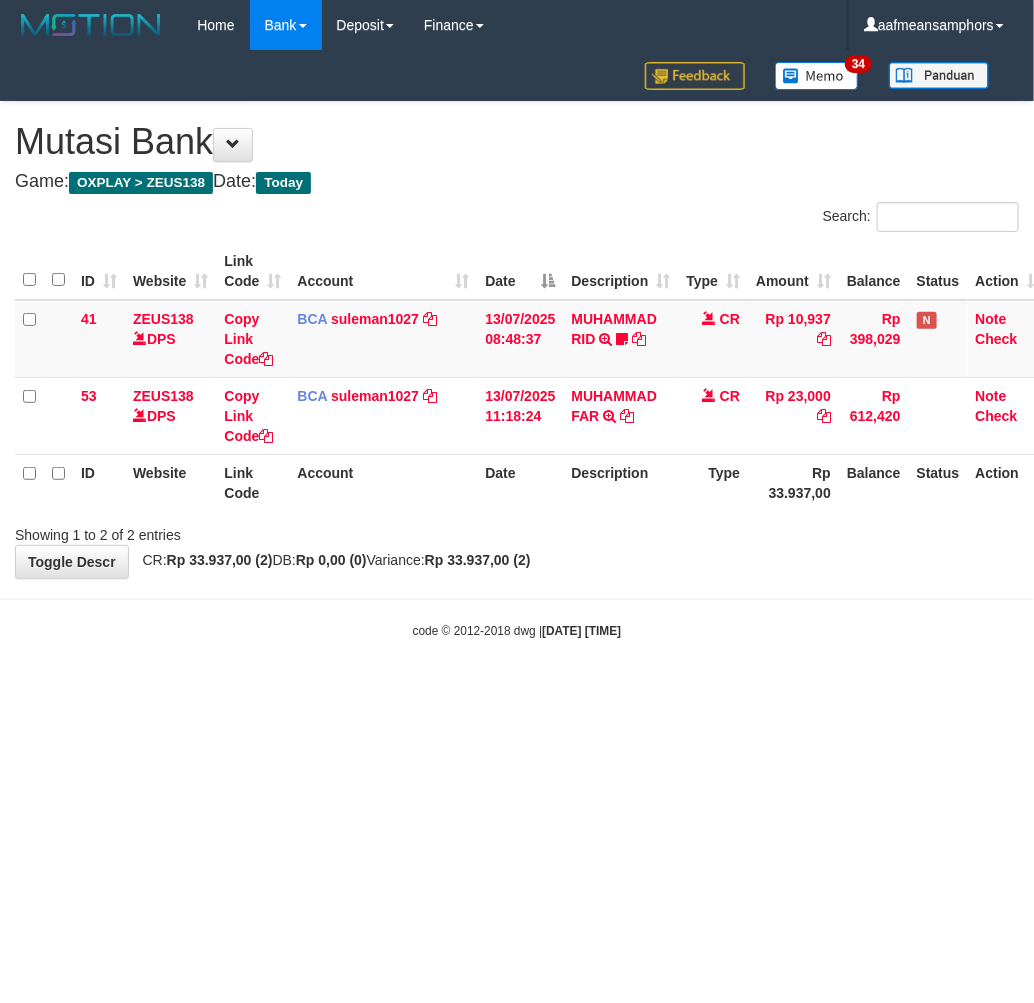click on "Toggle navigation
Home
Bank
Account List
Load
By Website
Group
[OXPLAY]													ZEUS138
By Load Group (DPS)" at bounding box center [517, 345] 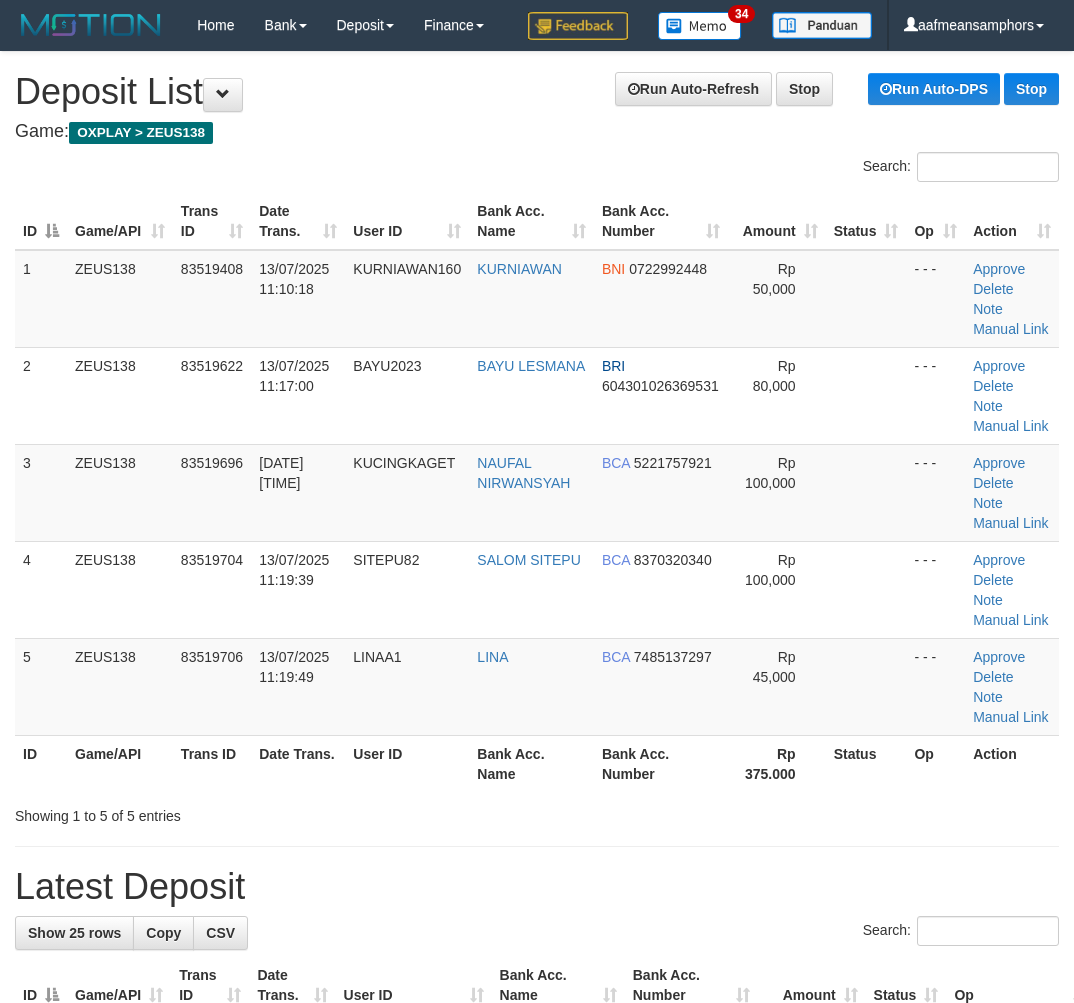 click on "LINAA1" at bounding box center (407, 686) 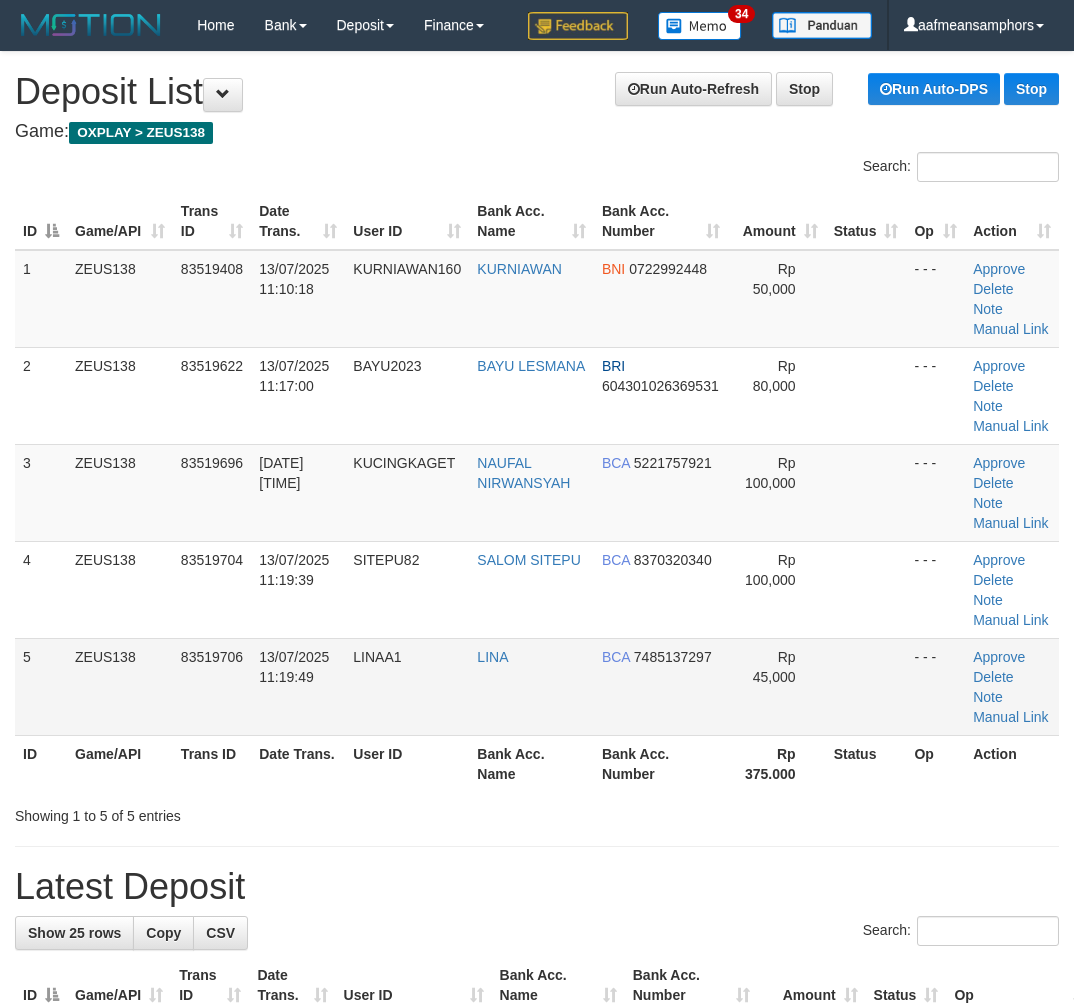 scroll, scrollTop: 0, scrollLeft: 0, axis: both 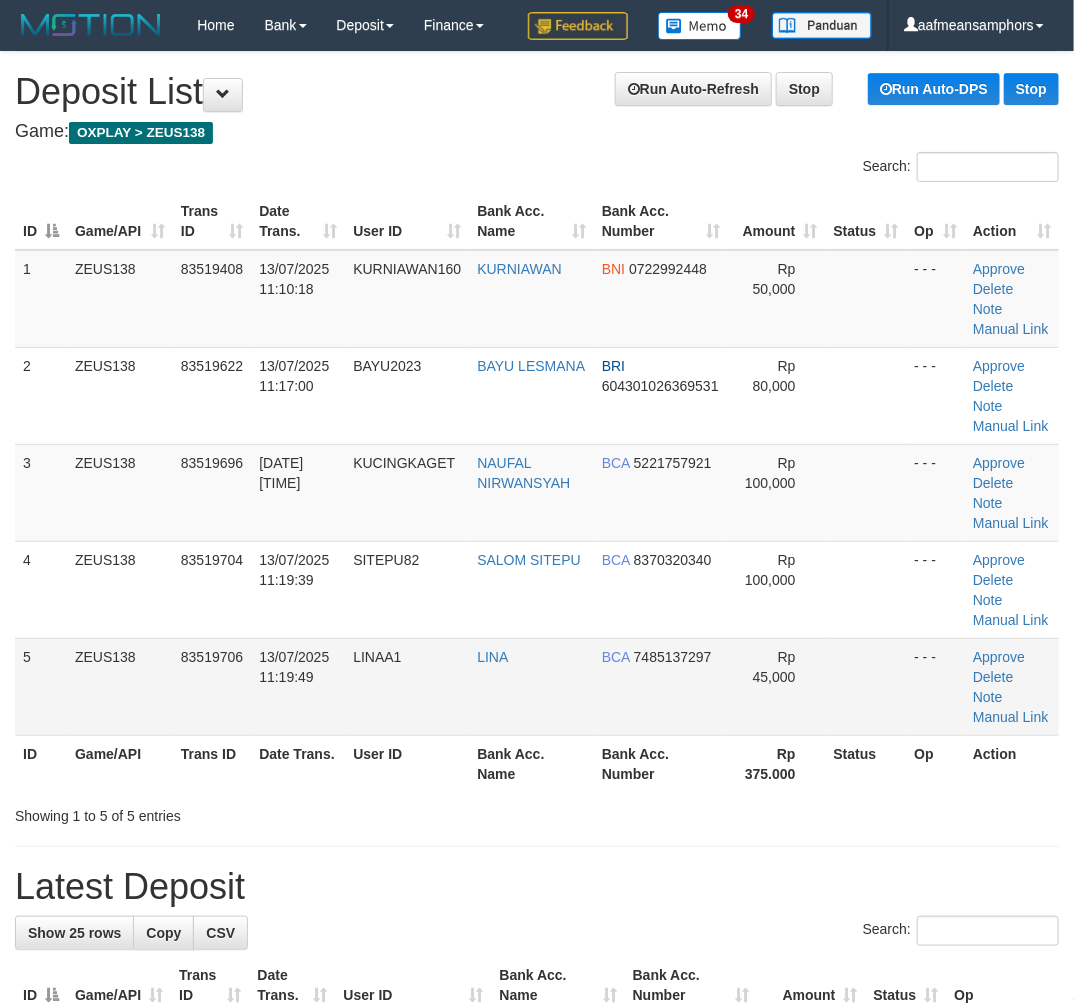 click on "LINAA1" at bounding box center (407, 686) 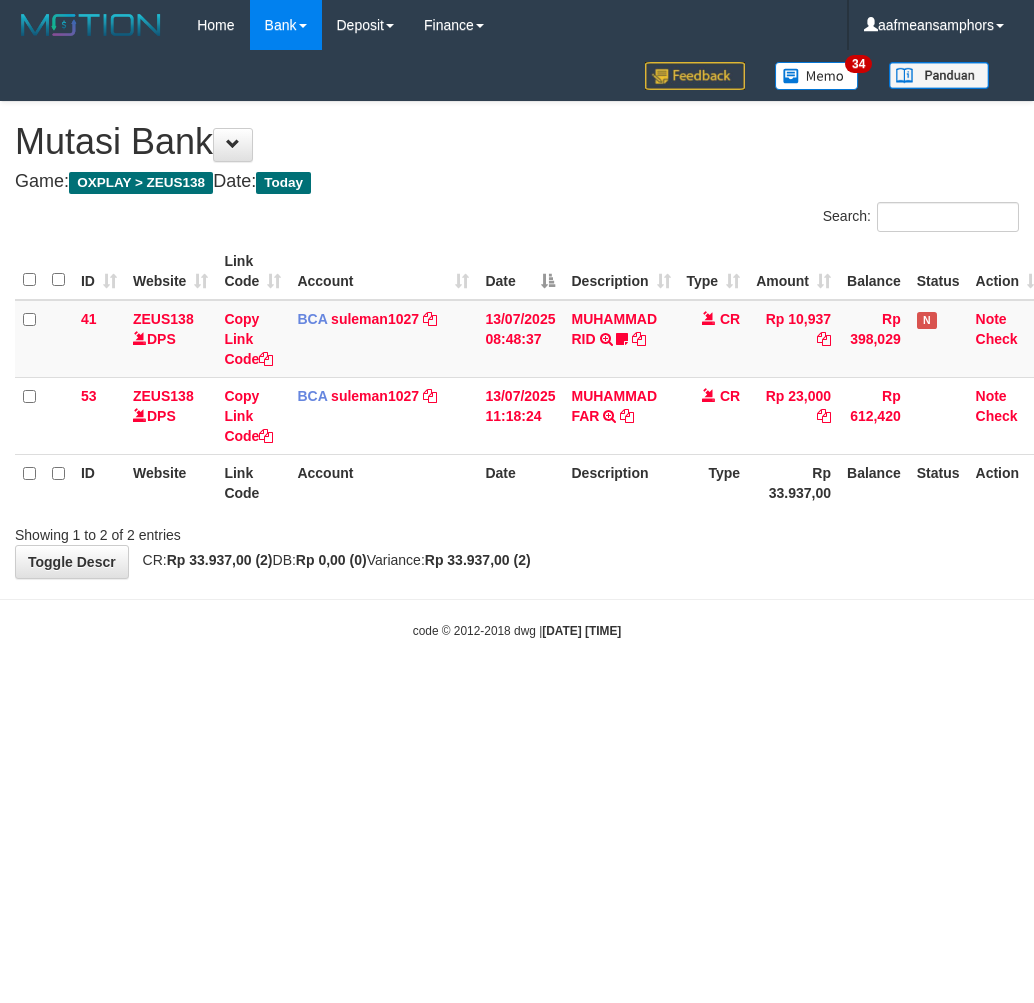 scroll, scrollTop: 0, scrollLeft: 0, axis: both 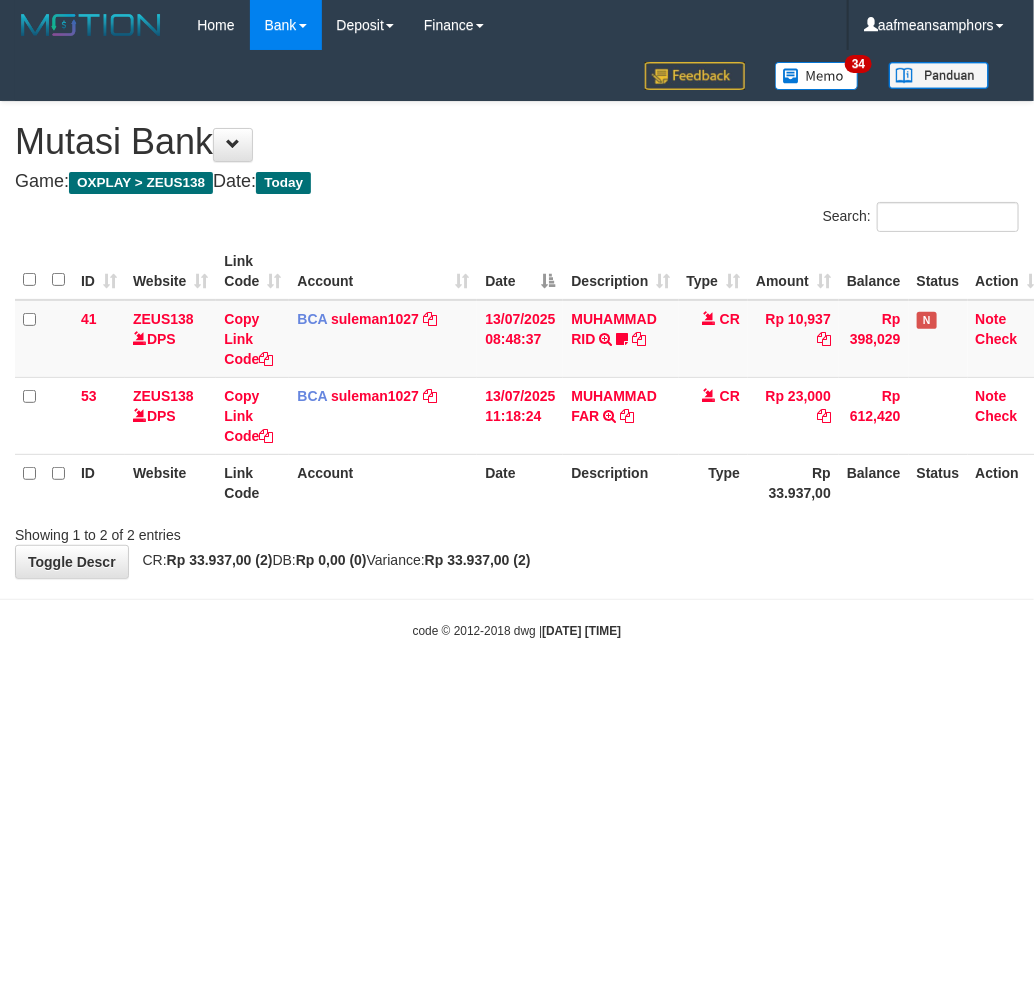 click on "Toggle navigation
Home
Bank
Account List
Load
By Website
Group
[OXPLAY]													ZEUS138
By Load Group (DPS)" at bounding box center [517, 345] 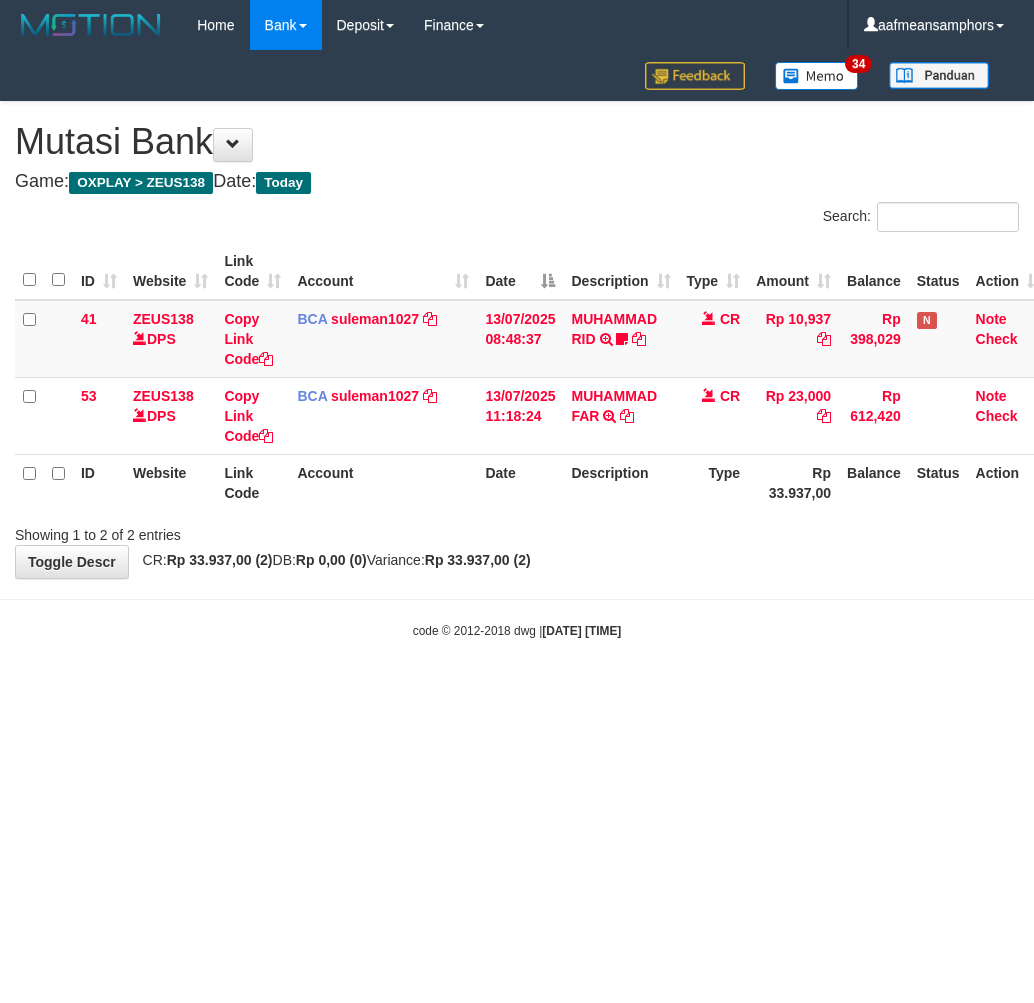 scroll, scrollTop: 0, scrollLeft: 0, axis: both 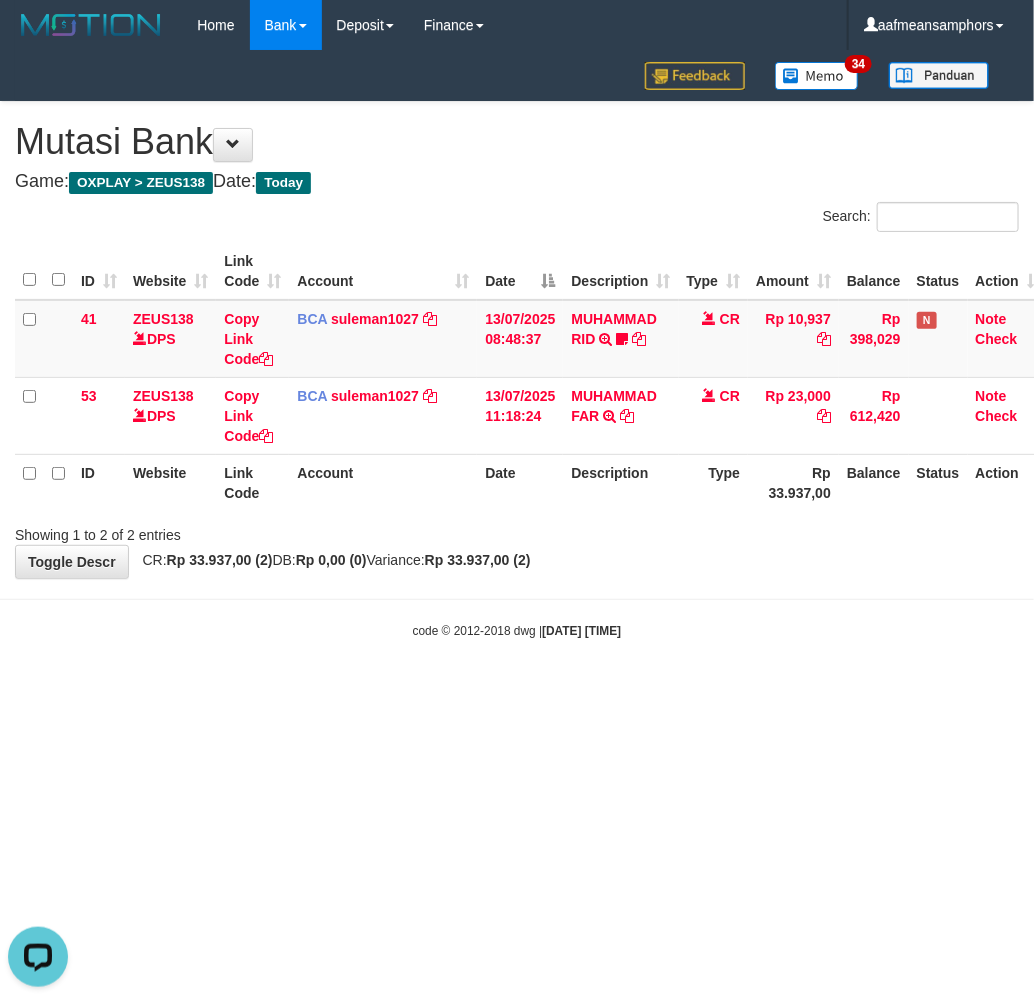 click on "Toggle navigation
Home
Bank
Account List
Load
By Website
Group
[OXPLAY]													ZEUS138
By Load Group (DPS)
Sync" at bounding box center (517, 345) 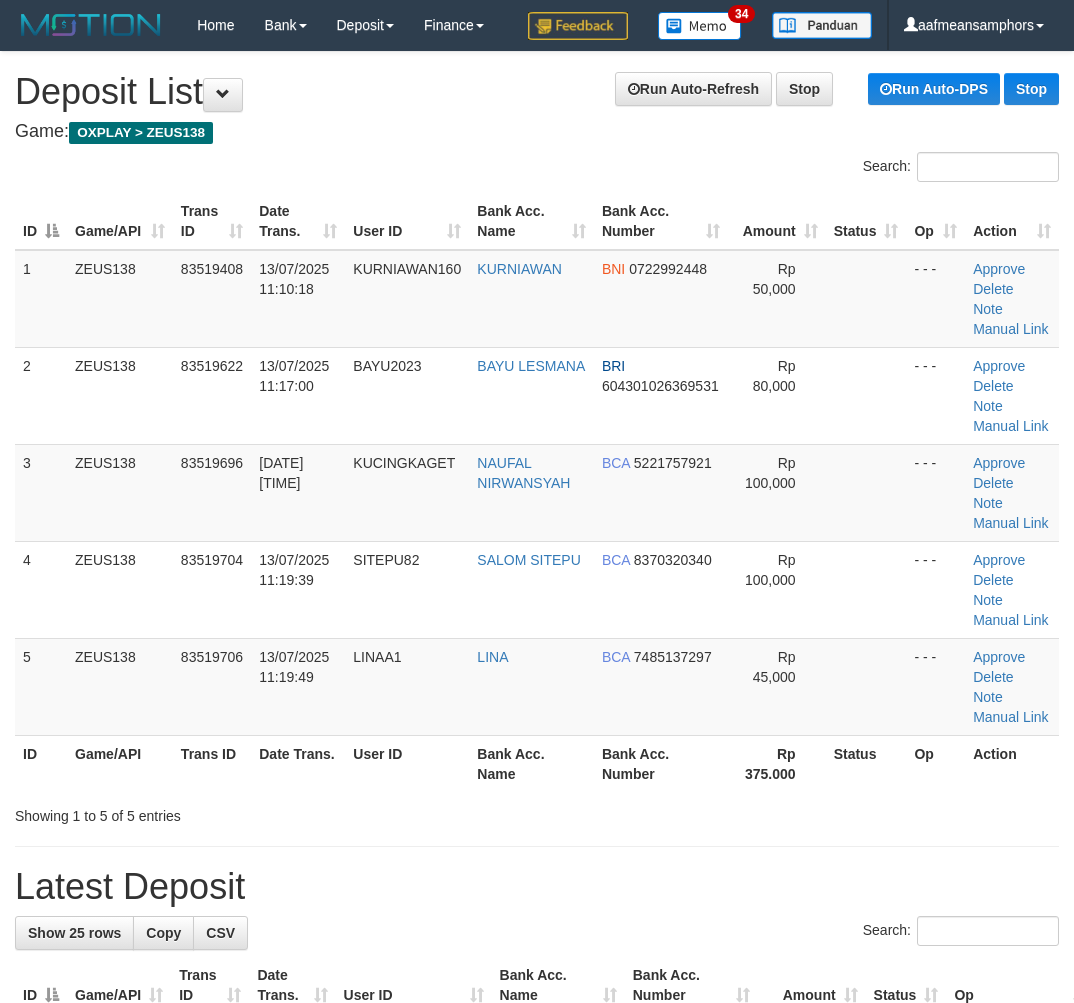 scroll, scrollTop: 0, scrollLeft: 0, axis: both 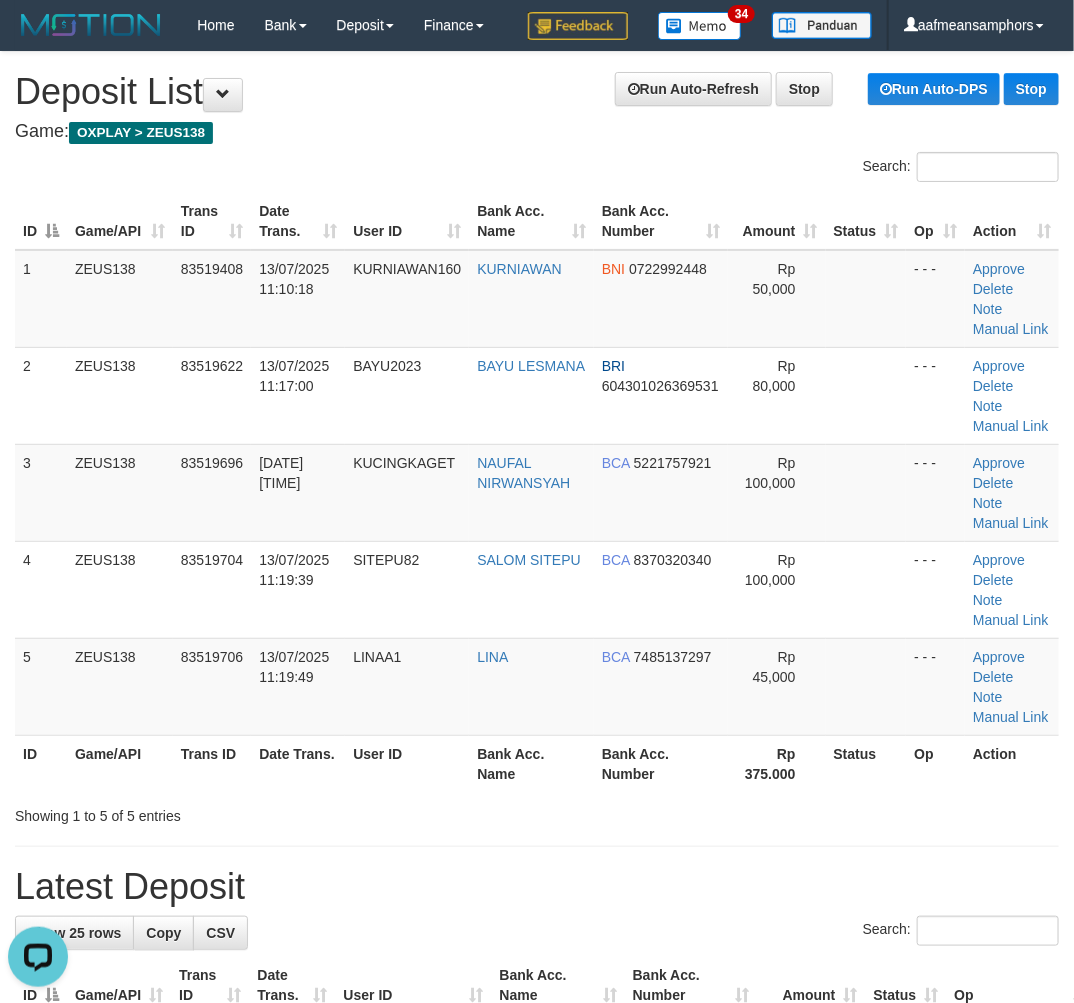 click on "Bank Acc. Name" at bounding box center [531, 763] 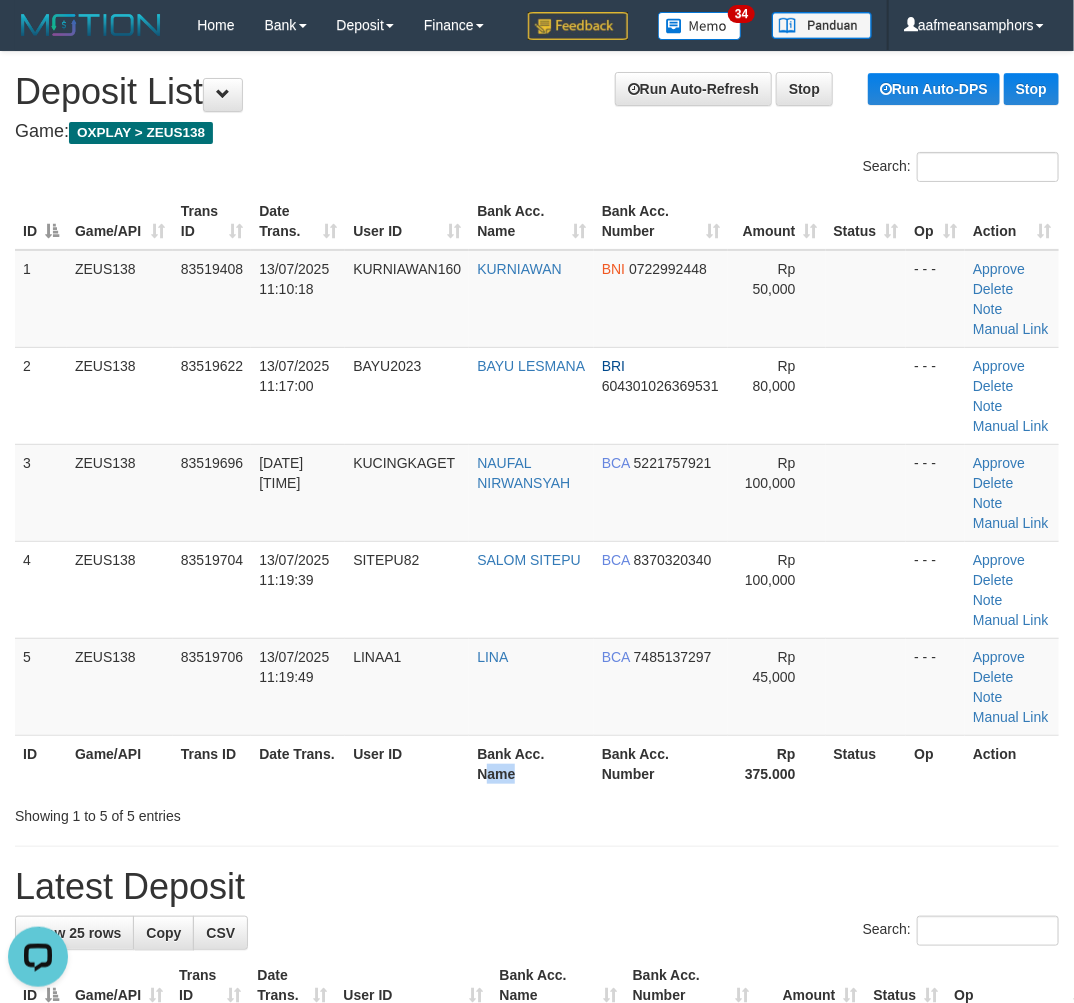click on "Bank Acc. Name" at bounding box center (531, 763) 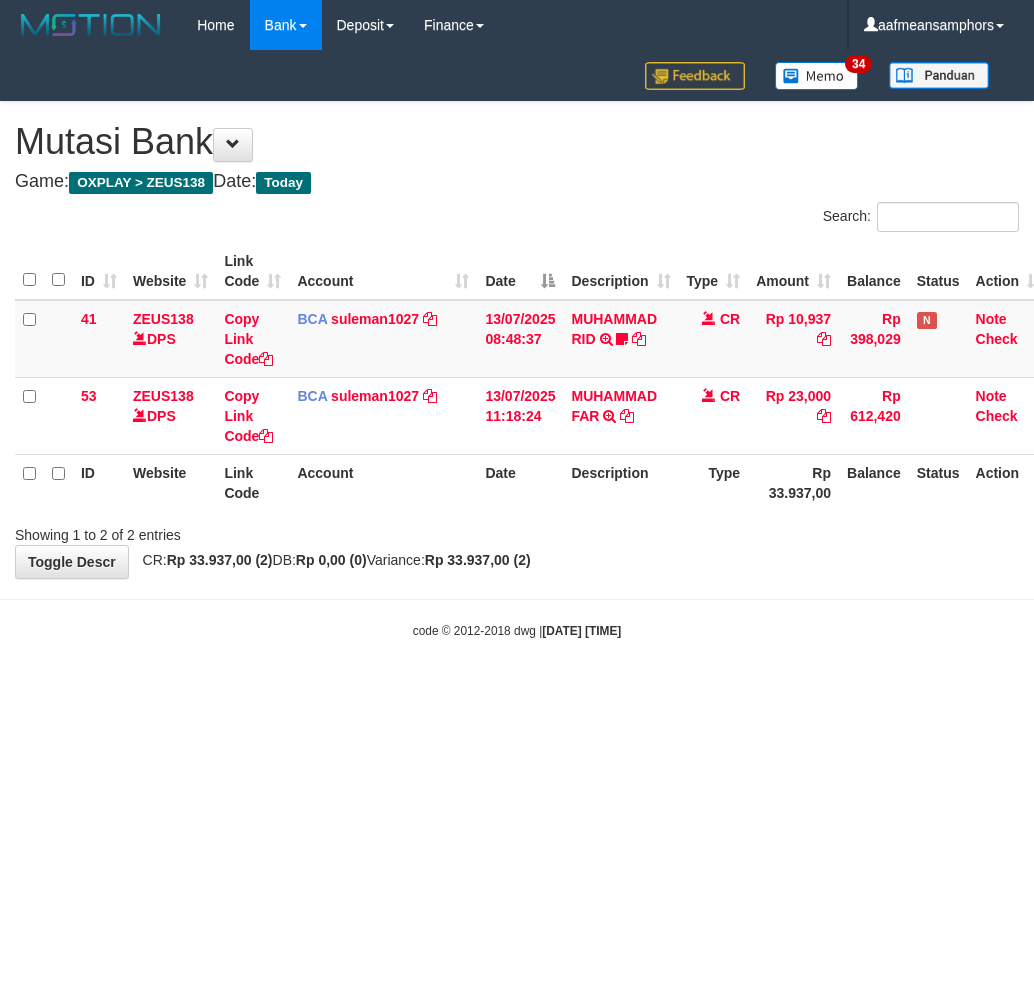 scroll, scrollTop: 0, scrollLeft: 0, axis: both 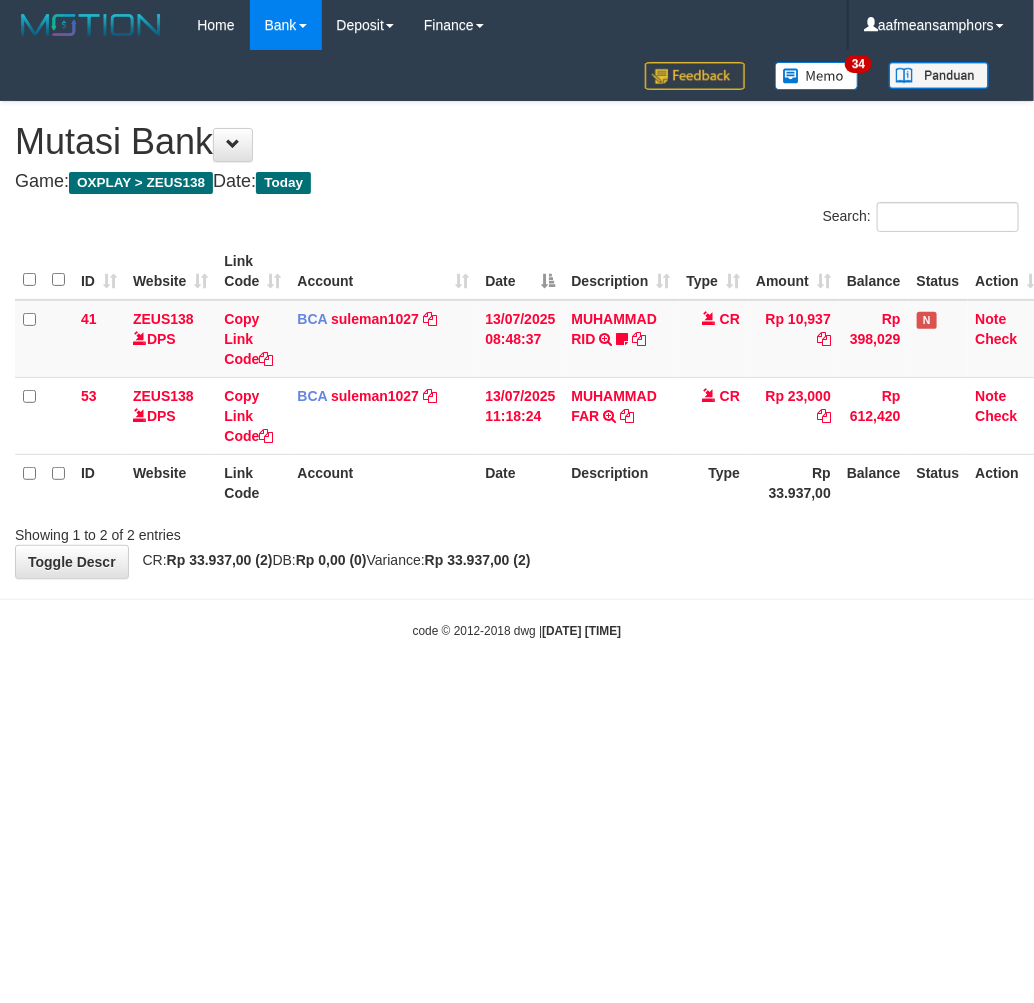 click on "Toggle navigation
Home
Bank
Account List
Load
By Website
Group
[OXPLAY]													ZEUS138
By Load Group (DPS)" at bounding box center [517, 345] 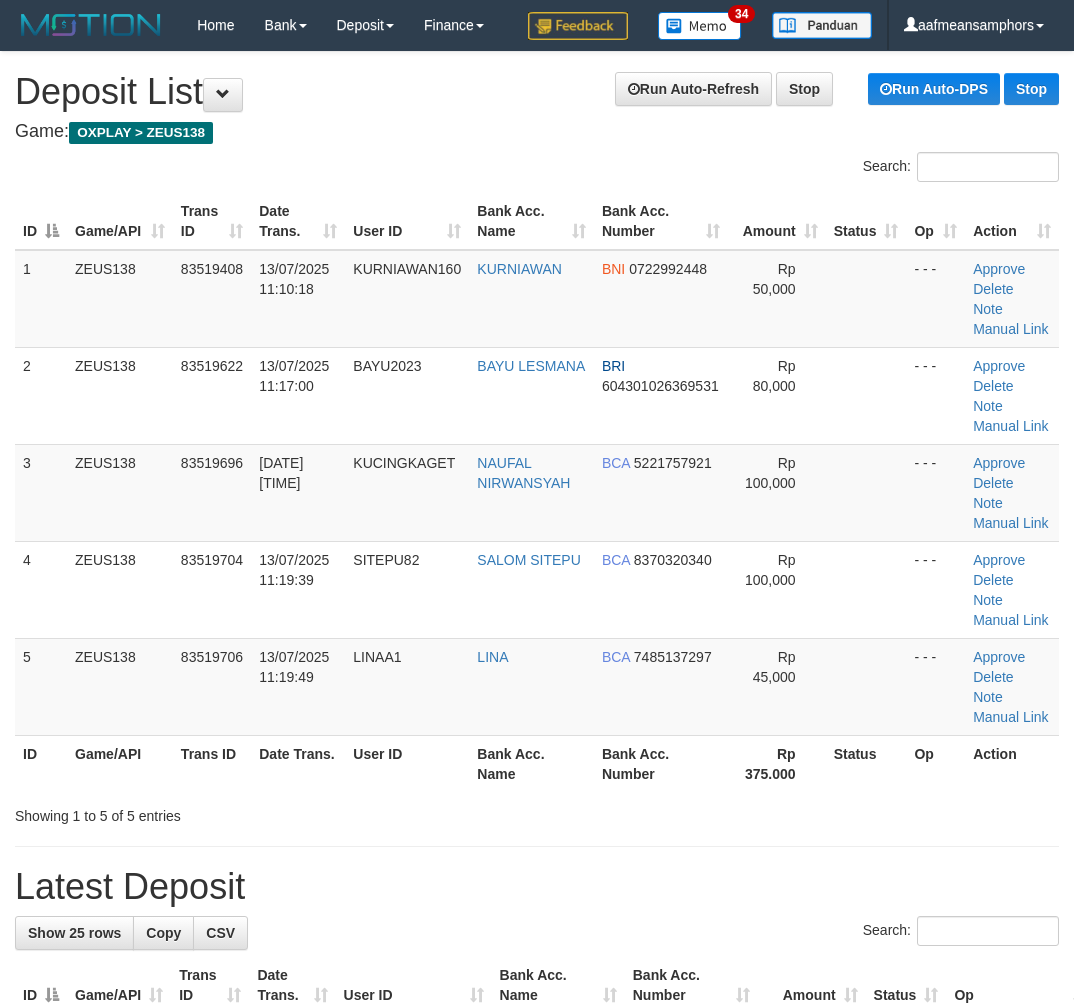 scroll, scrollTop: 0, scrollLeft: 0, axis: both 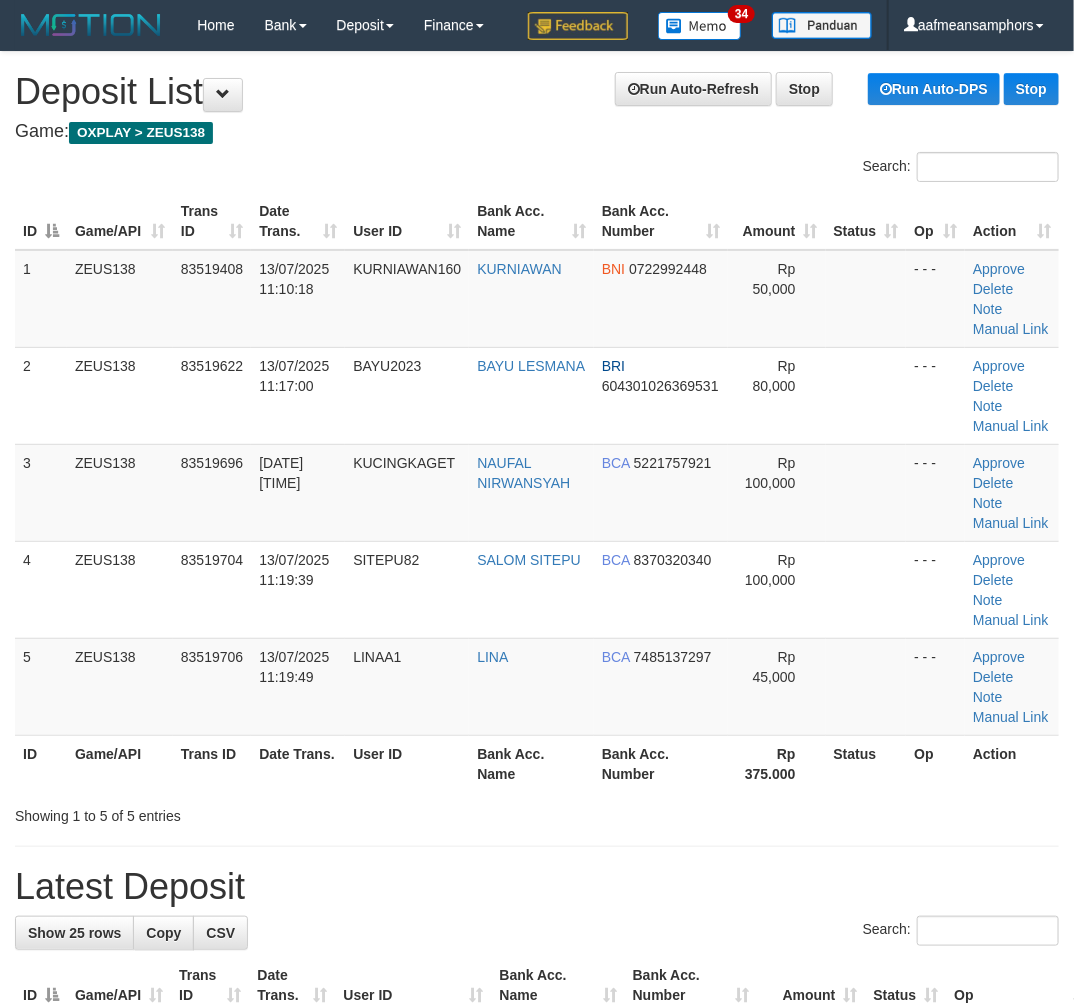 click on "Showing 1 to 5 of 5 entries" at bounding box center [537, 812] 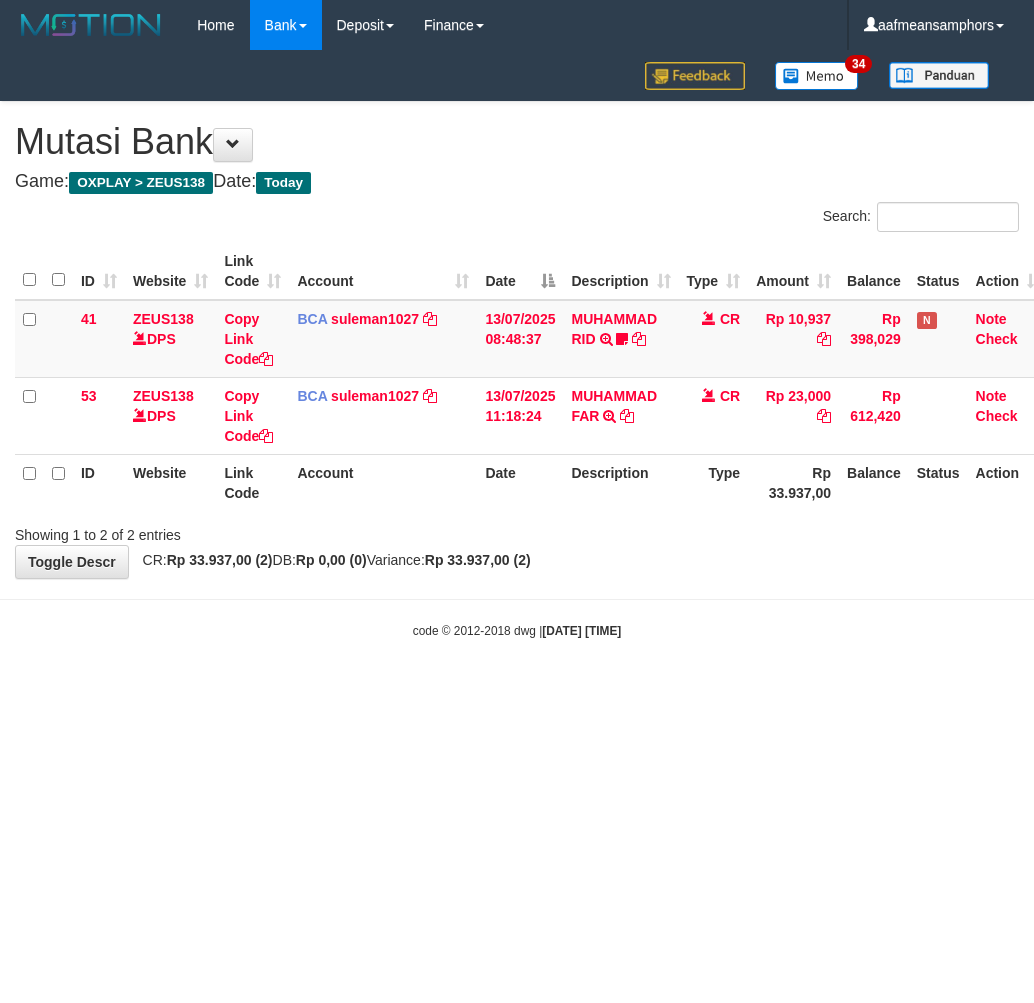 scroll, scrollTop: 0, scrollLeft: 0, axis: both 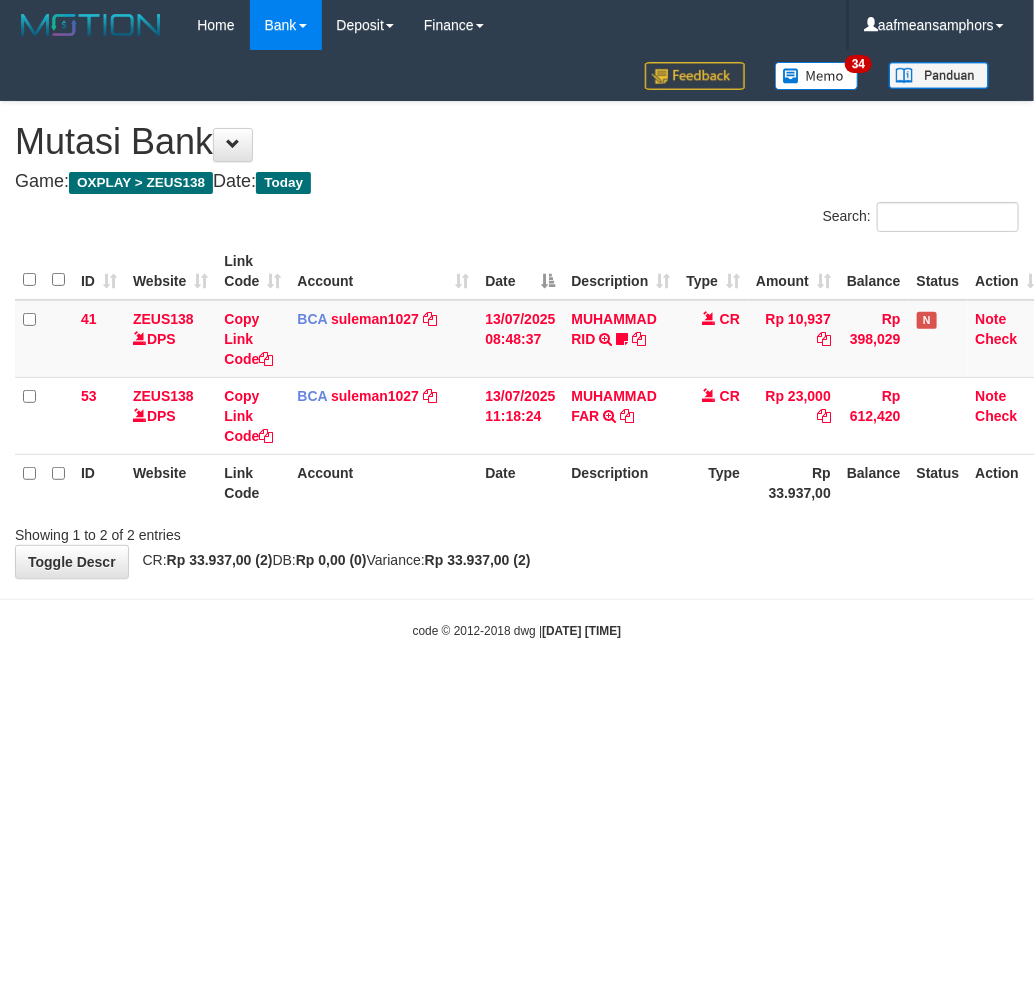 click on "Toggle navigation
Home
Bank
Account List
Load
By Website
Group
[OXPLAY]													ZEUS138
By Load Group (DPS)
Sync" at bounding box center (517, 345) 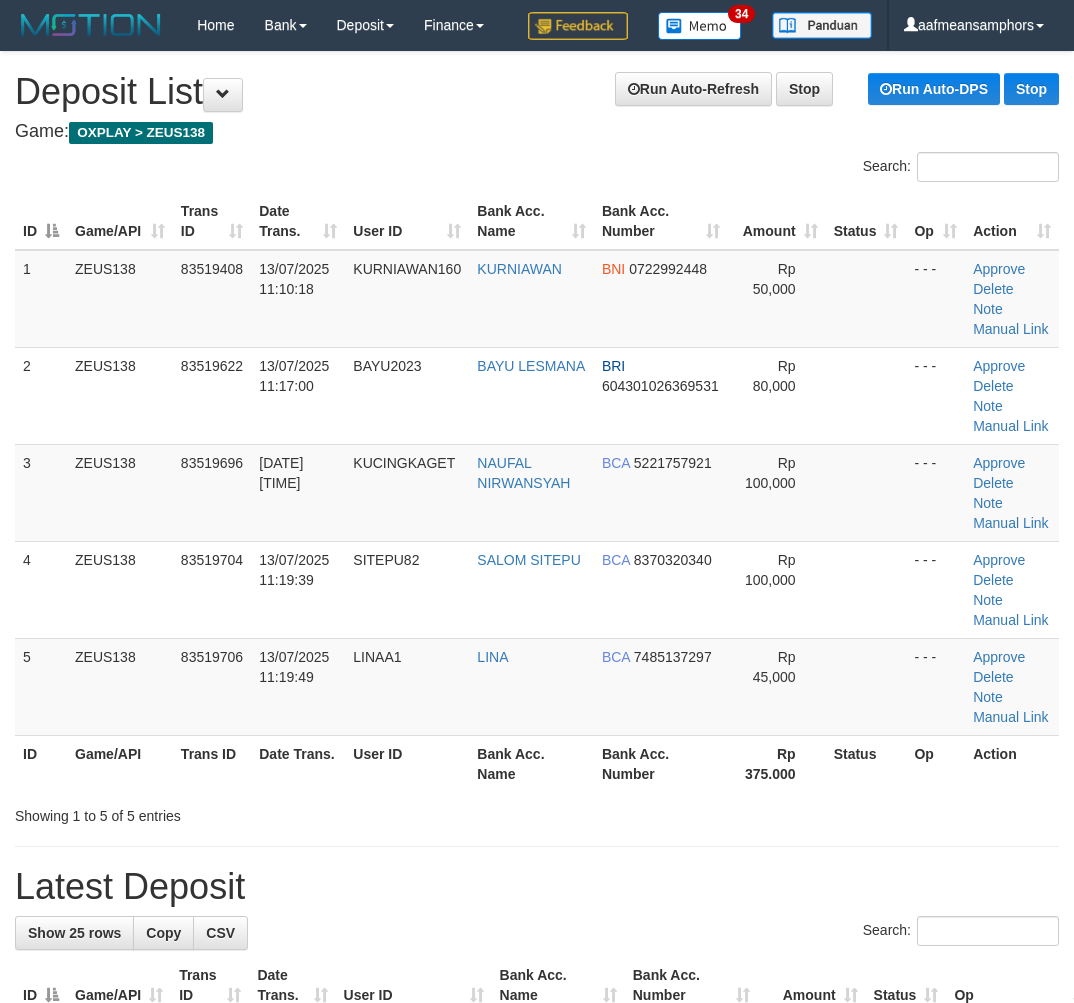 scroll, scrollTop: 0, scrollLeft: 0, axis: both 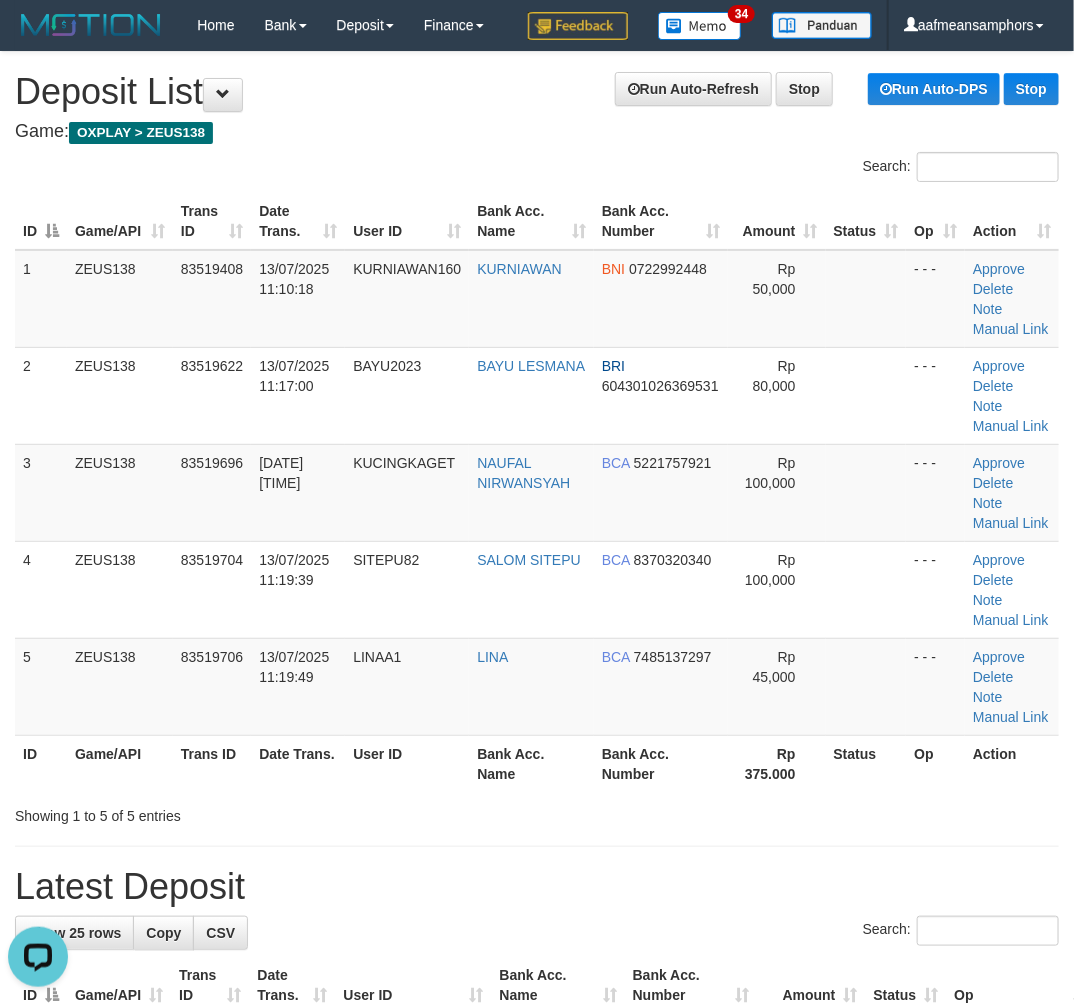 drag, startPoint x: 646, startPoint y: 906, endPoint x: 628, endPoint y: 907, distance: 18.027756 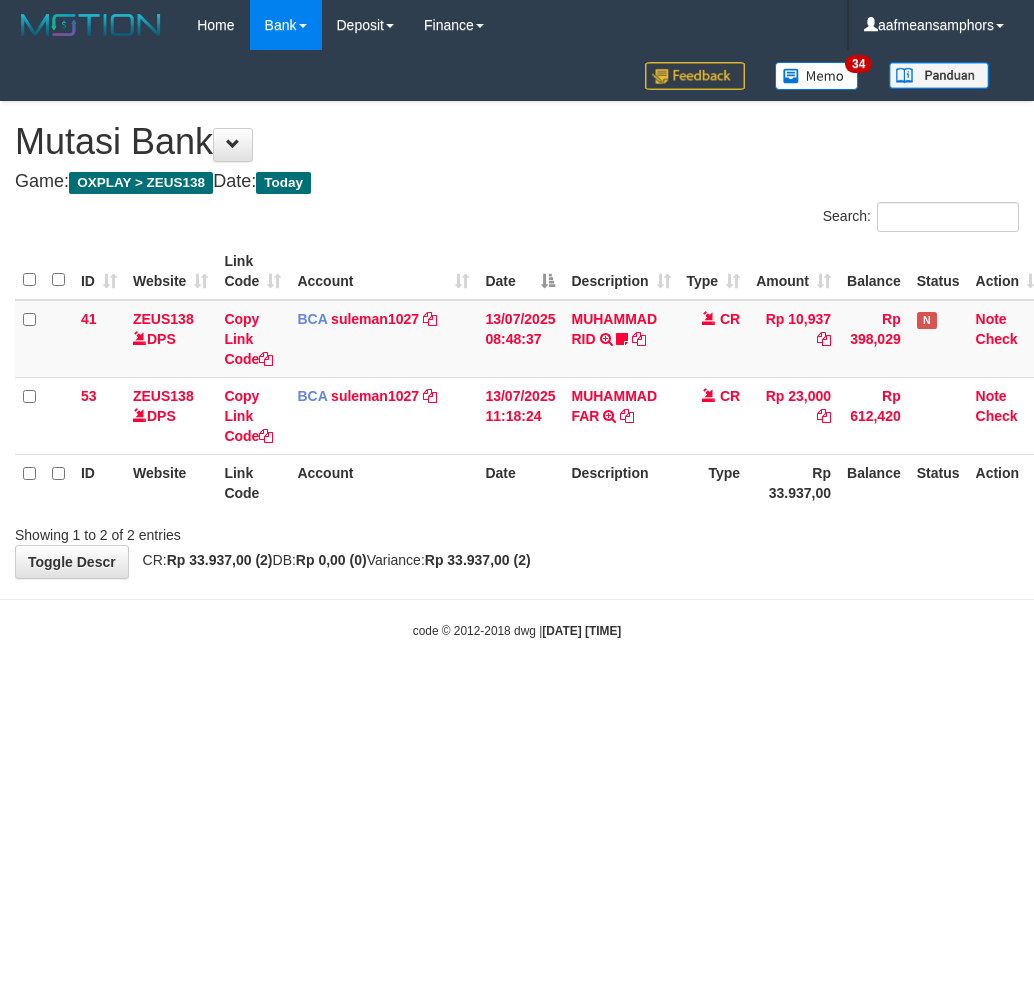 scroll, scrollTop: 0, scrollLeft: 0, axis: both 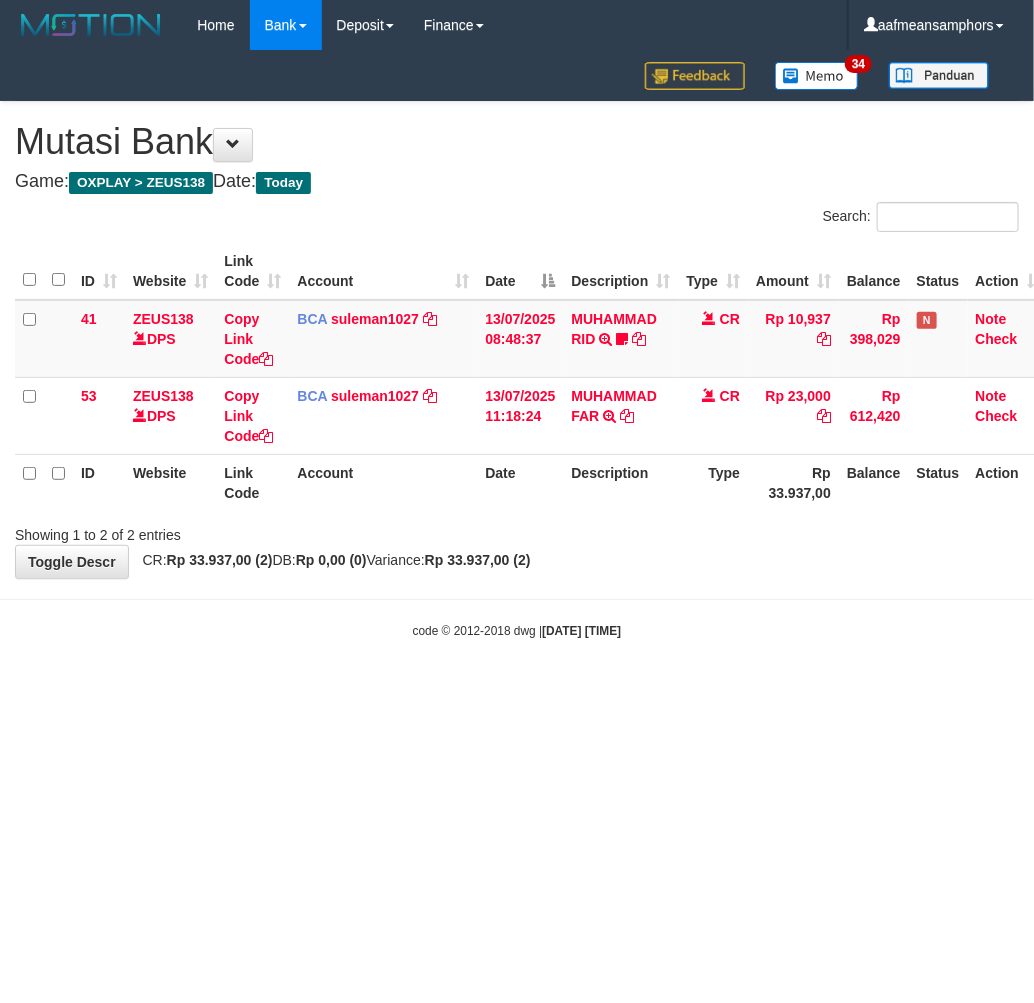 drag, startPoint x: 0, startPoint y: 0, endPoint x: 732, endPoint y: 717, distance: 1024.6526 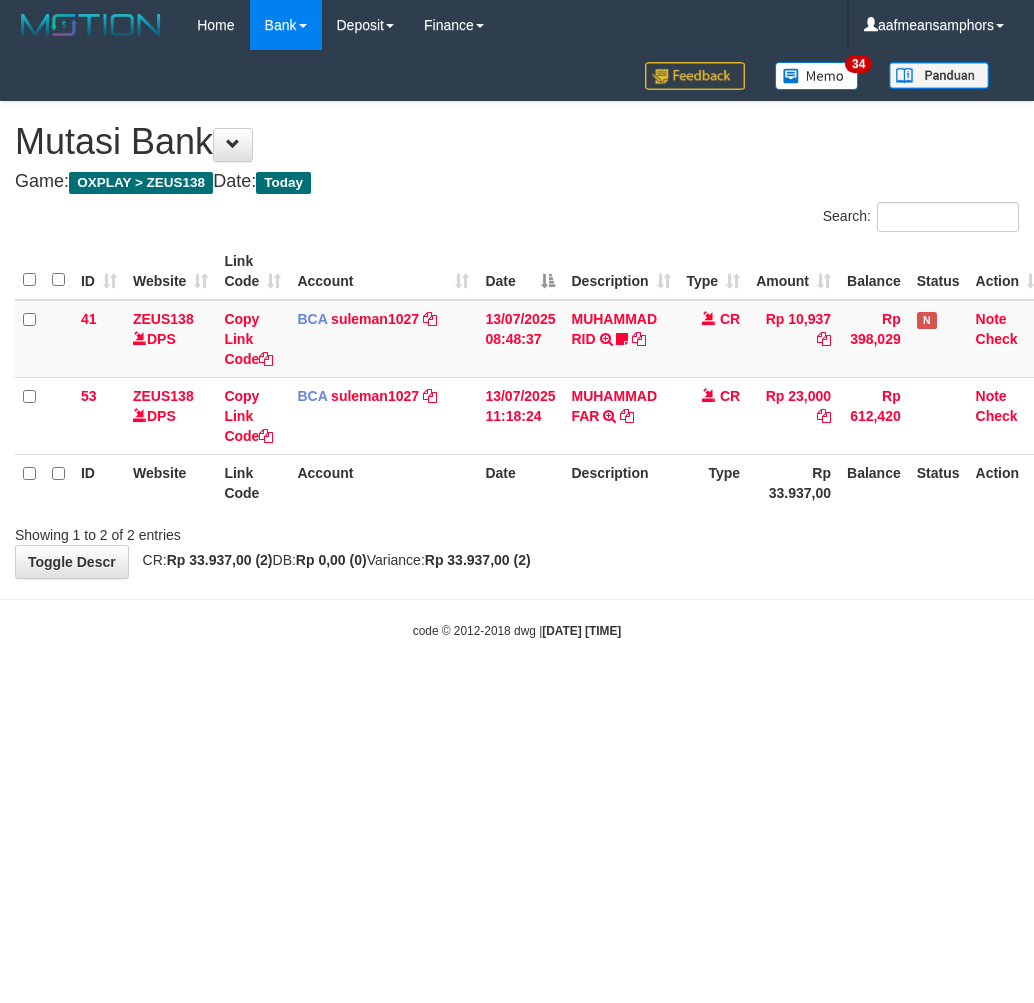 scroll, scrollTop: 0, scrollLeft: 0, axis: both 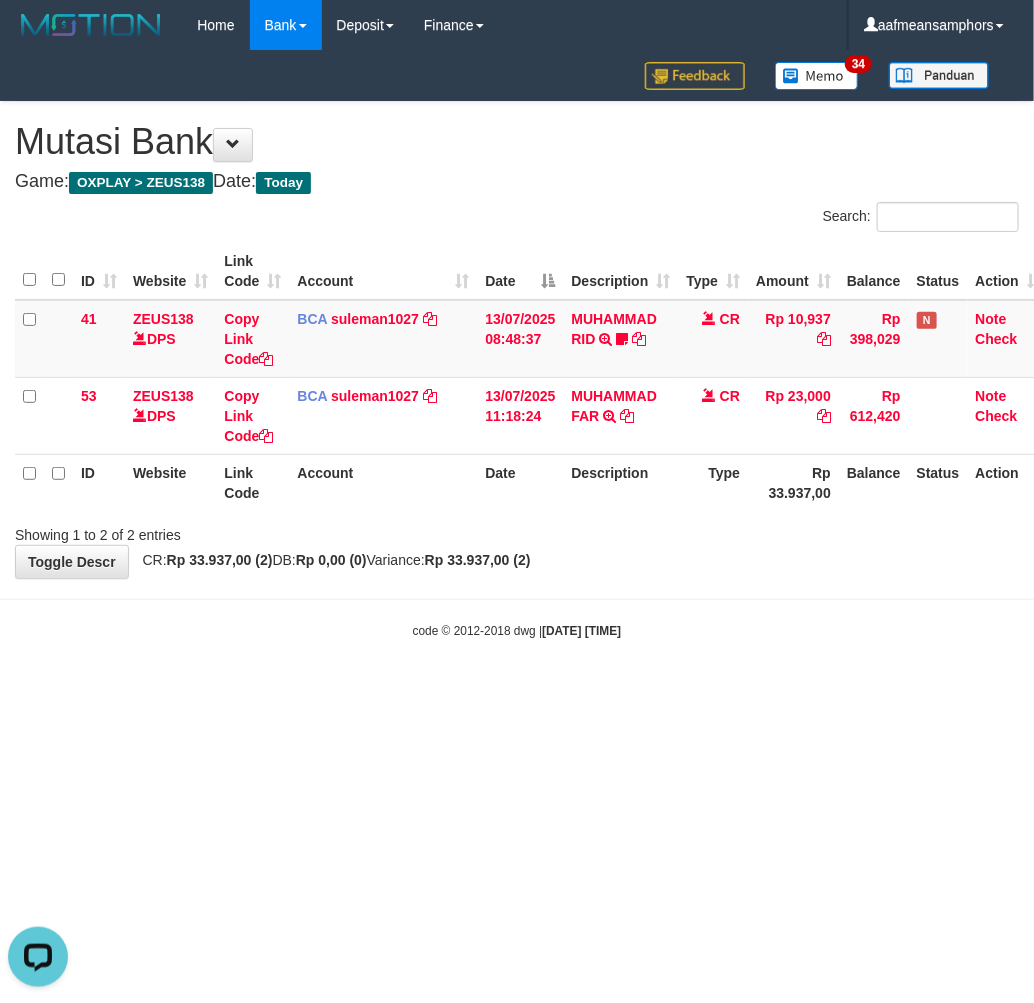drag, startPoint x: 0, startPoint y: 0, endPoint x: 761, endPoint y: 688, distance: 1025.8972 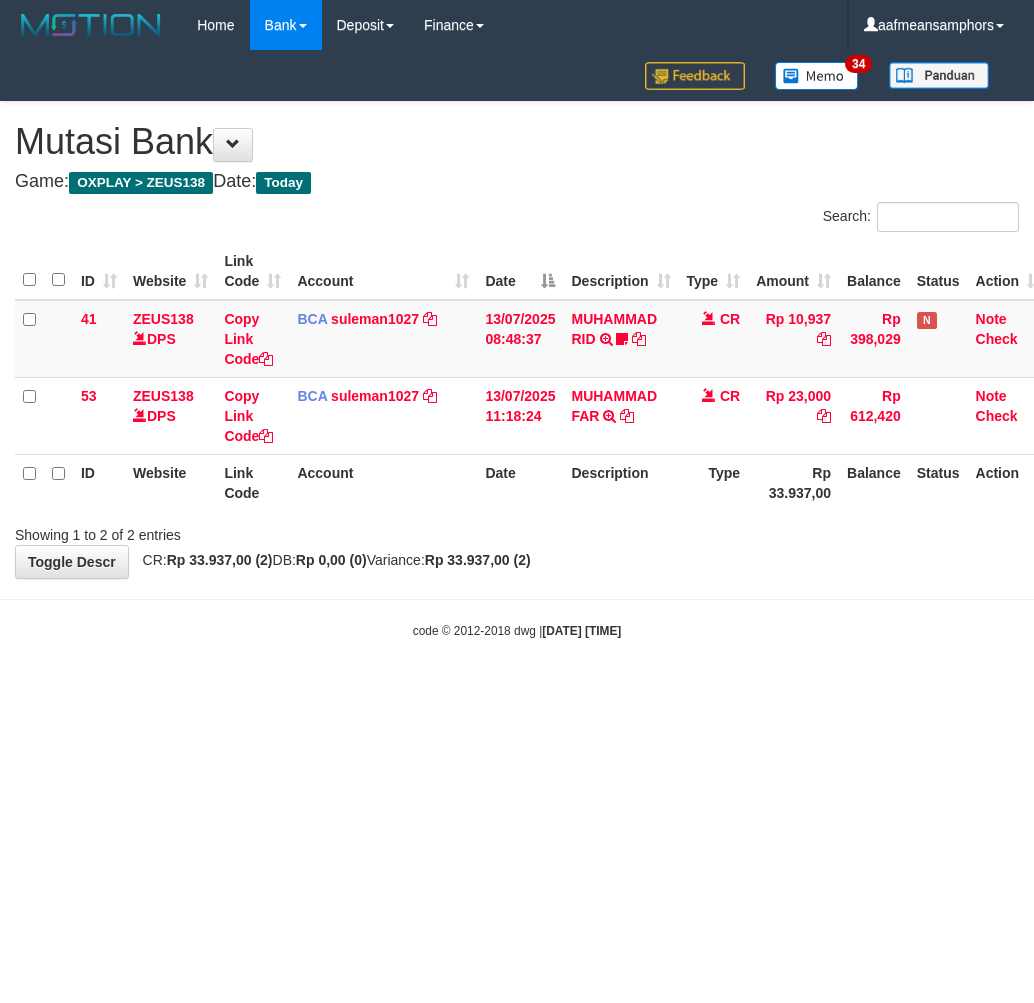 scroll, scrollTop: 0, scrollLeft: 0, axis: both 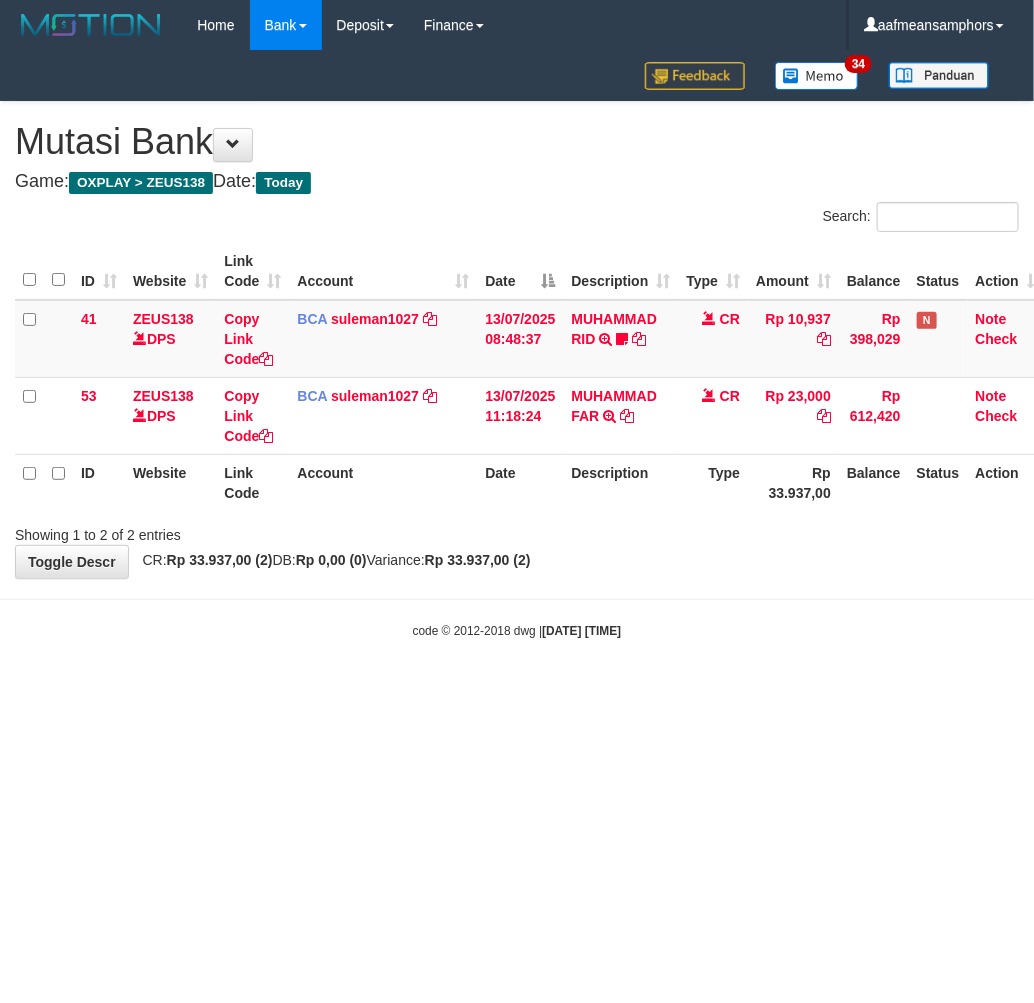 click on "Toggle navigation
Home
Bank
Account List
Load
By Website
Group
[OXPLAY]													ZEUS138
By Load Group (DPS)
Sync" at bounding box center [517, 345] 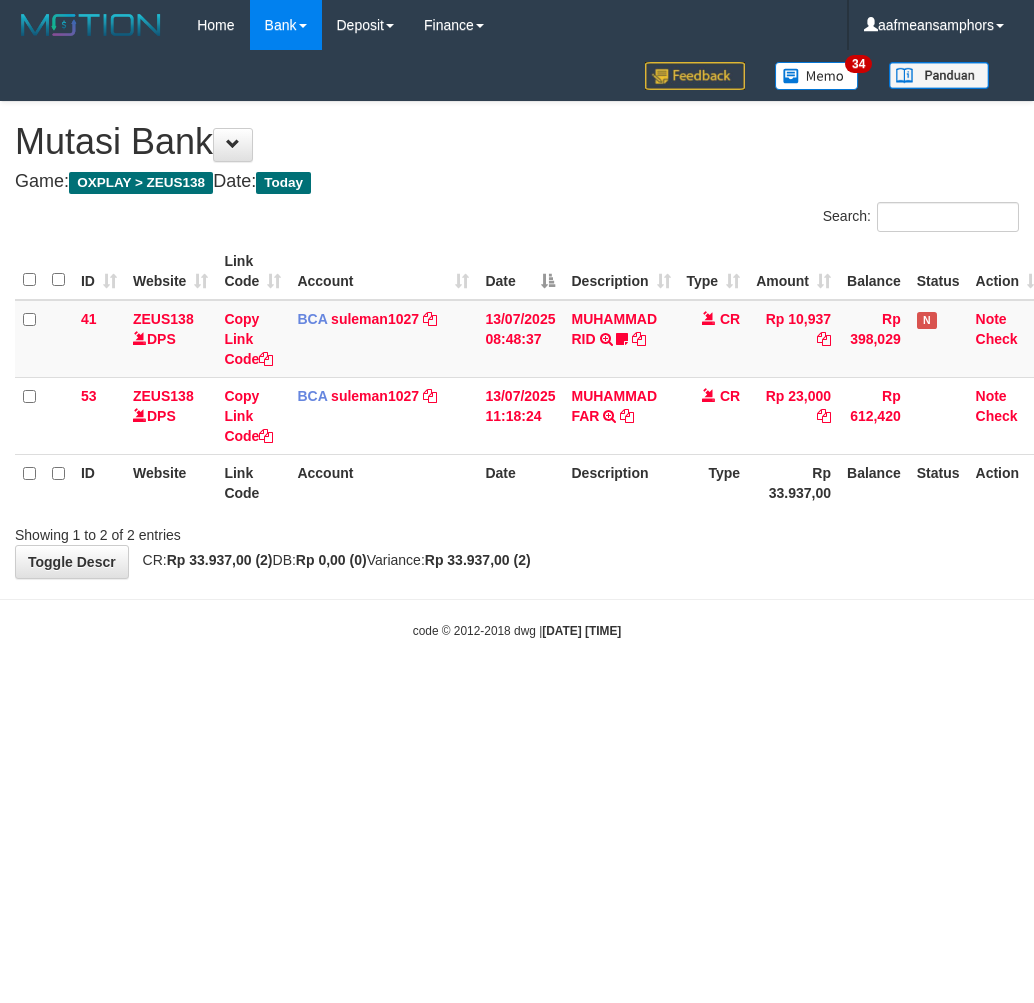 scroll, scrollTop: 0, scrollLeft: 0, axis: both 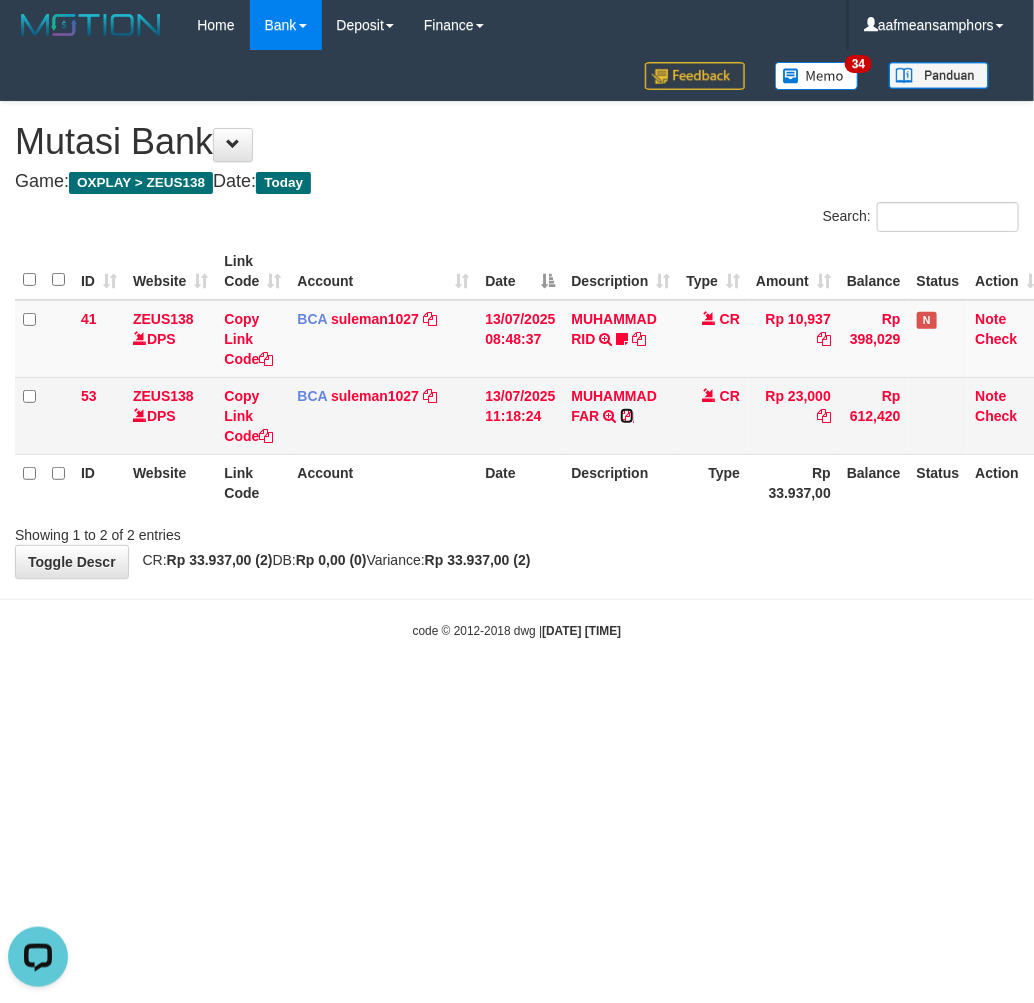 click at bounding box center [627, 416] 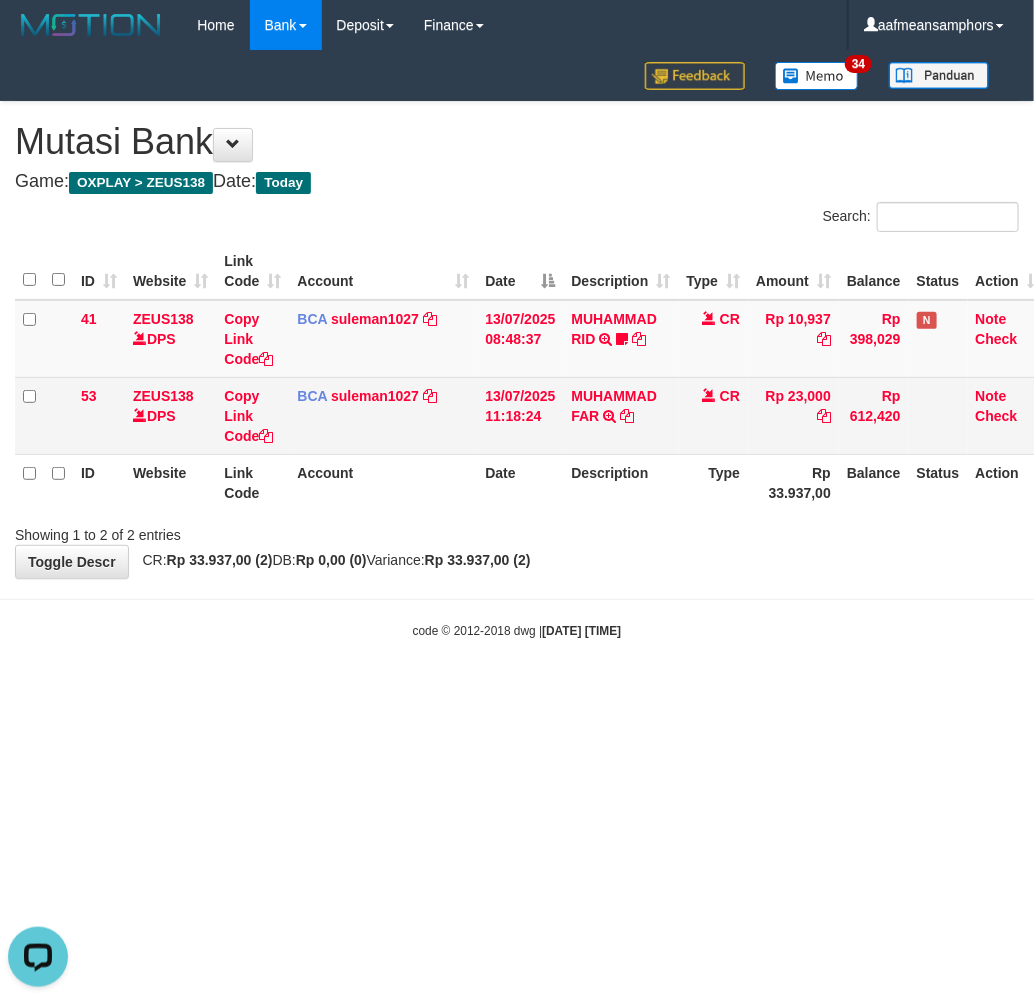 click on "MUHAMMAD FAR         TRSF E-BANKING CR 1307/FTSCY/WS95051
23000.002025071309442815 TRFDN-MUHAMMAD FARESPAY DEBIT INDONE" at bounding box center (620, 415) 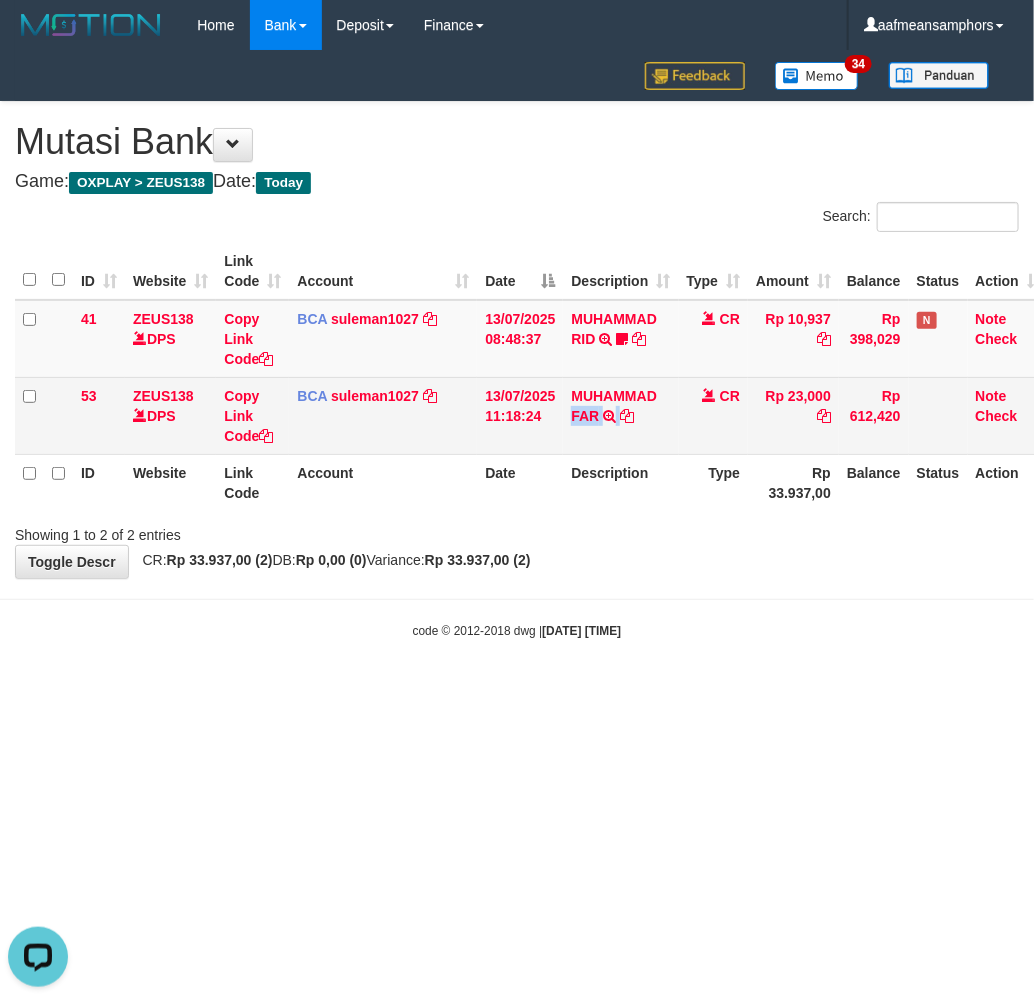 click on "MUHAMMAD FAR         TRSF E-BANKING CR 1307/FTSCY/WS95051
23000.002025071309442815 TRFDN-MUHAMMAD FARESPAY DEBIT INDONE" at bounding box center [620, 415] 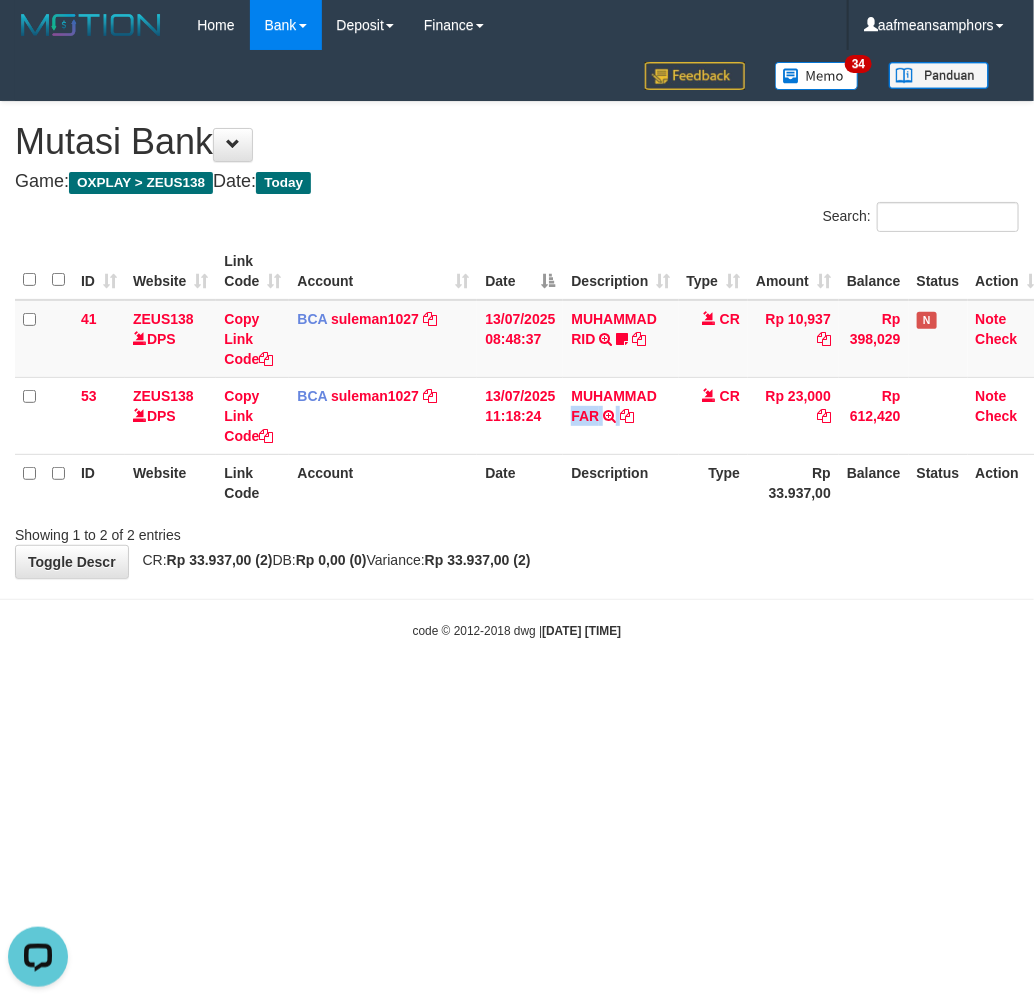 copy on "FAR" 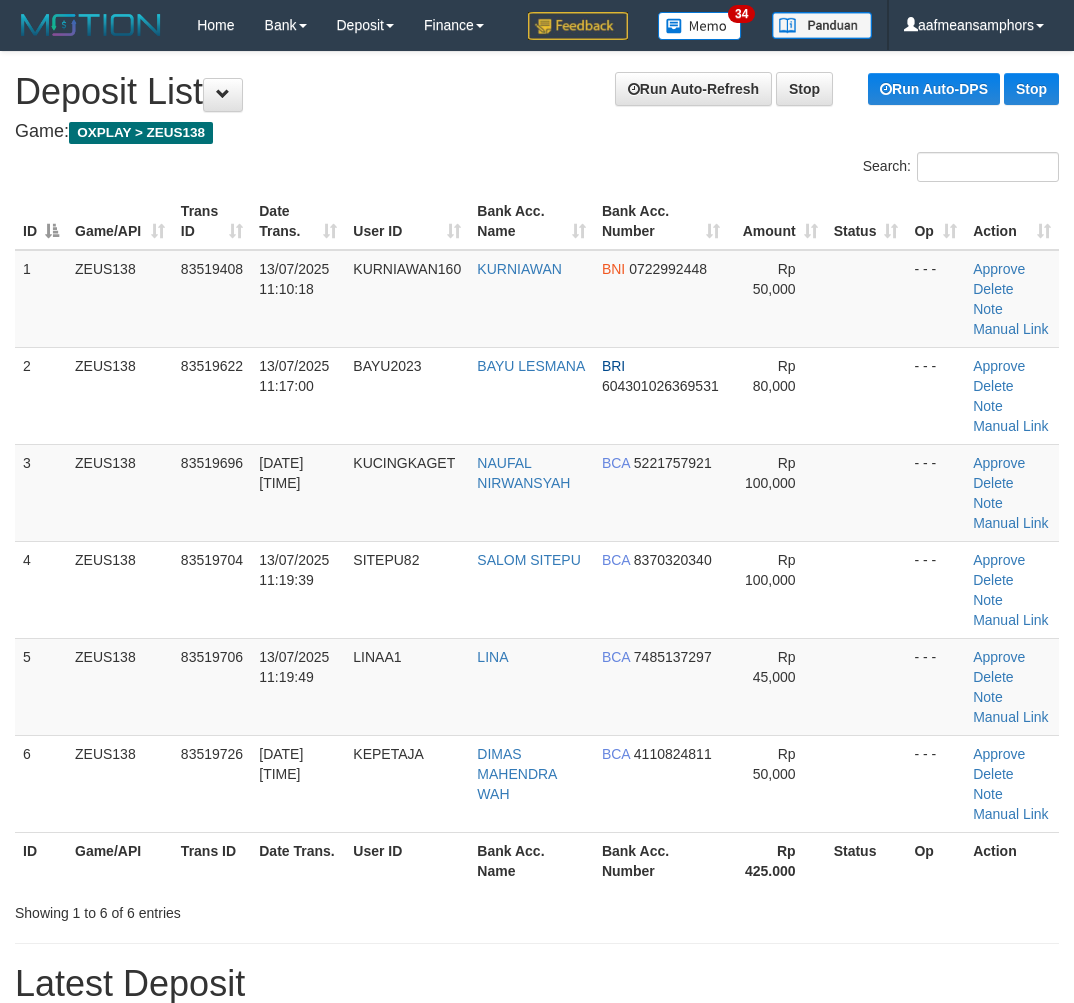 scroll, scrollTop: 0, scrollLeft: 0, axis: both 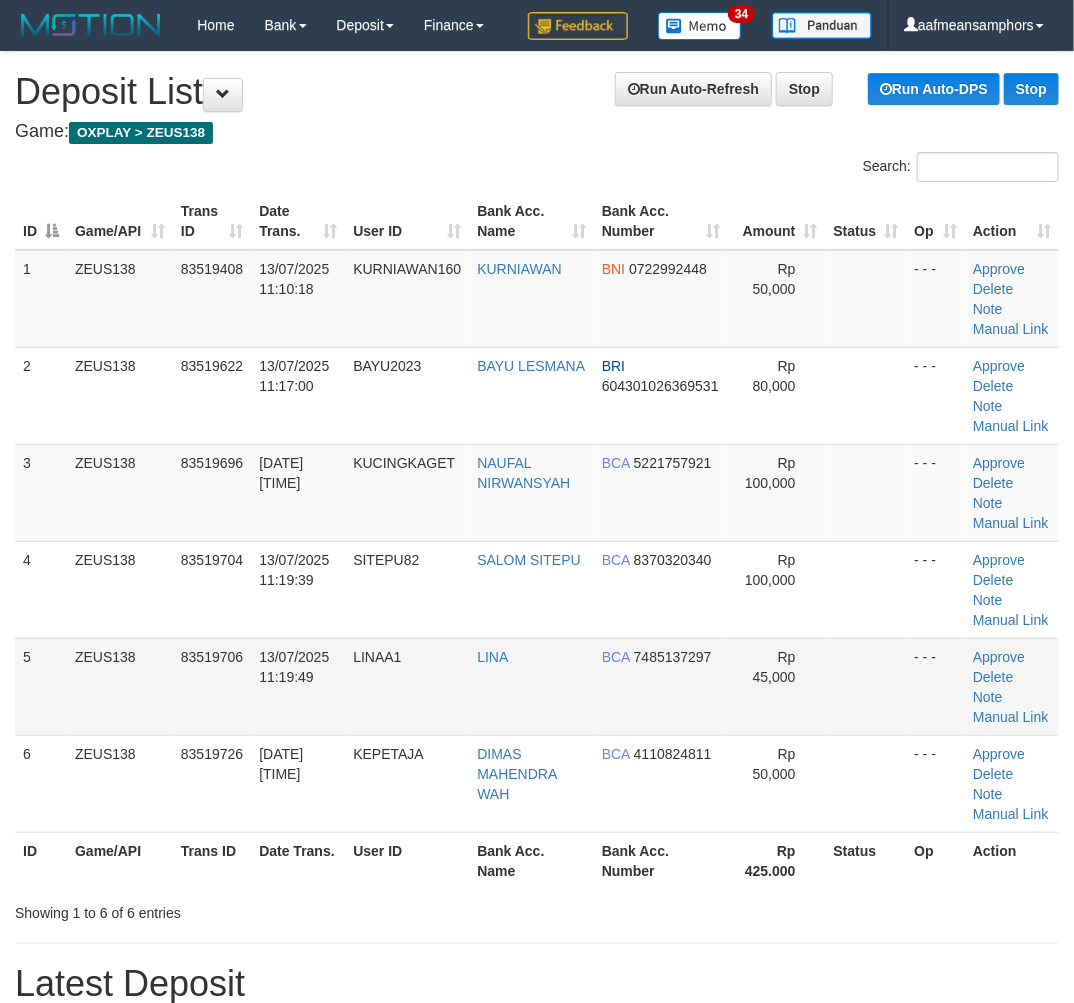 click on "1
ZEUS138
83519408
13/07/2025 11:10:18
KURNIAWAN160
KURNIAWAN
BNI
0722992448
Rp 50,000
- - -
Approve
Delete
Note
Manual Link
2
ZEUS138
83519622
13/07/2025 11:17:00
BAYU2023
BAYU LESMANA
BRI
604301026369531
Rp 80,000
- - -
Approve" at bounding box center (537, 541) 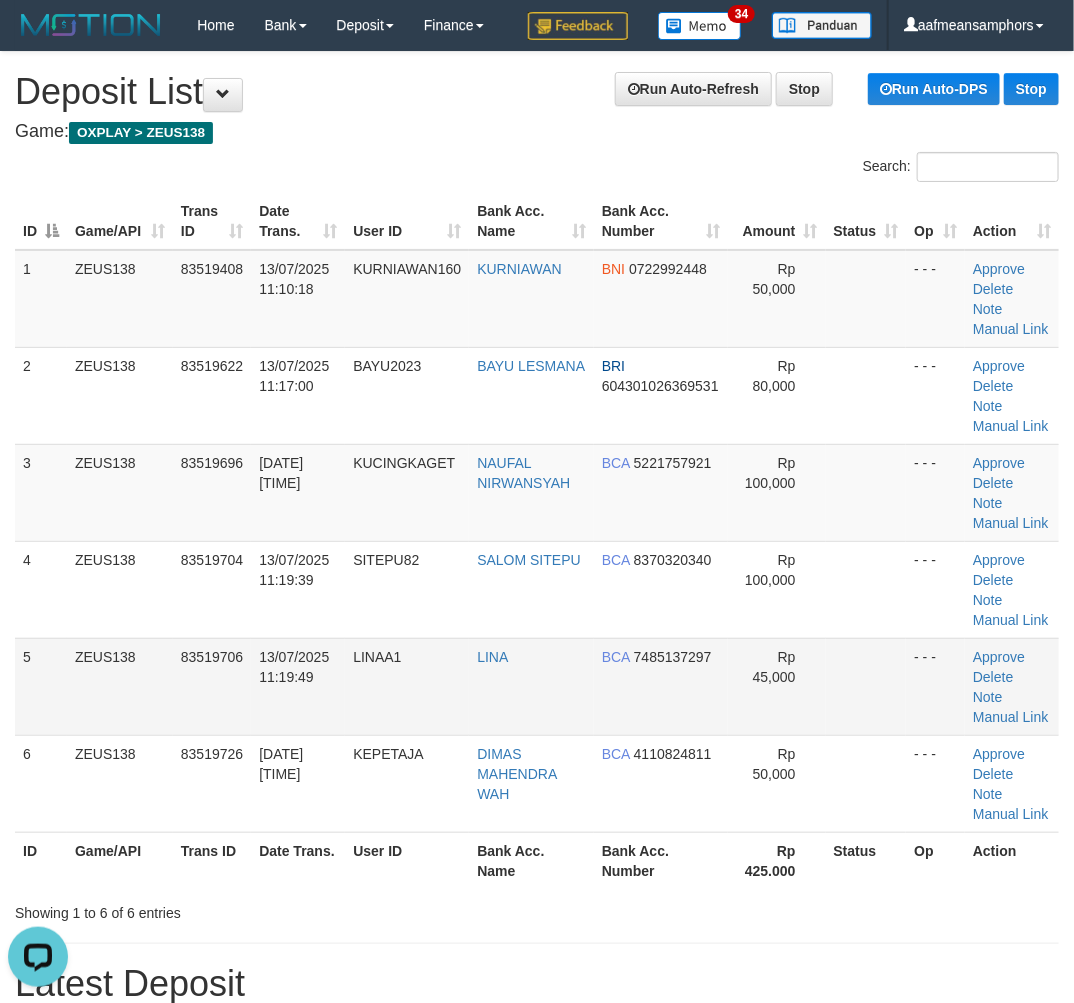 scroll, scrollTop: 0, scrollLeft: 0, axis: both 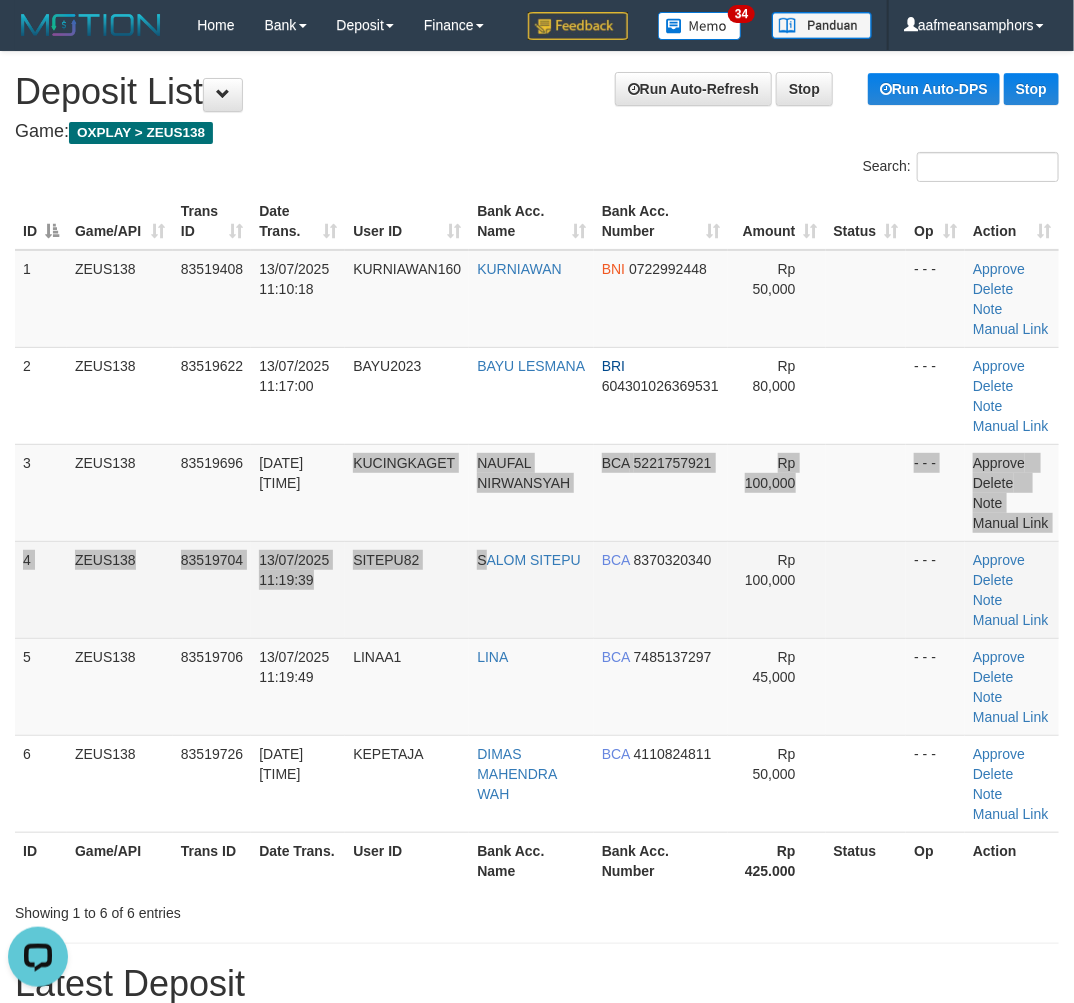click on "1
ZEUS138
83519408
13/07/2025 11:10:18
KURNIAWAN160
KURNIAWAN
BNI
0722992448
Rp 50,000
- - -
Approve
Delete
Note
Manual Link
2
ZEUS138
83519622
13/07/2025 11:17:00
BAYU2023
BAYU LESMANA
BRI
604301026369531
Rp 80,000
- - -
Approve" at bounding box center [537, 541] 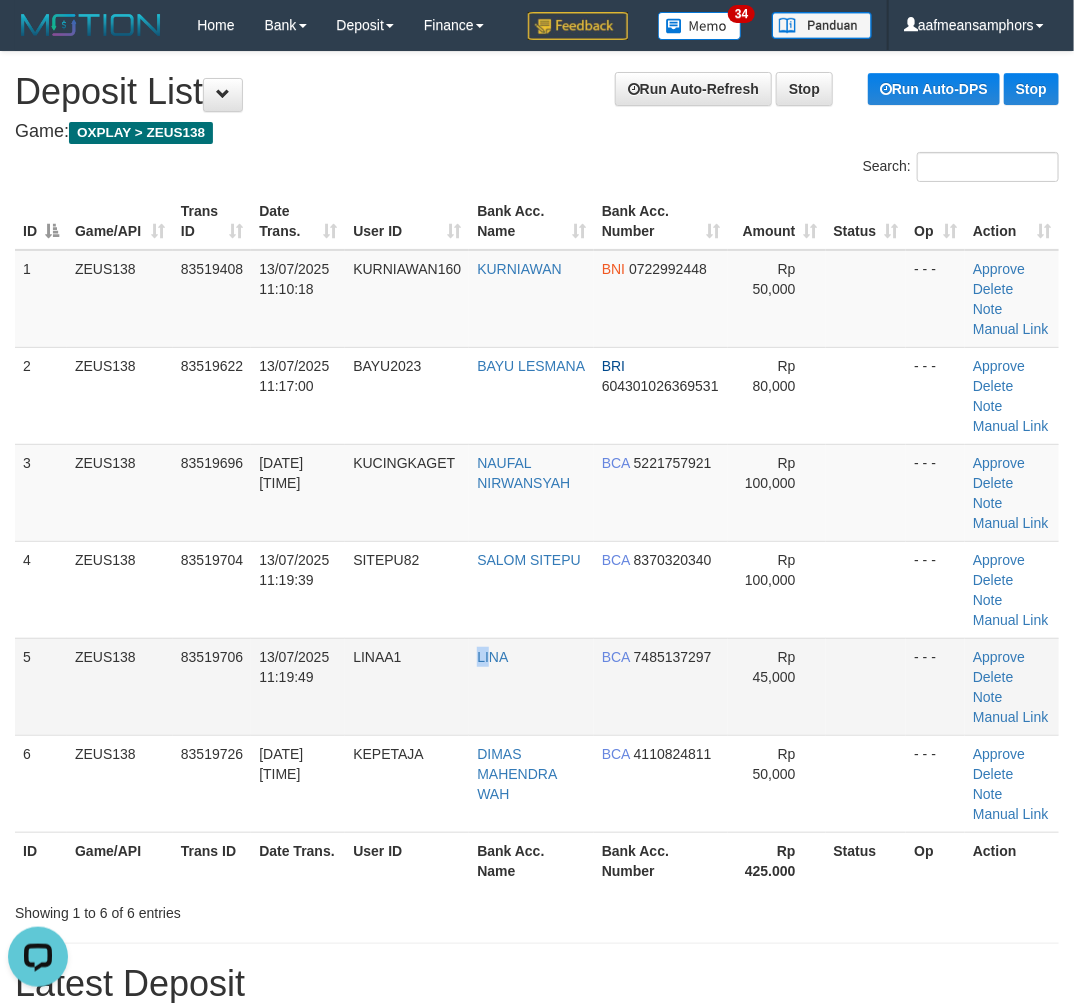 click on "LINA" at bounding box center [531, 686] 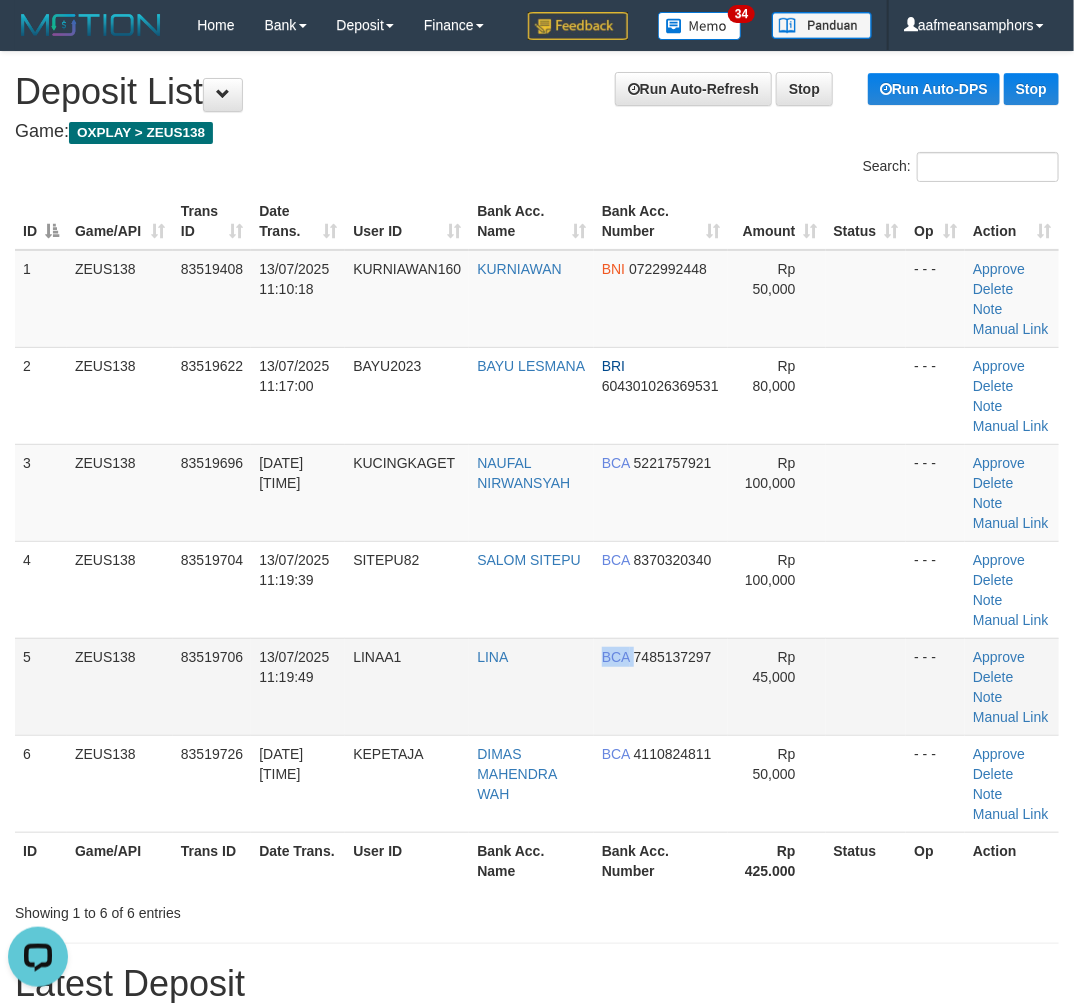 drag, startPoint x: 635, startPoint y: 684, endPoint x: 625, endPoint y: 686, distance: 10.198039 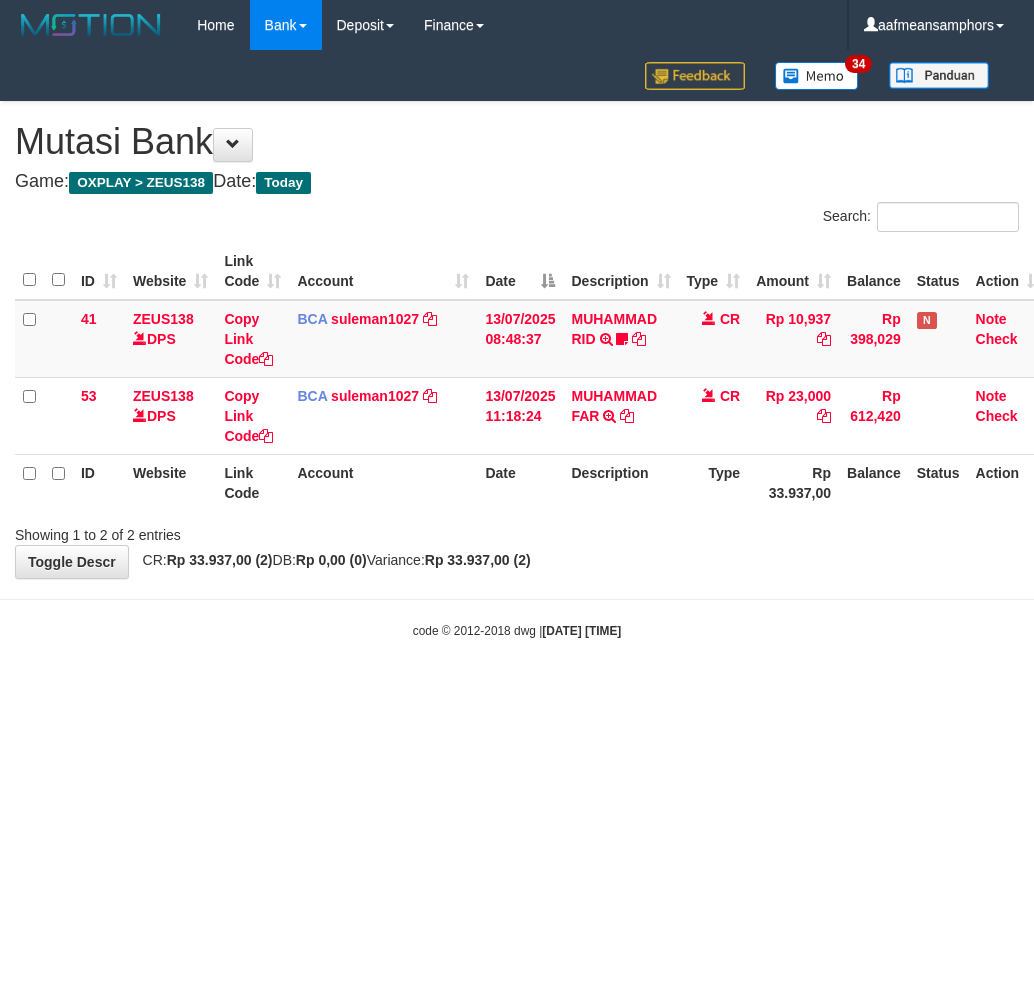 scroll, scrollTop: 0, scrollLeft: 0, axis: both 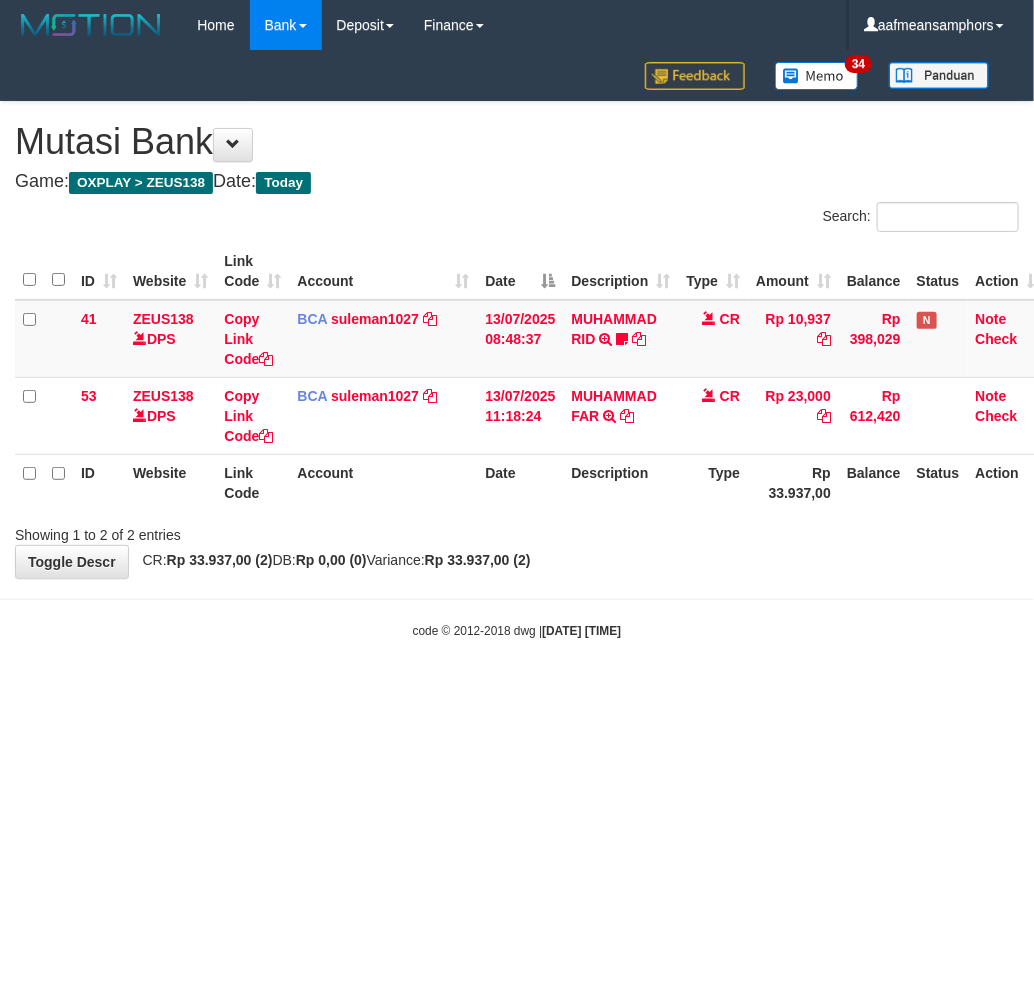 click on "Toggle navigation
Home
Bank
Account List
Load
By Website
Group
[OXPLAY]													ZEUS138
By Load Group (DPS)" at bounding box center (517, 345) 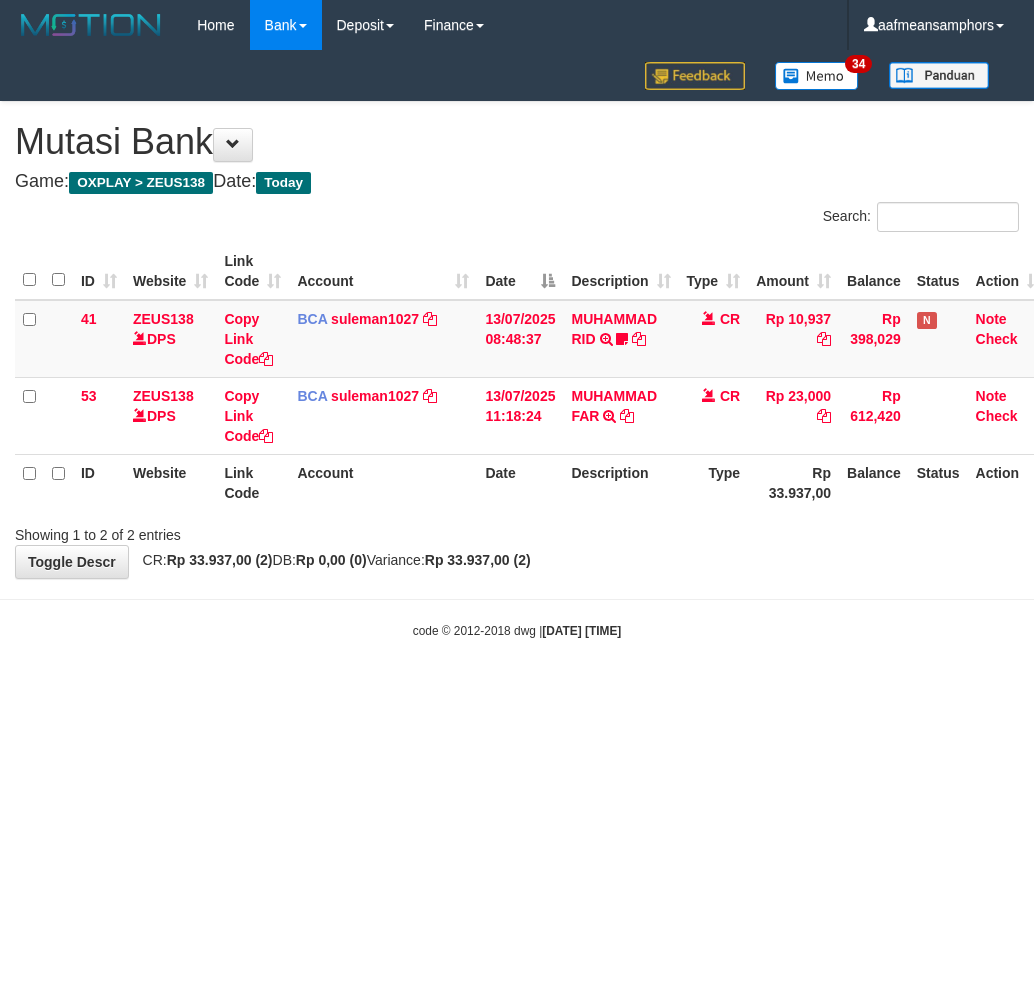 scroll, scrollTop: 0, scrollLeft: 0, axis: both 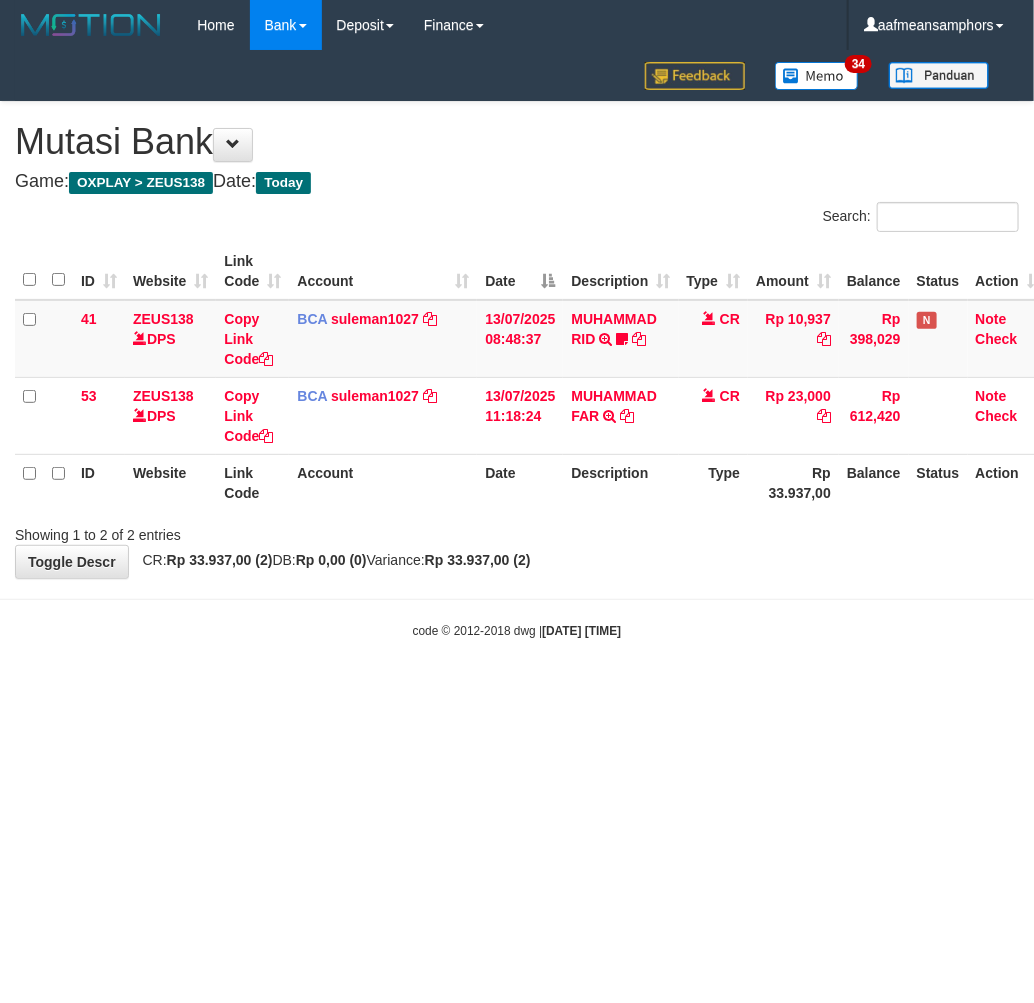 click on "code © 2012-2018 dwg |  2025/07/13 11:20:28" at bounding box center (517, 630) 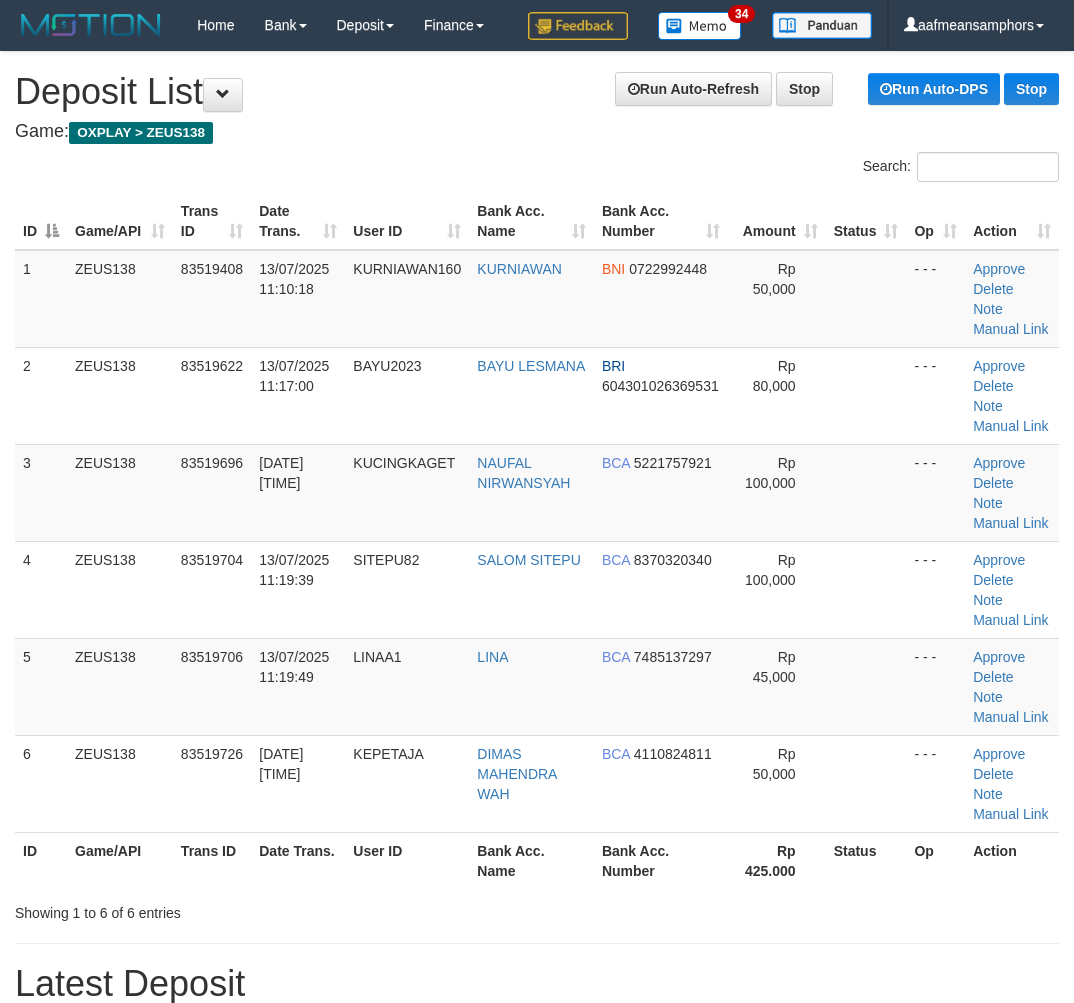scroll, scrollTop: 0, scrollLeft: 0, axis: both 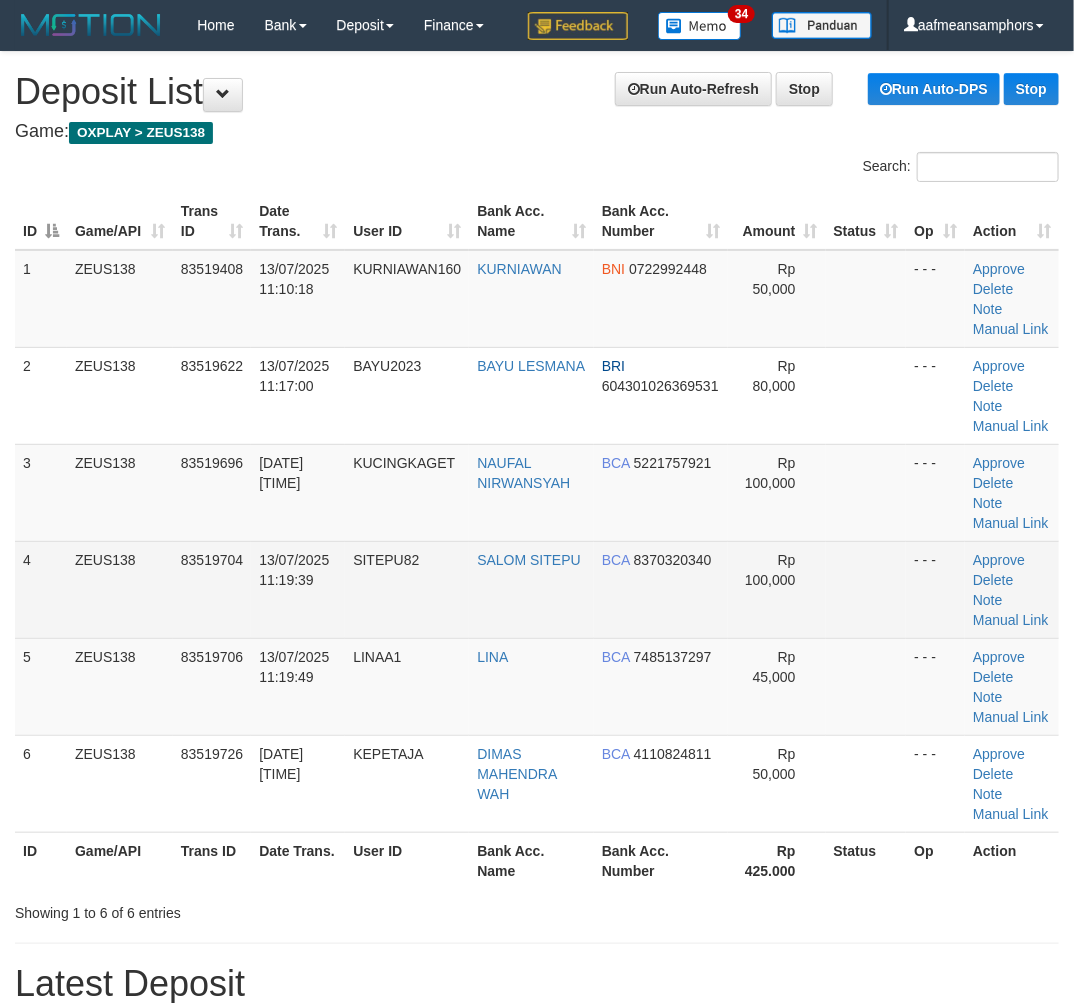 click on "4
ZEUS138
83519704
13/07/2025 11:19:39
SITEPU82
SALOM SITEPU
BCA
8370320340
Rp 100,000
- - -
Approve
Delete
Note
Manual Link" at bounding box center (537, 589) 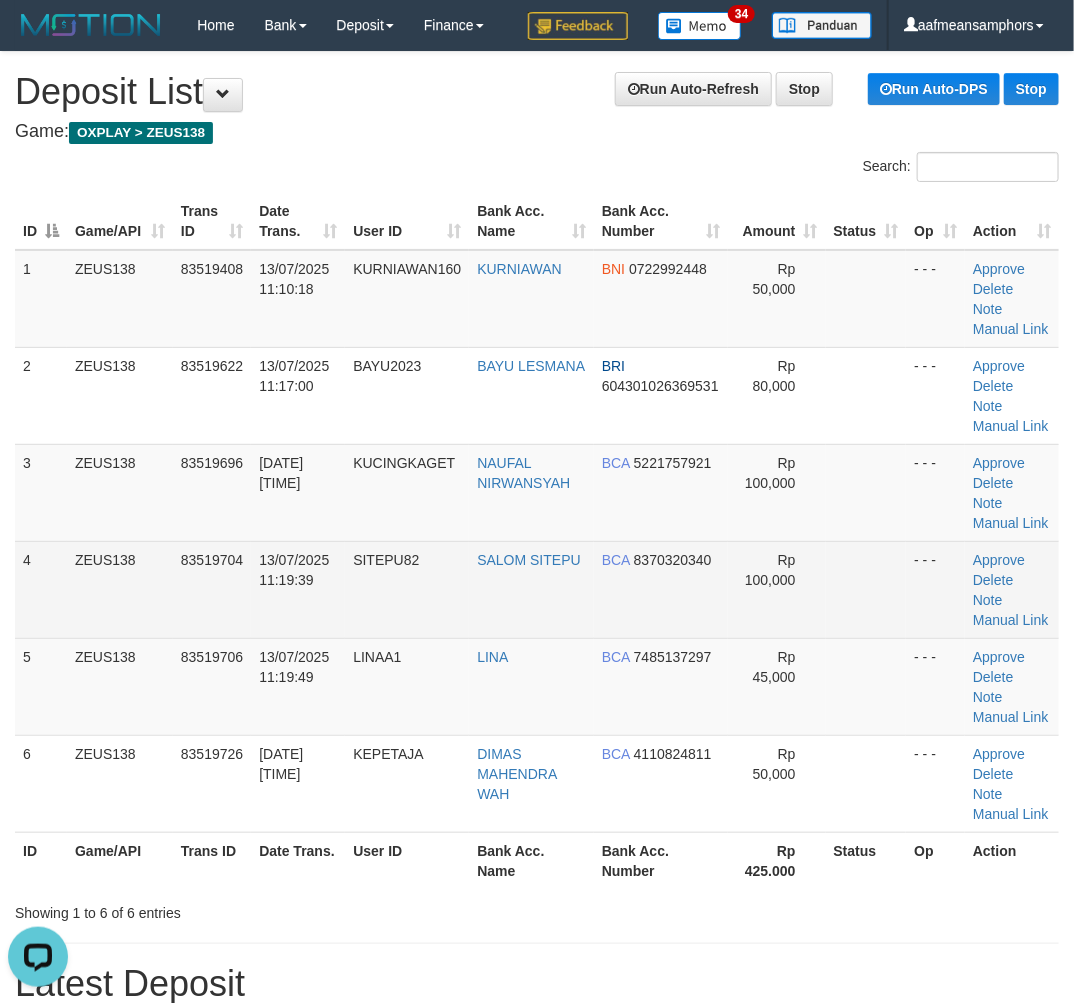 scroll, scrollTop: 0, scrollLeft: 0, axis: both 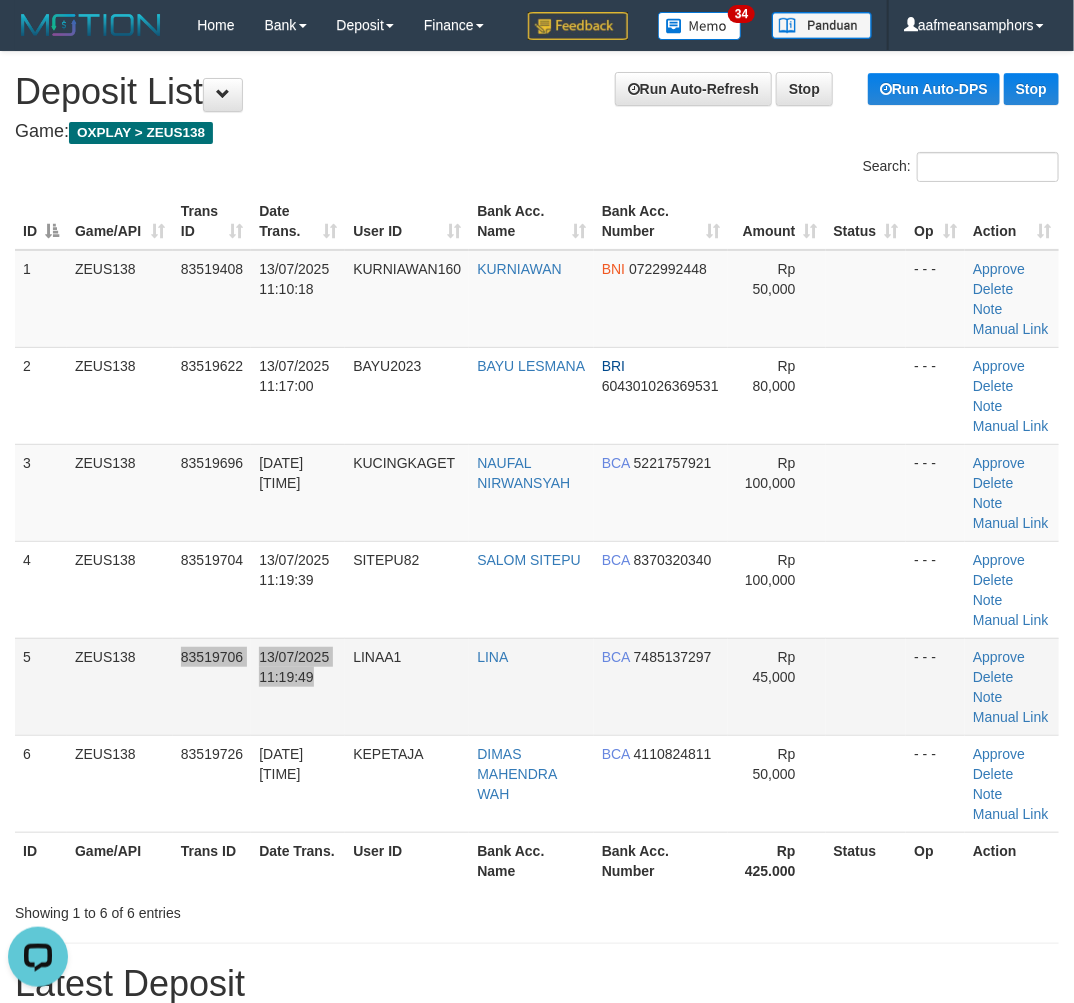 drag, startPoint x: 151, startPoint y: 662, endPoint x: 333, endPoint y: 694, distance: 184.79178 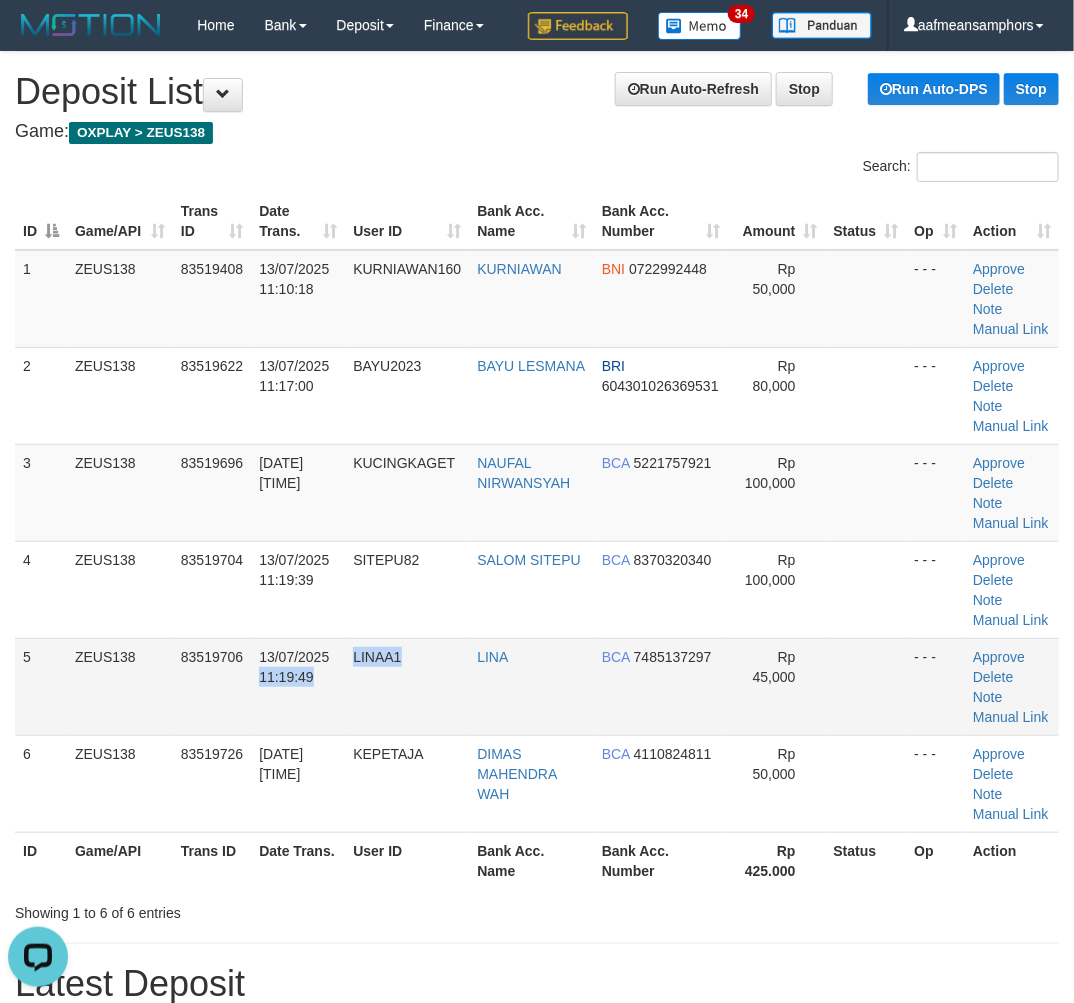 click on "5
ZEUS138
83519706
13/07/2025 11:19:49
LINAA1
LINA
BCA
7485137297
Rp 45,000
- - -
Approve
Delete
Note
Manual Link" at bounding box center (537, 686) 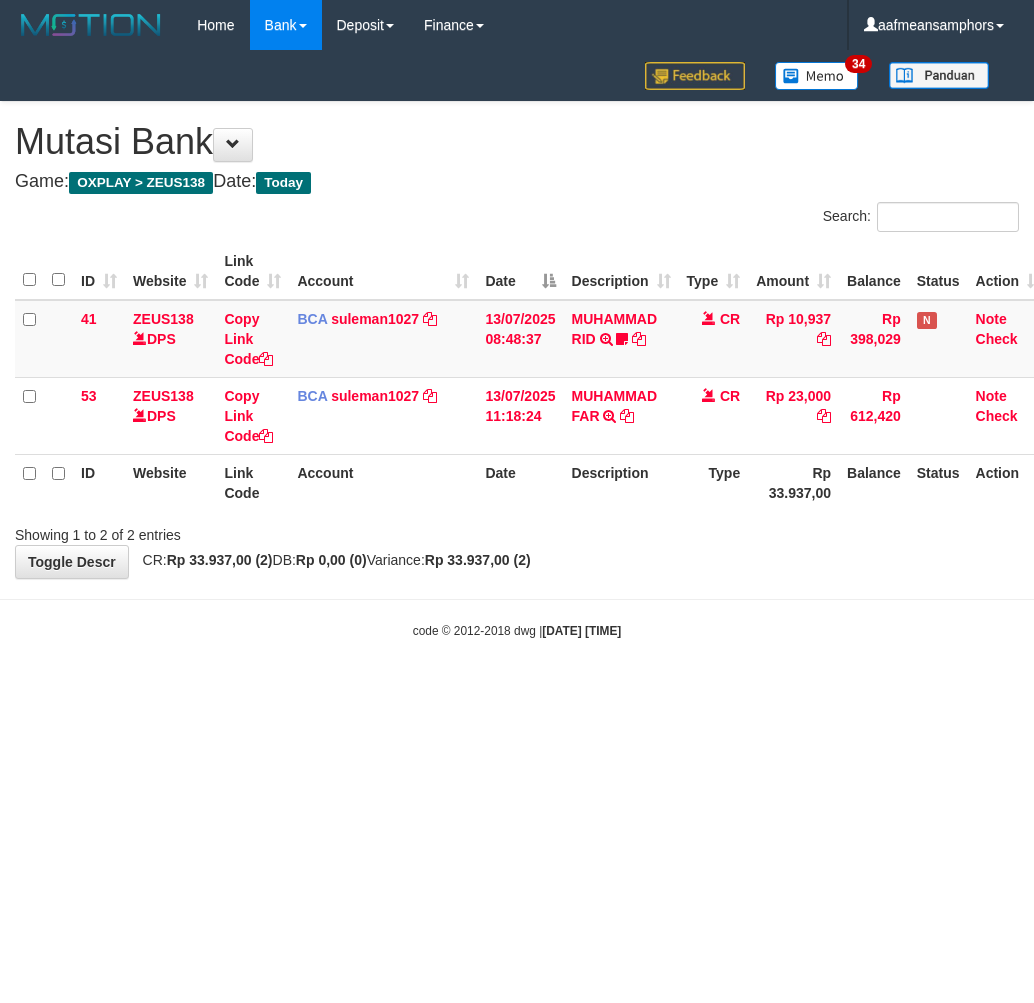 scroll, scrollTop: 0, scrollLeft: 0, axis: both 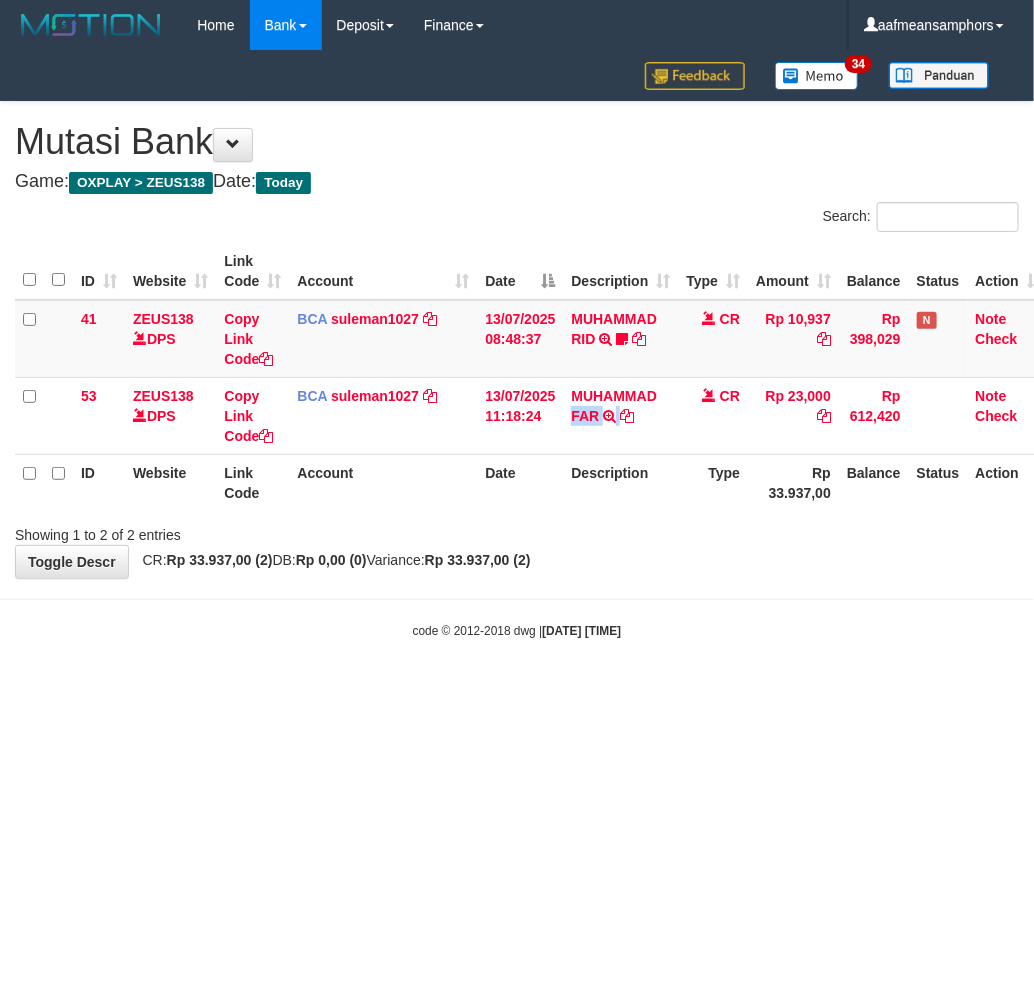 click on "MUHAMMAD FAR         TRSF E-BANKING CR 1307/FTSCY/WS95051
23000.002025071309442815 TRFDN-MUHAMMAD FARESPAY DEBIT INDONE" at bounding box center (620, 415) 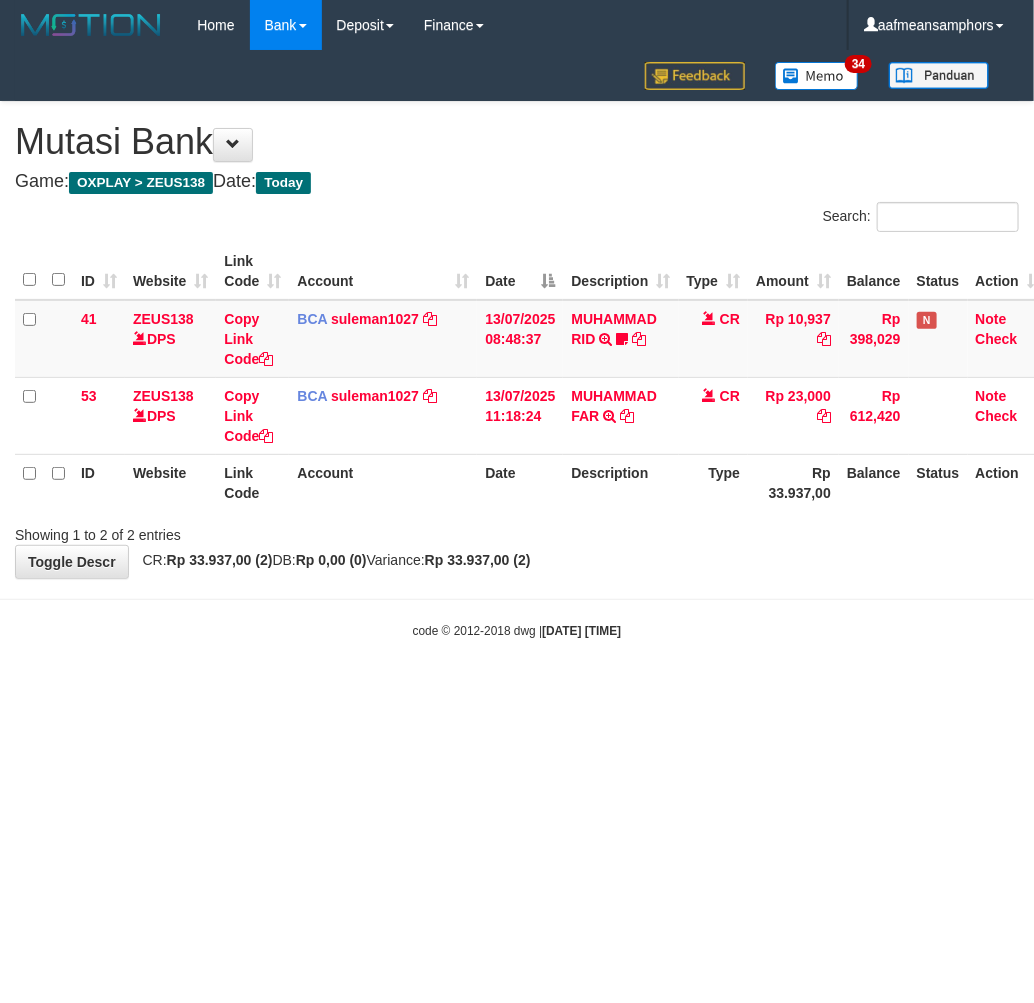 click on "Toggle navigation
Home
Bank
Account List
Load
By Website
Group
[OXPLAY]													ZEUS138
By Load Group (DPS)" at bounding box center (517, 345) 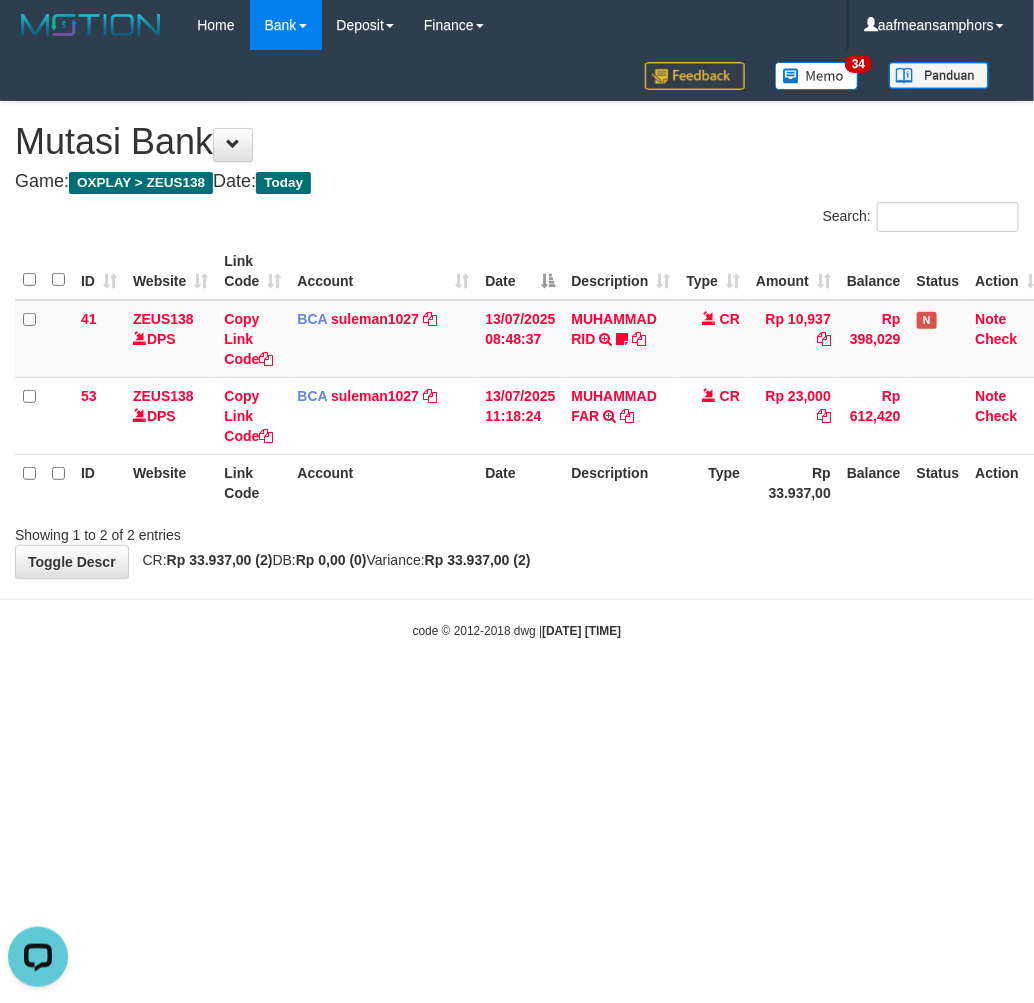 scroll, scrollTop: 0, scrollLeft: 0, axis: both 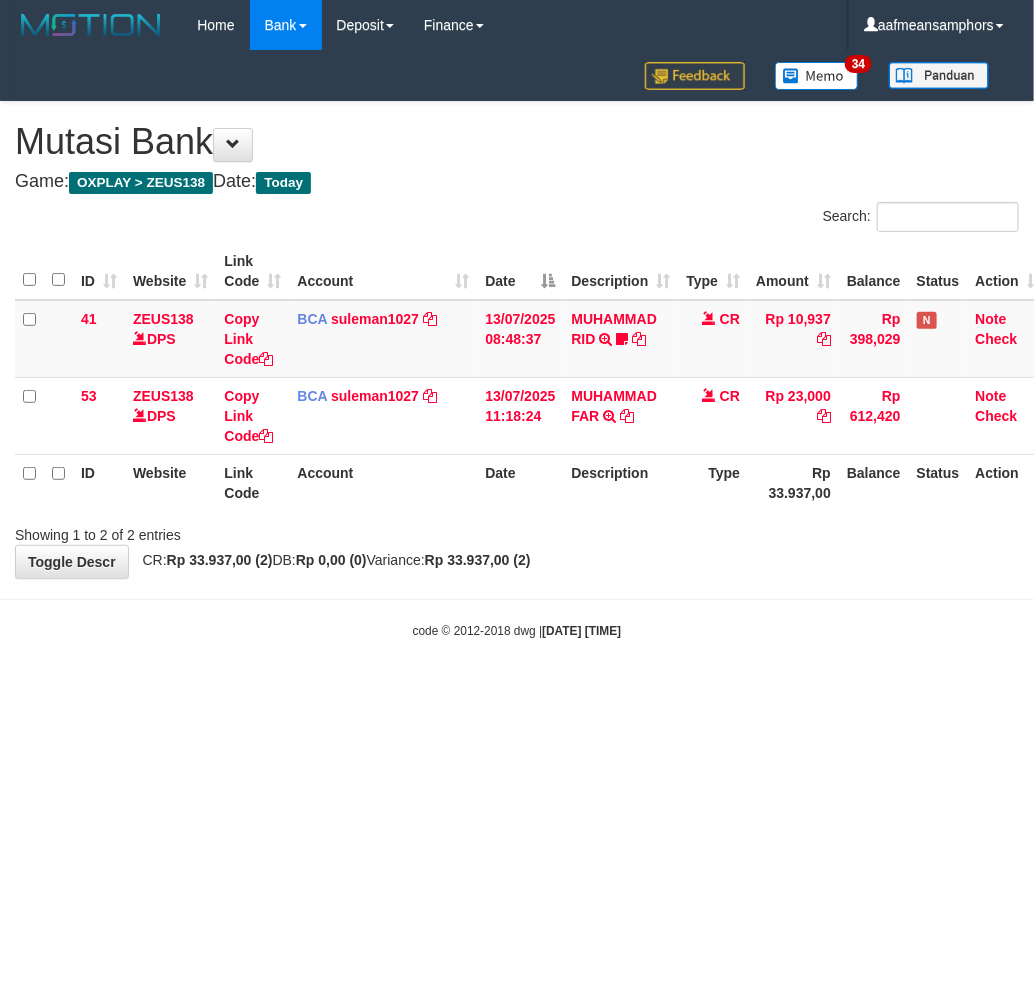 click on "code © 2012-2018 dwg |  2025/07/13 11:20:32" at bounding box center (517, 630) 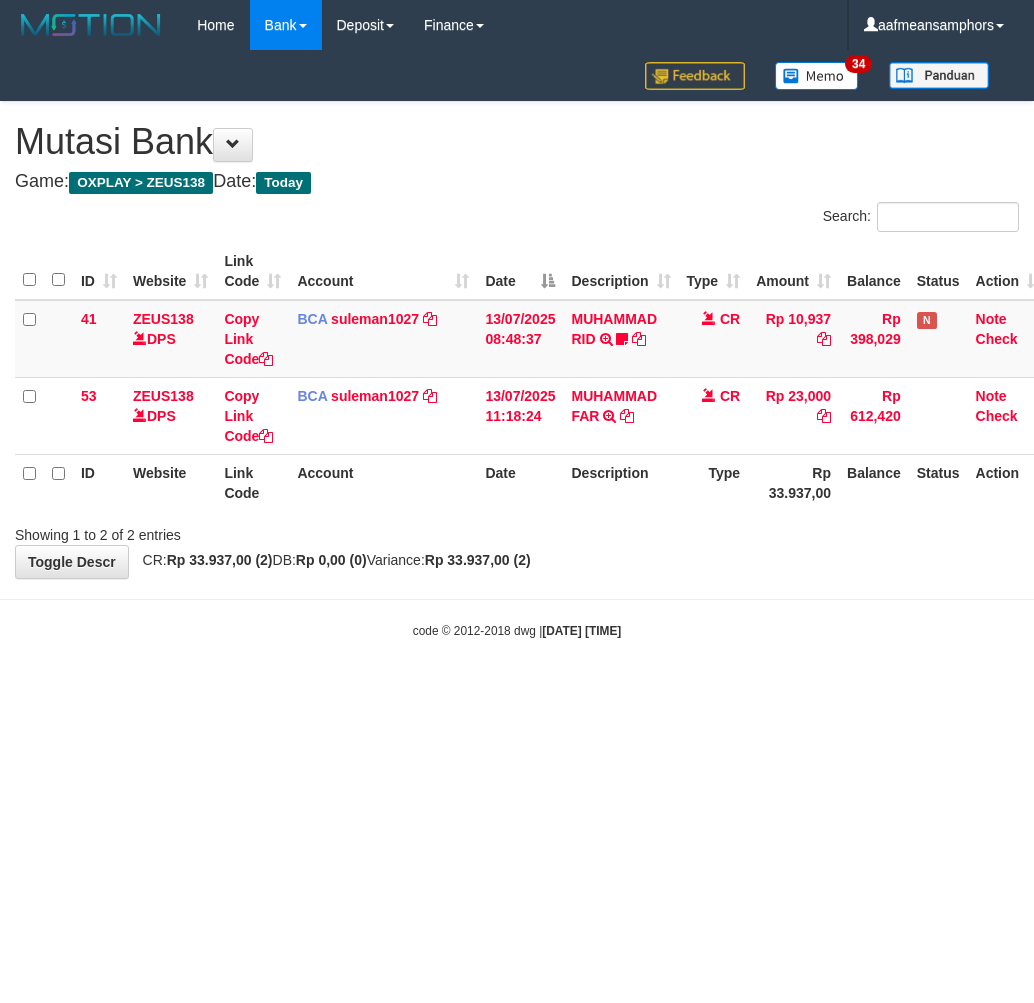 scroll, scrollTop: 0, scrollLeft: 0, axis: both 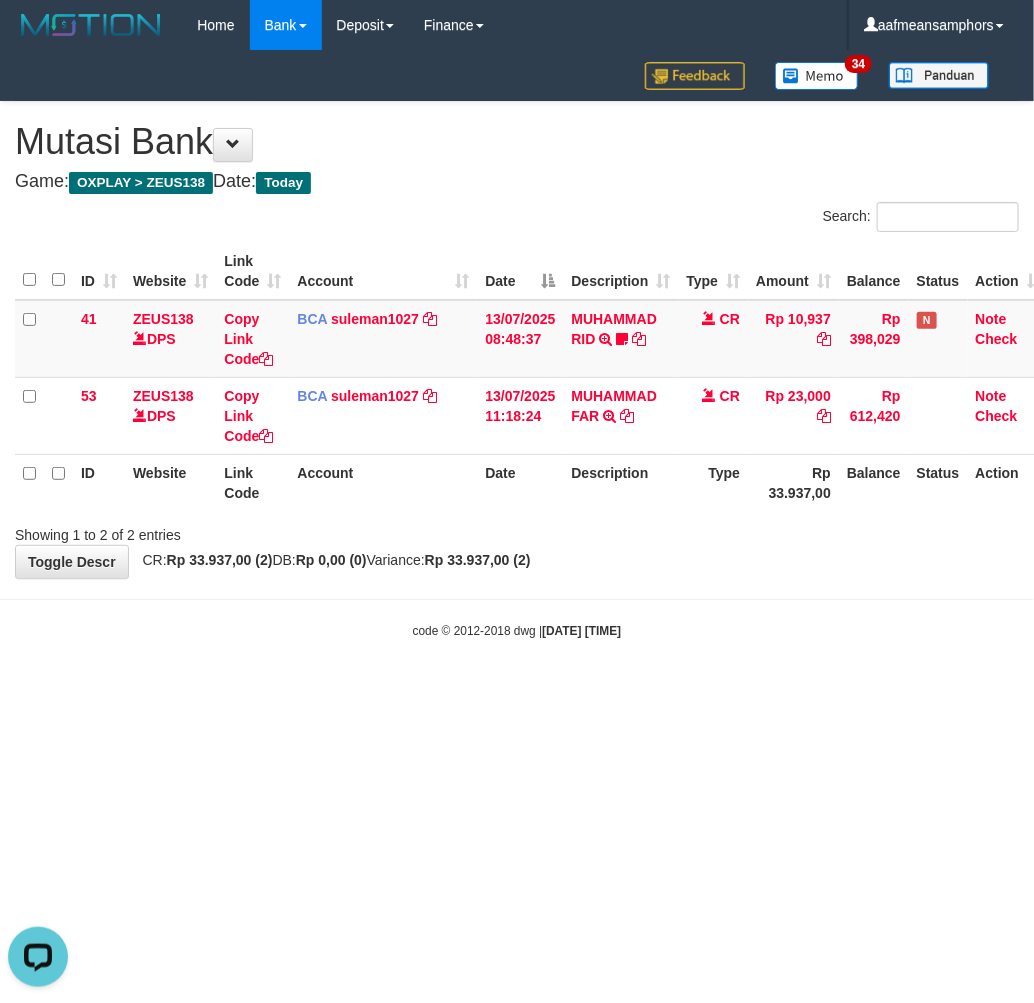 click on "Toggle navigation
Home
Bank
Account List
Load
By Website
Group
[OXPLAY]													ZEUS138
By Load Group (DPS)" at bounding box center [517, 345] 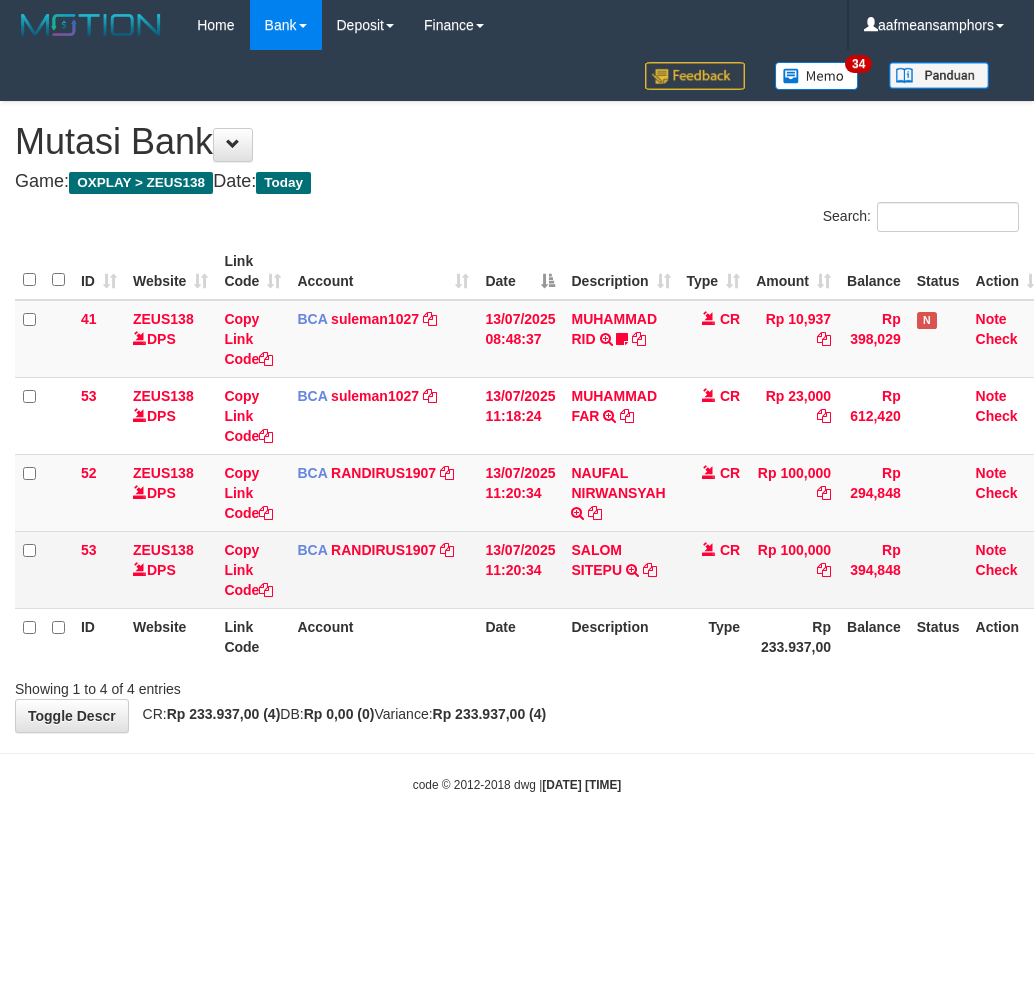 scroll, scrollTop: 0, scrollLeft: 0, axis: both 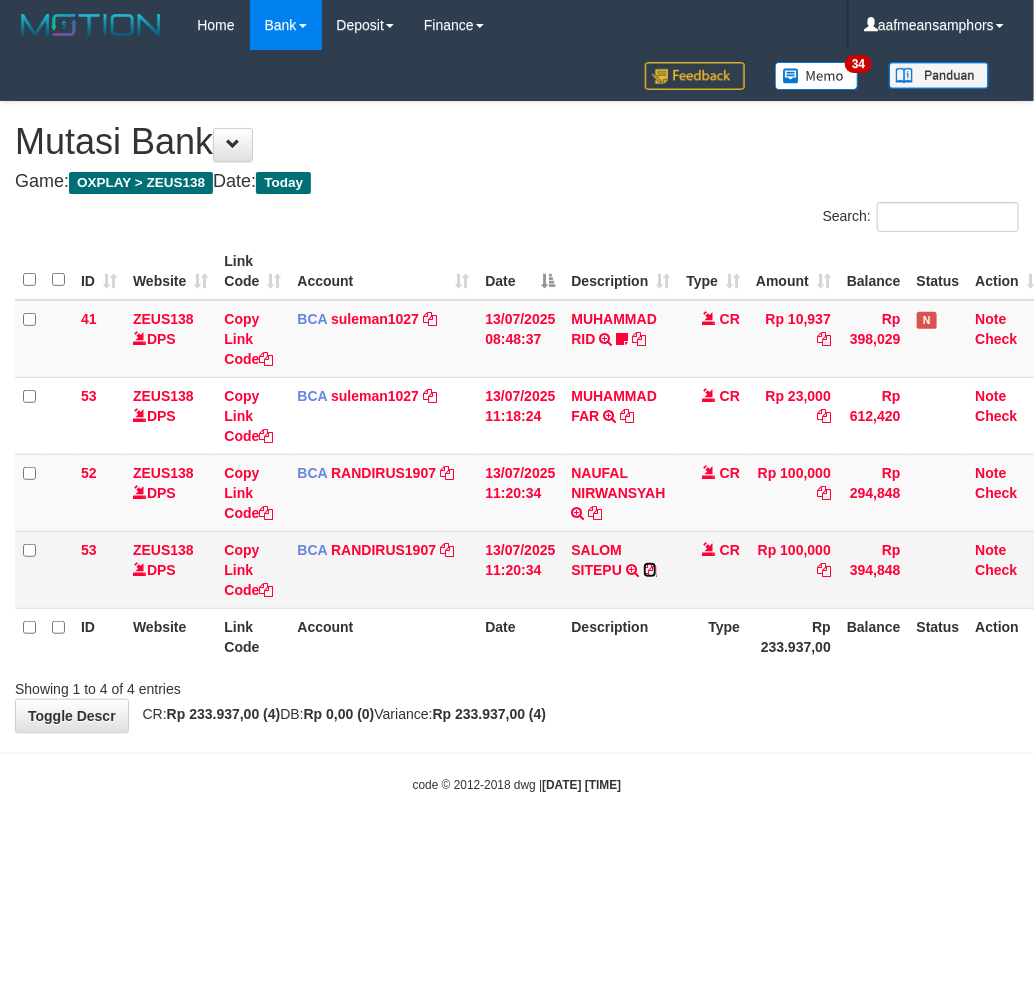 click at bounding box center [650, 570] 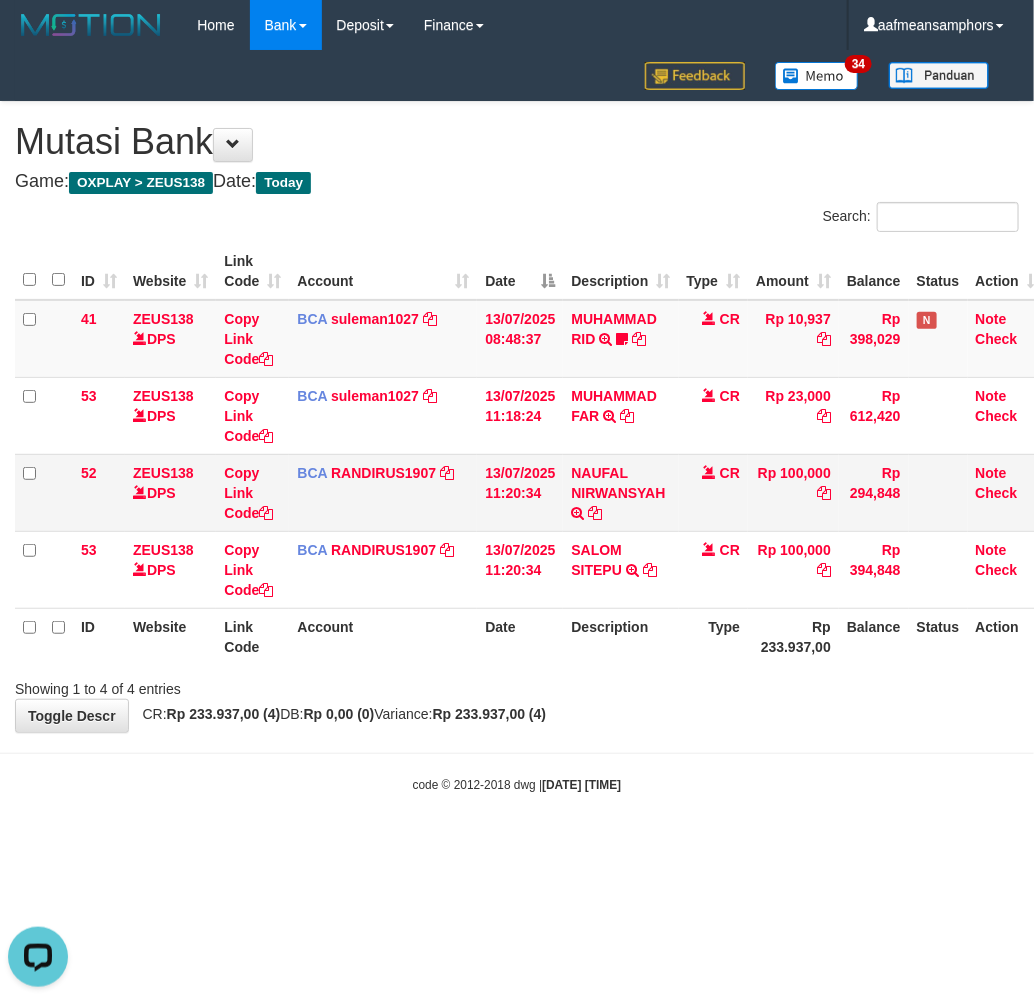 scroll, scrollTop: 0, scrollLeft: 0, axis: both 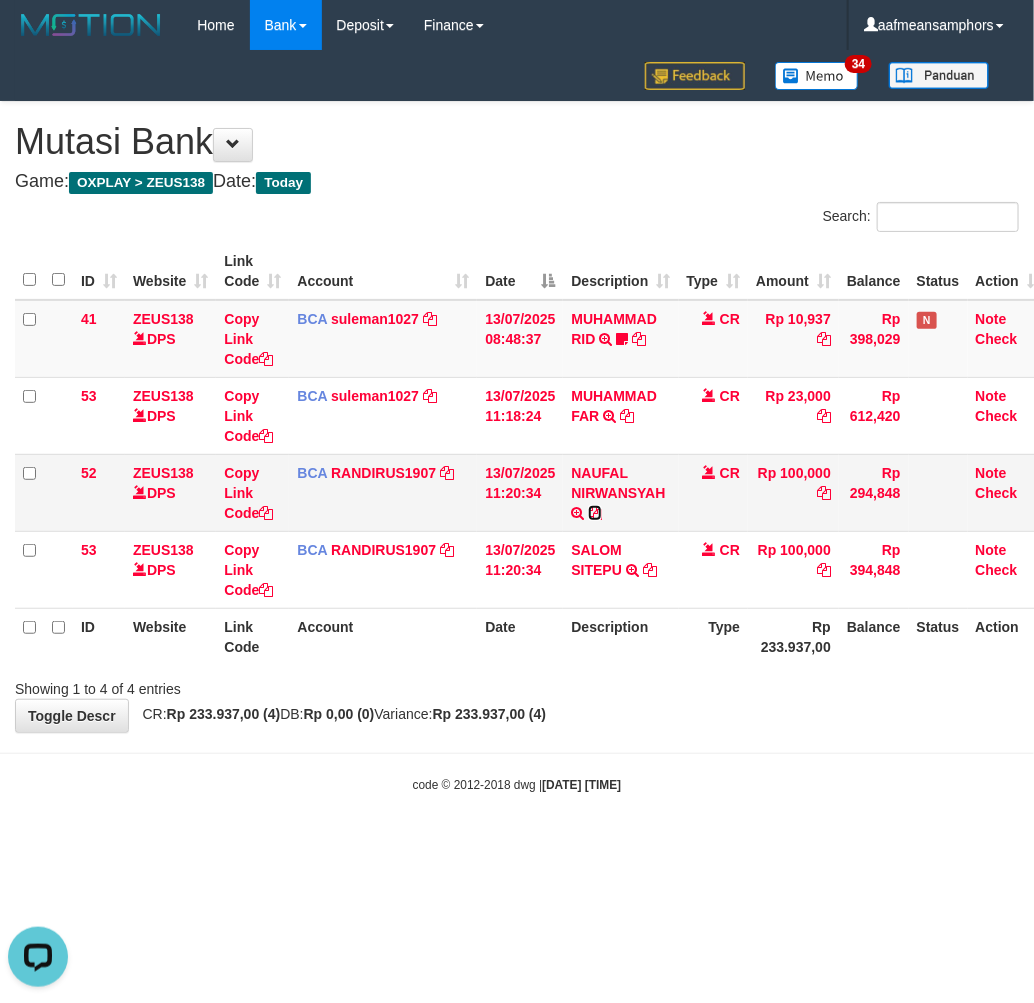 click at bounding box center (595, 513) 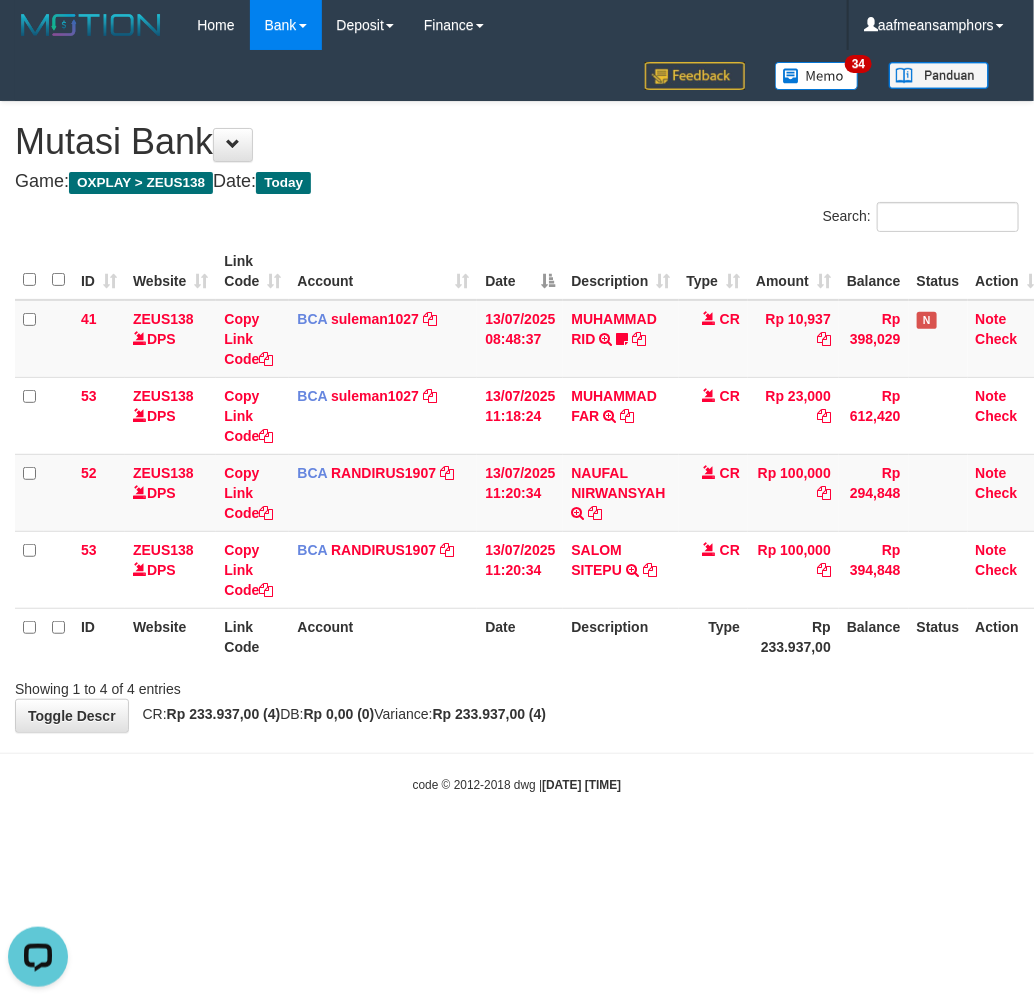 click on "ID Website Link Code Account Date Description Type Rp 233.937,00 Balance Status Action" at bounding box center [532, 636] 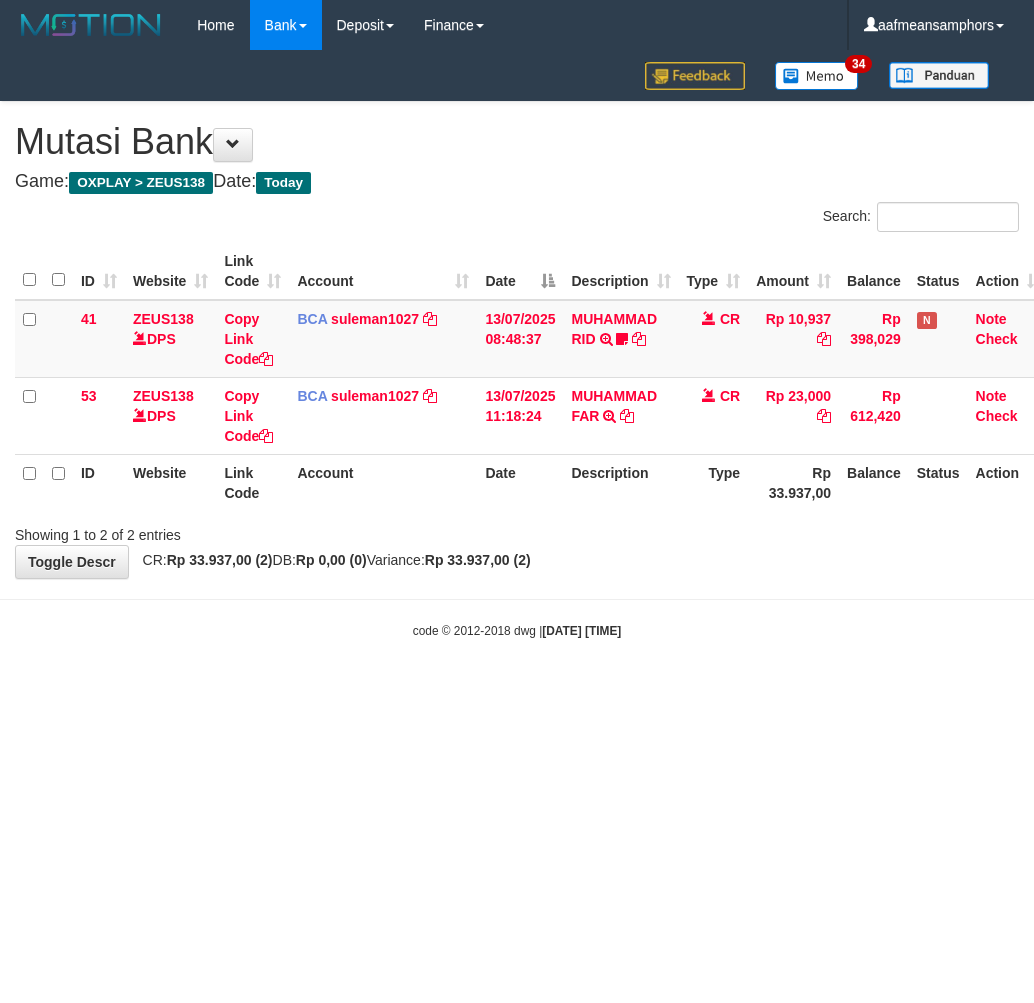 scroll, scrollTop: 0, scrollLeft: 0, axis: both 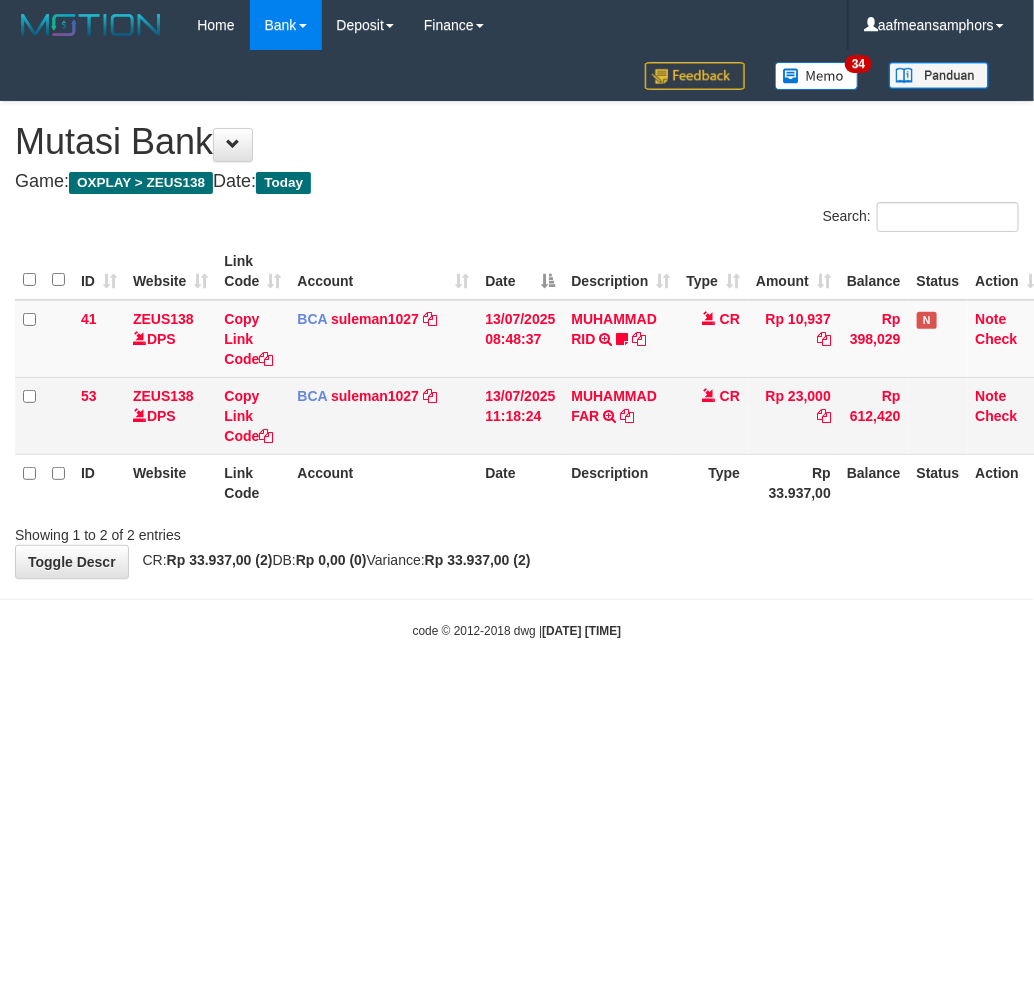 click on "MUHAMMAD FAR         TRSF E-BANKING CR 1307/FTSCY/WS95051
23000.002025071309442815 TRFDN-MUHAMMAD FARESPAY DEBIT INDONE" at bounding box center [620, 415] 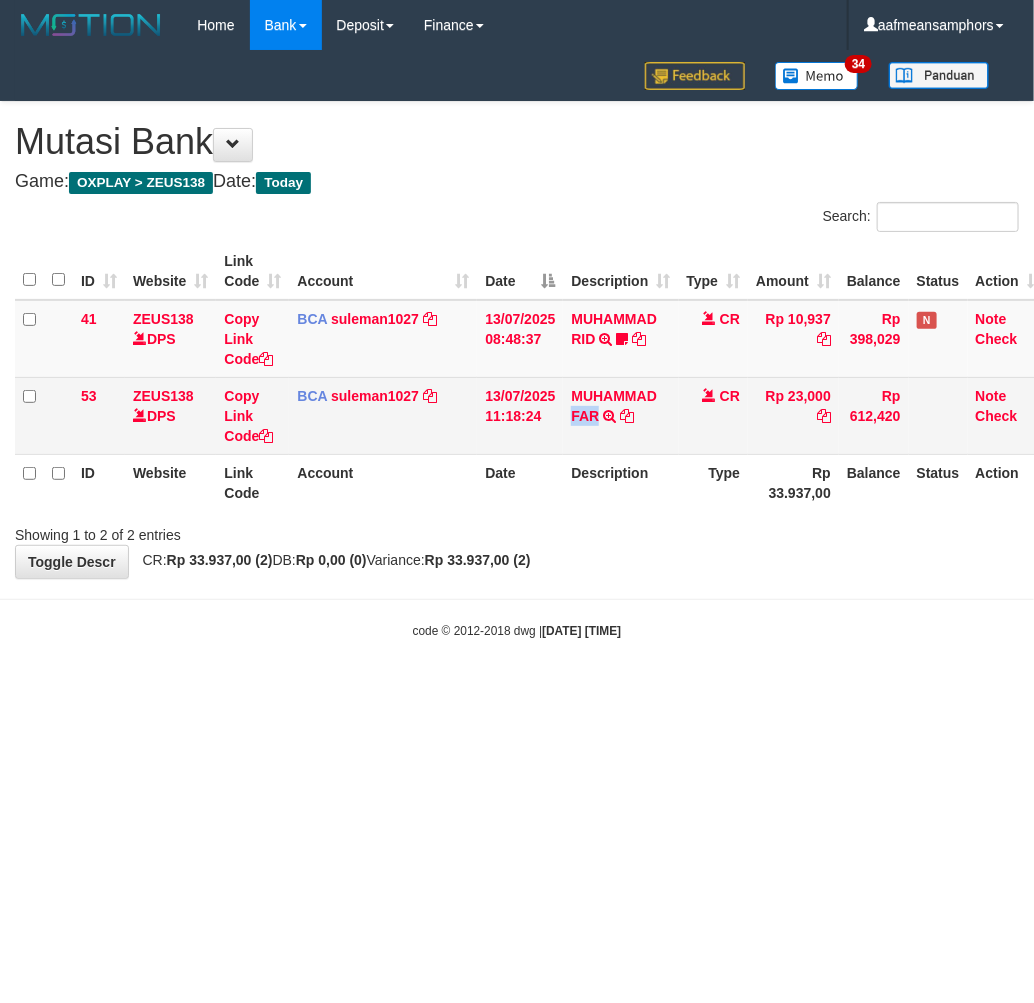 click on "MUHAMMAD FAR         TRSF E-BANKING CR 1307/FTSCY/WS95051
23000.002025071309442815 TRFDN-MUHAMMAD FARESPAY DEBIT INDONE" at bounding box center (620, 415) 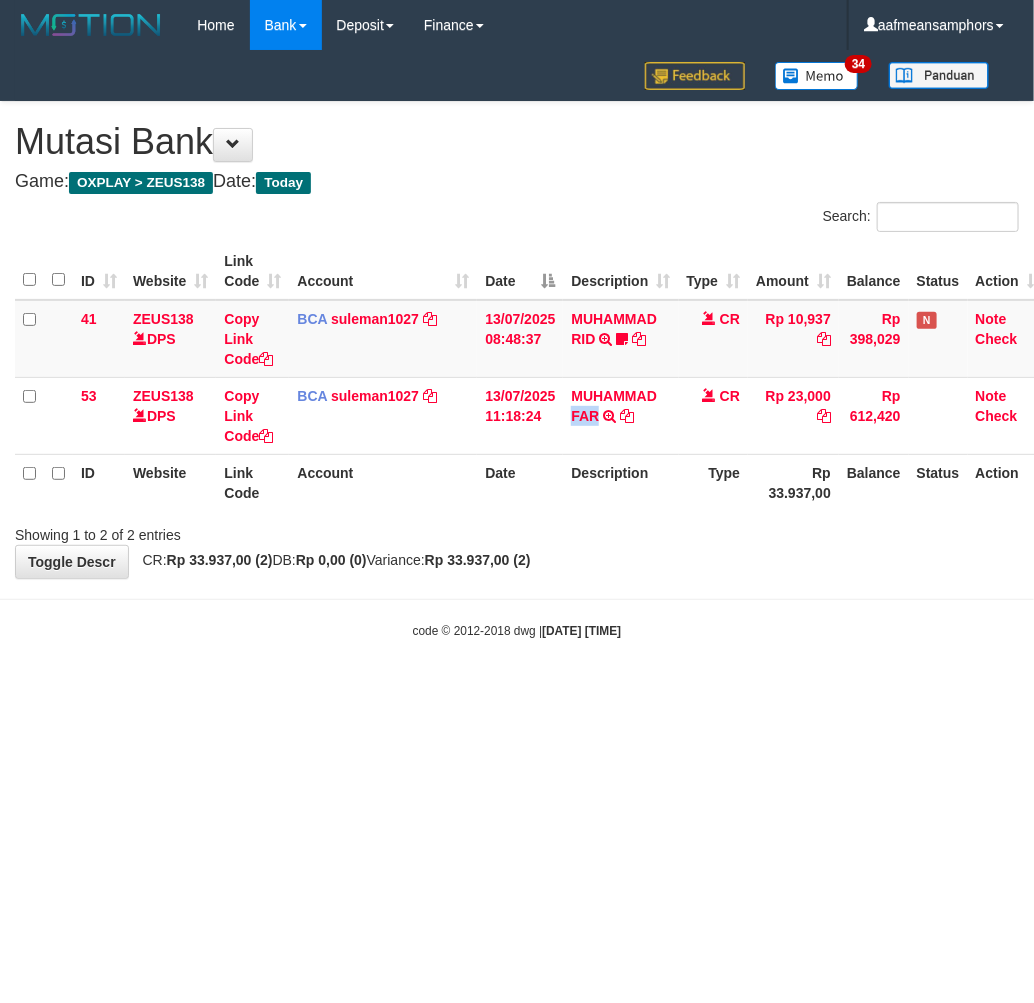 copy on "FAR" 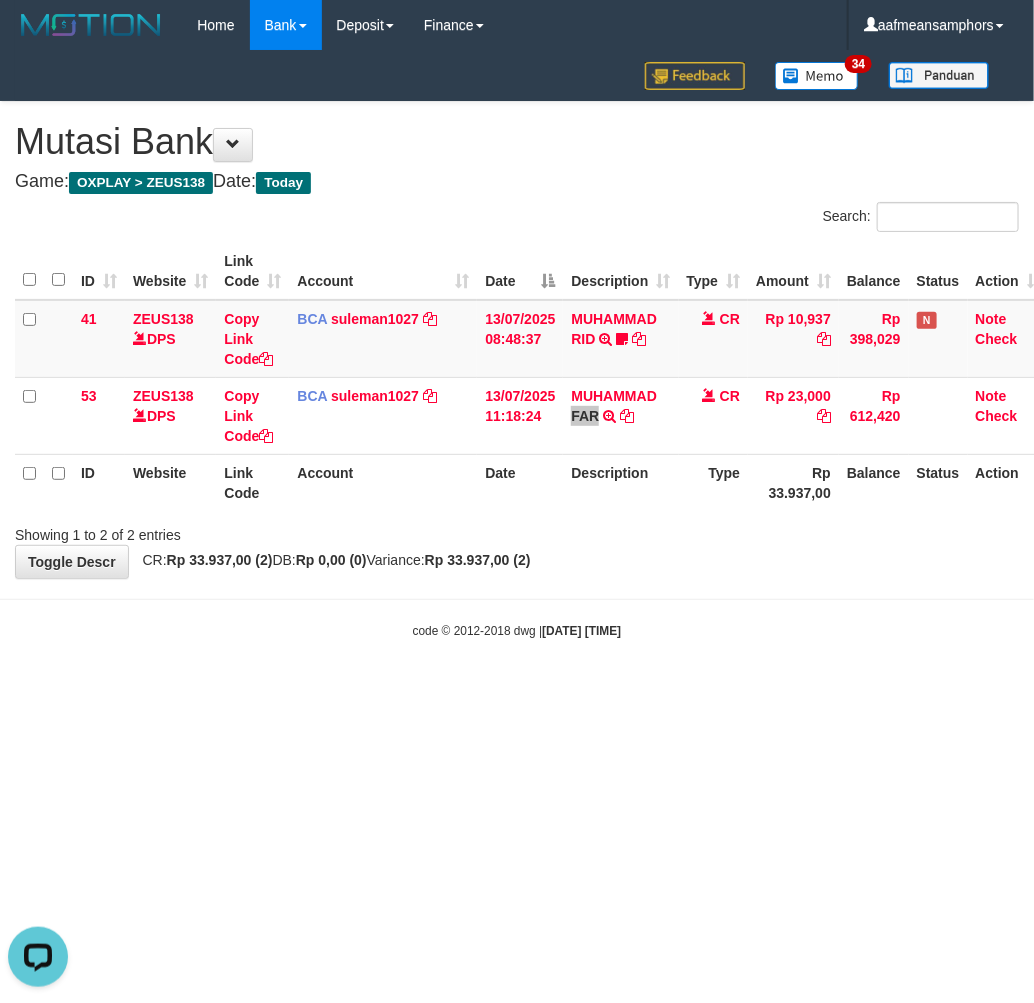 scroll, scrollTop: 0, scrollLeft: 0, axis: both 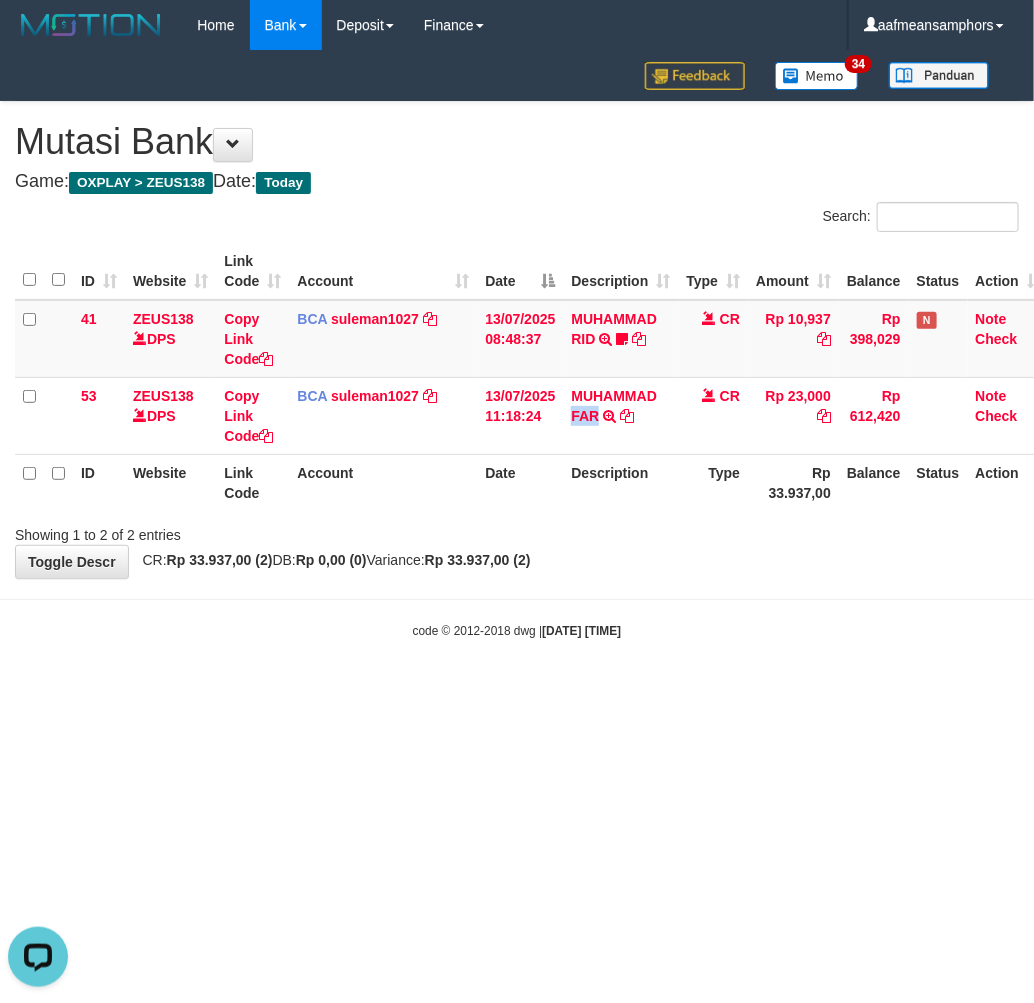 click on "Toggle navigation
Home
Bank
Account List
Load
By Website
Group
[OXPLAY]													ZEUS138
By Load Group (DPS)" at bounding box center (517, 345) 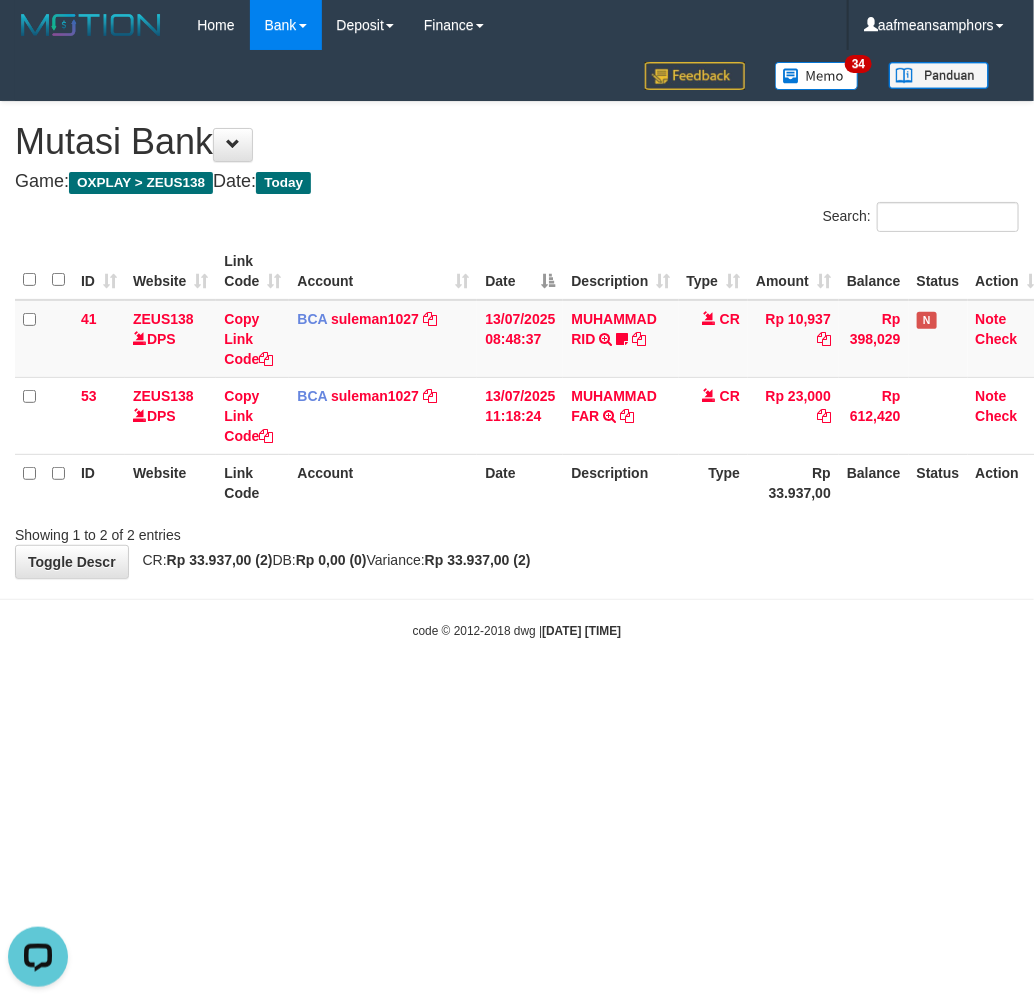 click on "Toggle navigation
Home
Bank
Account List
Load
By Website
Group
[OXPLAY]													ZEUS138
By Load Group (DPS)" at bounding box center [517, 345] 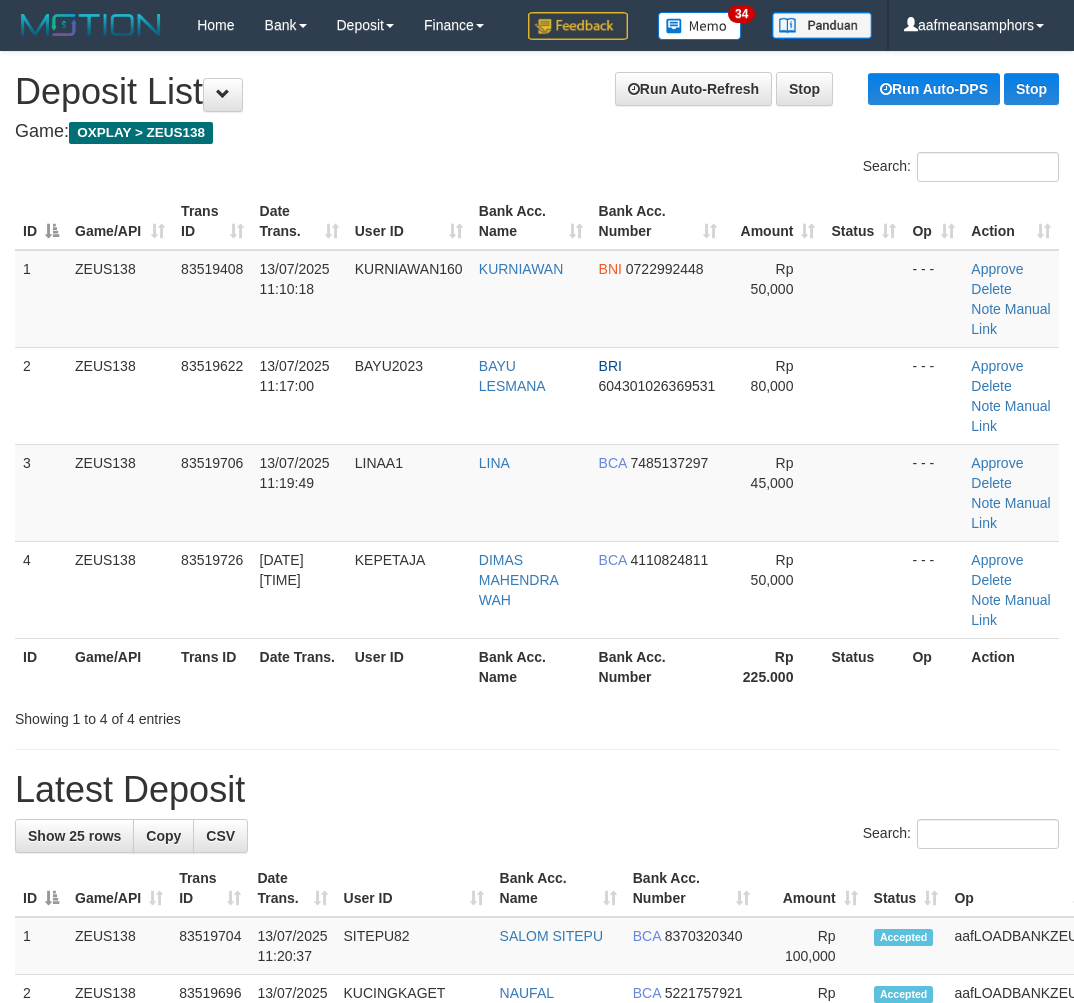 scroll, scrollTop: 0, scrollLeft: 0, axis: both 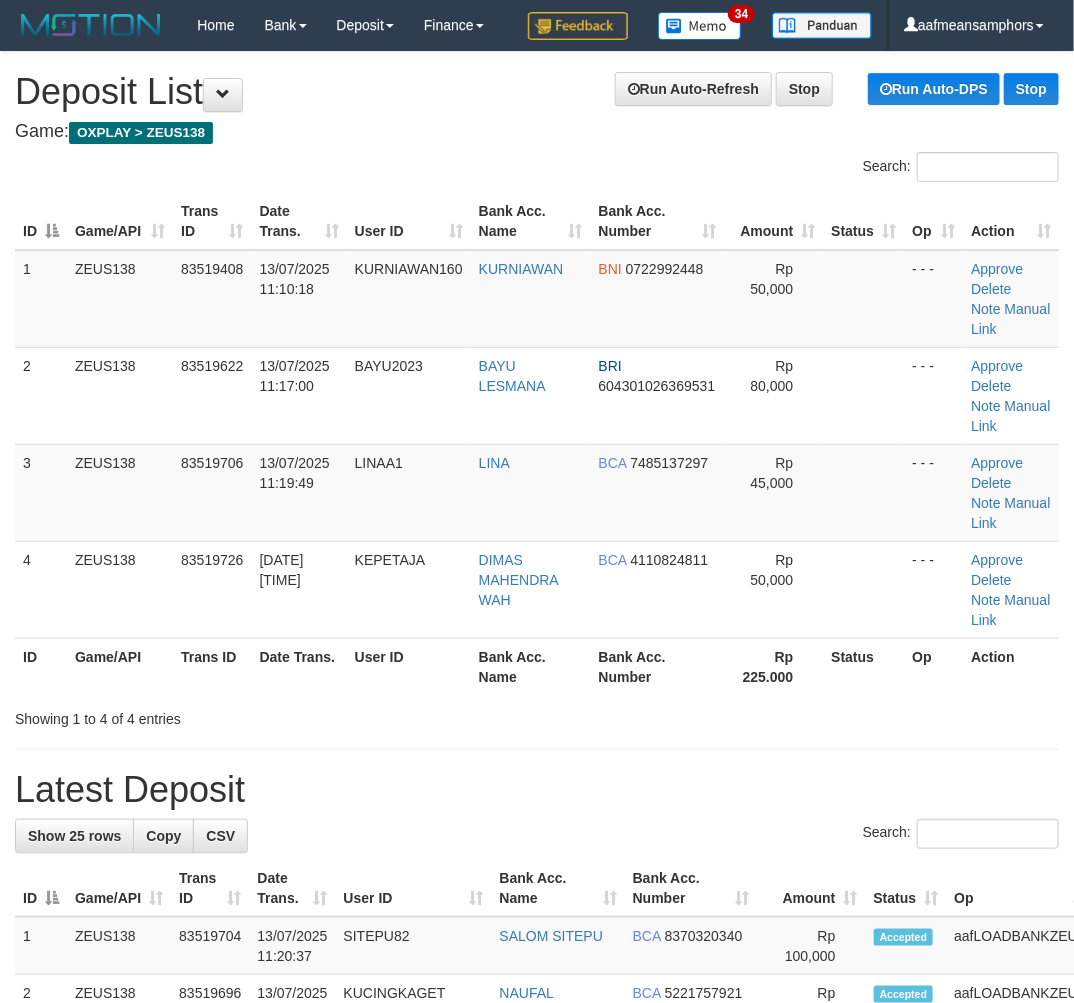 click on "**********" at bounding box center [537, 1274] 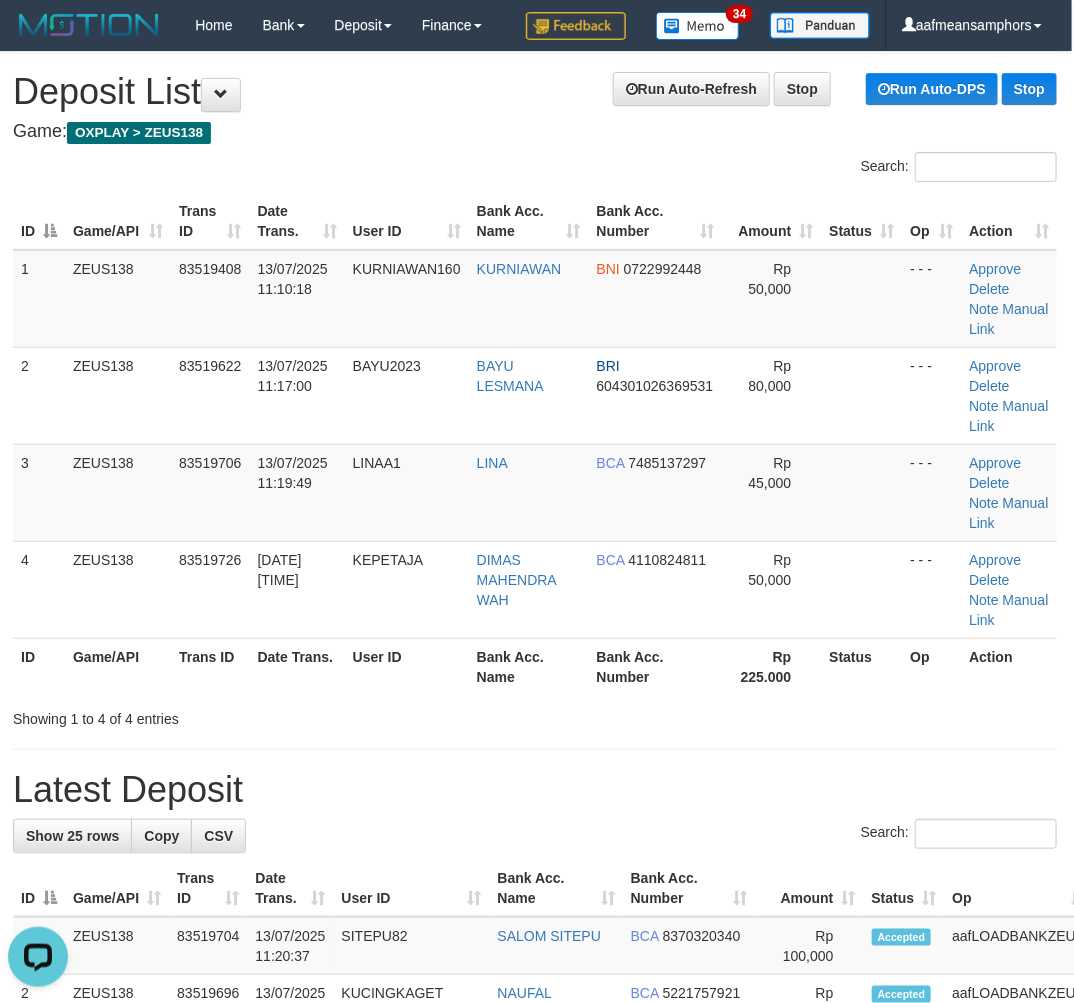 scroll, scrollTop: 0, scrollLeft: 0, axis: both 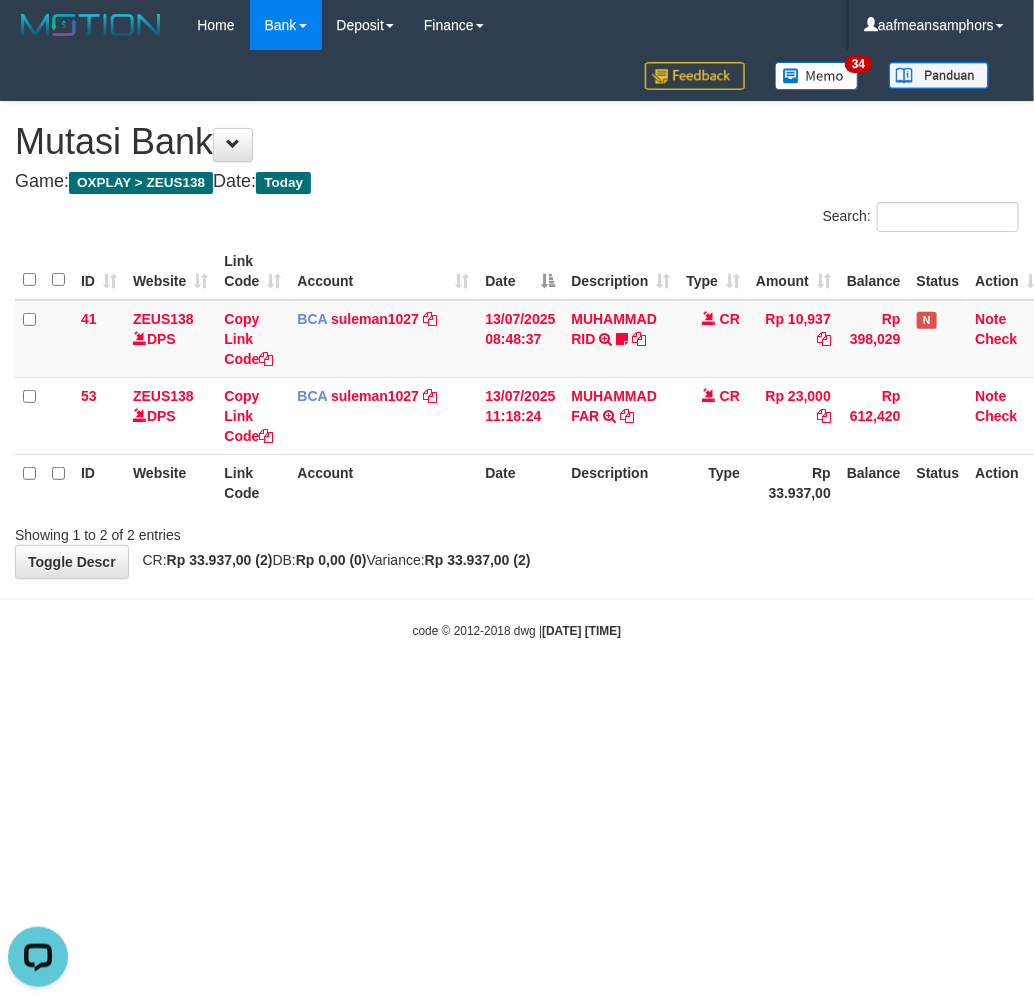 drag, startPoint x: 676, startPoint y: 731, endPoint x: 704, endPoint y: 706, distance: 37.536648 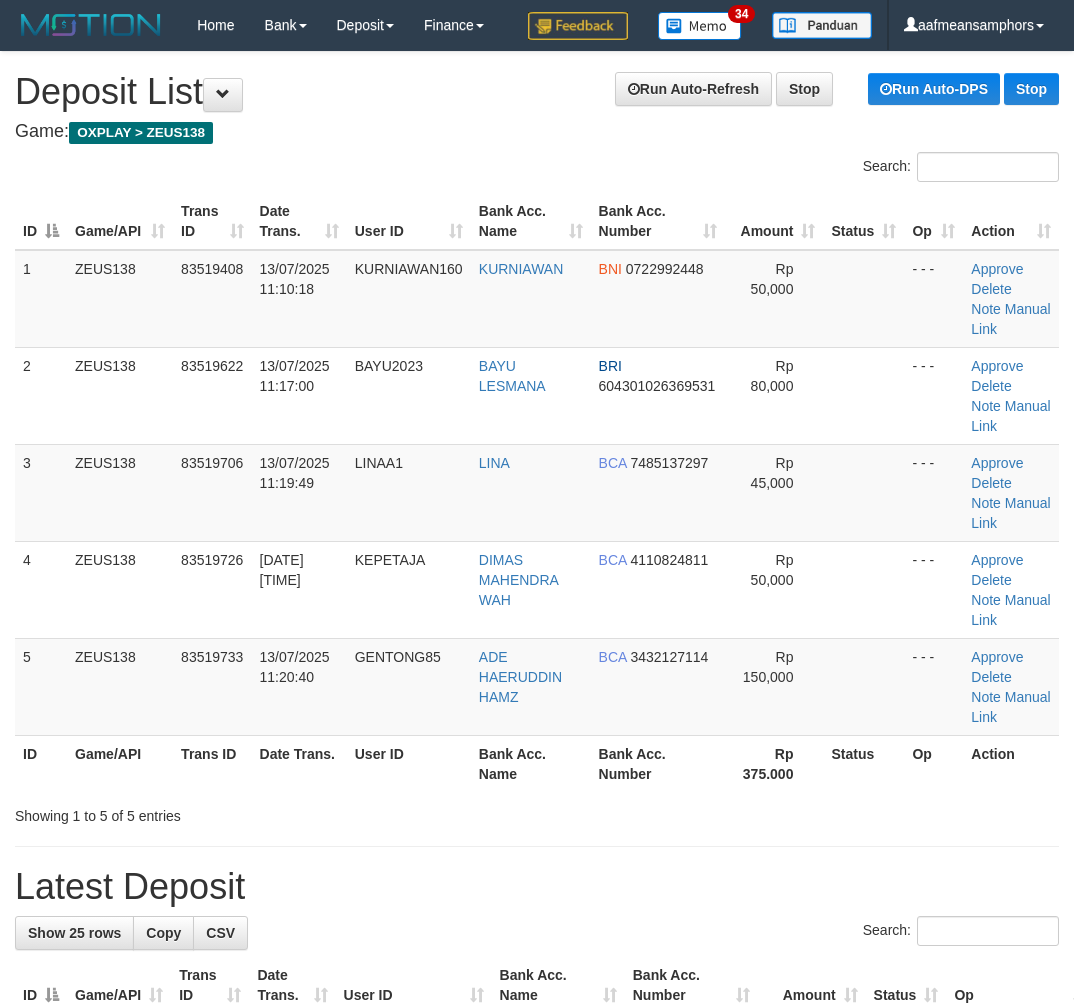 scroll, scrollTop: 0, scrollLeft: 2, axis: horizontal 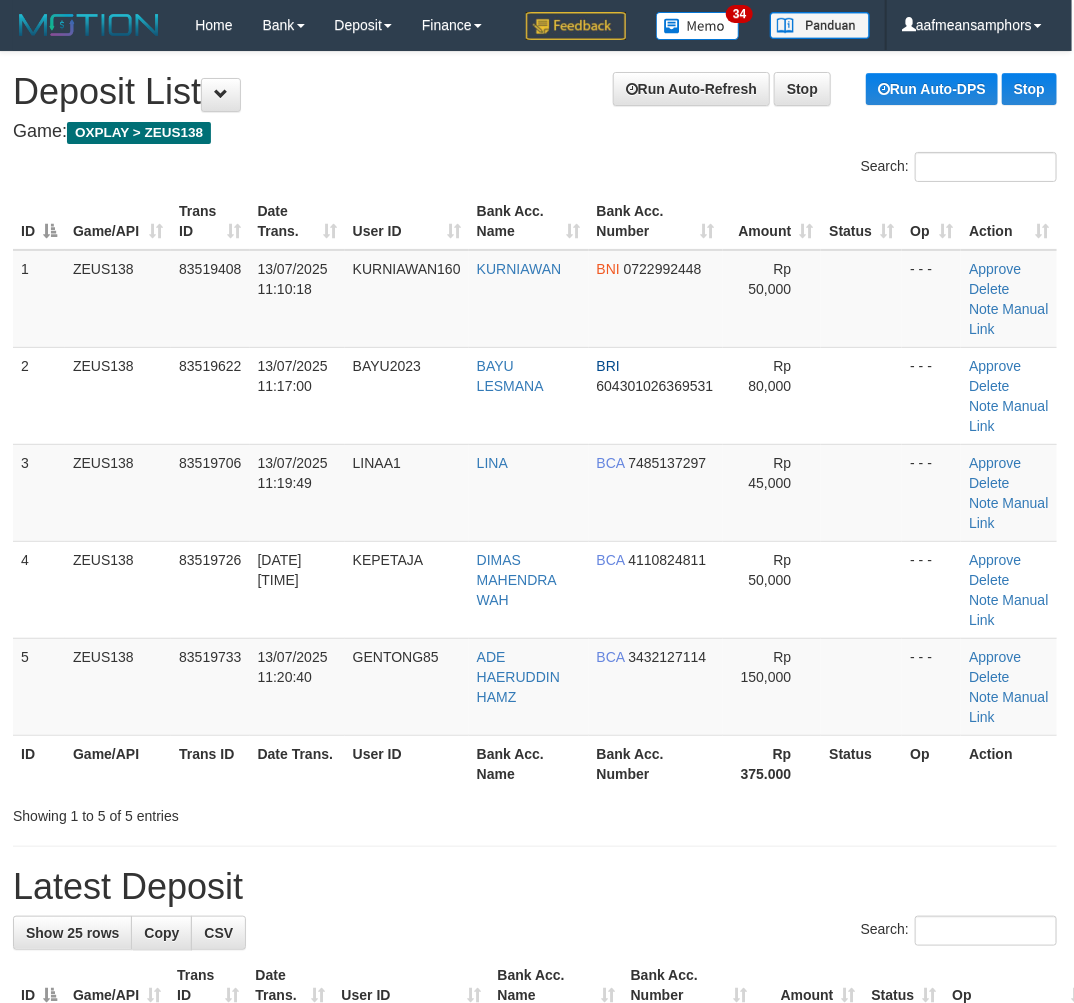 click on "Bank Acc. Name" at bounding box center (529, 763) 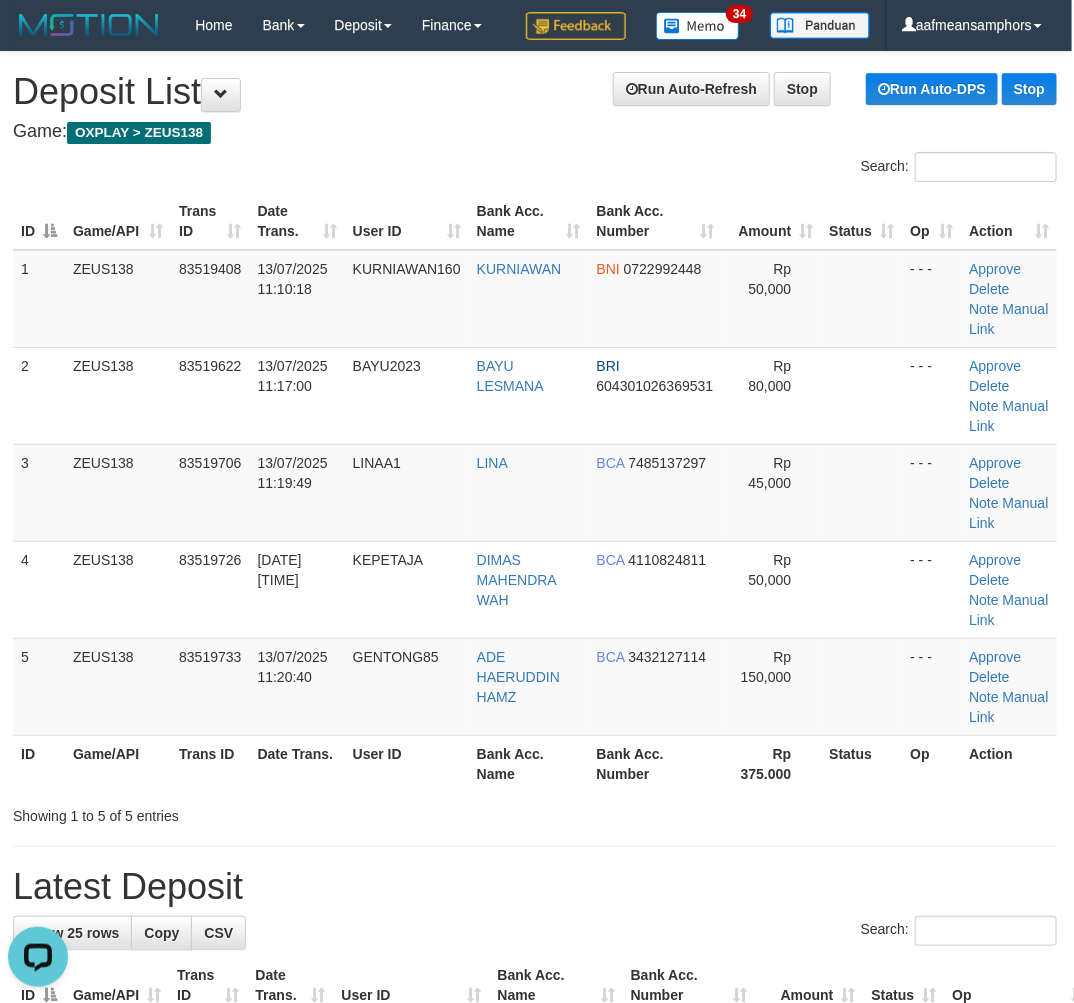 scroll, scrollTop: 0, scrollLeft: 0, axis: both 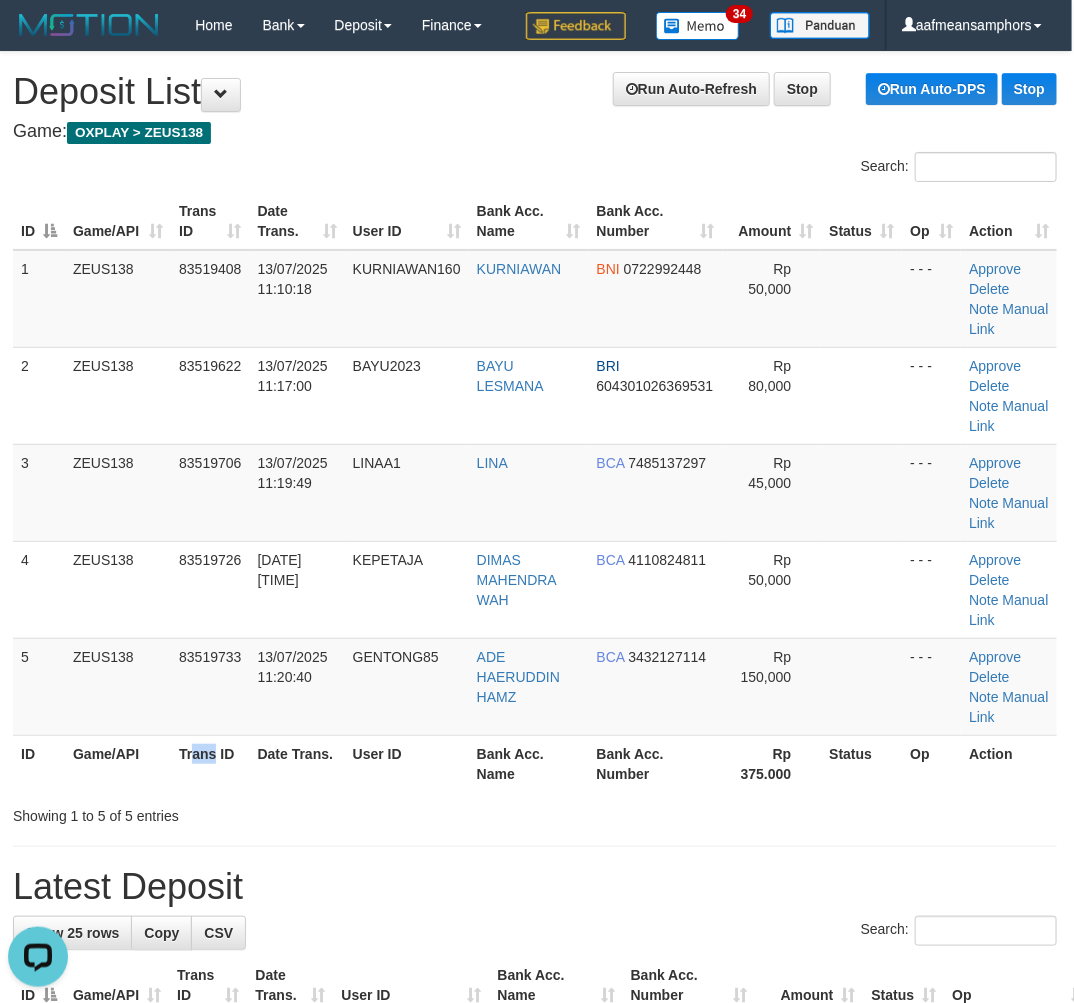 drag, startPoint x: 214, startPoint y: 778, endPoint x: 331, endPoint y: 782, distance: 117.06836 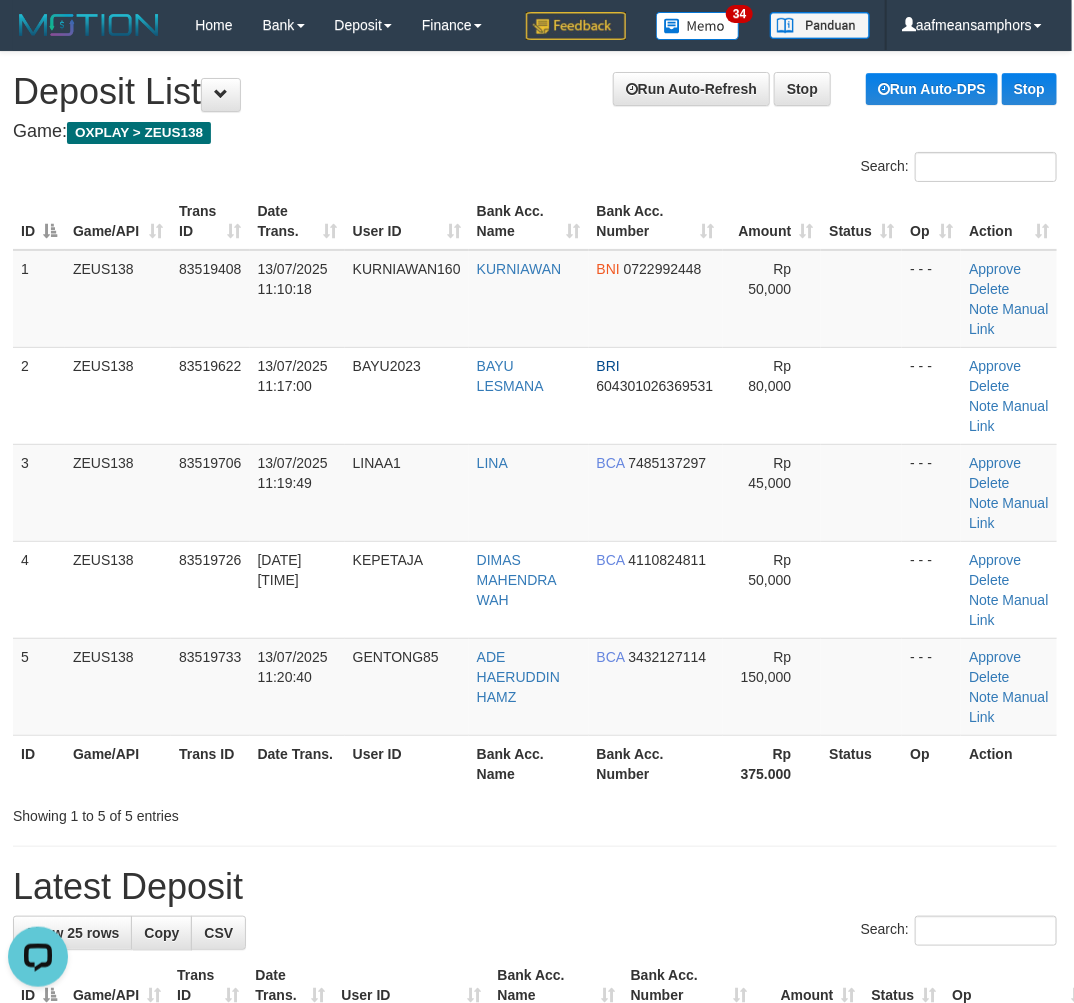 click on "User ID" at bounding box center [407, 763] 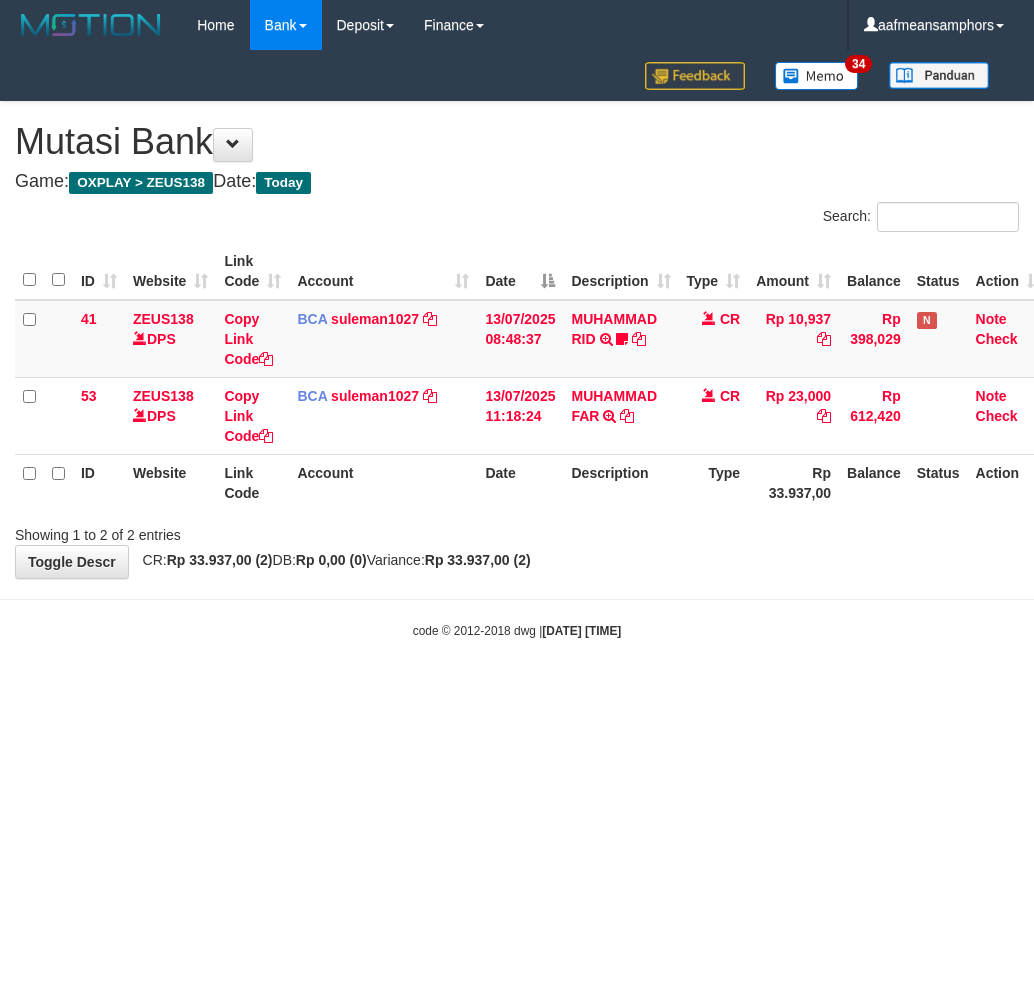 scroll, scrollTop: 0, scrollLeft: 0, axis: both 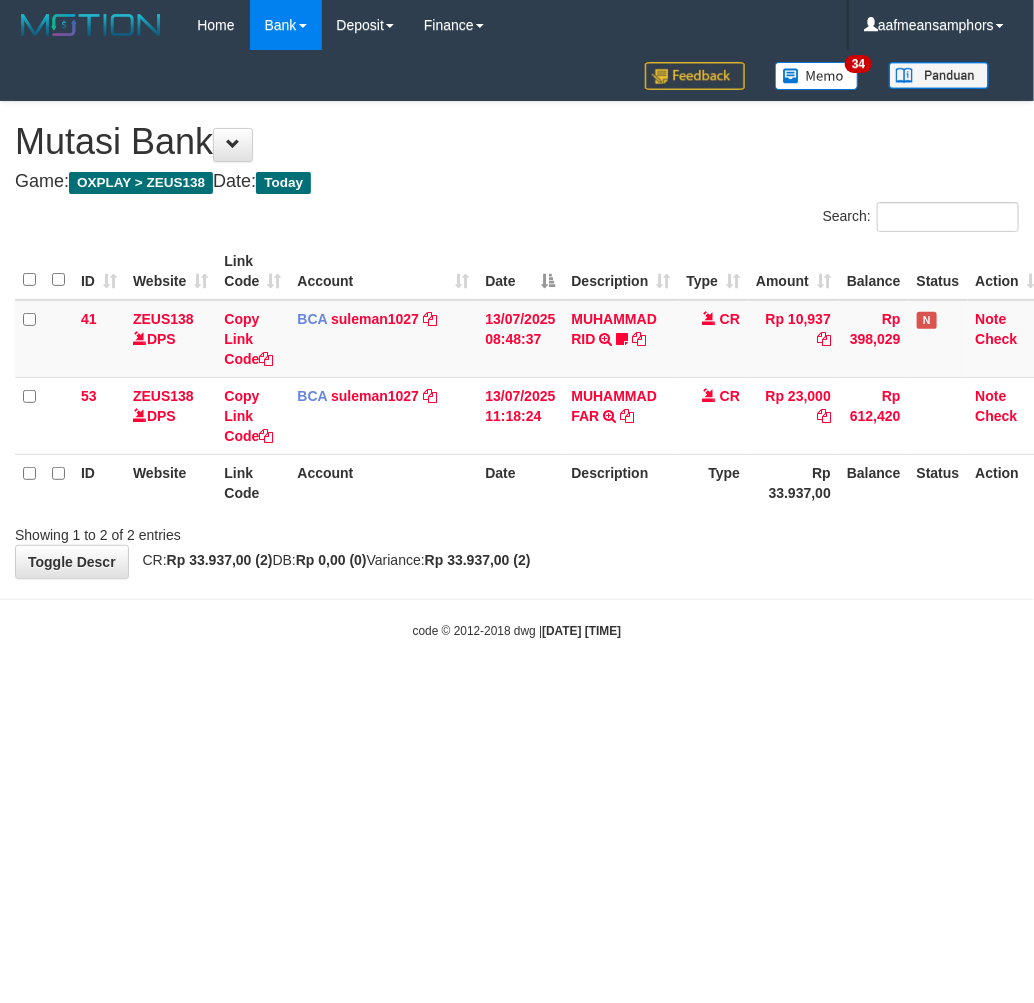 click on "Toggle navigation
Home
Bank
Account List
Load
By Website
Group
[OXPLAY]													ZEUS138
By Load Group (DPS)
Sync" at bounding box center (517, 345) 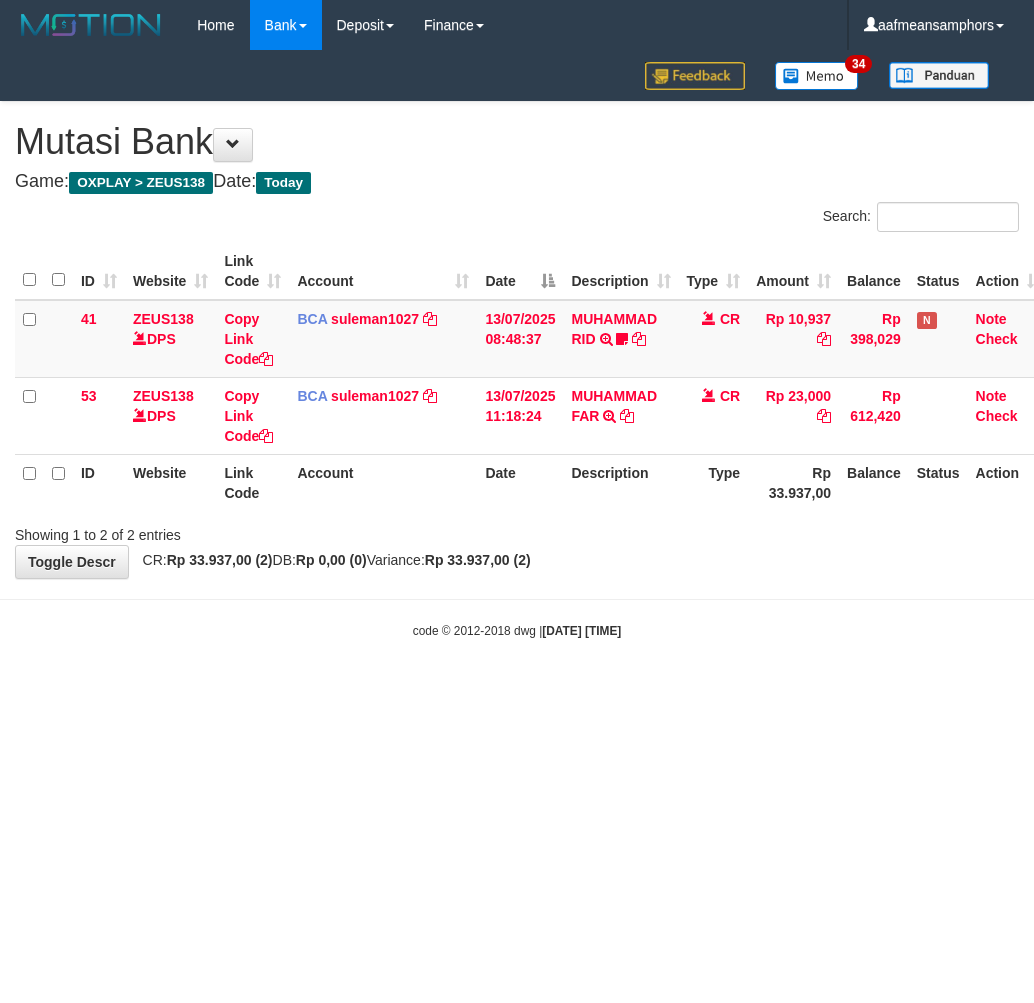 scroll, scrollTop: 0, scrollLeft: 0, axis: both 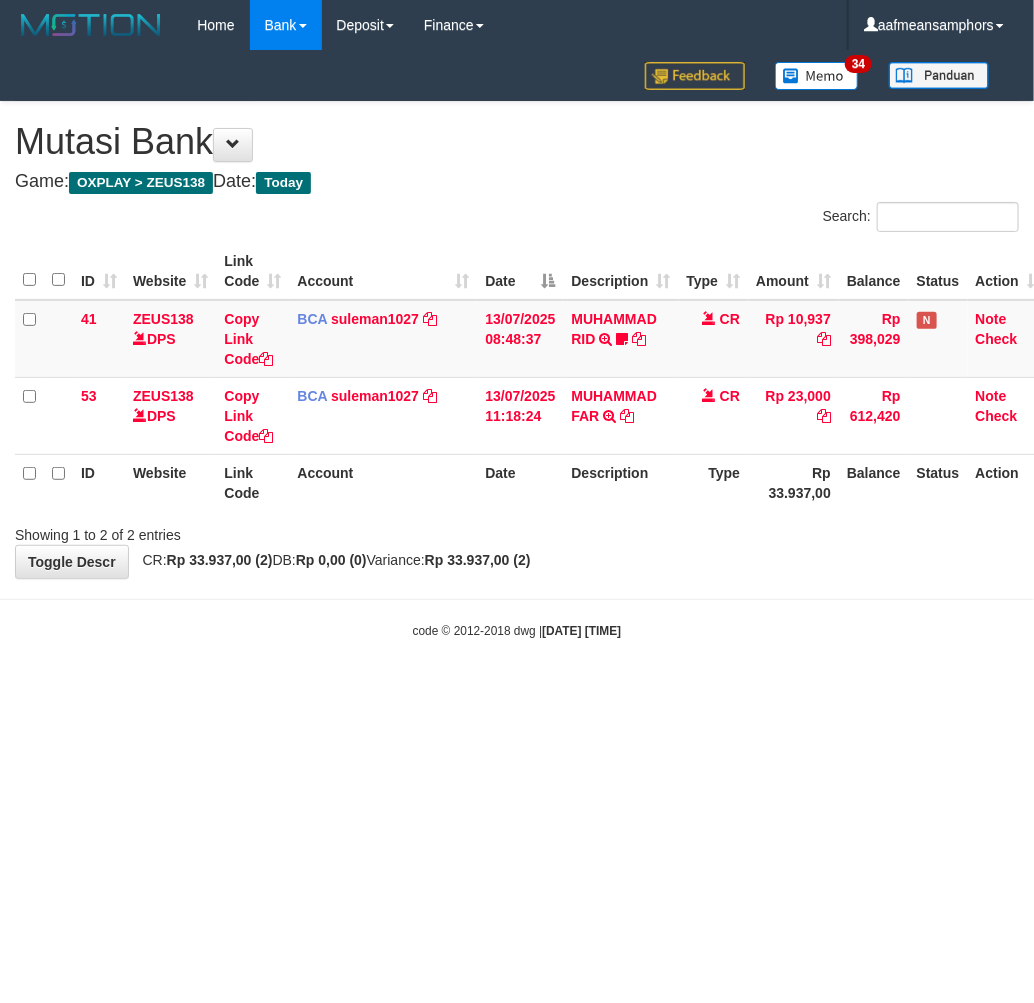 click on "Toggle navigation
Home
Bank
Account List
Load
By Website
Group
[OXPLAY]													ZEUS138
By Load Group (DPS)
Sync" at bounding box center (517, 345) 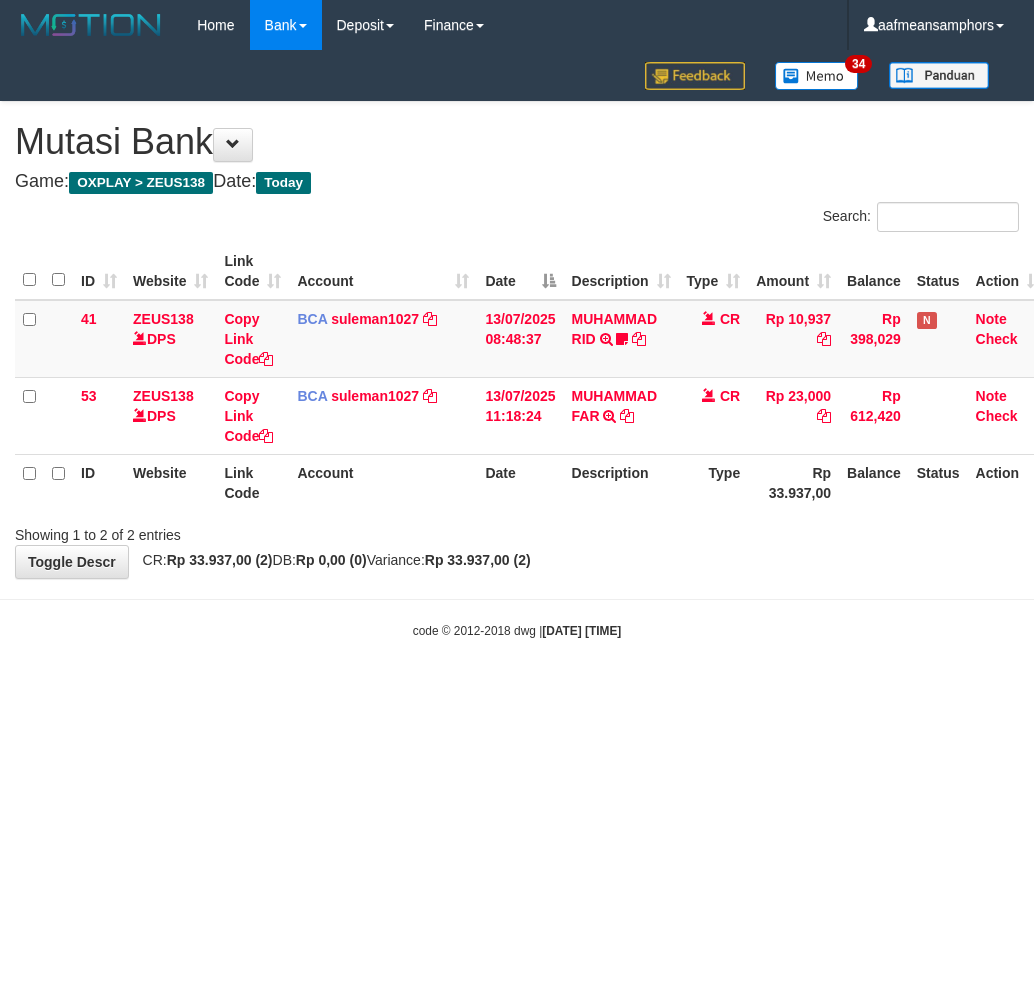 click on "Toggle navigation
Home
Bank
Account List
Load
By Website
Group
[OXPLAY]													ZEUS138
By Load Group (DPS)
Sync" at bounding box center (517, 345) 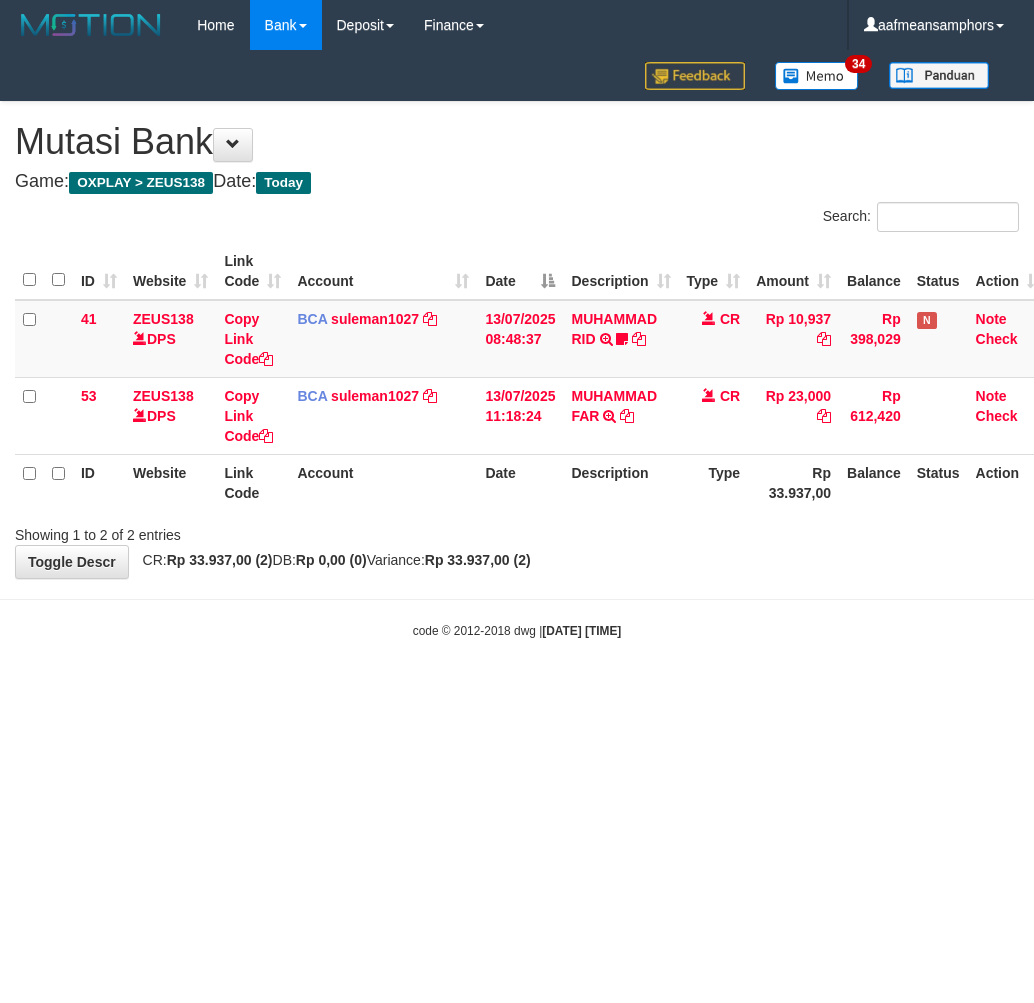 scroll, scrollTop: 0, scrollLeft: 0, axis: both 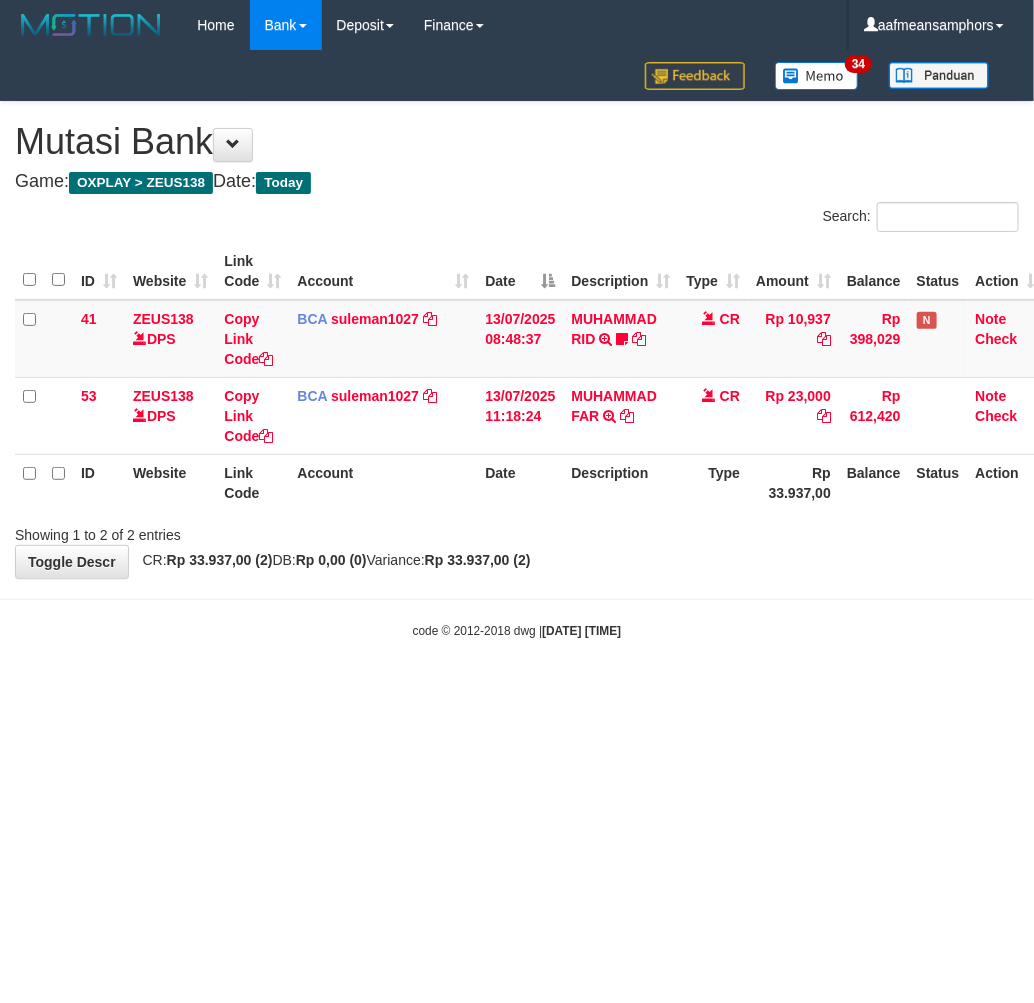 click on "Toggle navigation
Home
Bank
Account List
Load
By Website
Group
[OXPLAY]													ZEUS138
By Load Group (DPS)
Sync" at bounding box center (517, 345) 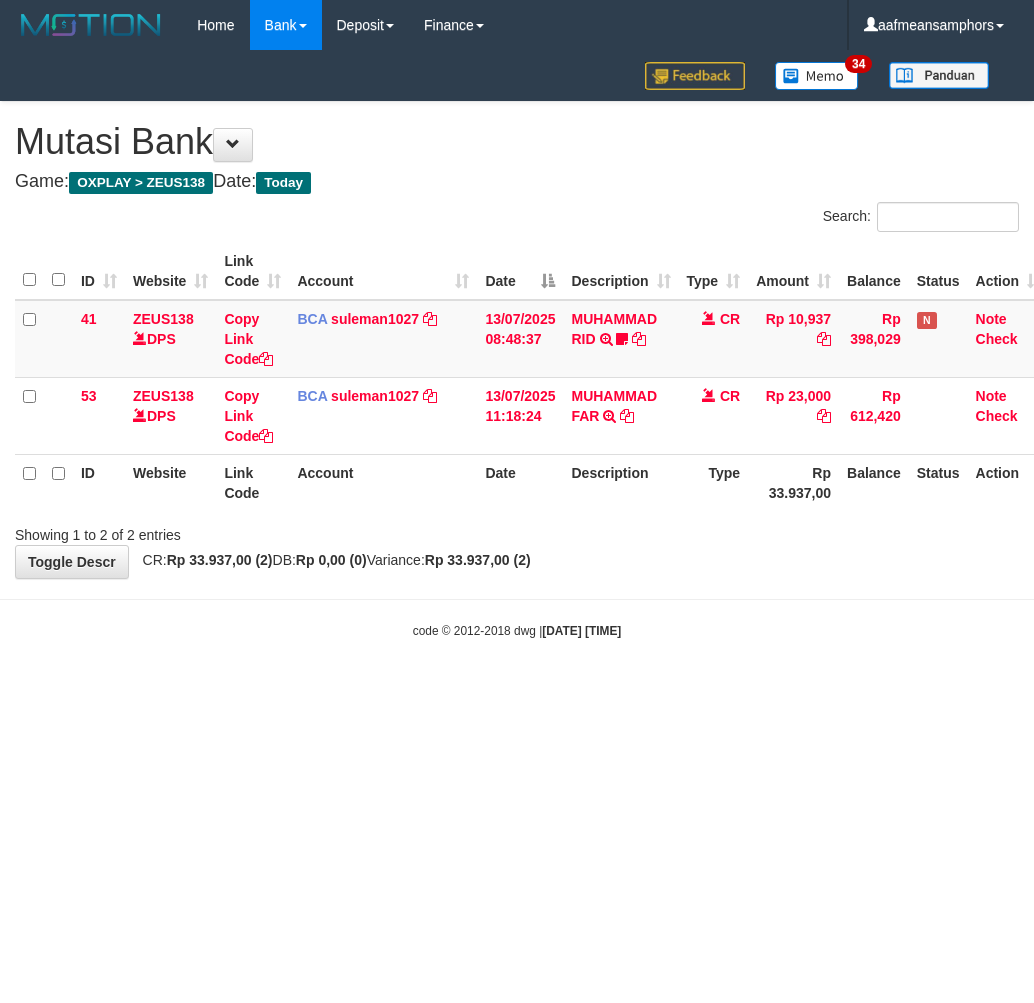 scroll, scrollTop: 0, scrollLeft: 0, axis: both 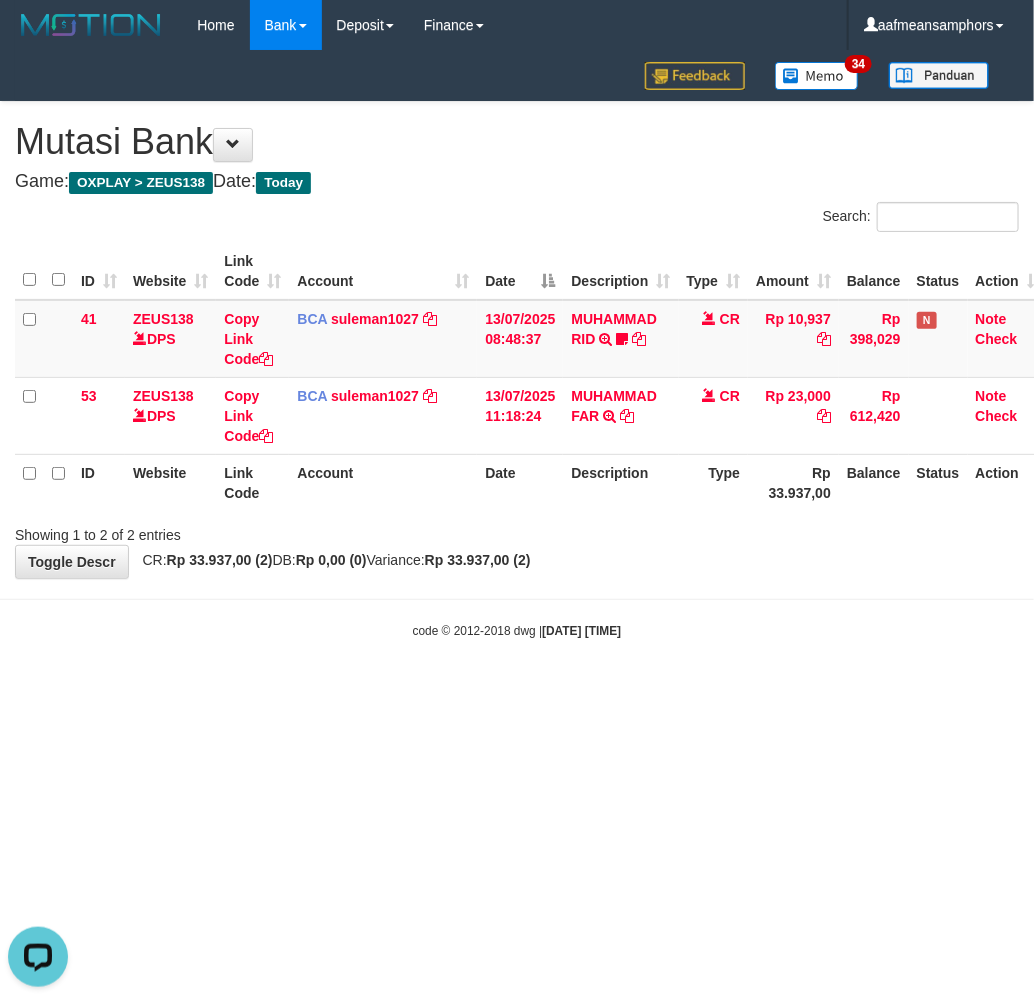 click on "Toggle navigation
Home
Bank
Account List
Load
By Website
Group
[OXPLAY]													ZEUS138
By Load Group (DPS)
Sync" at bounding box center (517, 345) 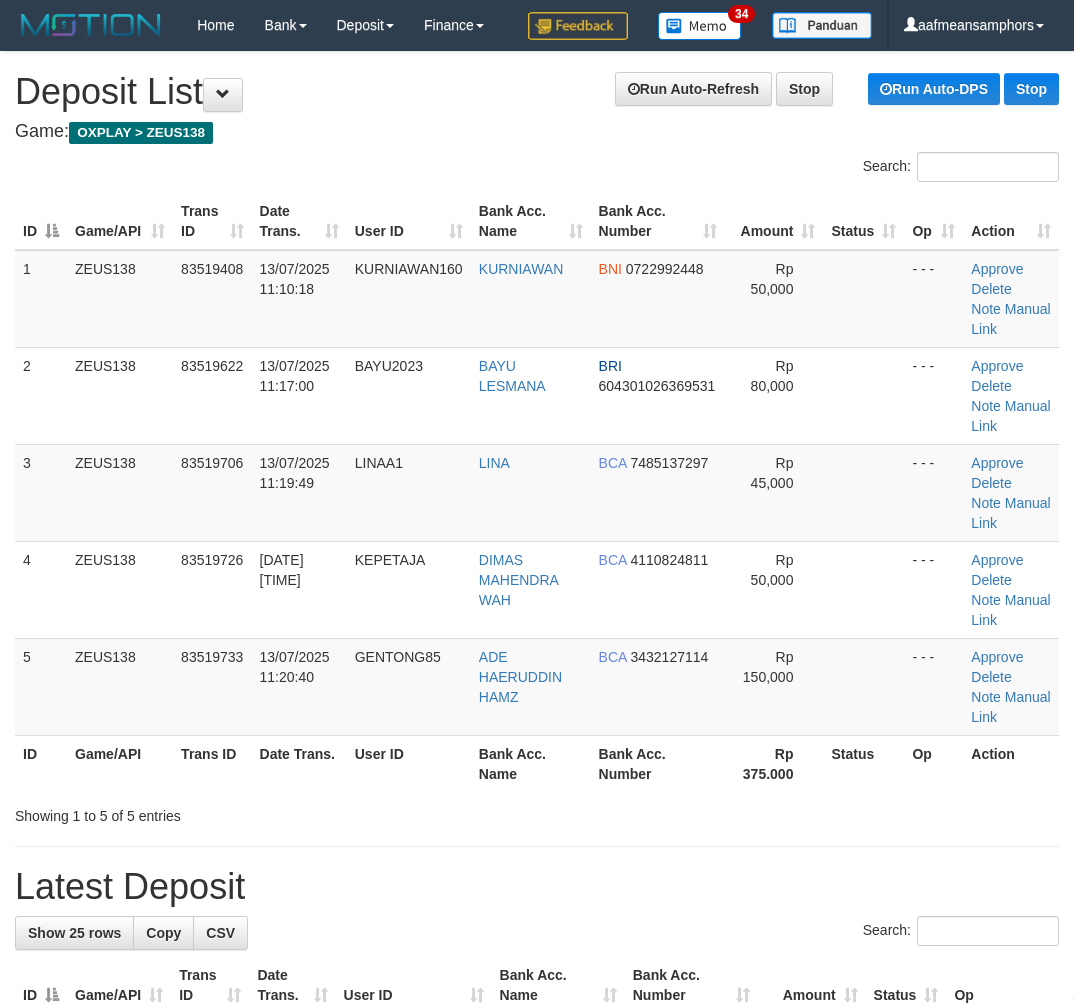 scroll, scrollTop: 111, scrollLeft: 2, axis: both 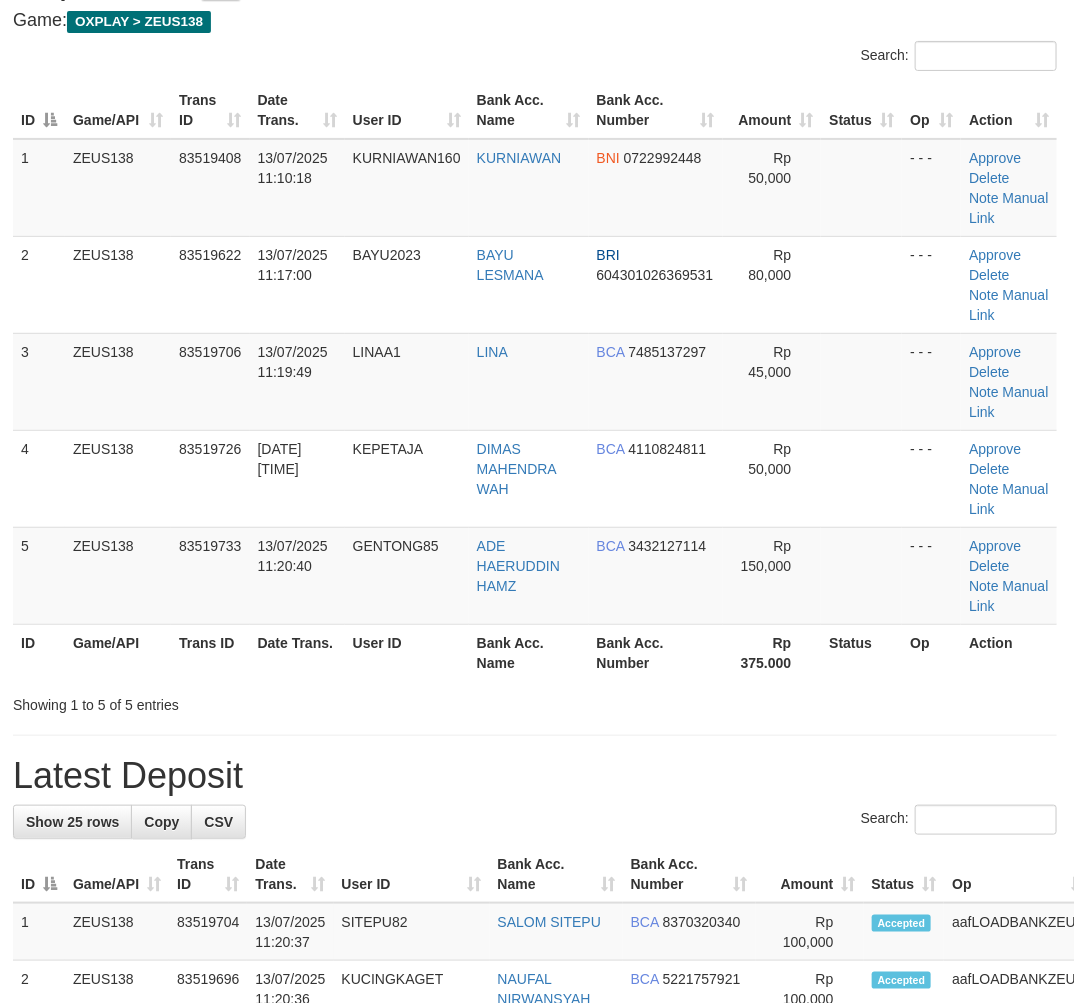click on "**********" at bounding box center (535, 1211) 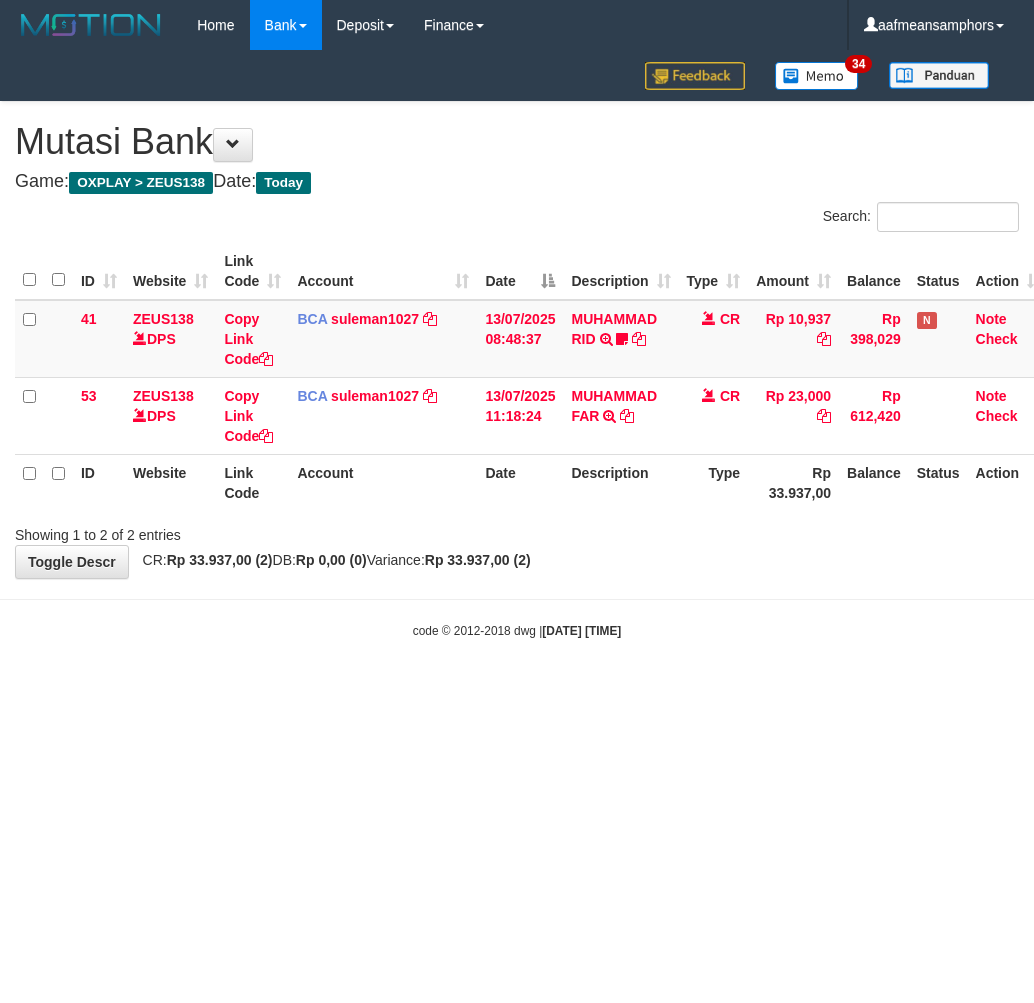 scroll, scrollTop: 0, scrollLeft: 0, axis: both 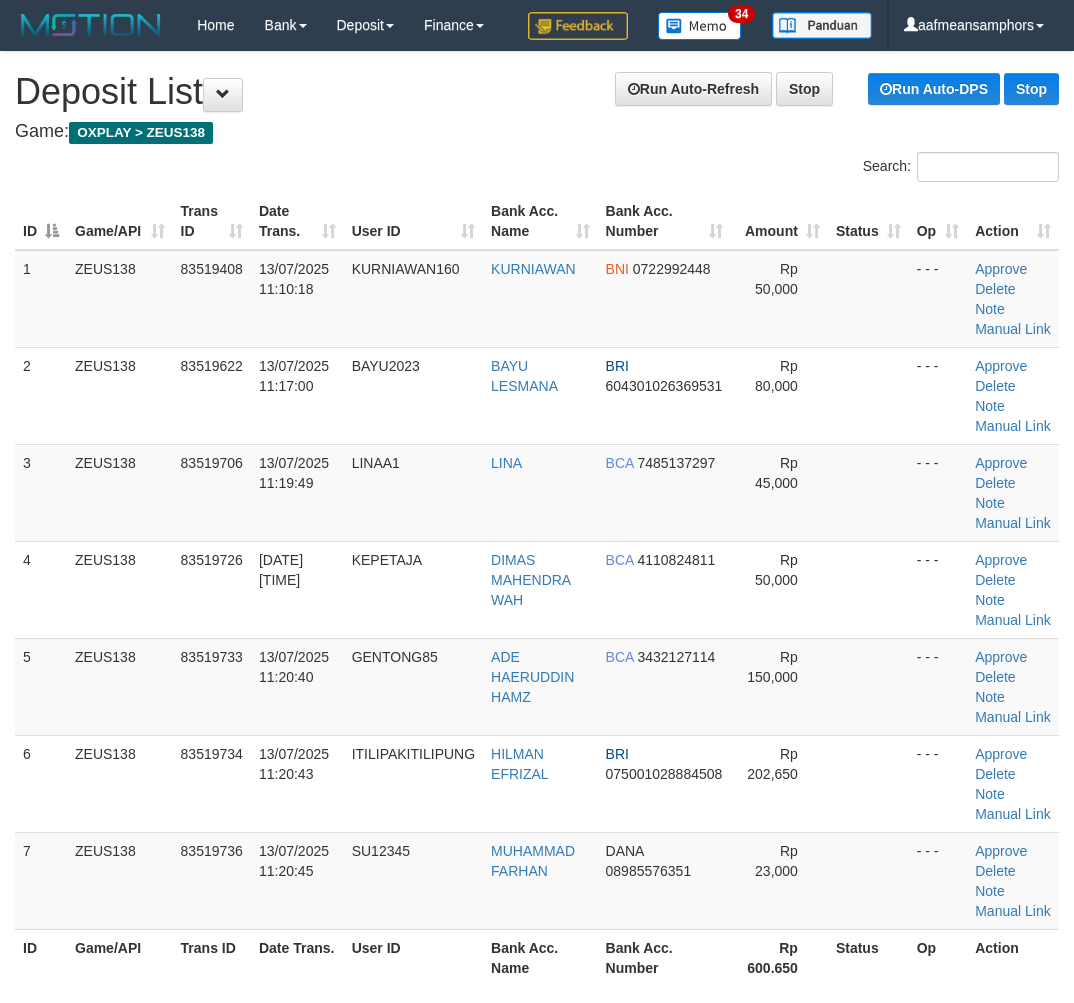 click on "MUHAMMAD FARHAN" at bounding box center (540, 880) 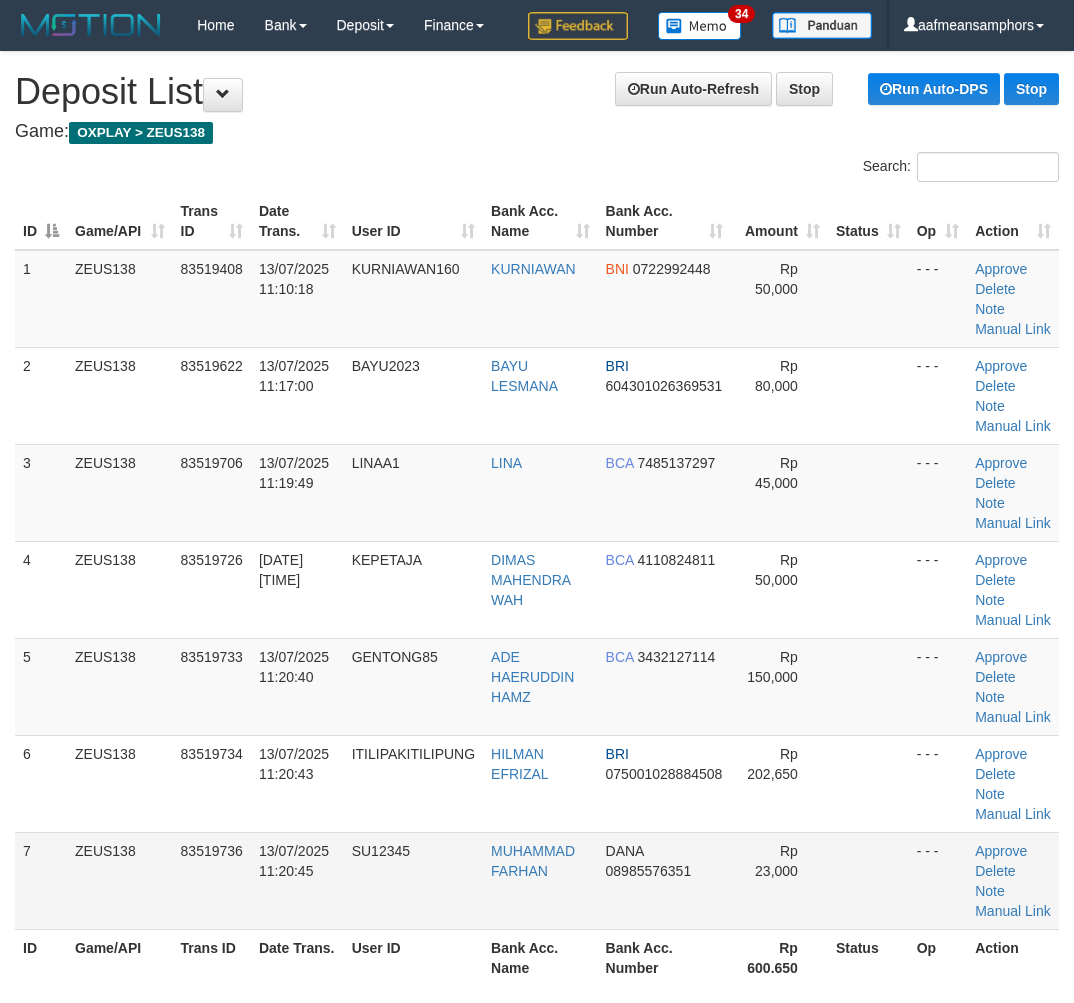 scroll, scrollTop: 112, scrollLeft: 2, axis: both 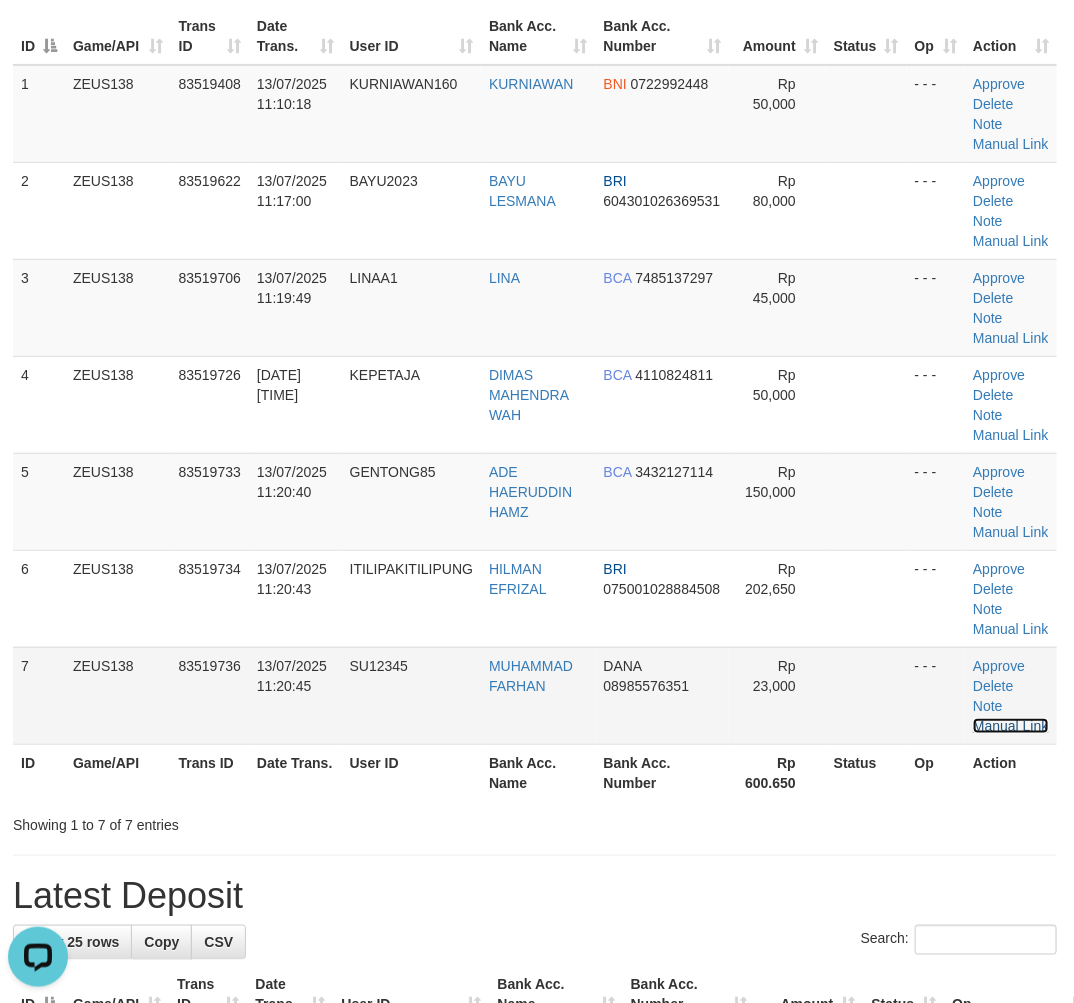 click on "Manual Link" at bounding box center [1011, 726] 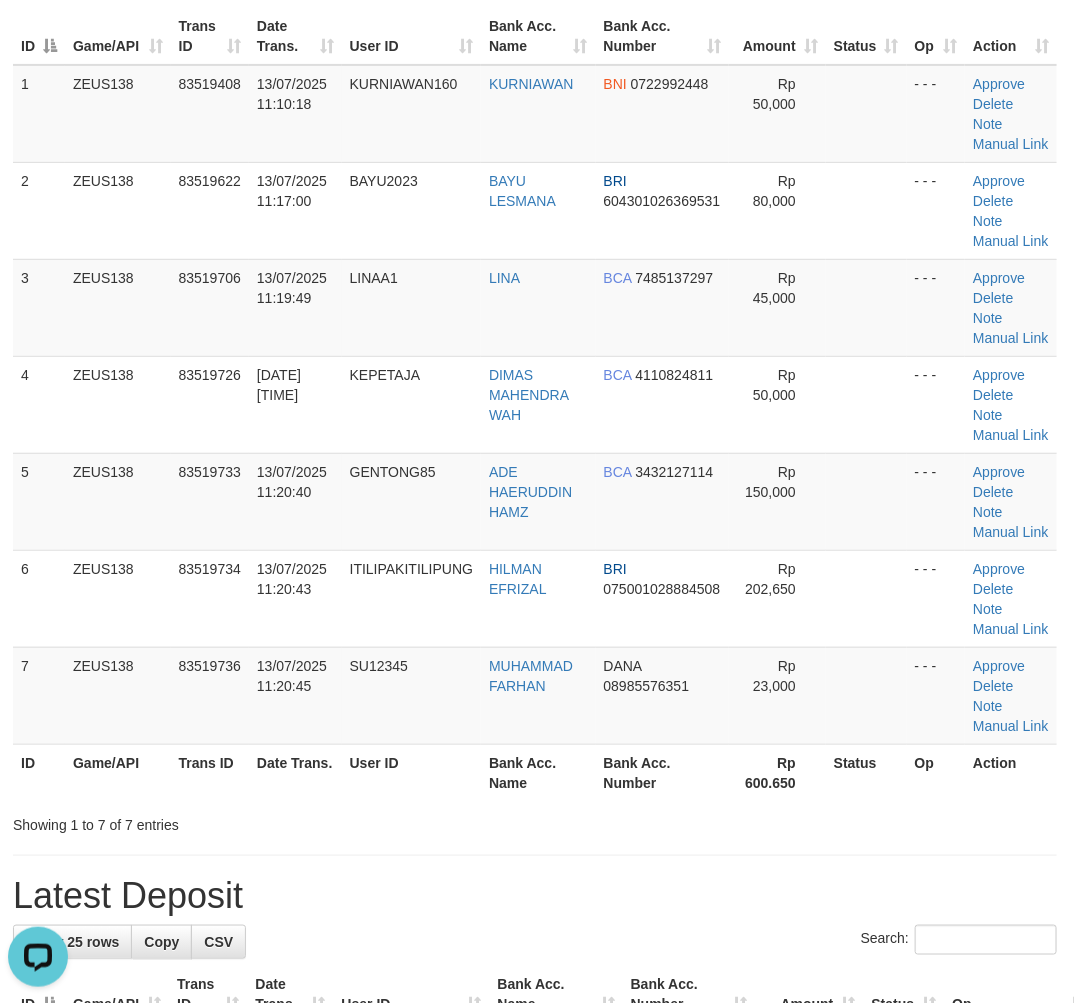 click on "Latest Deposit" at bounding box center [535, 896] 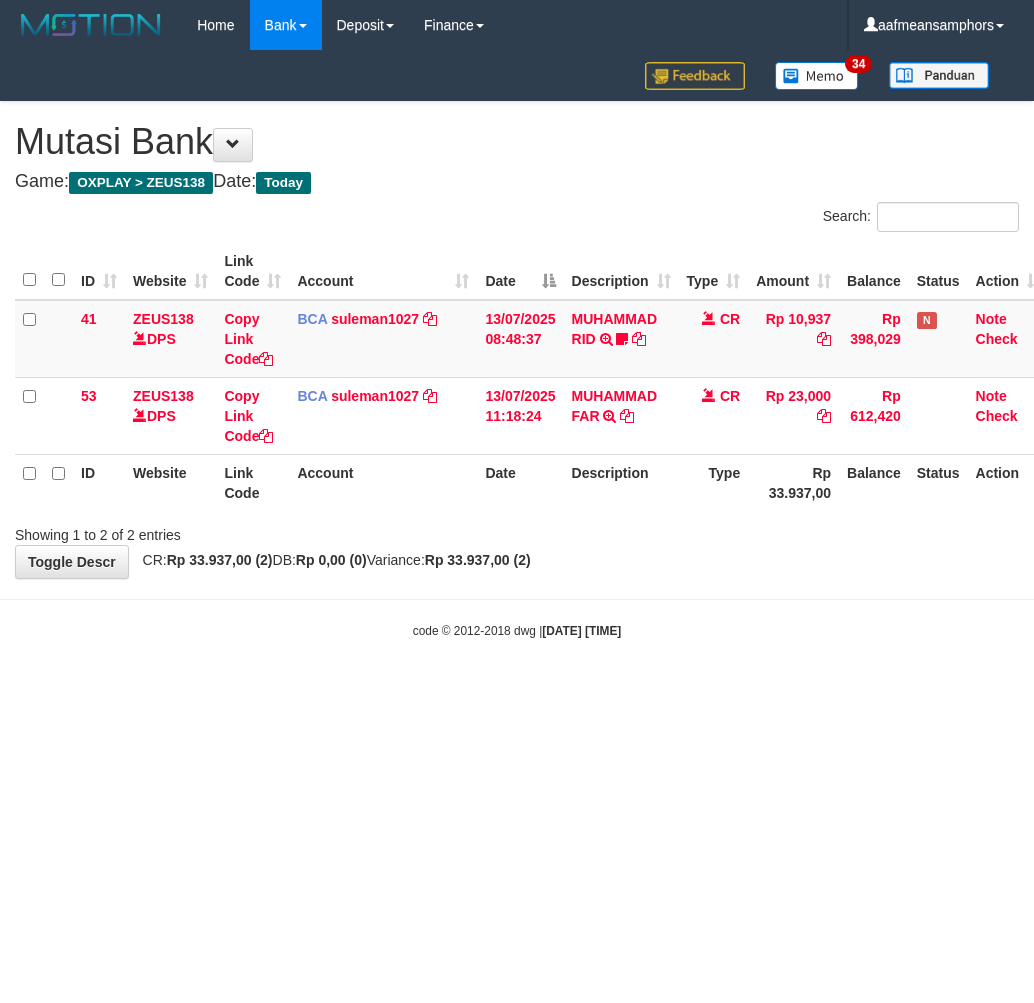 scroll, scrollTop: 0, scrollLeft: 0, axis: both 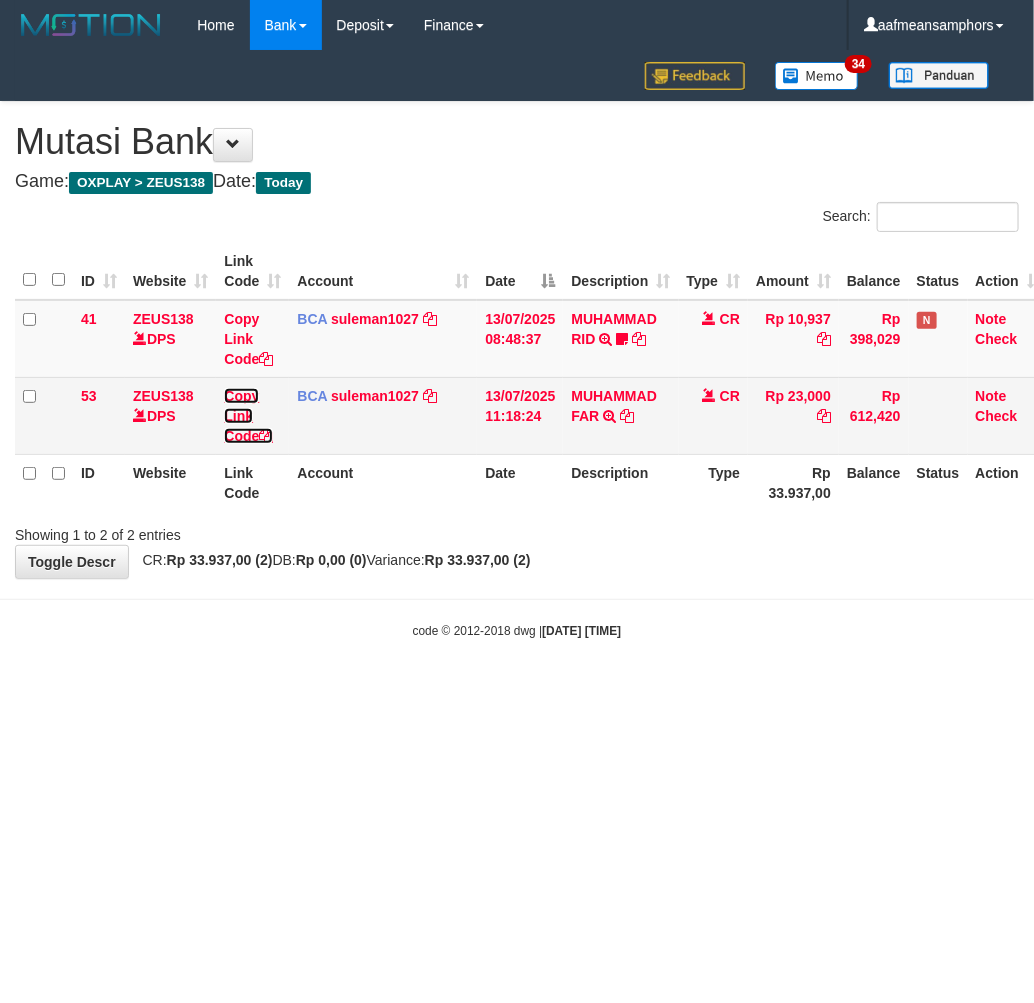click on "Copy Link Code" at bounding box center (248, 416) 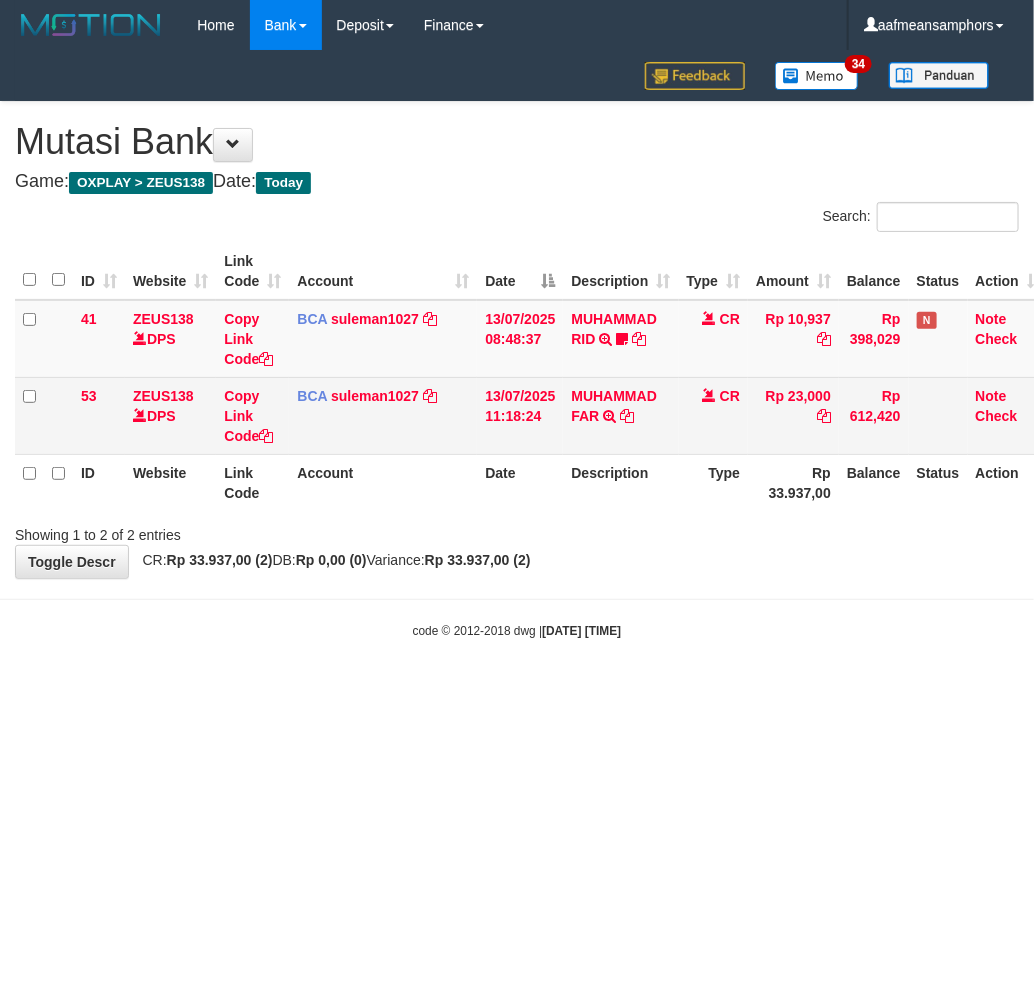 scroll, scrollTop: 274, scrollLeft: 0, axis: vertical 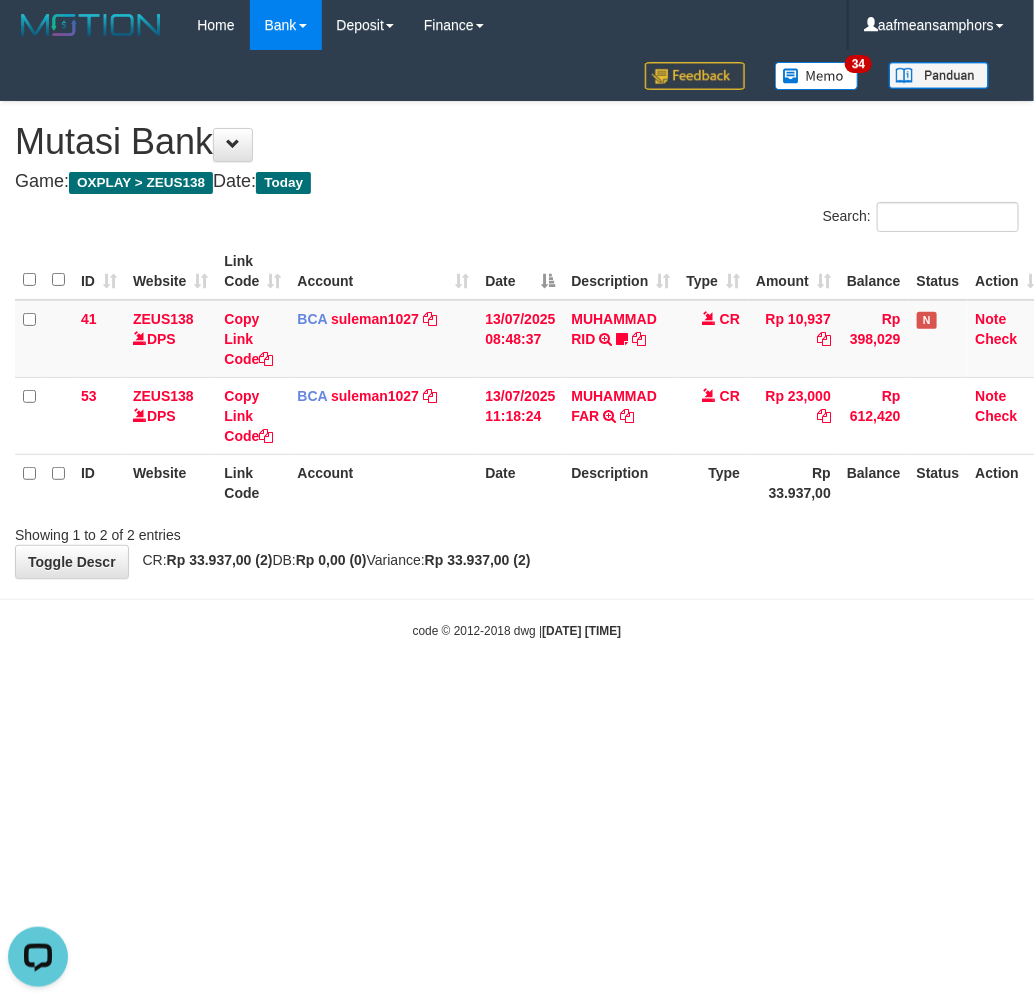 click on "Toggle navigation
Home
Bank
Account List
Load
By Website
Group
[OXPLAY]													ZEUS138
By Load Group (DPS)" at bounding box center [517, 345] 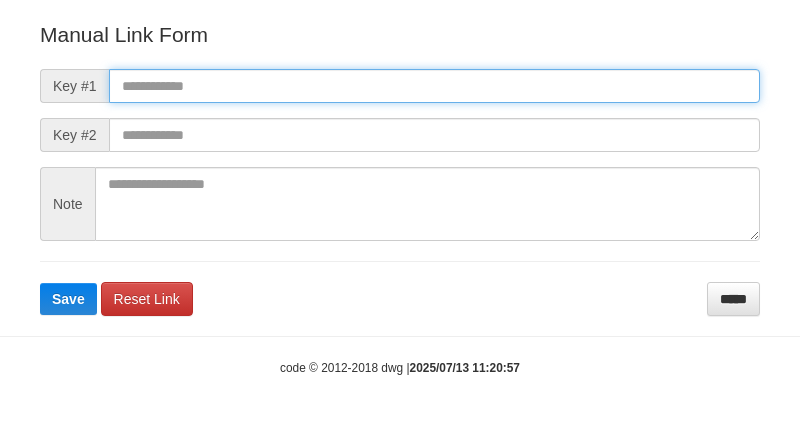 click at bounding box center (434, 86) 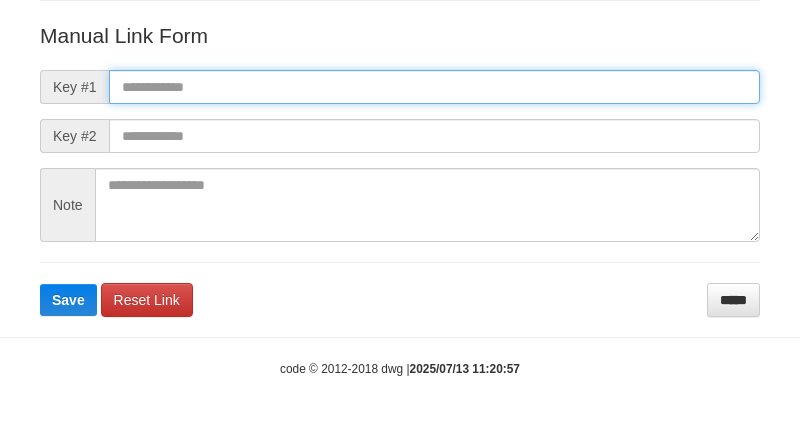 paste on "**********" 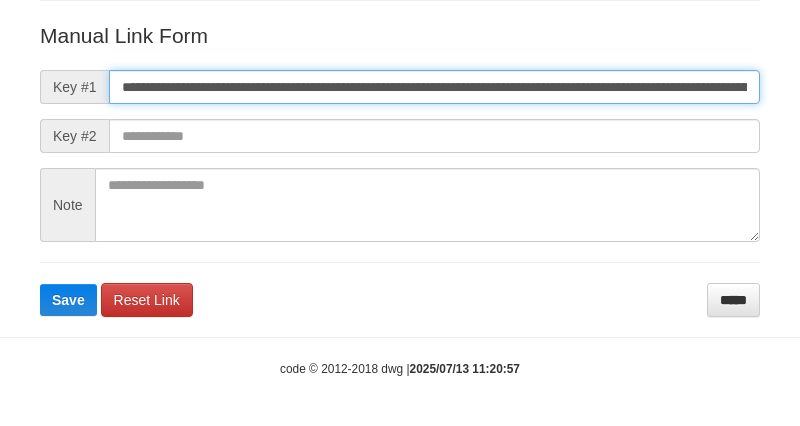 scroll, scrollTop: 0, scrollLeft: 1195, axis: horizontal 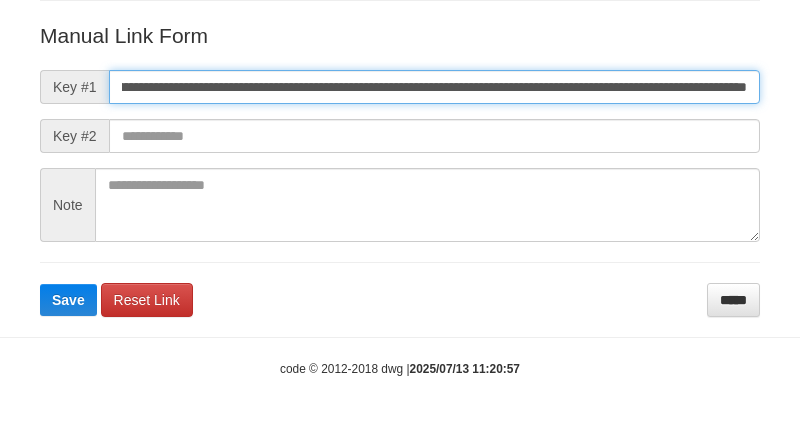type on "**********" 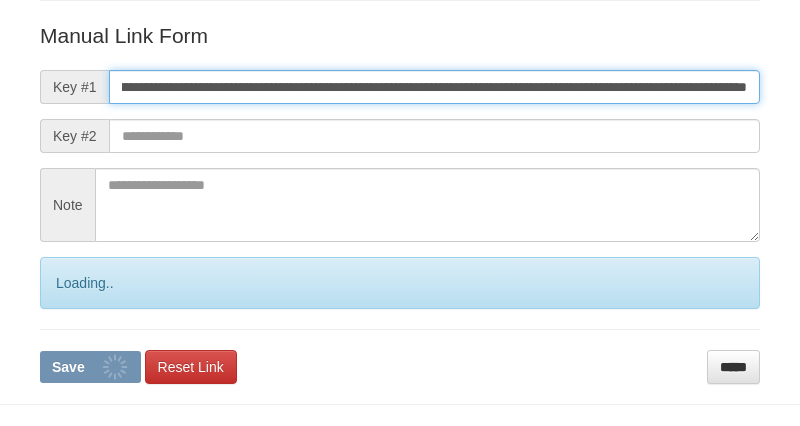 click on "Save" at bounding box center (90, 367) 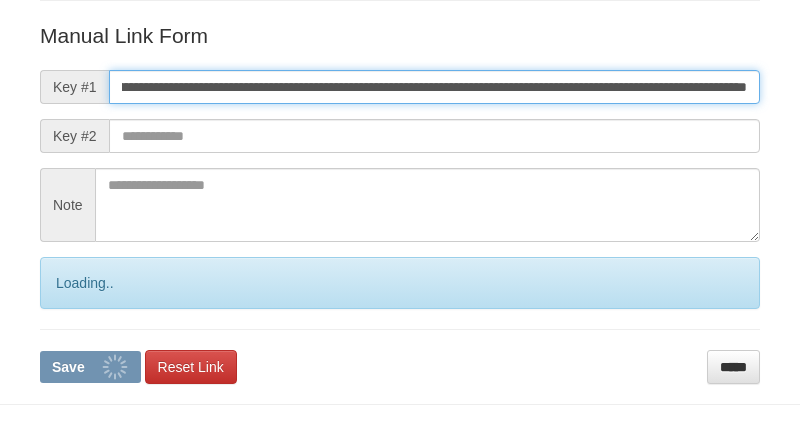 click on "Save" at bounding box center (90, 367) 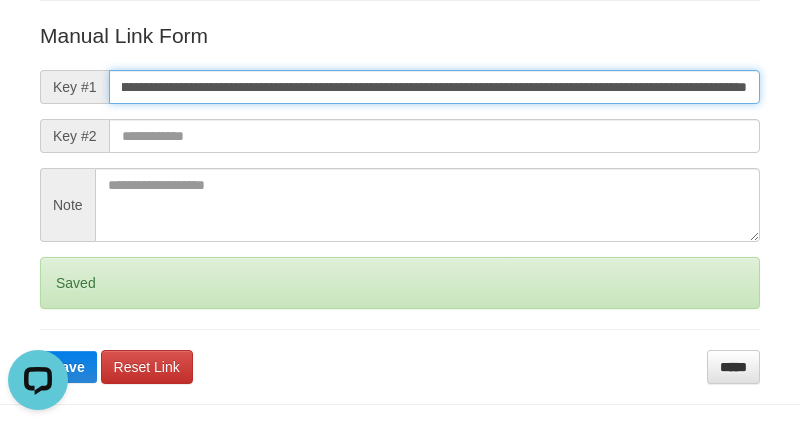 scroll, scrollTop: 0, scrollLeft: 0, axis: both 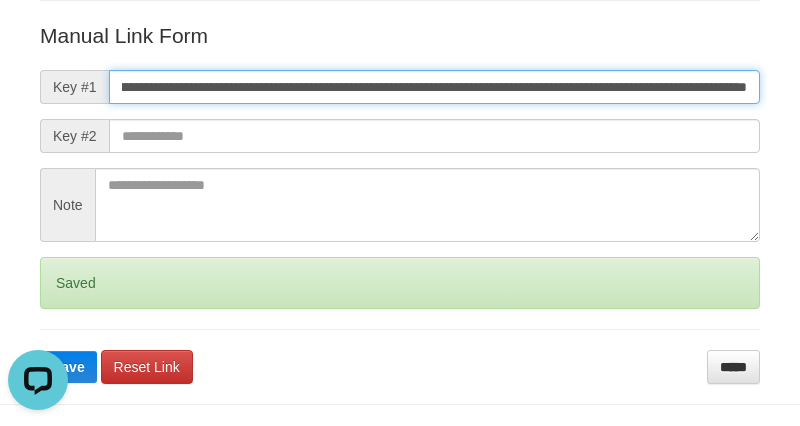 click on "Save" at bounding box center (68, 367) 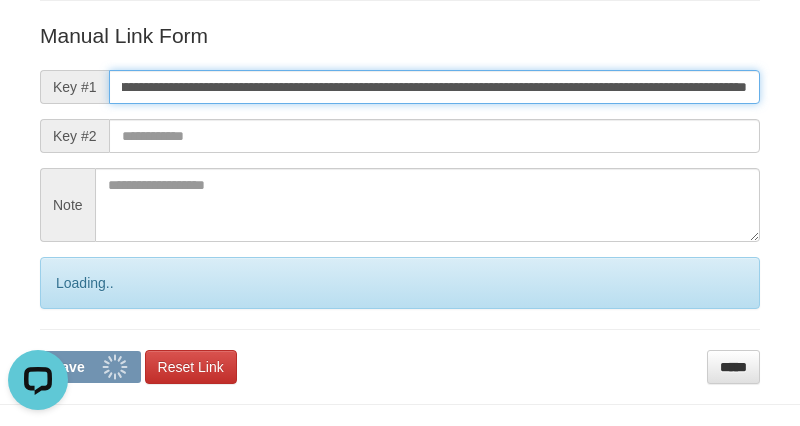 click on "Save" at bounding box center [90, 367] 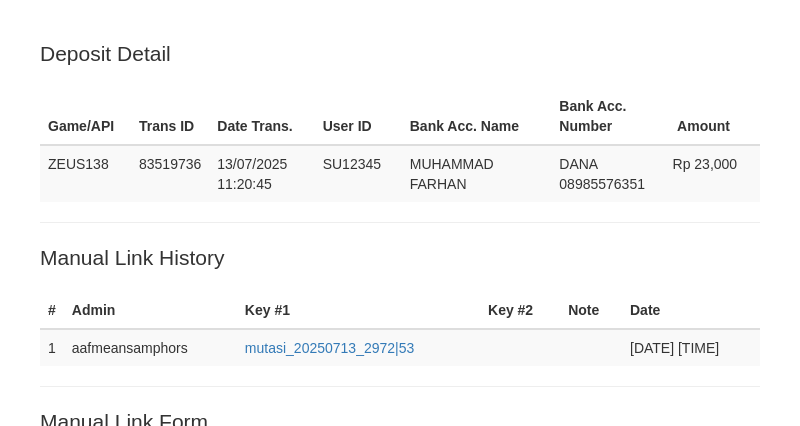 scroll, scrollTop: 405, scrollLeft: 0, axis: vertical 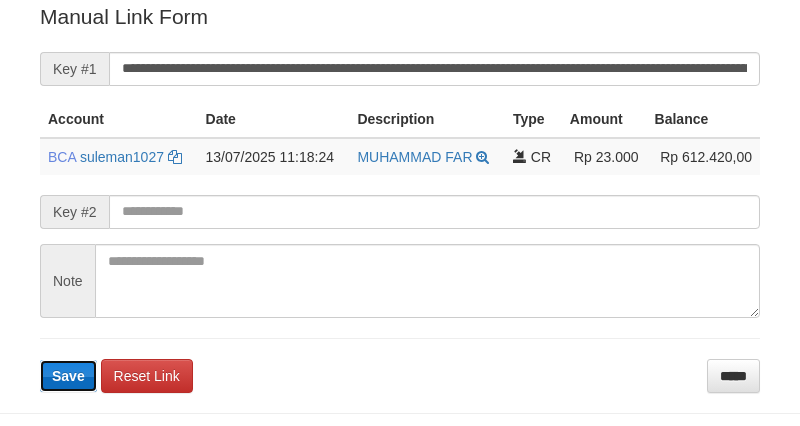 click on "Save" at bounding box center [68, 376] 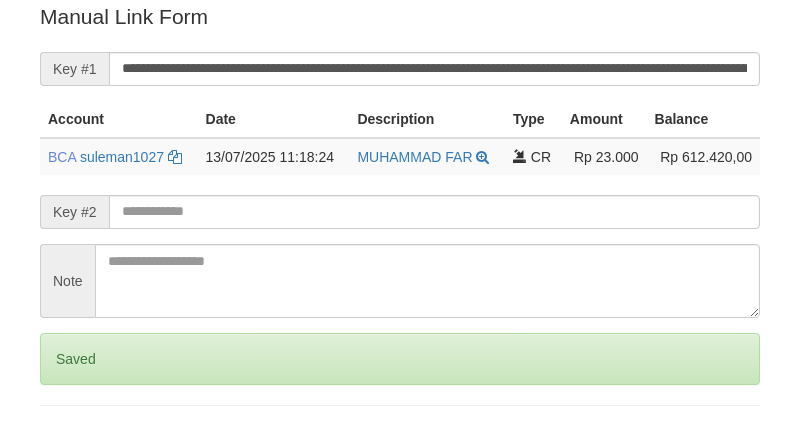 click on "**********" at bounding box center (400, 230) 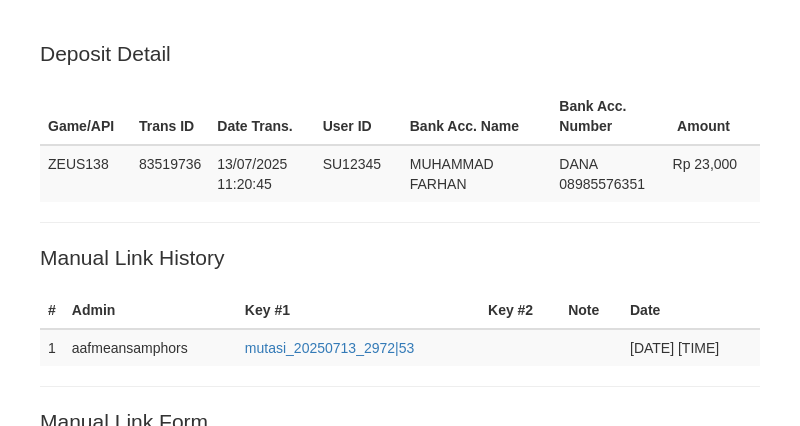 scroll, scrollTop: 403, scrollLeft: 0, axis: vertical 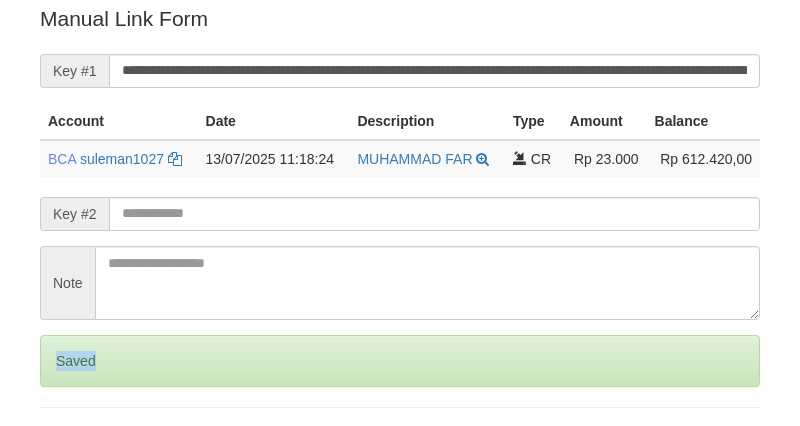 click on "**********" at bounding box center [400, 232] 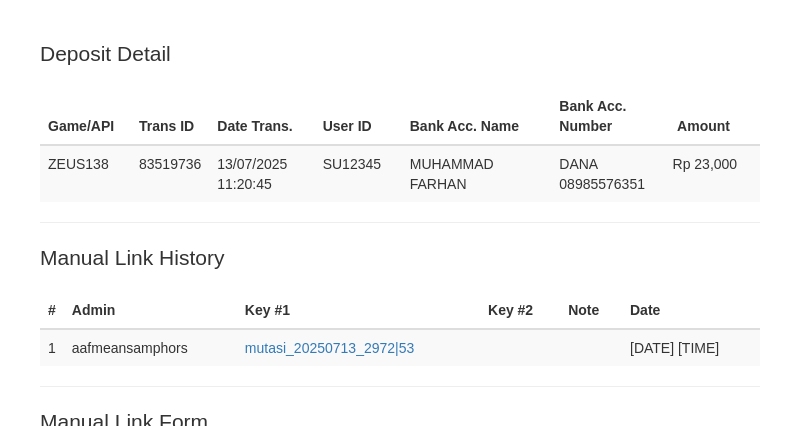 click on "Loading.." at bounding box center [400, 764] 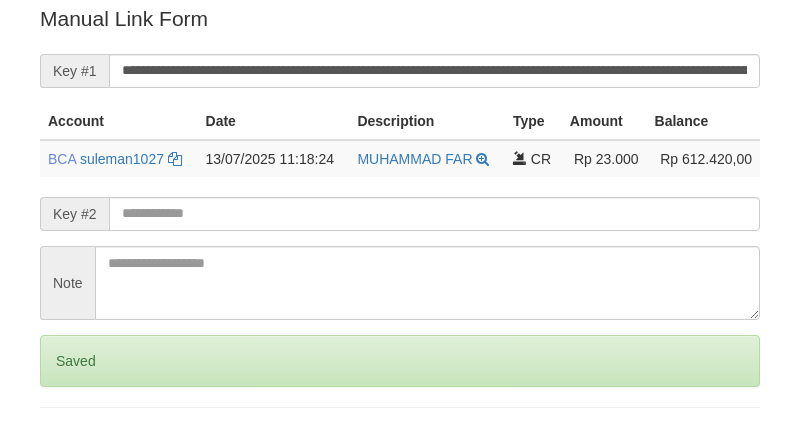 click on "**********" at bounding box center (400, 232) 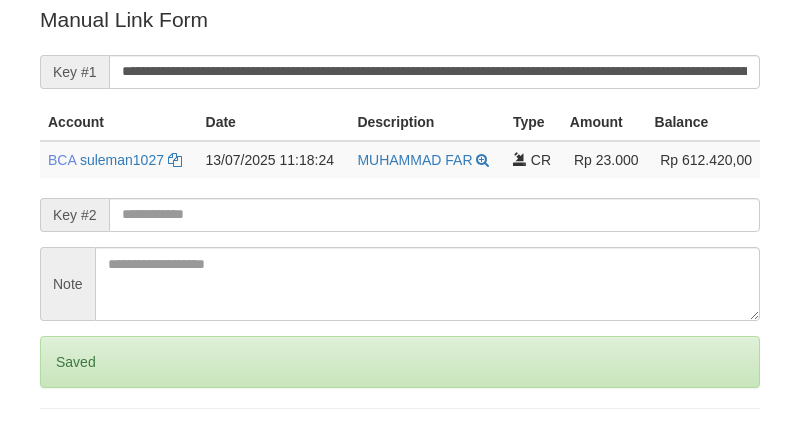 click on "Saved" at bounding box center [400, 362] 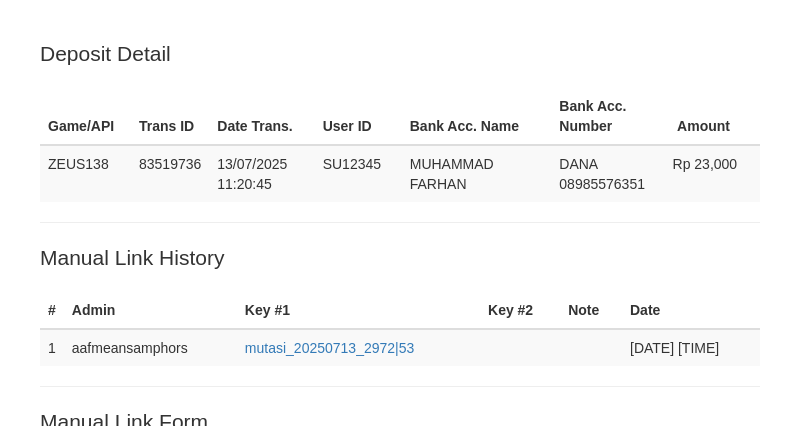 scroll, scrollTop: 402, scrollLeft: 0, axis: vertical 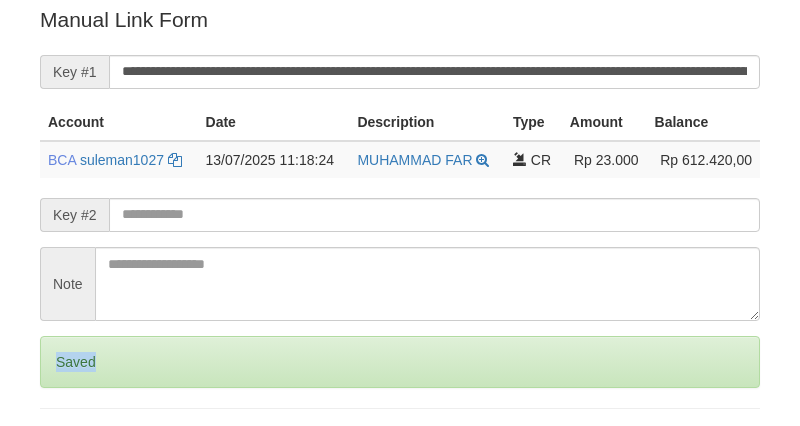 click on "Saved" at bounding box center (400, 362) 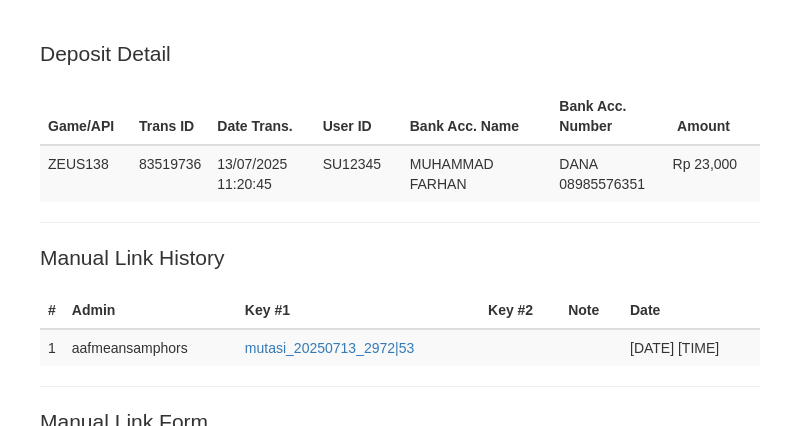 scroll, scrollTop: 402, scrollLeft: 0, axis: vertical 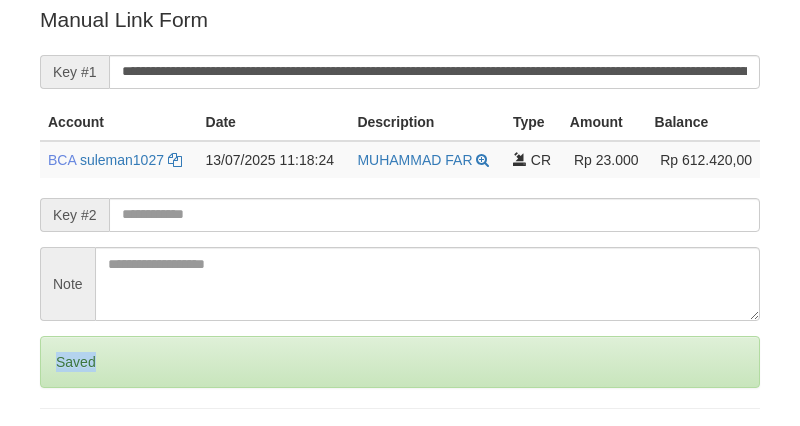 click on "Saved" at bounding box center [400, 362] 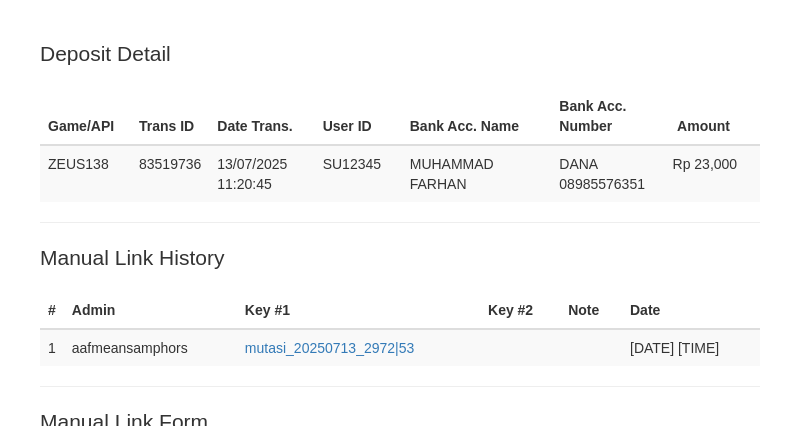 scroll, scrollTop: 402, scrollLeft: 0, axis: vertical 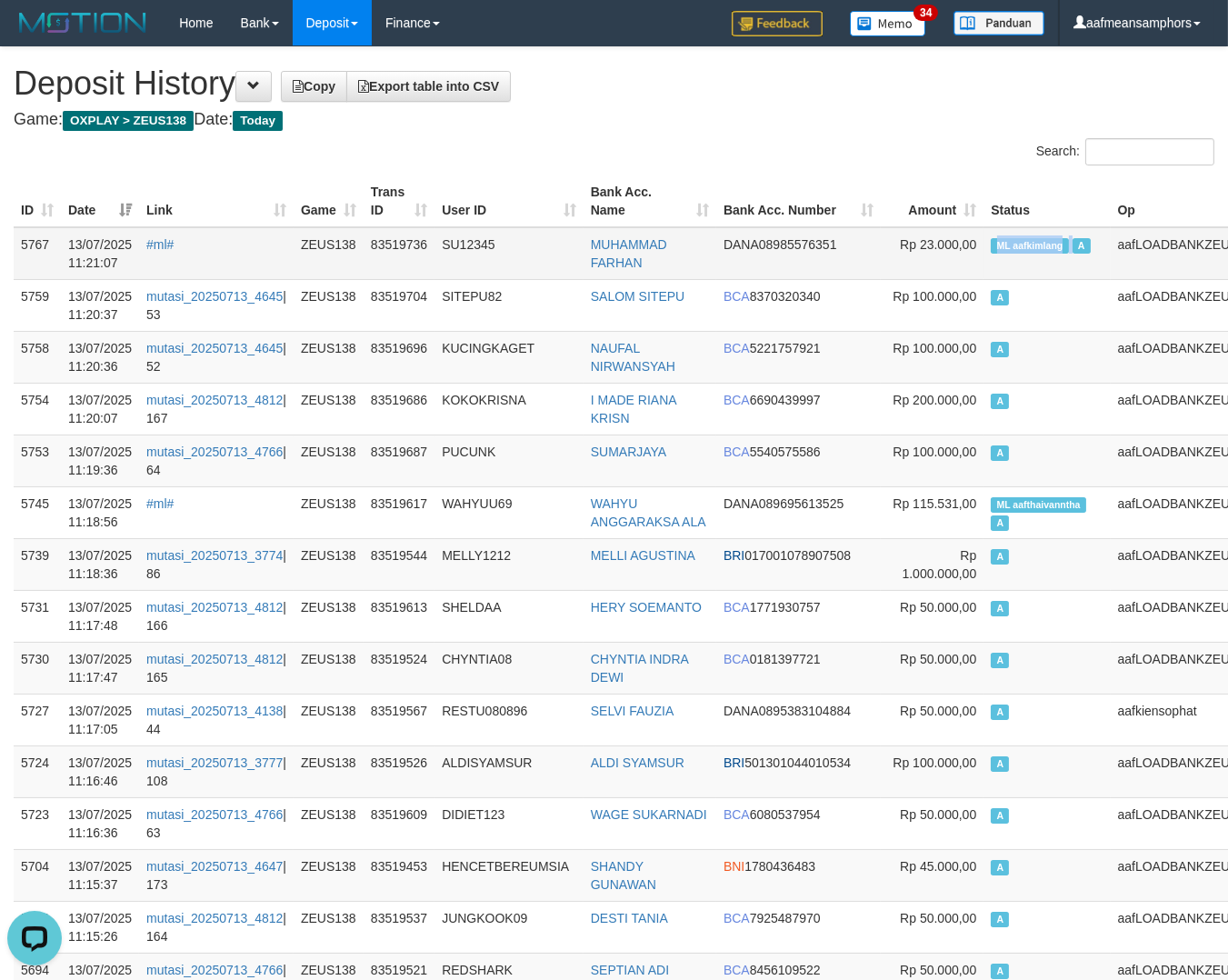 drag, startPoint x: 949, startPoint y: 243, endPoint x: 1042, endPoint y: 258, distance: 94.20191 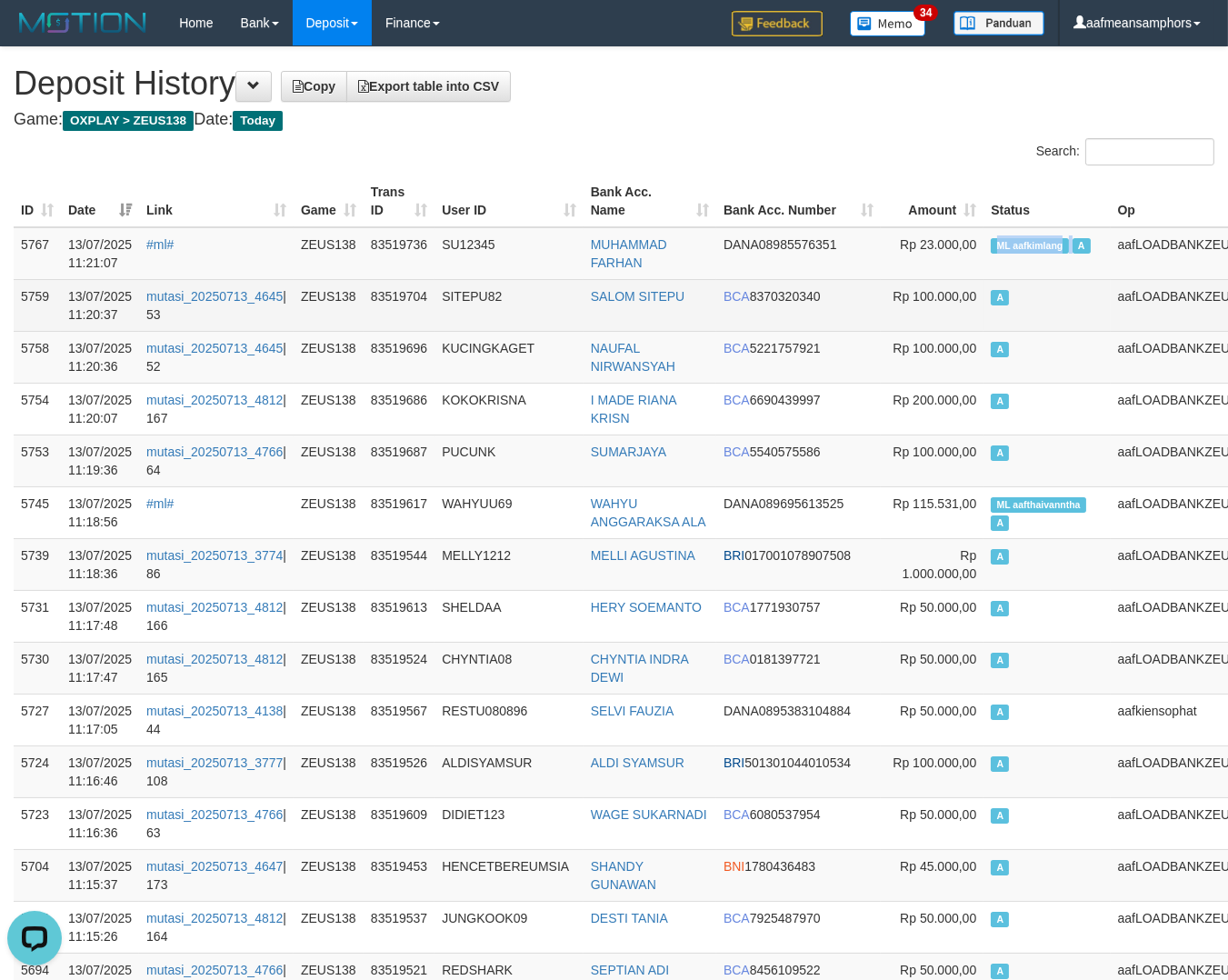 copy on "ML aafkimlang" 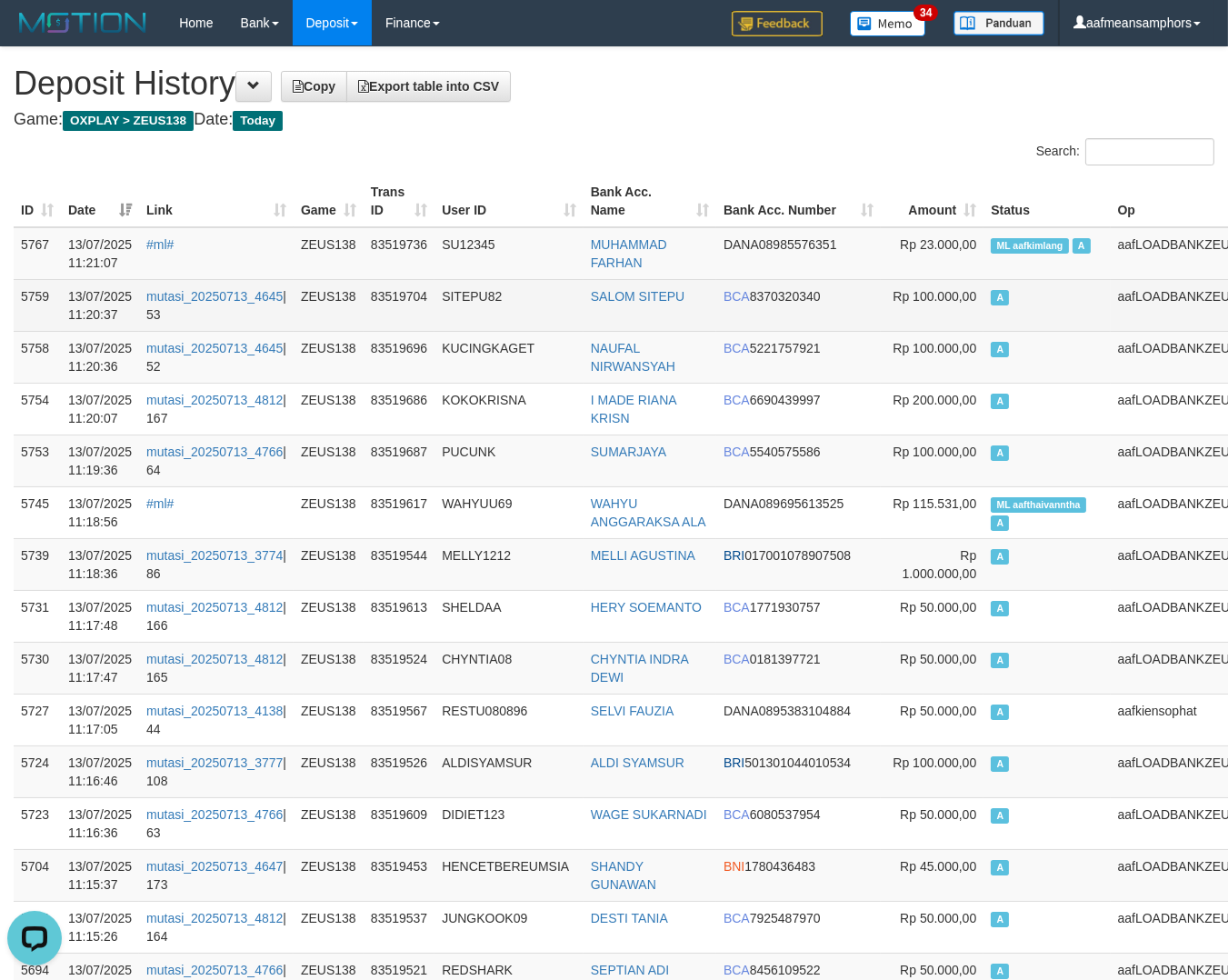 click on "A" at bounding box center (1046, 305) 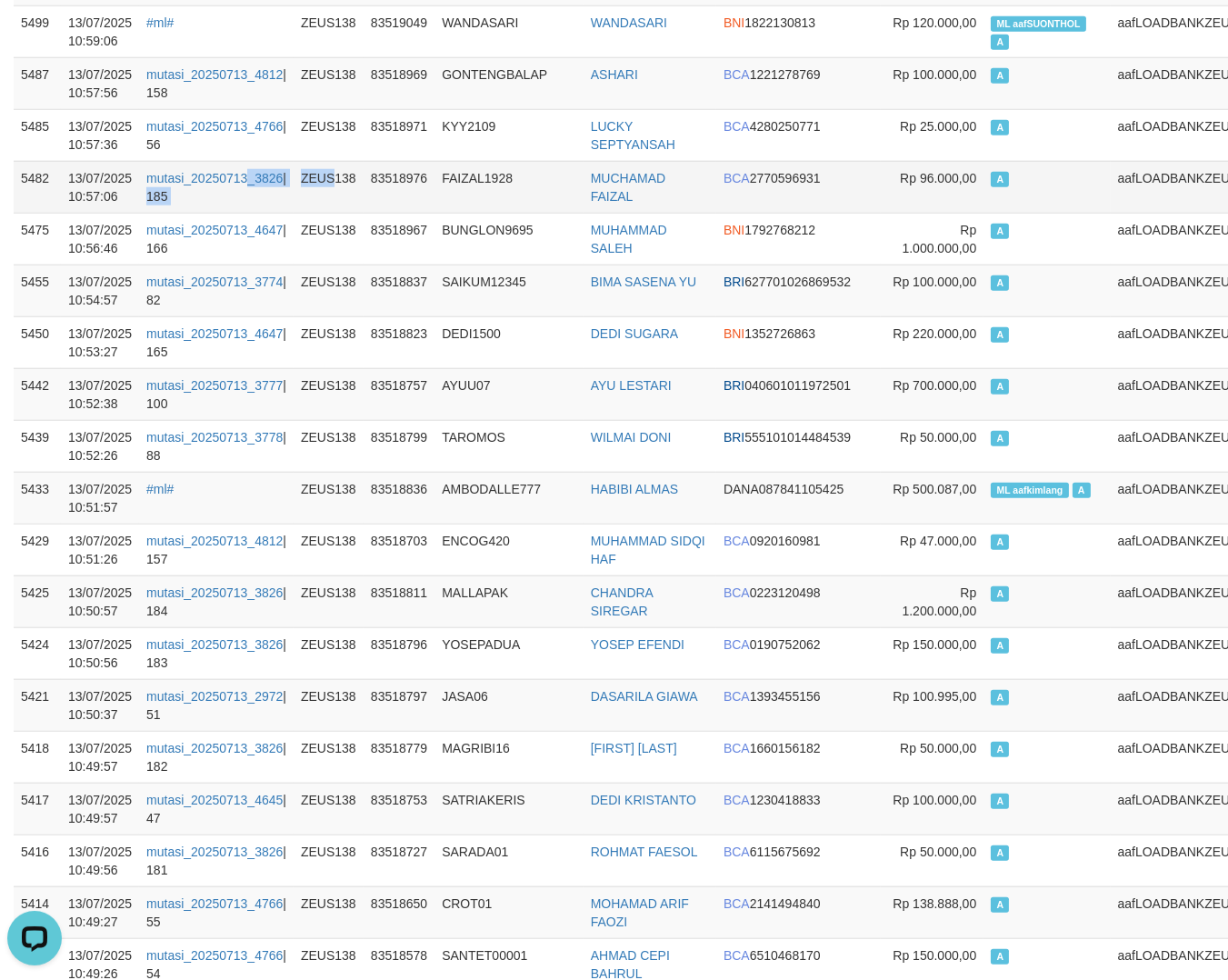 click on "5482 13/07/2025 10:57:06 mutasi_20250713_3826  | 185 ZEUS138 83518976 FAIZAL1928 MUCHAMAD FAIZAL   BCA  2770596931 Rp 96.000,00 A   aafLOADBANKZEUS" at bounding box center [630, 186] 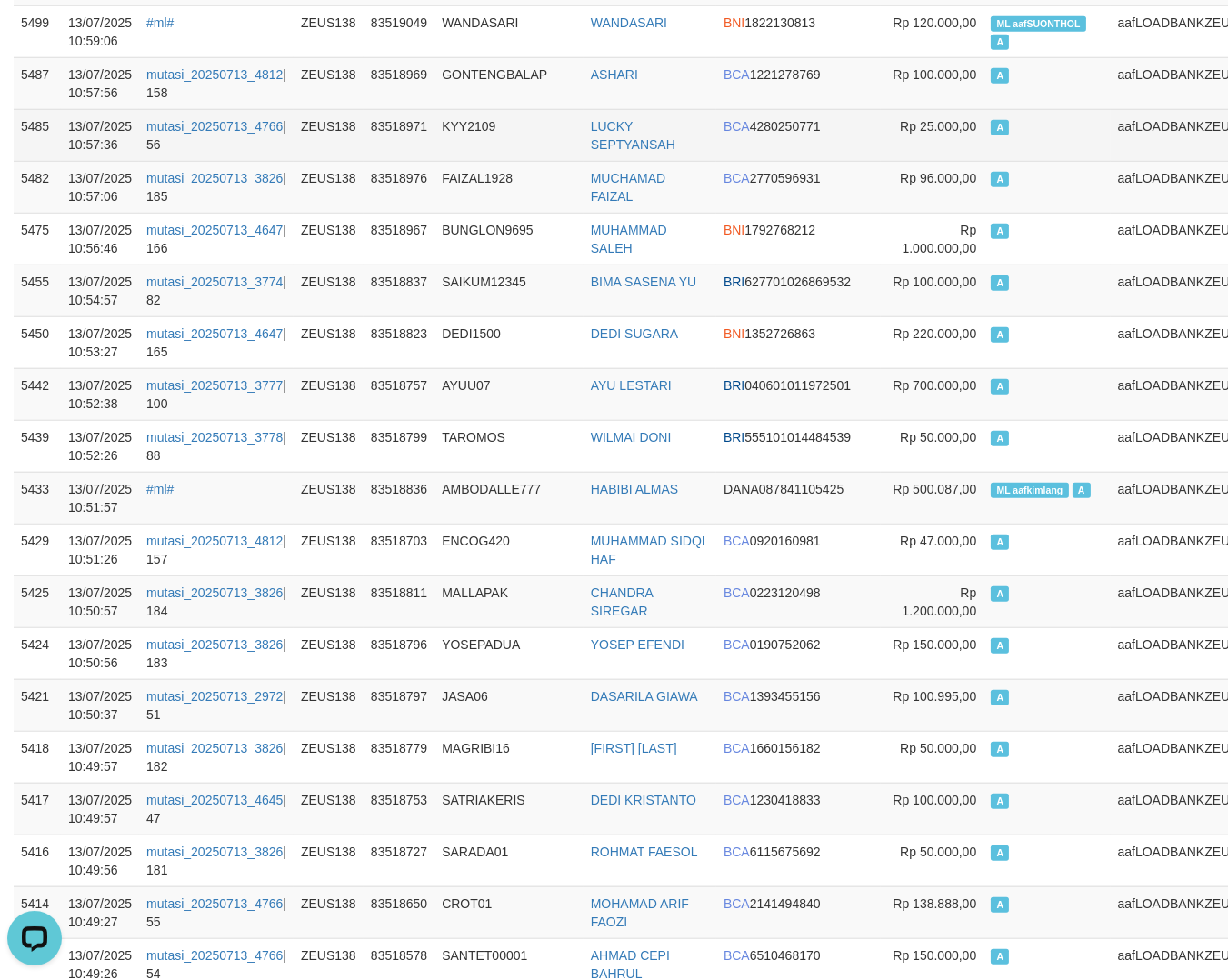 click on "ZEUS138" at bounding box center [328, 135] 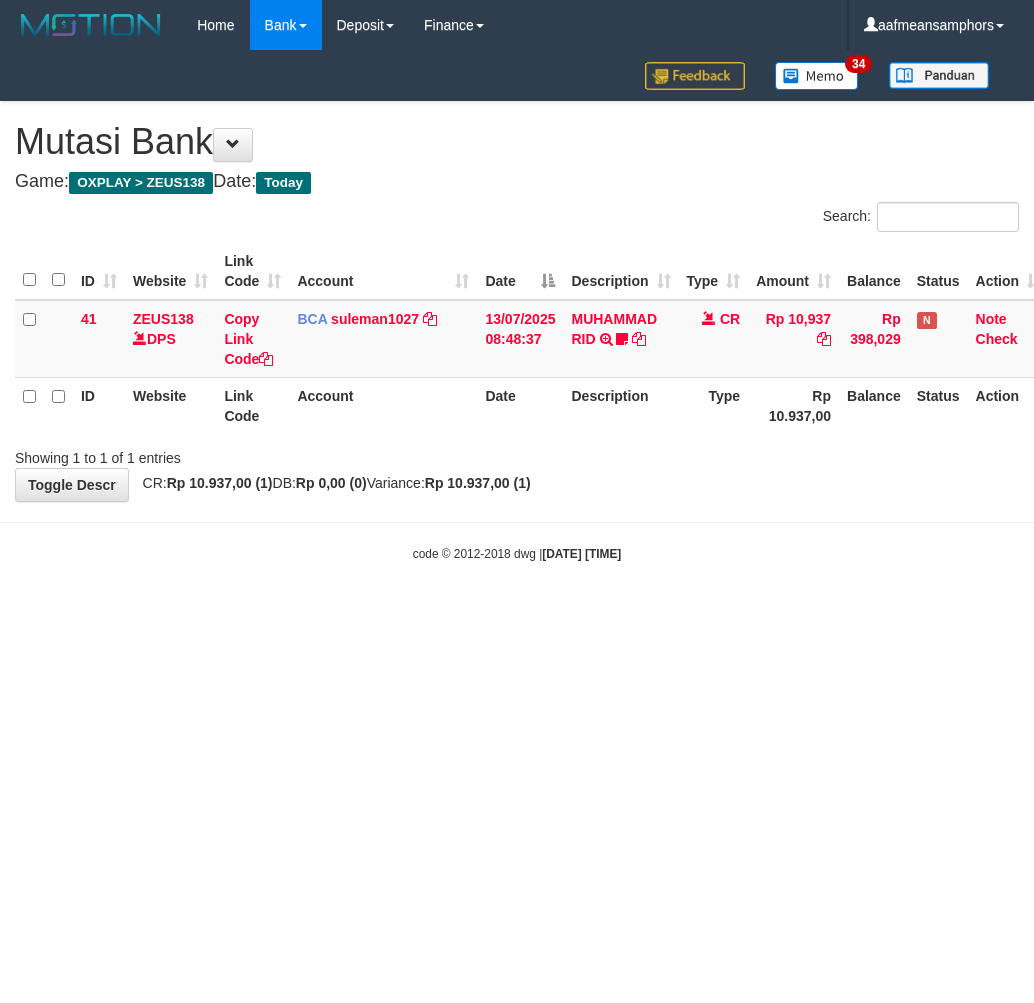 scroll, scrollTop: 0, scrollLeft: 0, axis: both 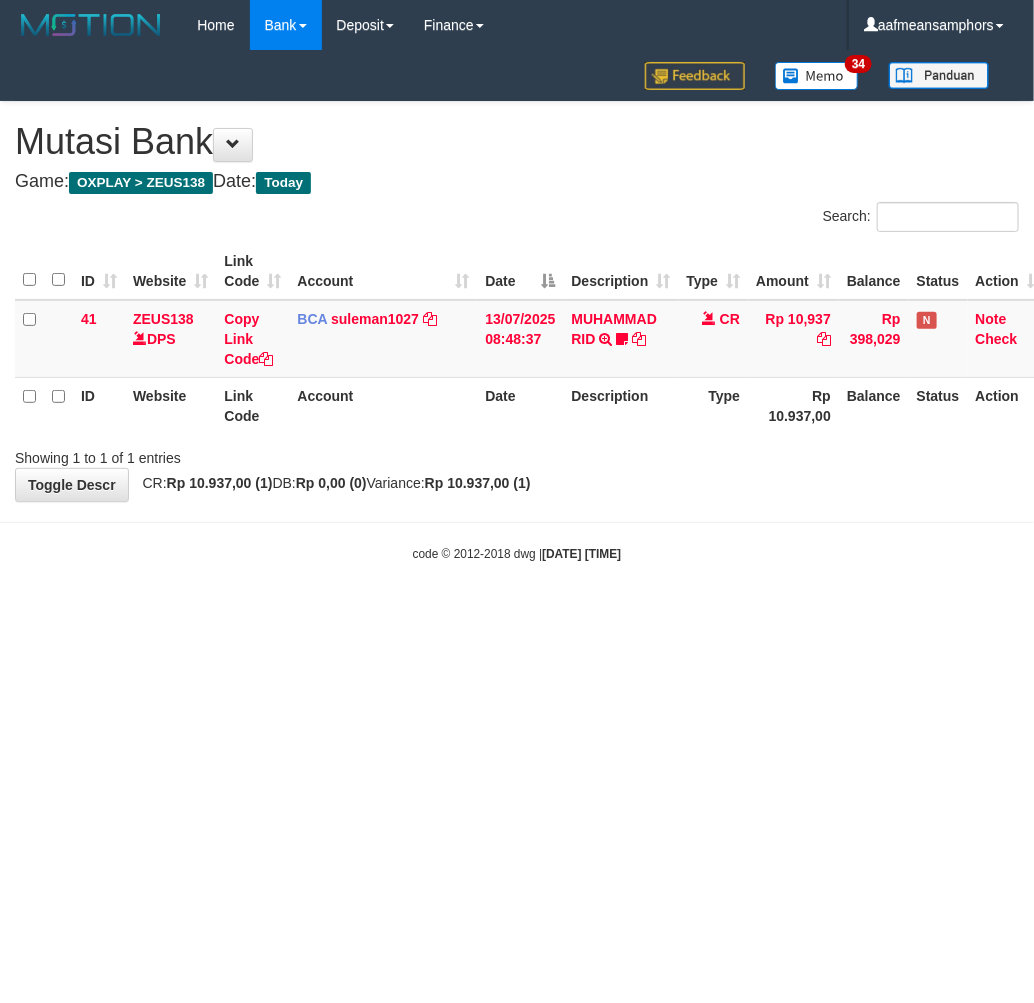 click on "Toggle navigation
Home
Bank
Account List
Load
By Website
Group
[OXPLAY]													ZEUS138
By Load Group (DPS)
Sync" at bounding box center [517, 306] 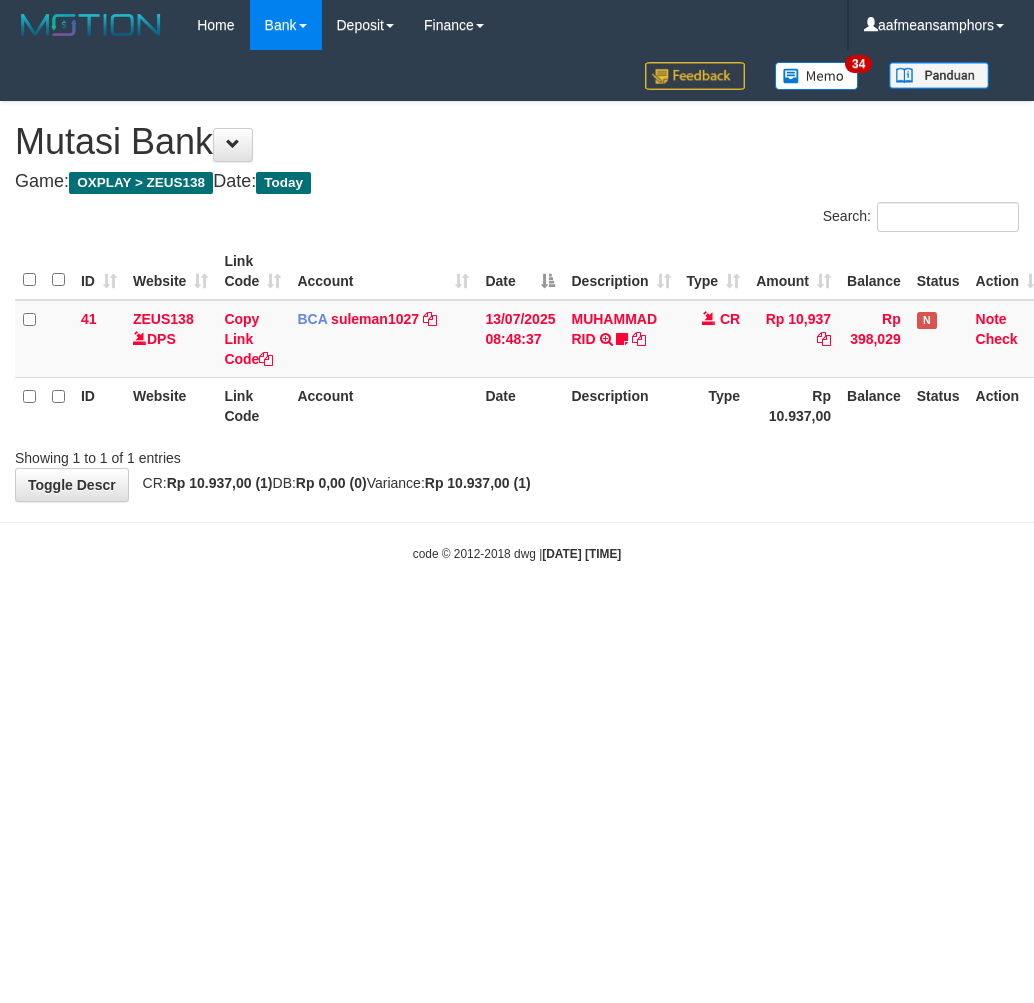 scroll, scrollTop: 0, scrollLeft: 0, axis: both 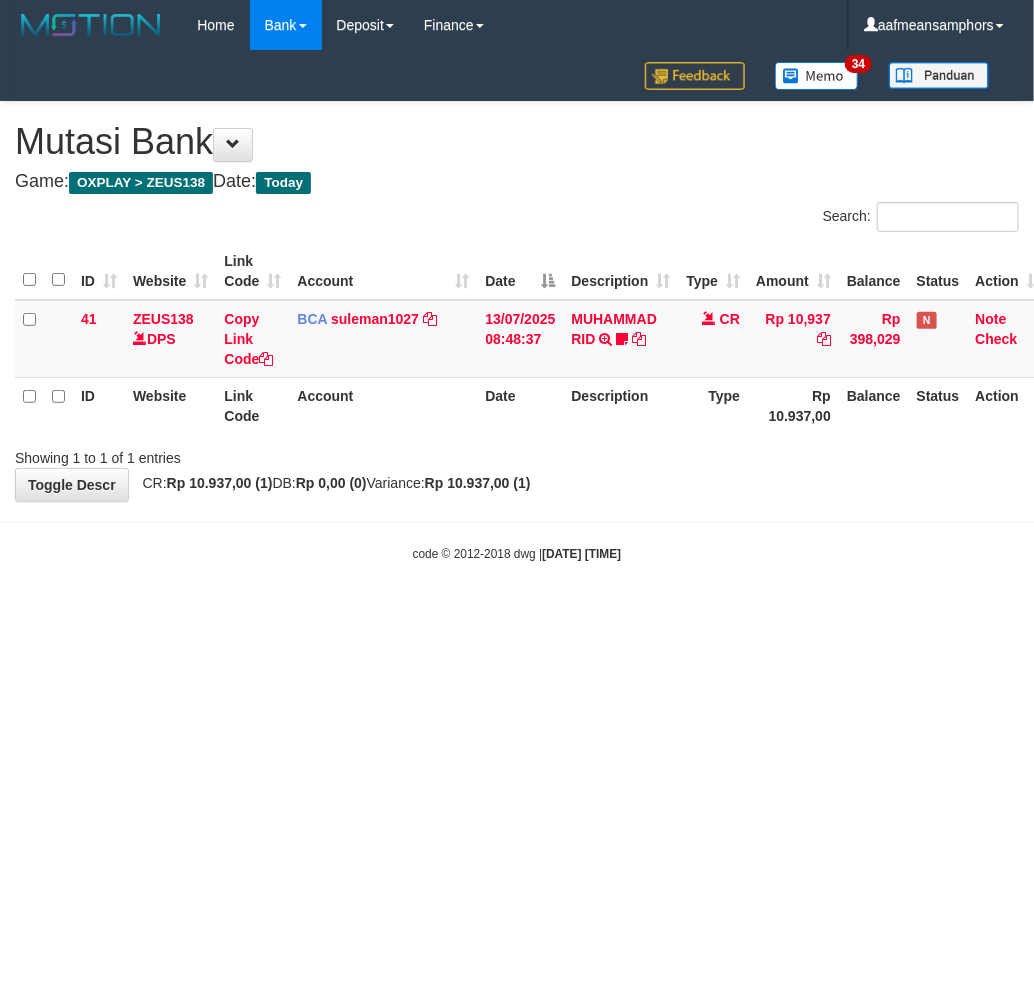drag, startPoint x: 0, startPoint y: 0, endPoint x: 735, endPoint y: 663, distance: 989.84546 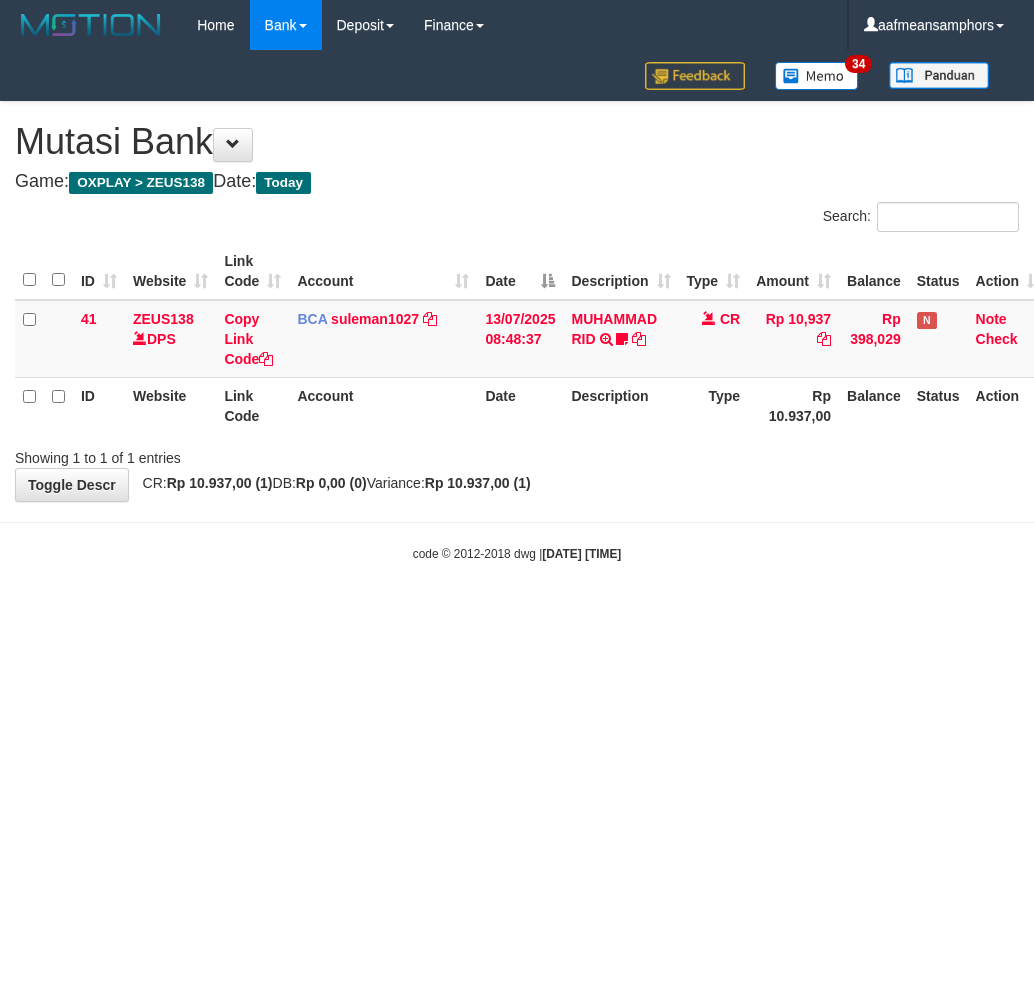 scroll, scrollTop: 0, scrollLeft: 0, axis: both 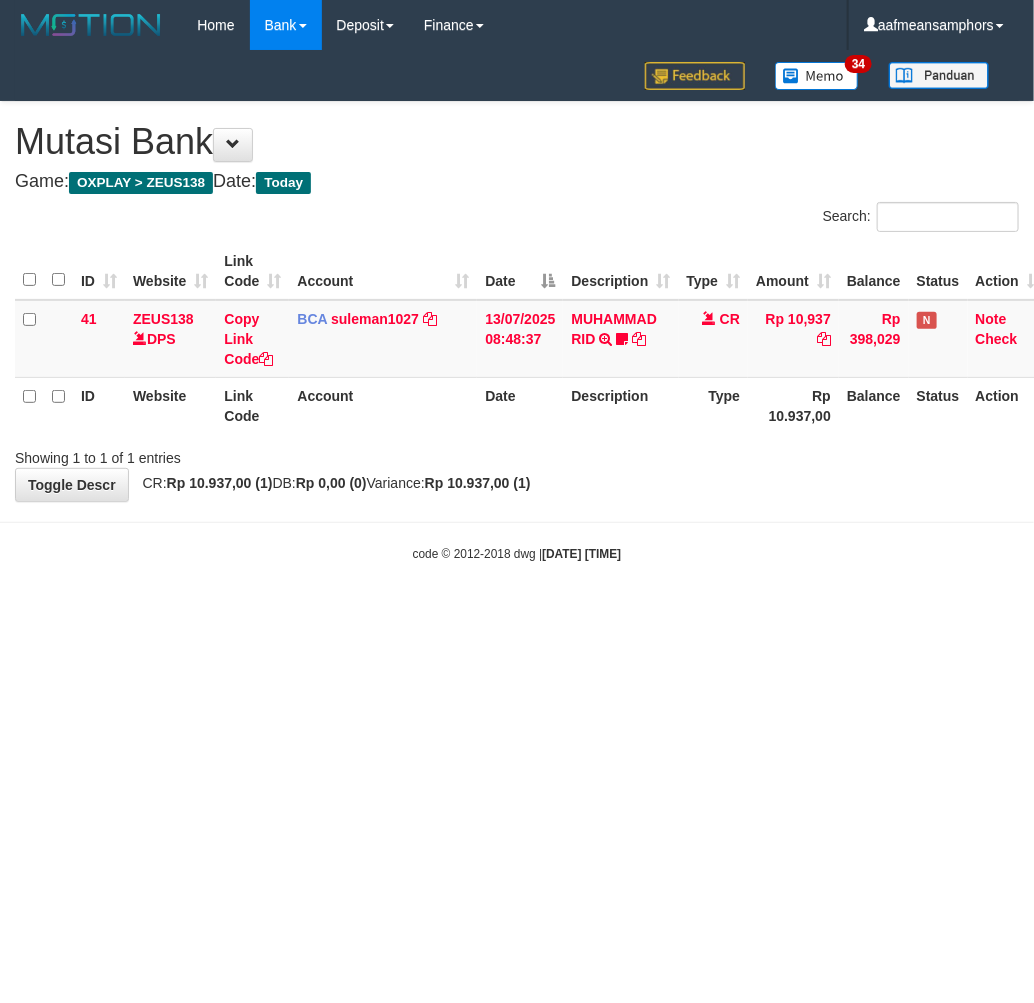 drag, startPoint x: 710, startPoint y: 698, endPoint x: 692, endPoint y: 698, distance: 18 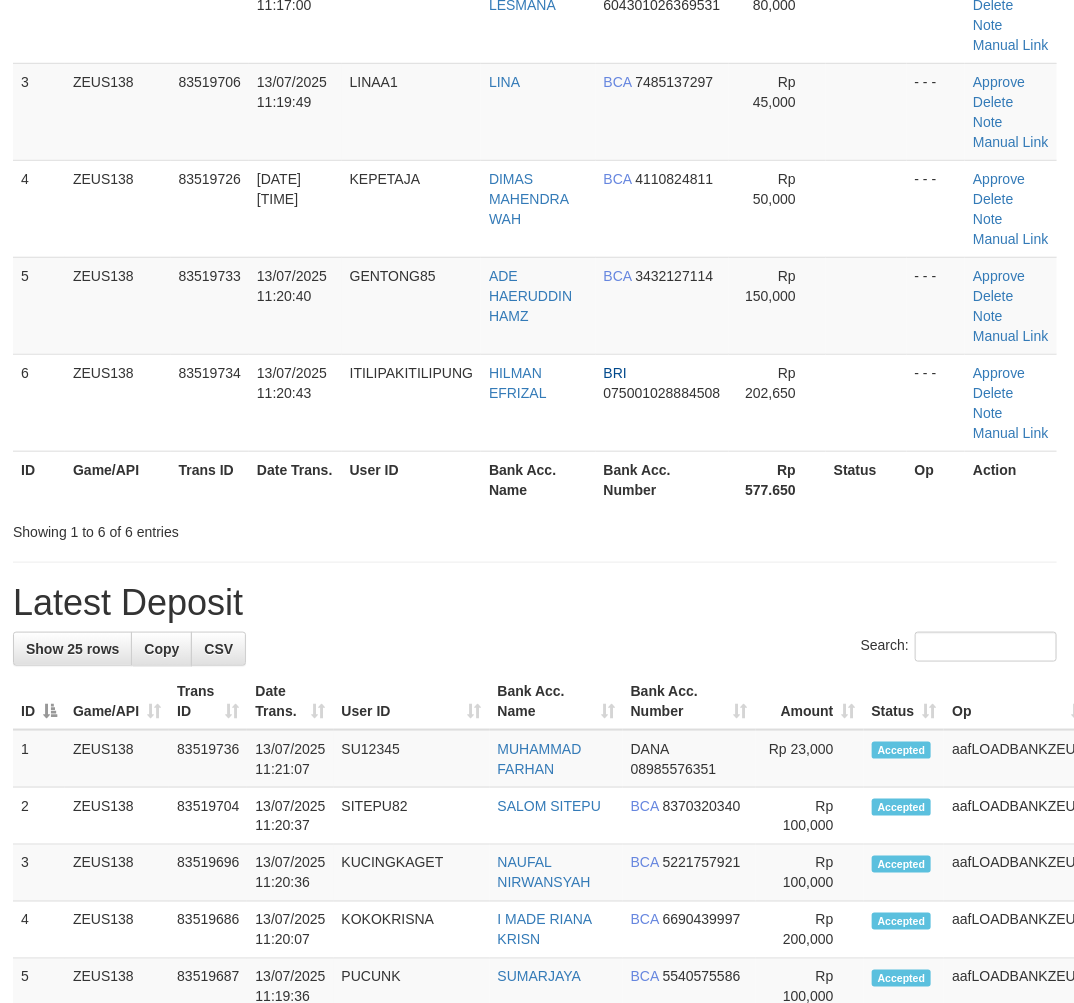 scroll, scrollTop: 185, scrollLeft: 2, axis: both 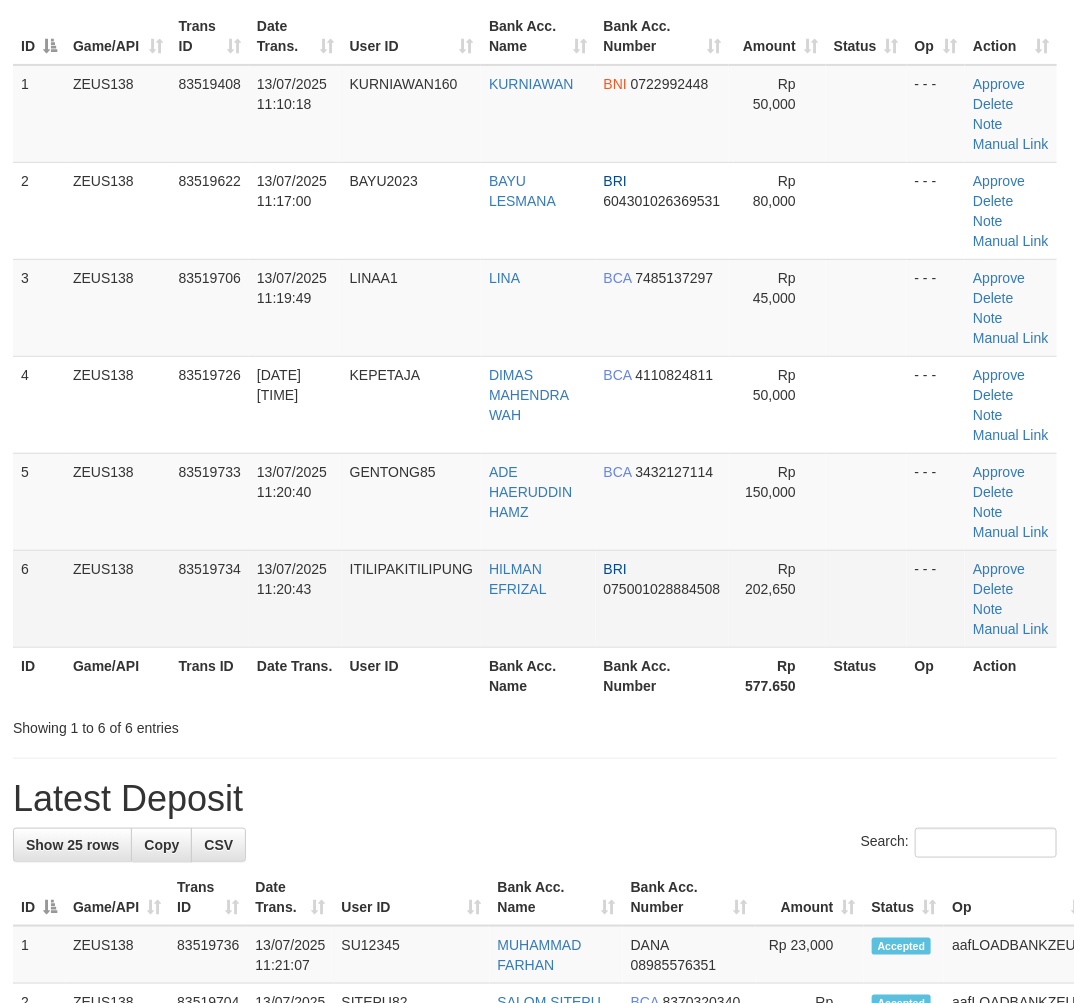 click on "ITILIPAKITILIPUNG" at bounding box center (411, 598) 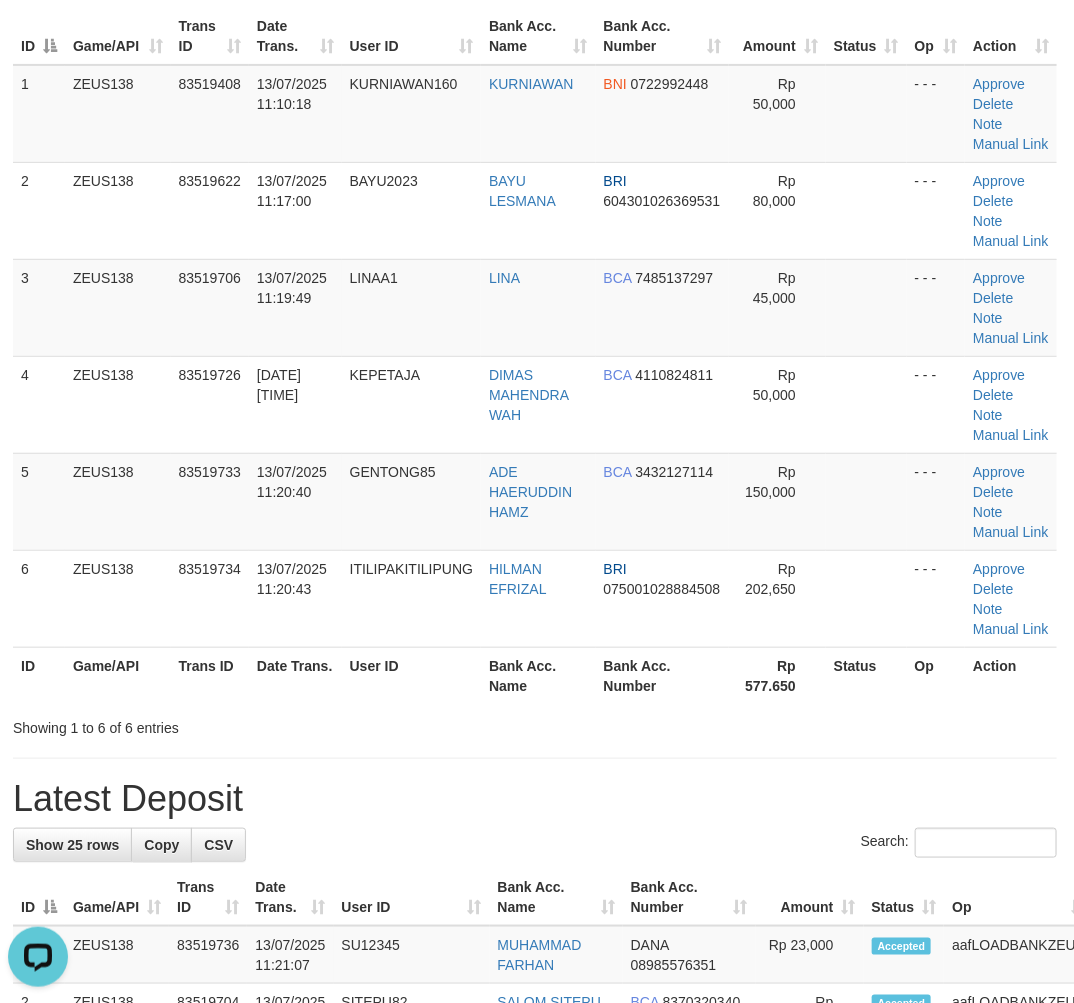 scroll, scrollTop: 0, scrollLeft: 0, axis: both 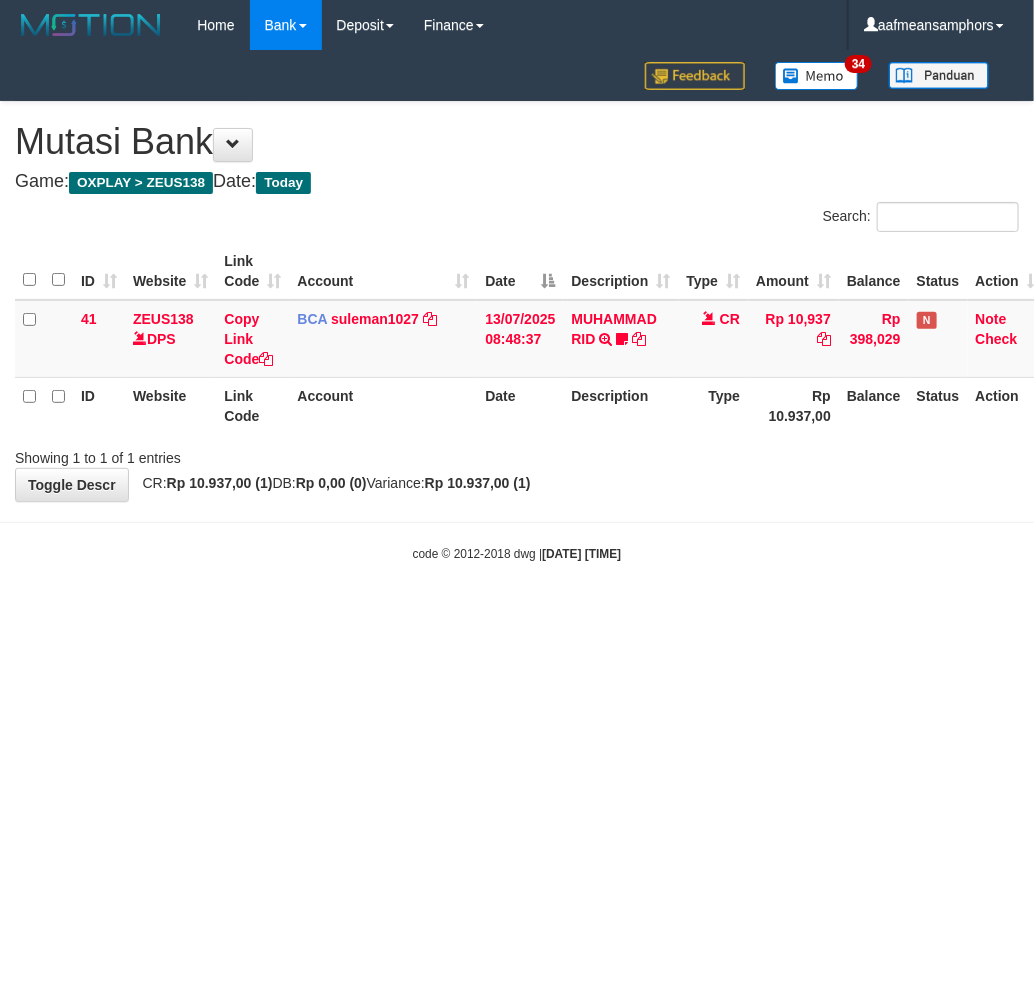 click on "Toggle navigation
Home
Bank
Account List
Load
By Website
Group
[OXPLAY]													ZEUS138
By Load Group (DPS)
Sync" at bounding box center [517, 306] 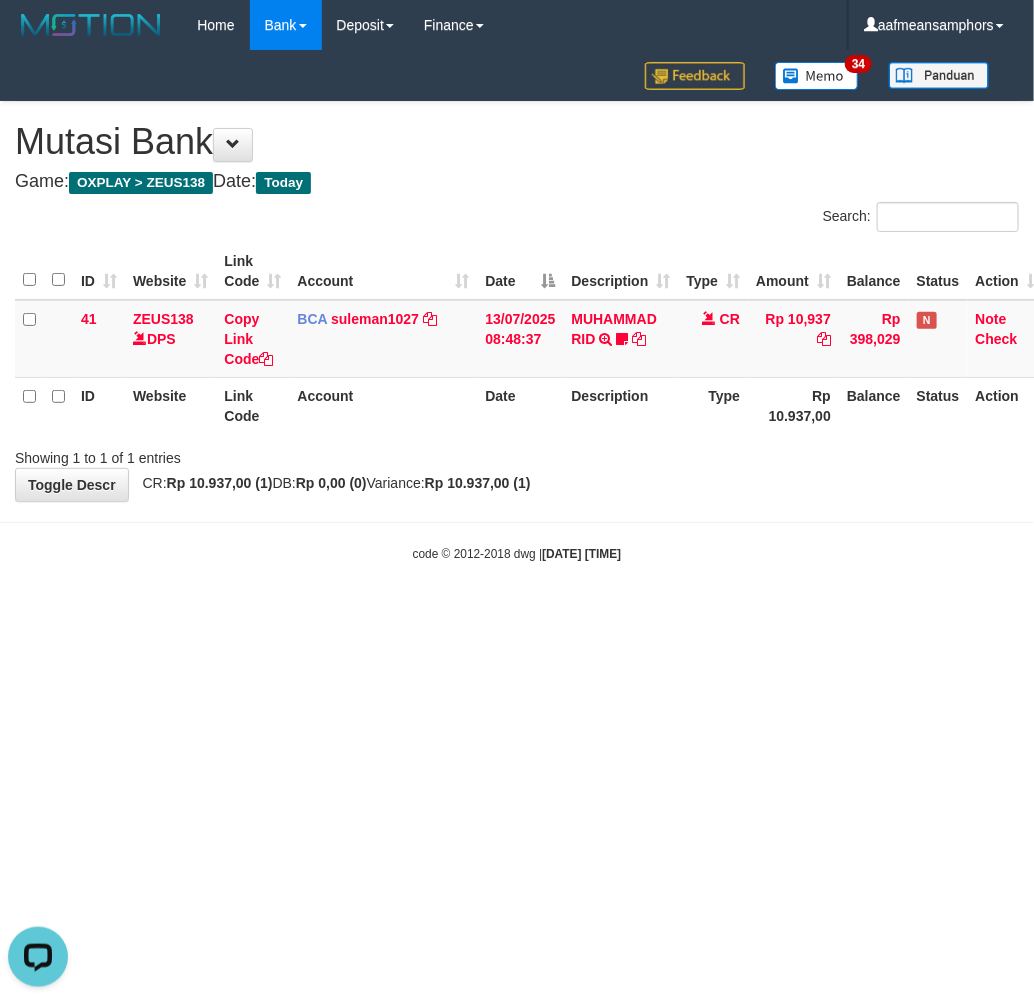 scroll, scrollTop: 0, scrollLeft: 0, axis: both 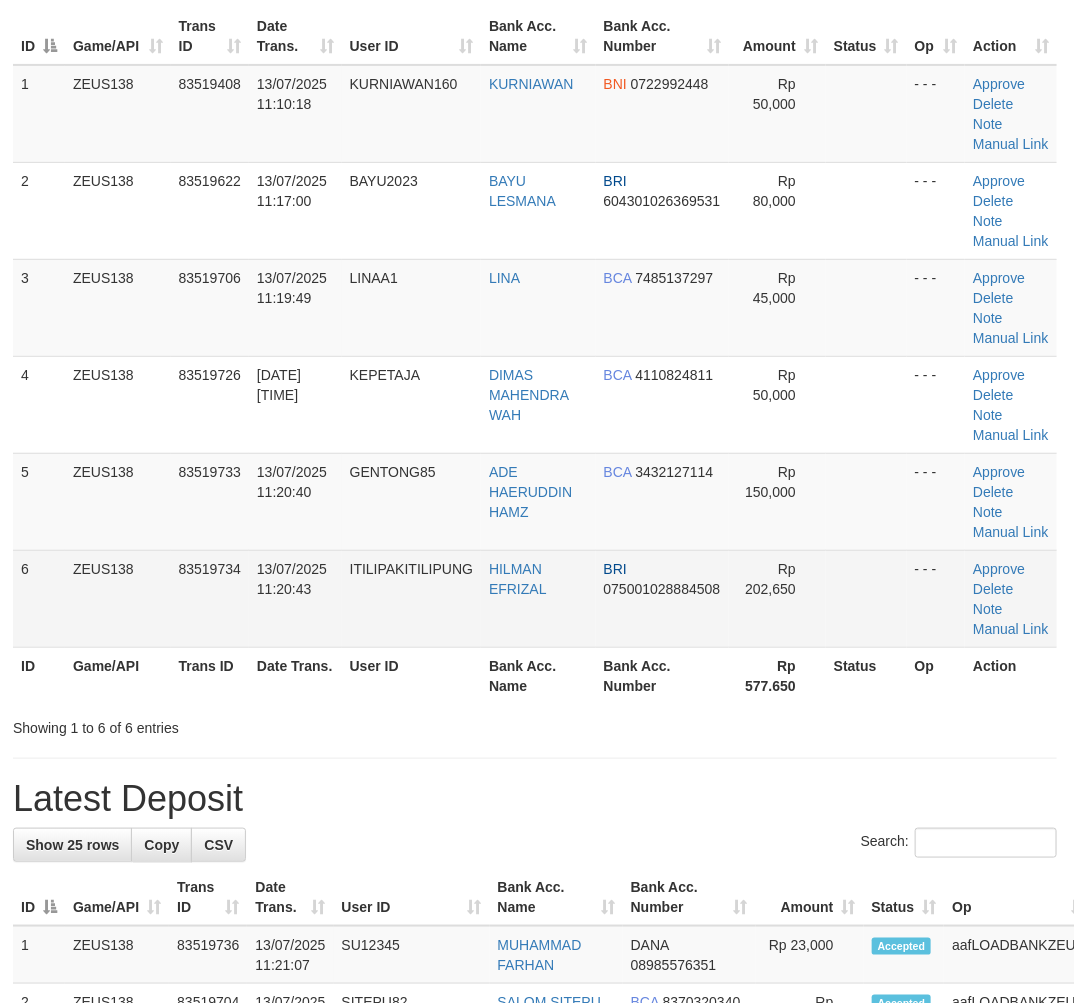 click on "HILMAN EFRIZAL" at bounding box center (538, 598) 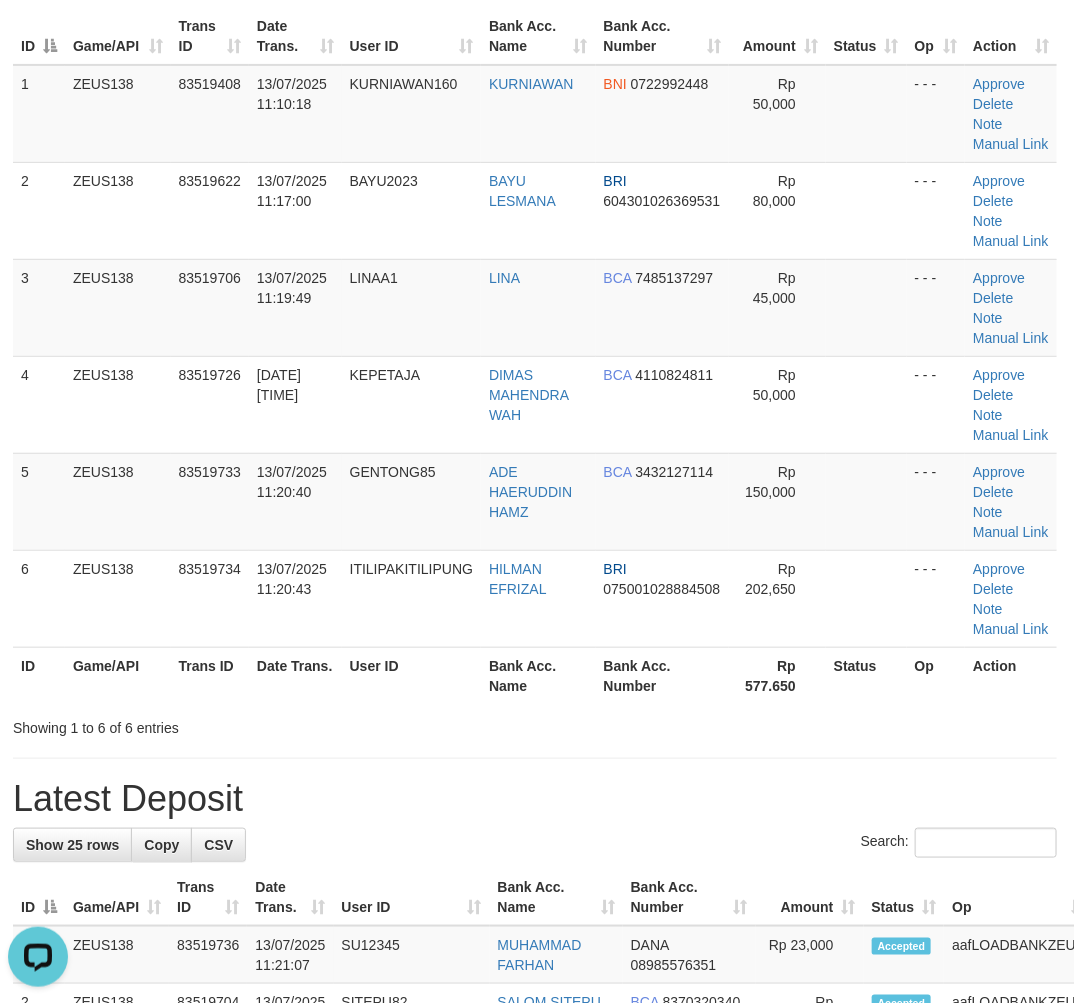 scroll, scrollTop: 0, scrollLeft: 0, axis: both 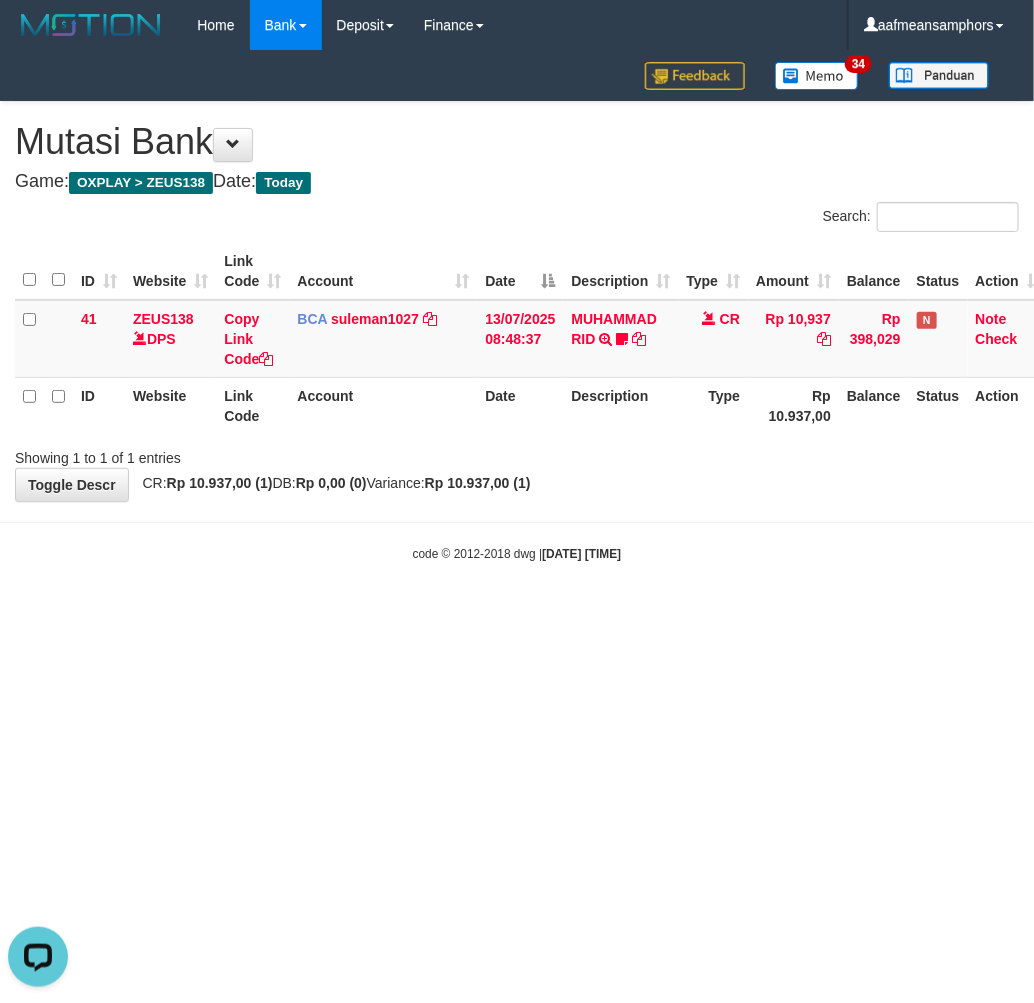 click on "Toggle navigation
Home
Bank
Account List
Load
By Website
Group
[OXPLAY]													ZEUS138
By Load Group (DPS)
Sync" at bounding box center (517, 306) 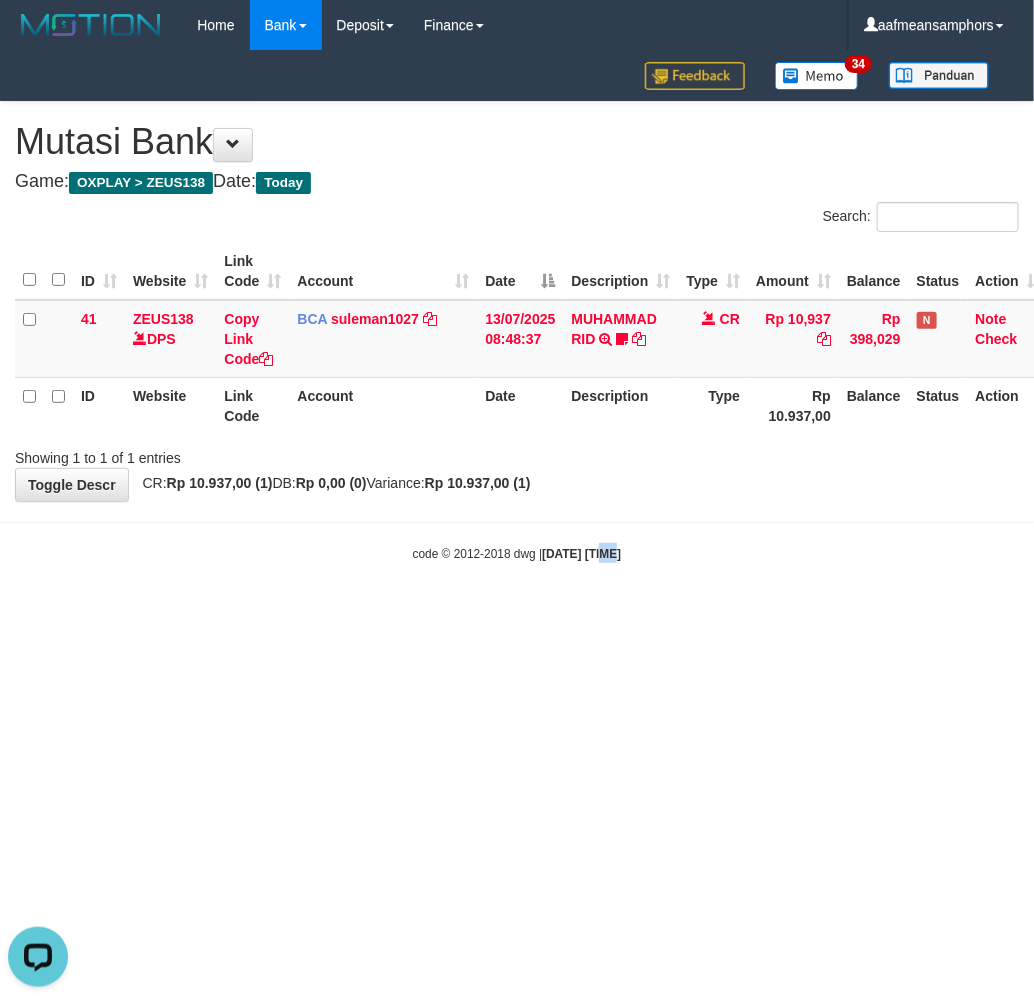 drag, startPoint x: 587, startPoint y: 726, endPoint x: 601, endPoint y: 722, distance: 14.56022 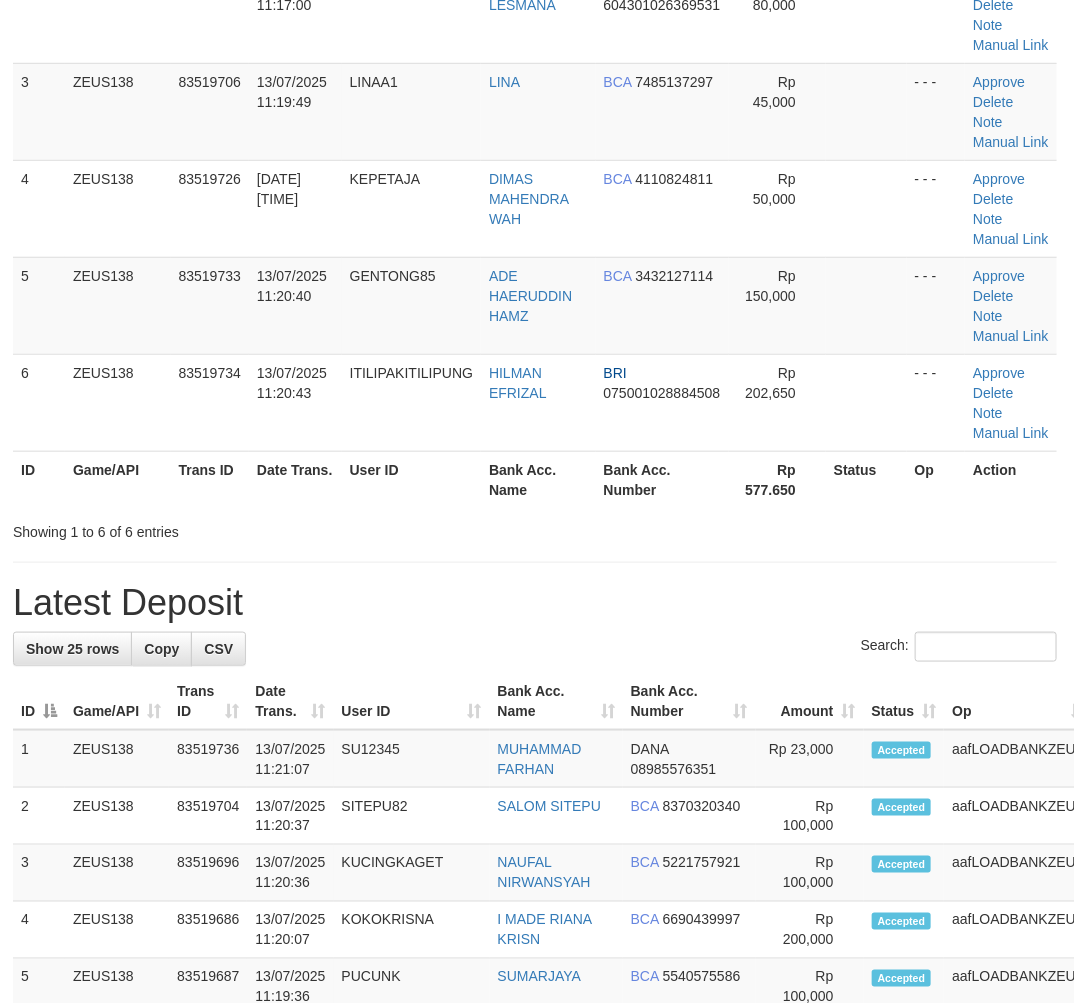 scroll, scrollTop: 185, scrollLeft: 2, axis: both 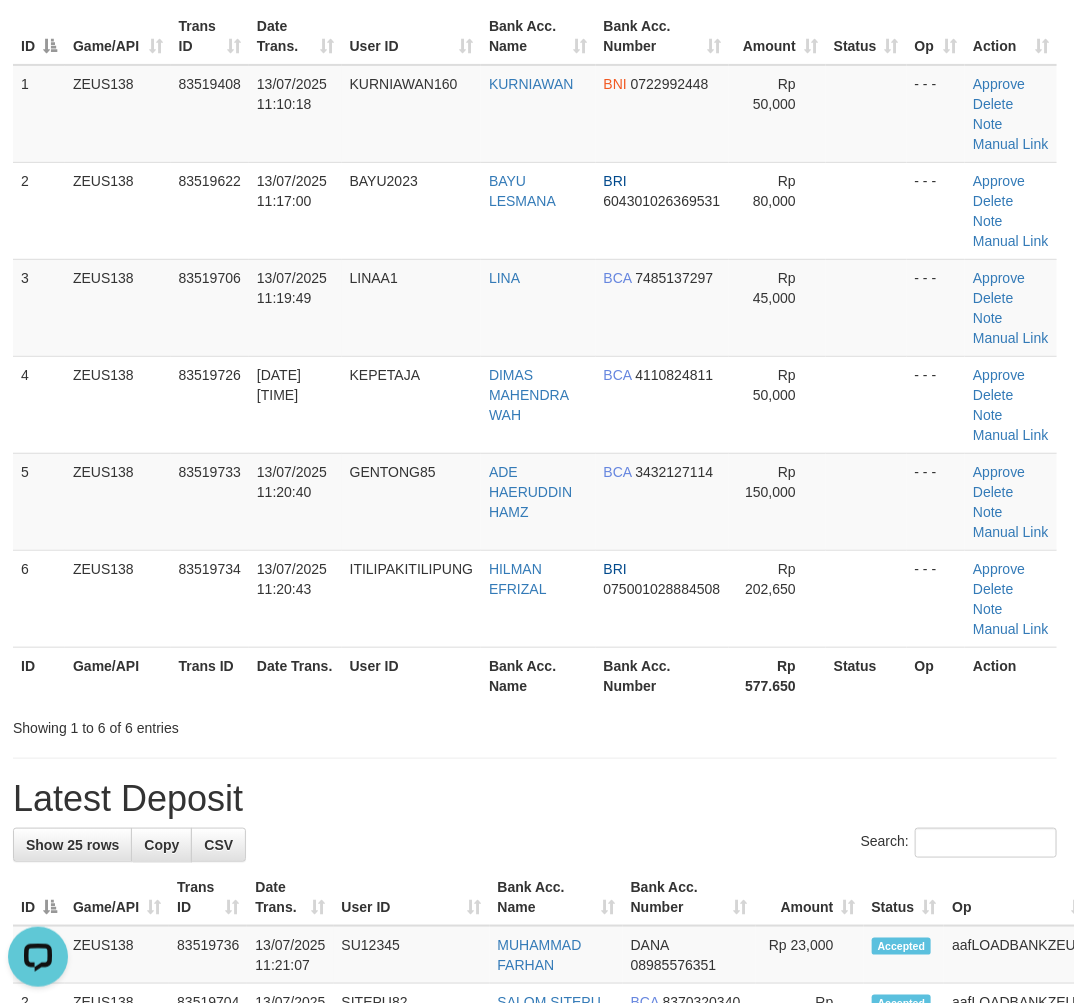 drag, startPoint x: 420, startPoint y: 734, endPoint x: 467, endPoint y: 707, distance: 54.20332 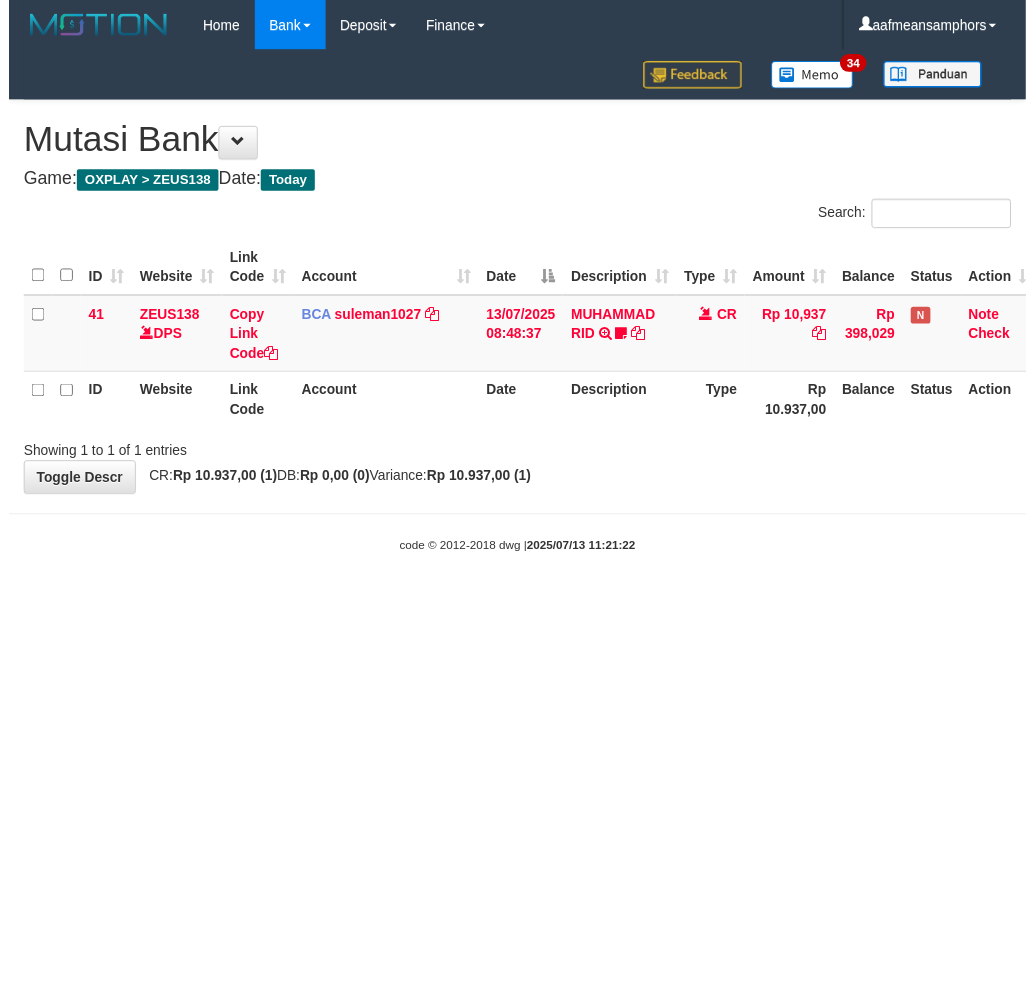 scroll, scrollTop: 0, scrollLeft: 0, axis: both 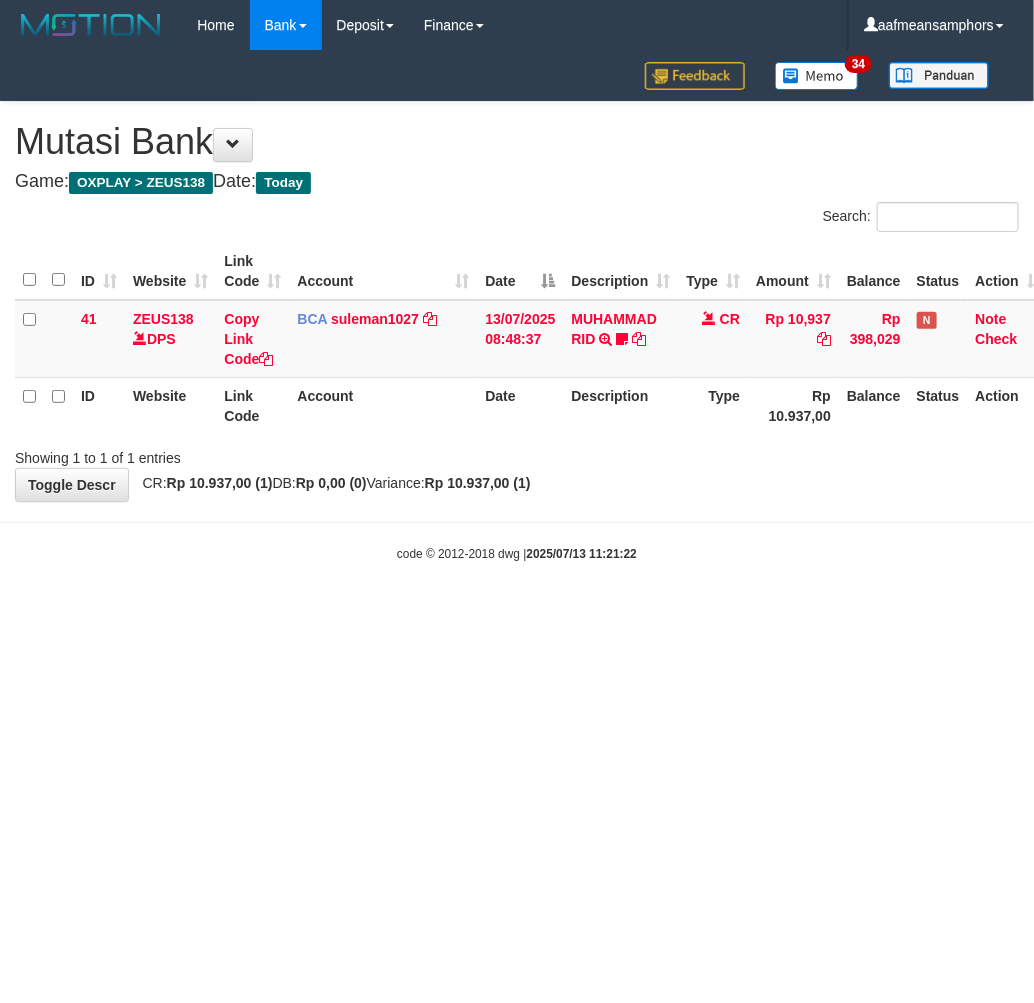 click on "Toggle navigation
Home
Bank
Account List
Load
By Website
Group
[OXPLAY]													ZEUS138
By Load Group (DPS)
Sync" at bounding box center [517, 306] 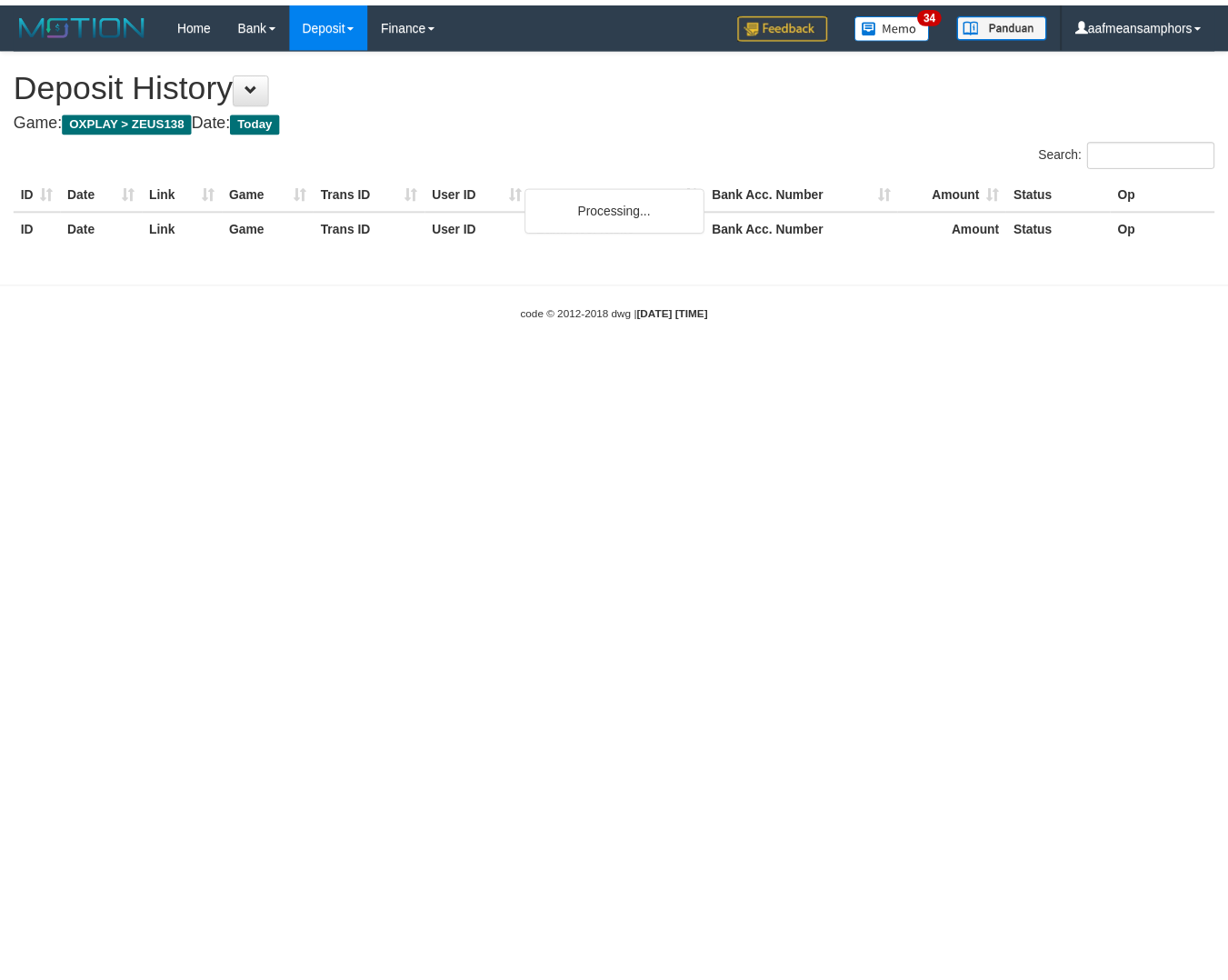 scroll, scrollTop: 0, scrollLeft: 0, axis: both 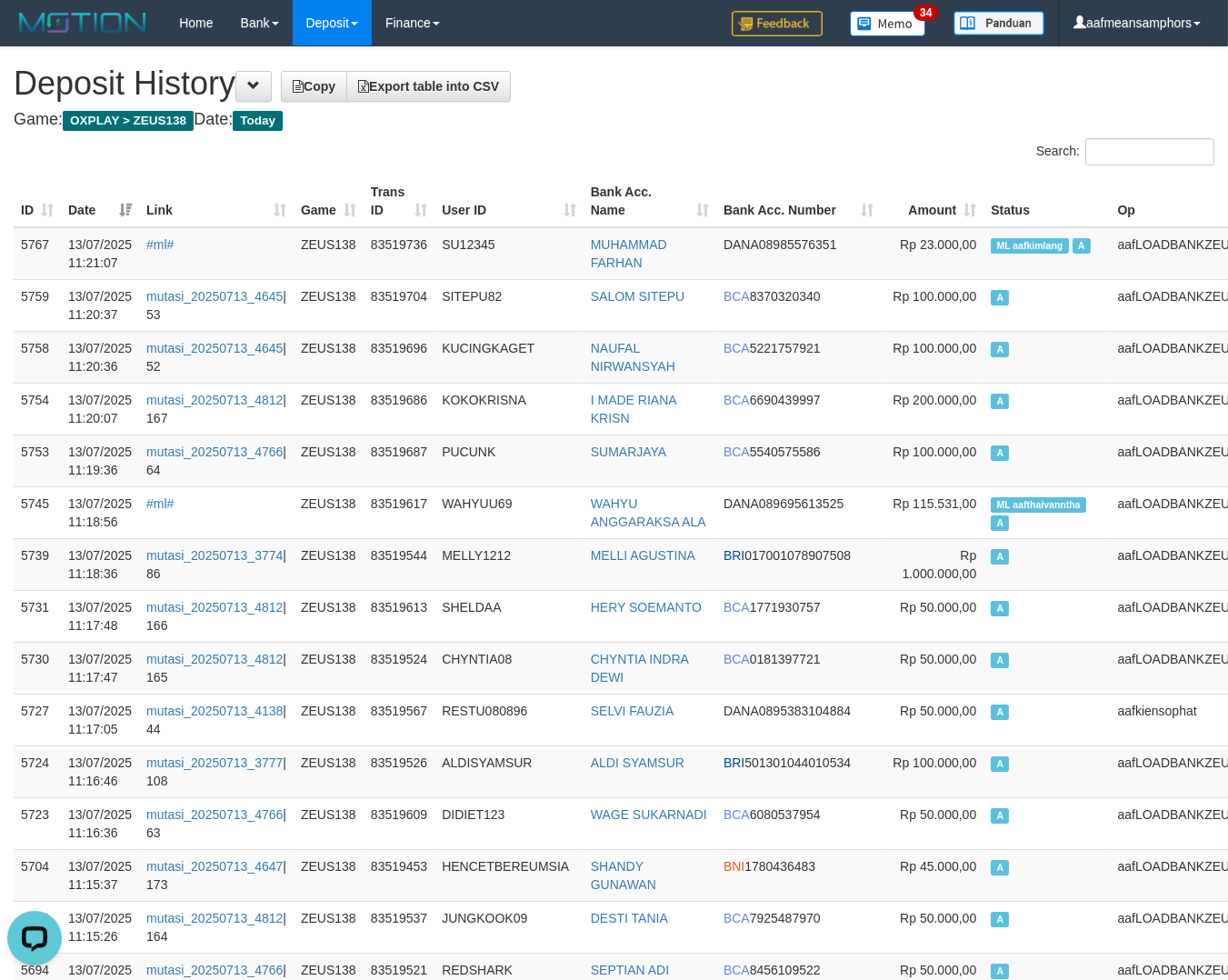 click on "Link" at bounding box center (216, 201) 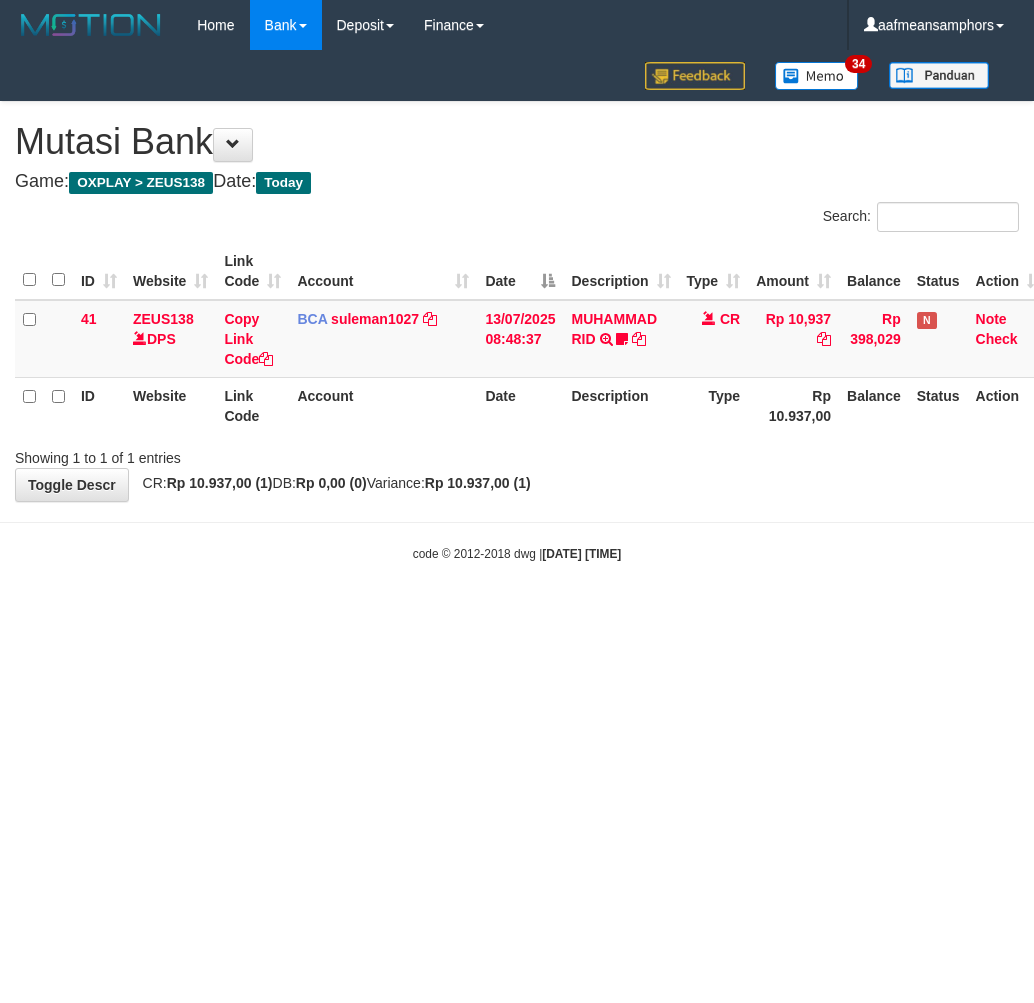 scroll, scrollTop: 0, scrollLeft: 0, axis: both 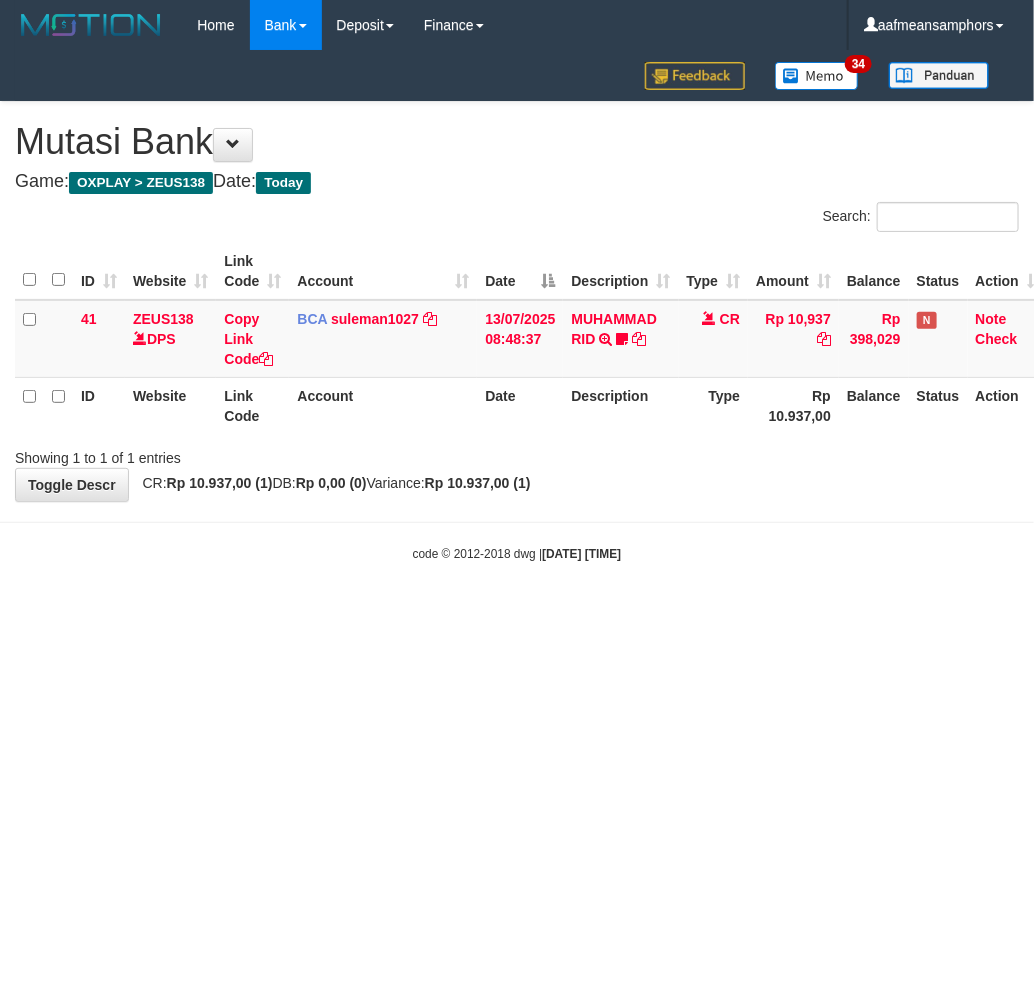 click on "Toggle navigation
Home
Bank
Account List
Load
By Website
Group
[OXPLAY]													ZEUS138
By Load Group (DPS)
Sync" at bounding box center [517, 306] 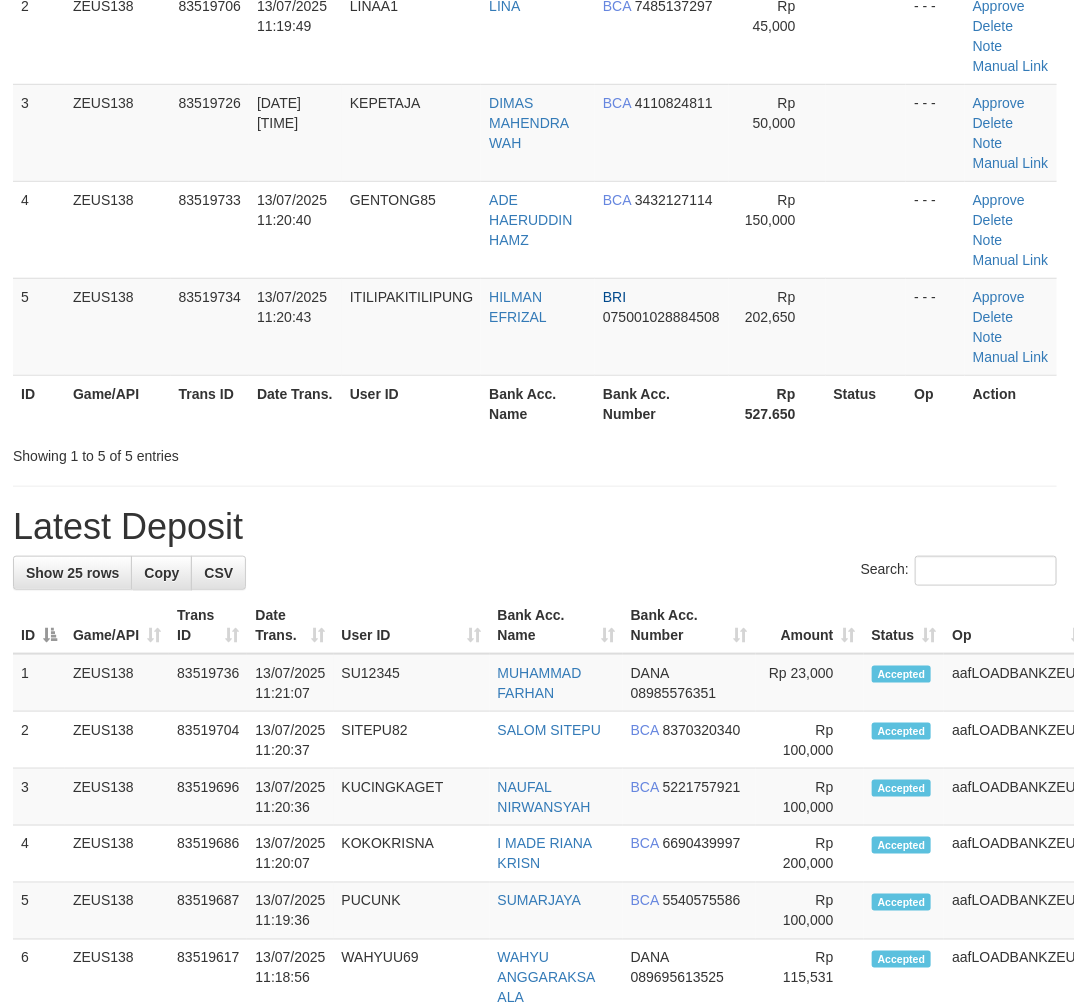 click on "**********" at bounding box center [535, 962] 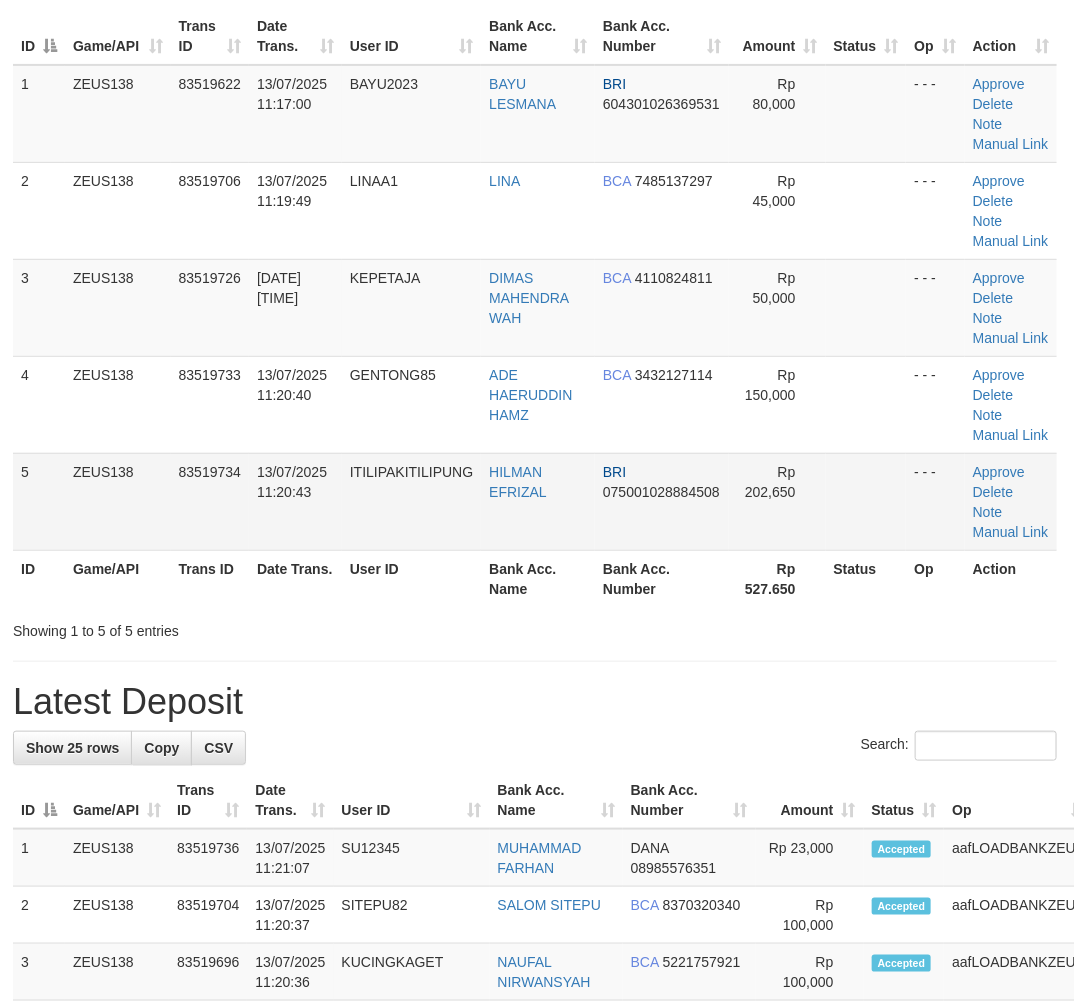 drag, startPoint x: 447, startPoint y: 543, endPoint x: 5, endPoint y: 628, distance: 450.09888 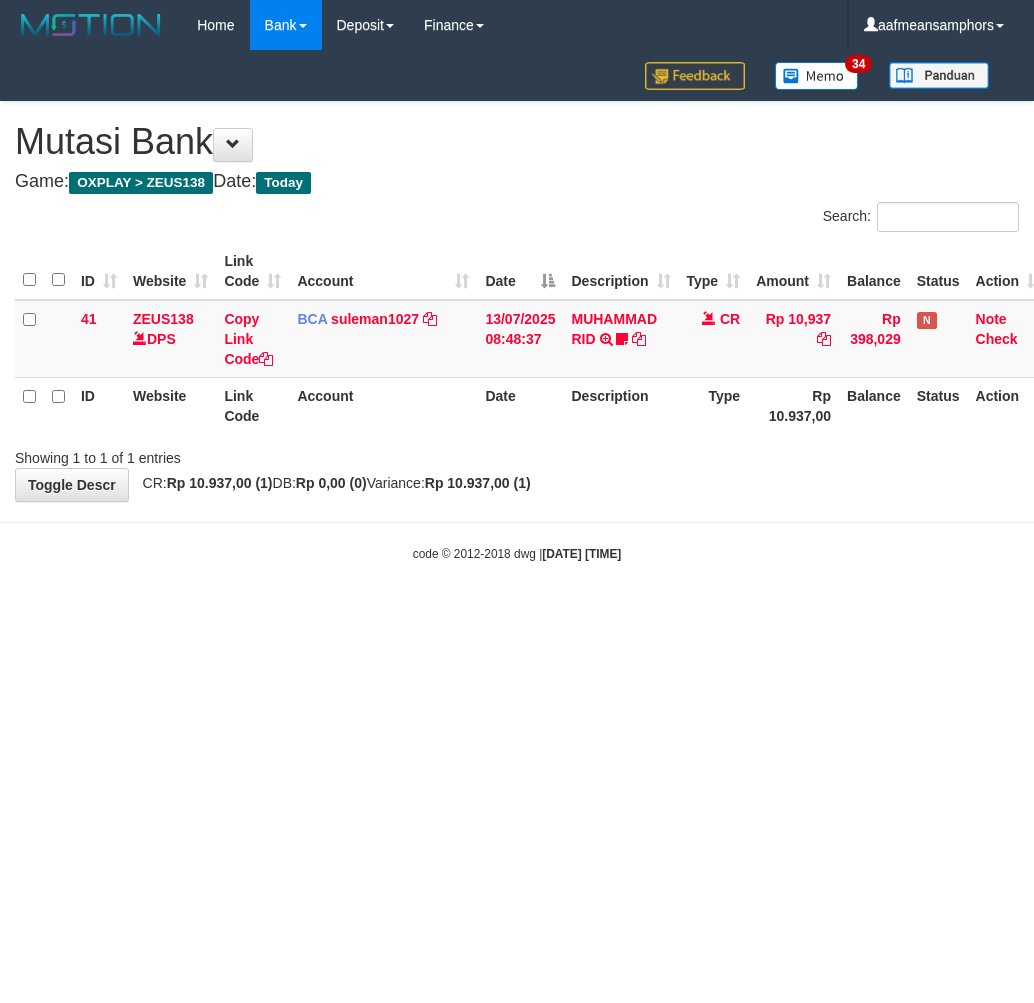 scroll, scrollTop: 0, scrollLeft: 0, axis: both 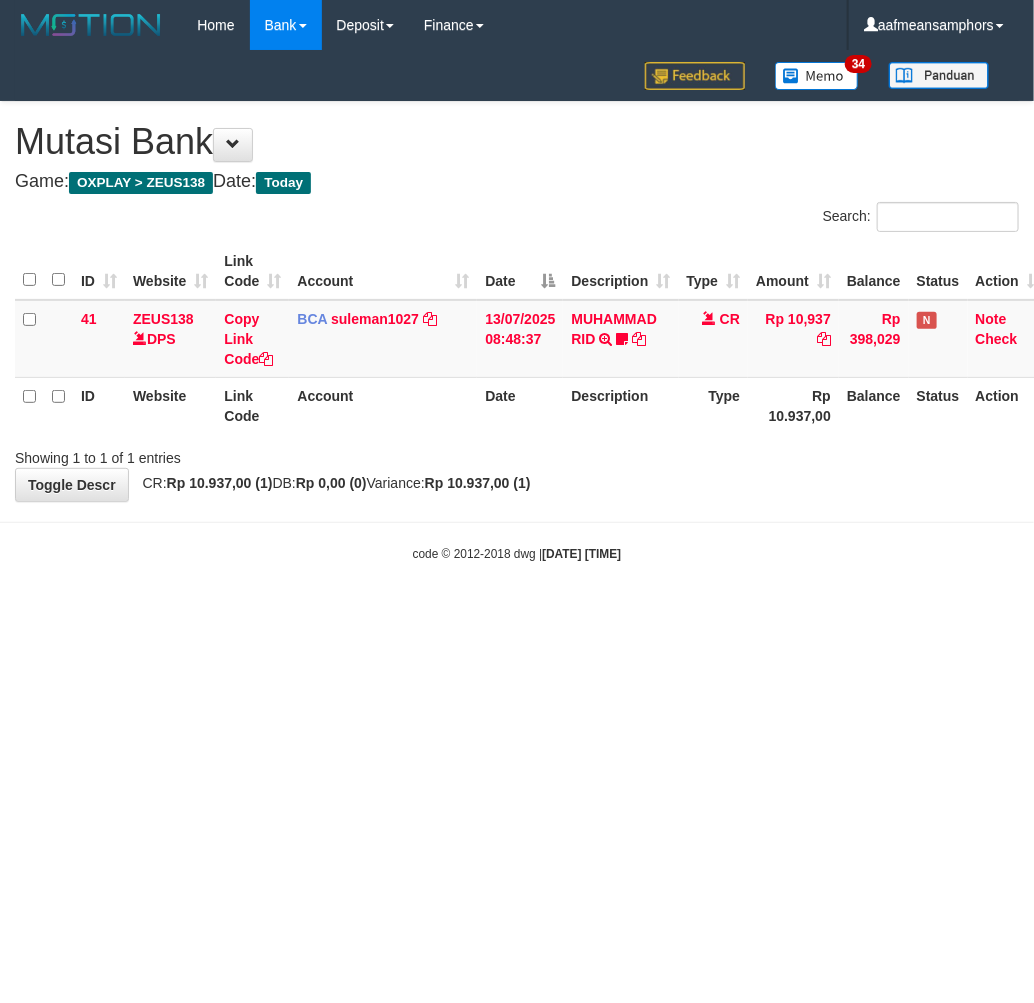 click on "Toggle navigation
Home
Bank
Account List
Load
By Website
Group
[OXPLAY]													ZEUS138
By Load Group (DPS)
Sync" at bounding box center [517, 306] 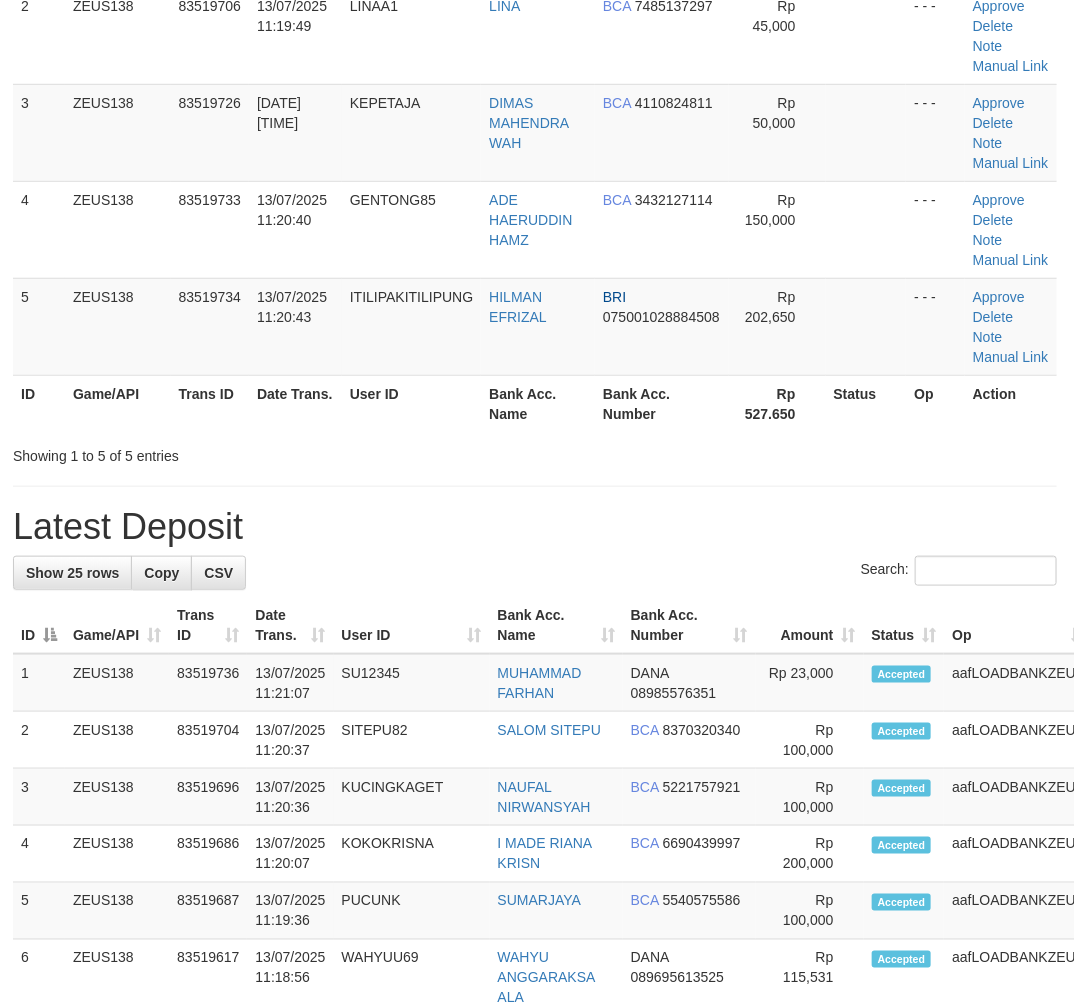 scroll, scrollTop: 185, scrollLeft: 2, axis: both 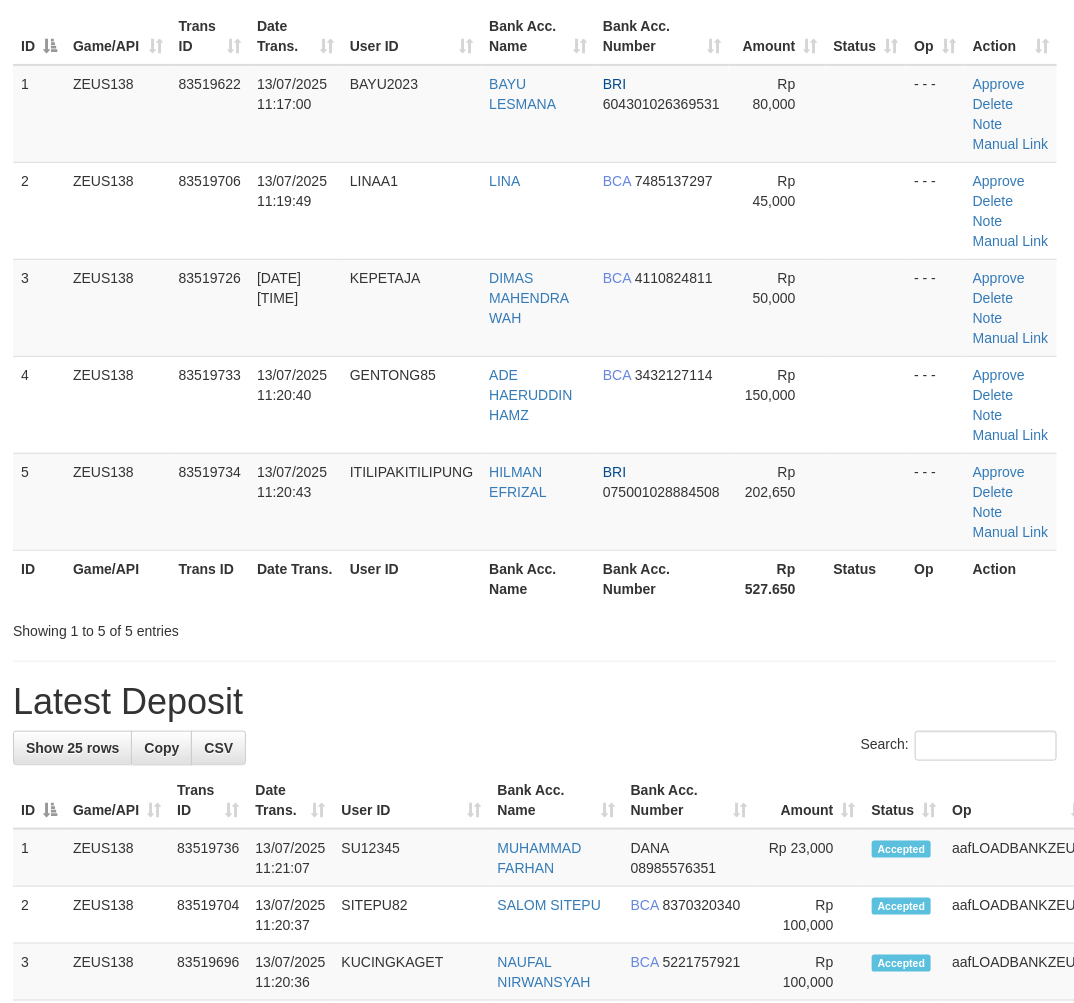 click on "Showing 1 to 5 of 5 entries" at bounding box center [222, 627] 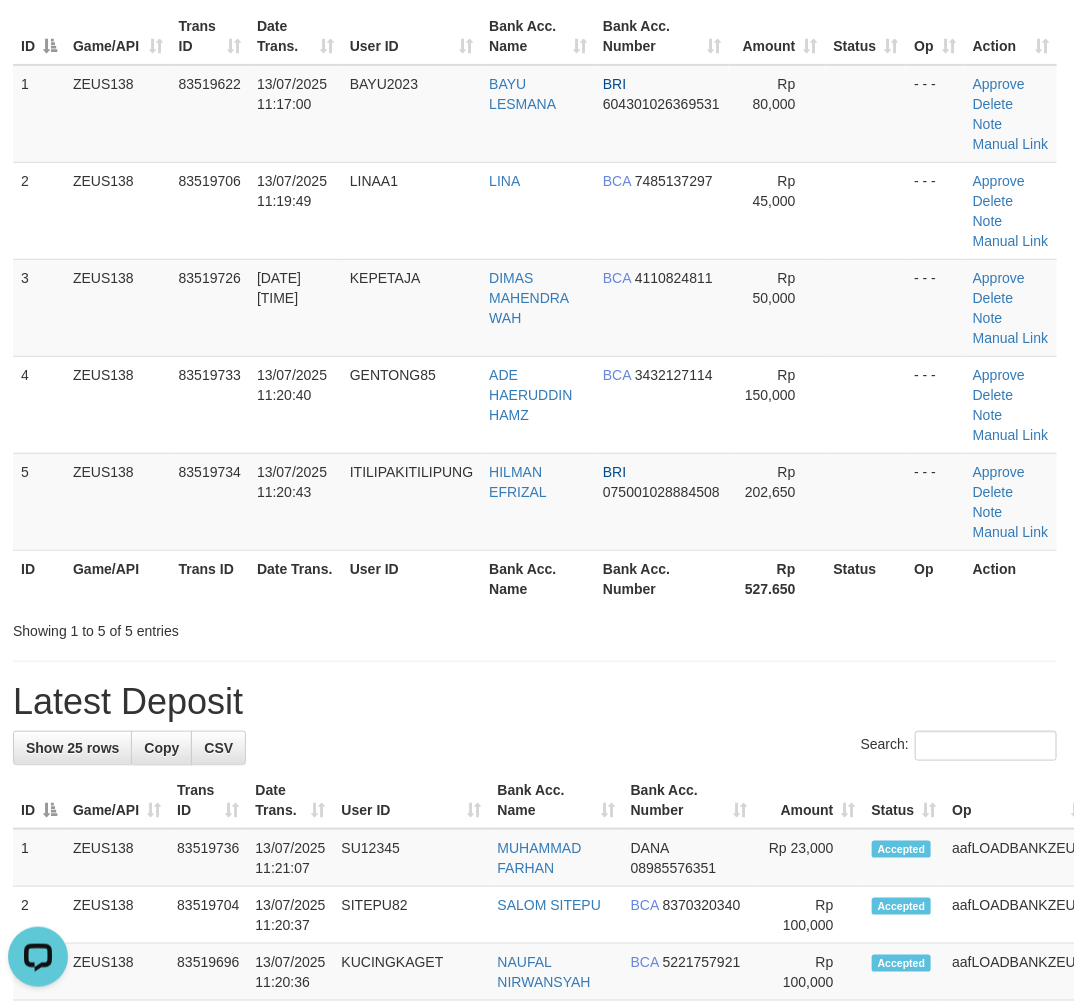 scroll, scrollTop: 0, scrollLeft: 0, axis: both 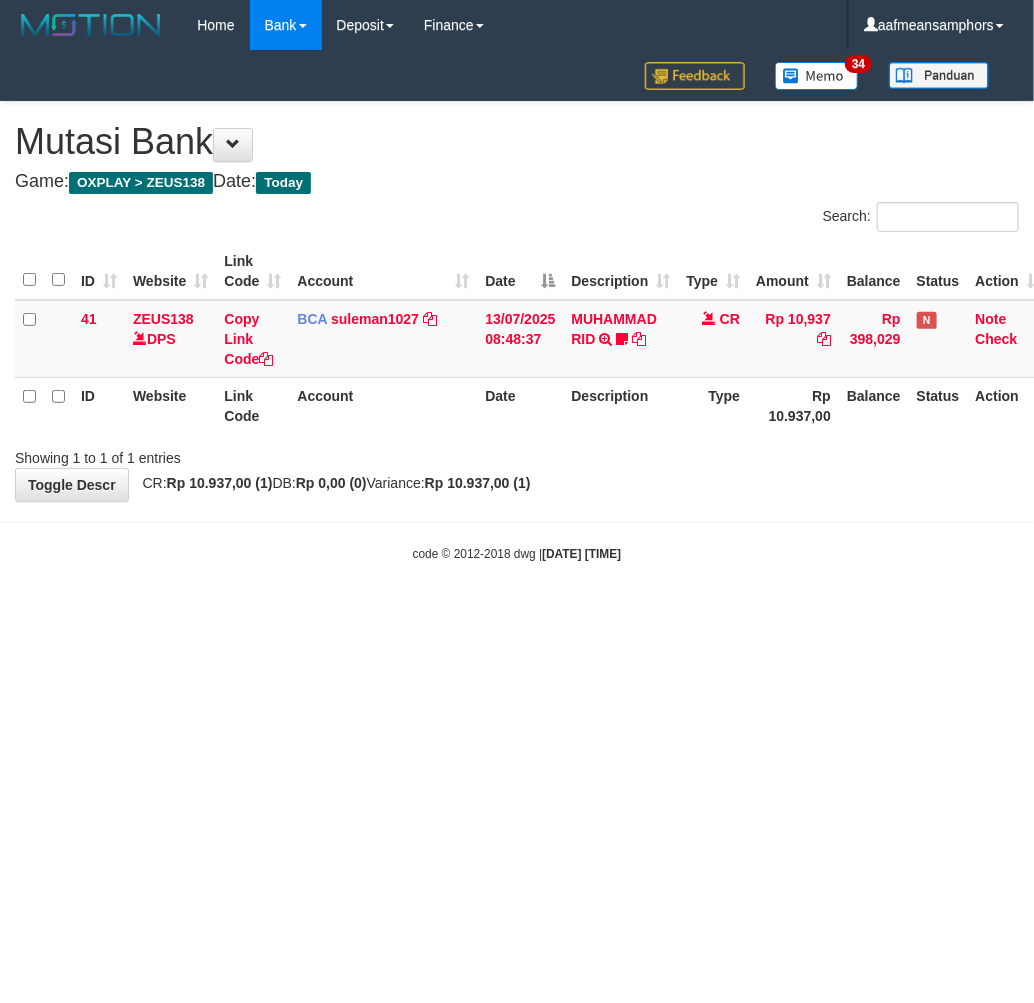 click on "Toggle navigation
Home
Bank
Account List
Load
By Website
Group
[OXPLAY]													ZEUS138
By Load Group (DPS)
Sync" at bounding box center [517, 306] 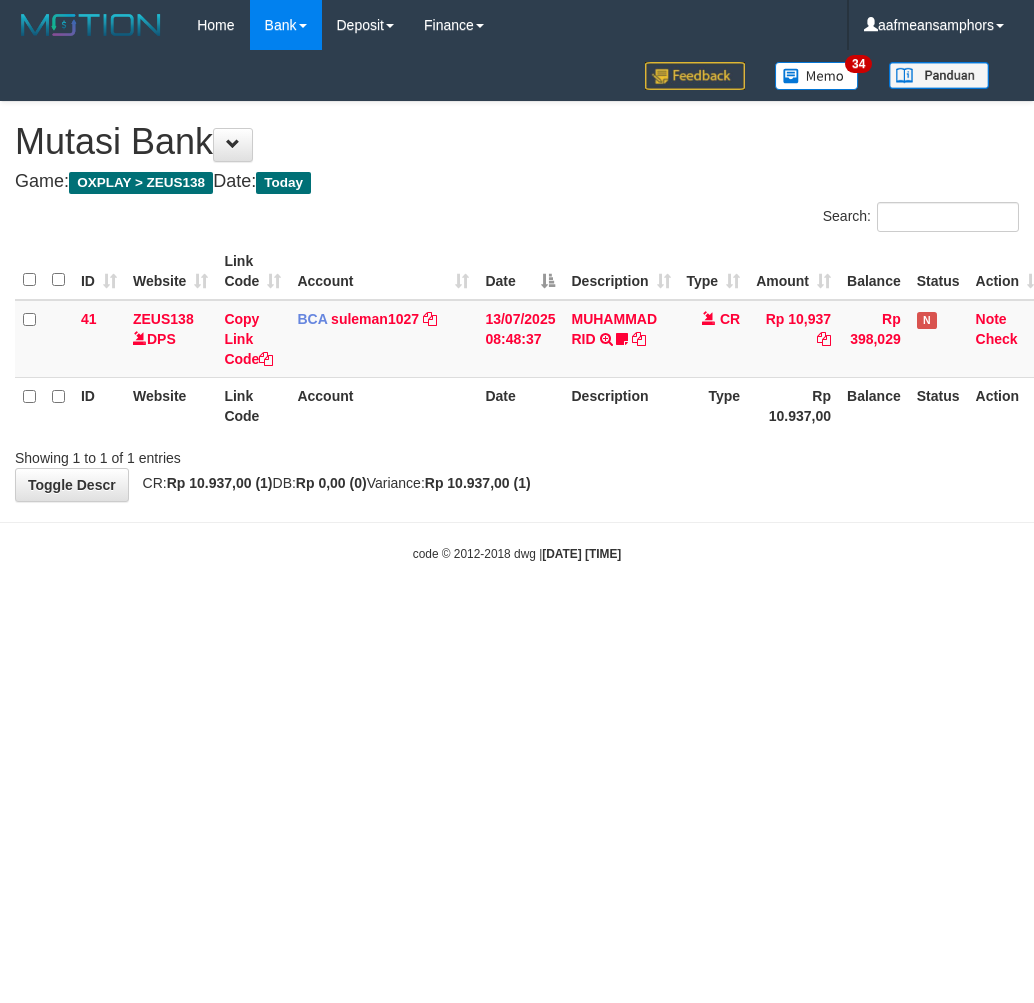 scroll, scrollTop: 0, scrollLeft: 0, axis: both 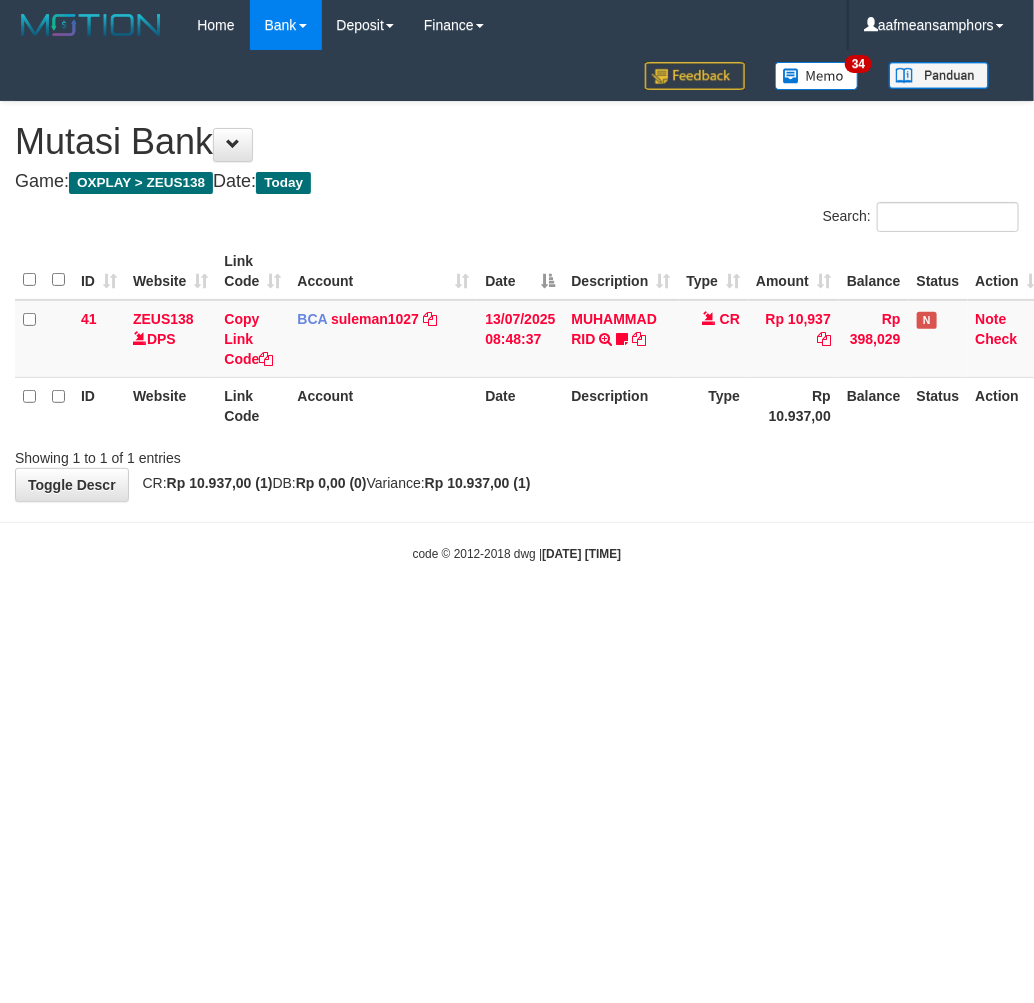 click on "Toggle navigation
Home
Bank
Account List
Load
By Website
Group
[OXPLAY]													ZEUS138
By Load Group (DPS)
Sync" at bounding box center [517, 306] 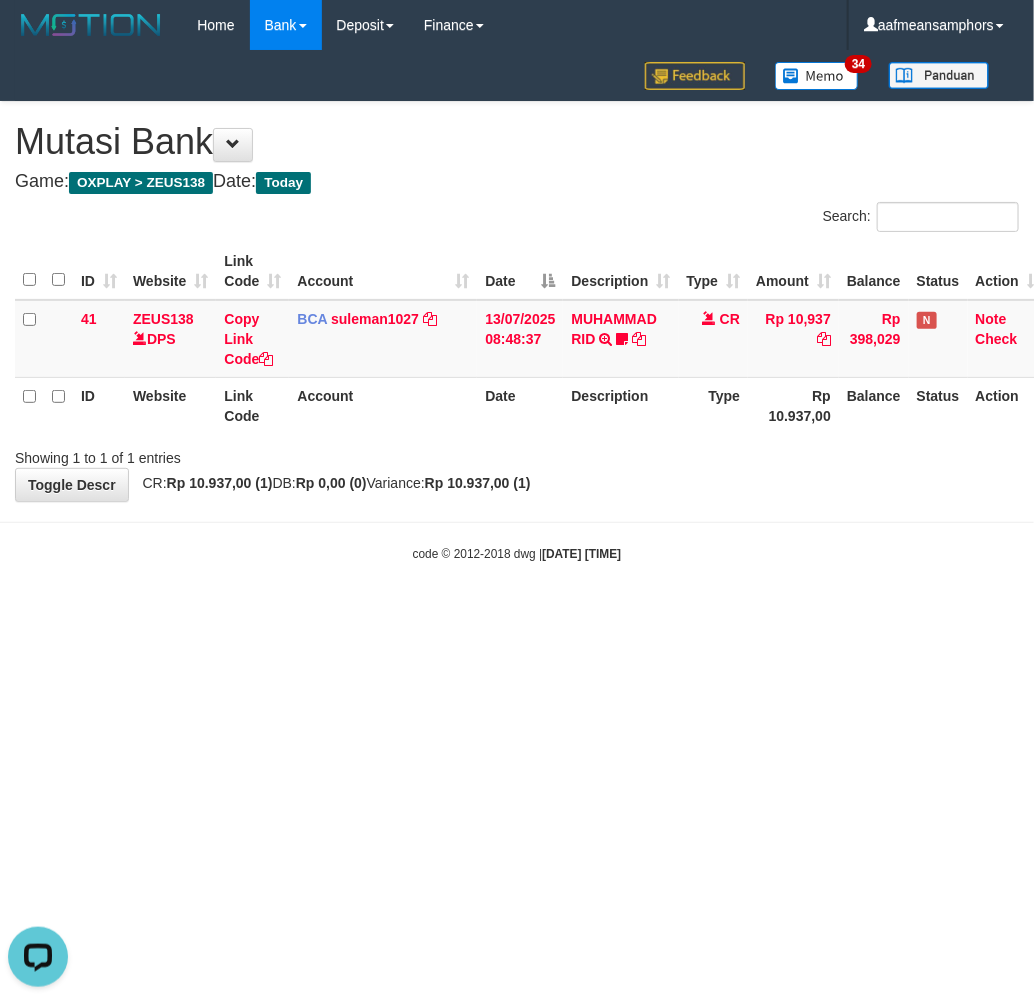 scroll, scrollTop: 0, scrollLeft: 0, axis: both 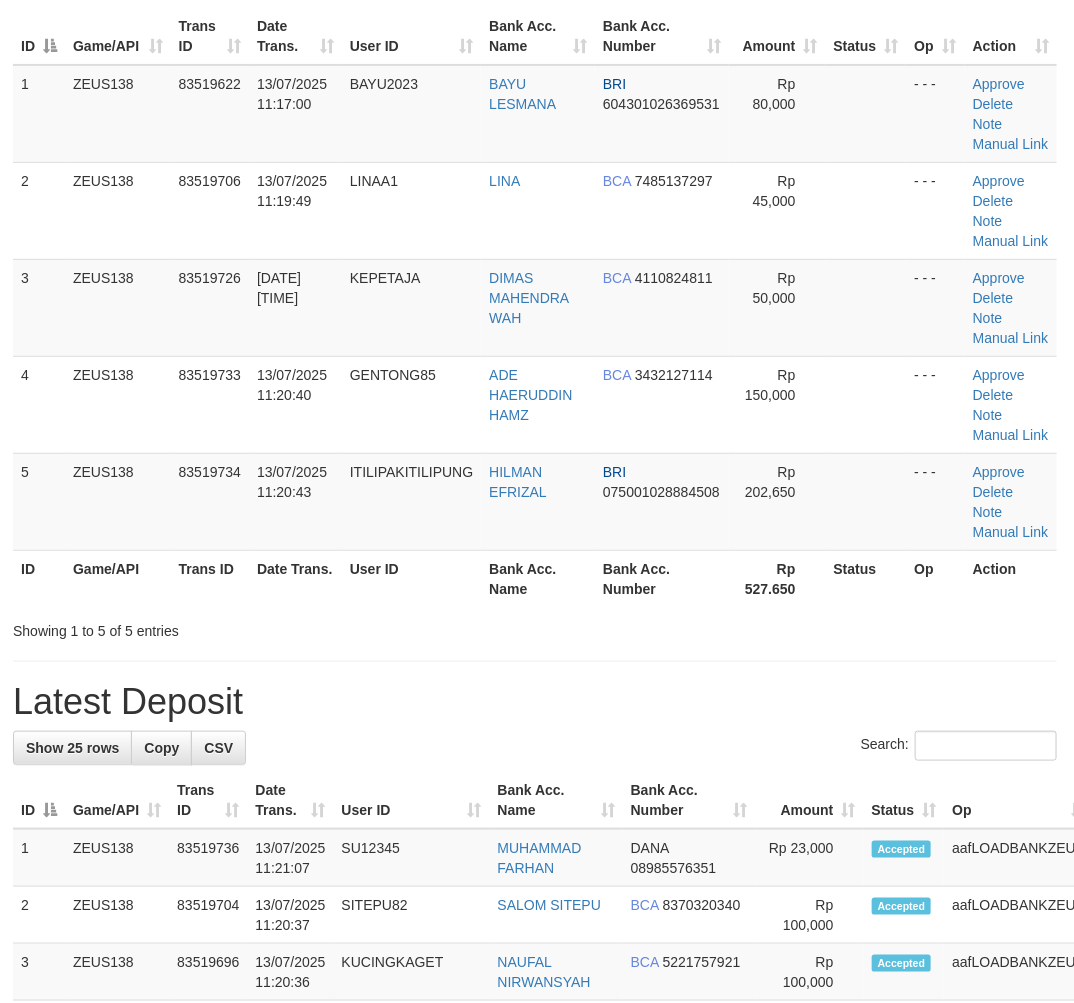 click on "**********" at bounding box center [535, 1137] 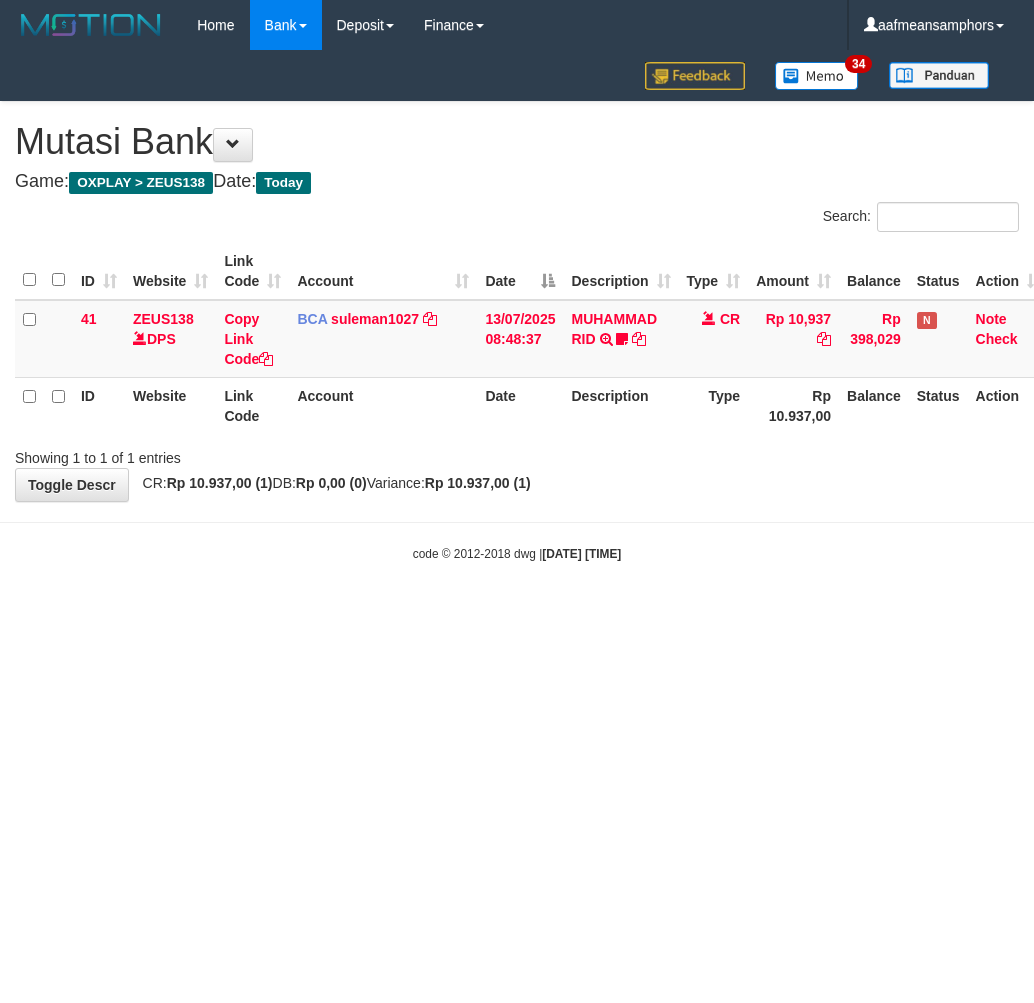 scroll, scrollTop: 0, scrollLeft: 0, axis: both 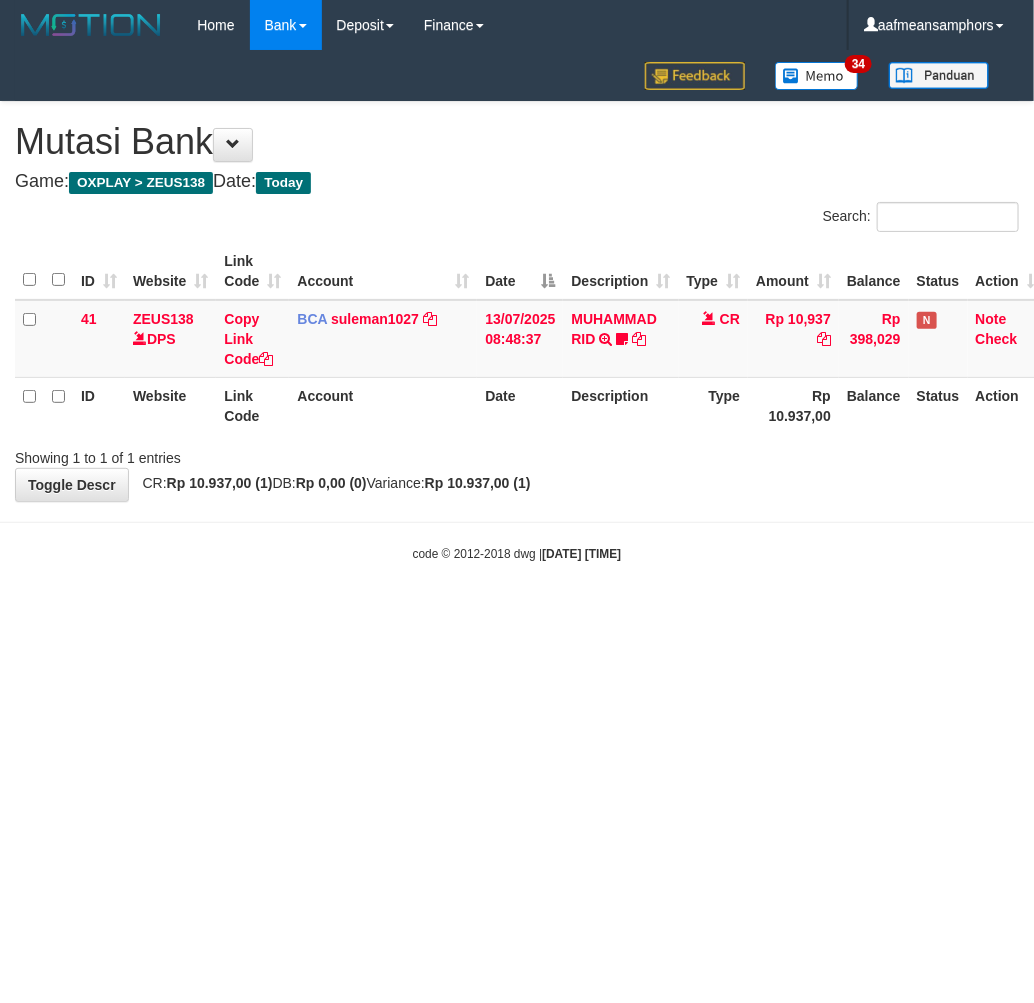 click on "Toggle navigation
Home
Bank
Account List
Load
By Website
Group
[OXPLAY]													ZEUS138
By Load Group (DPS)" at bounding box center (517, 306) 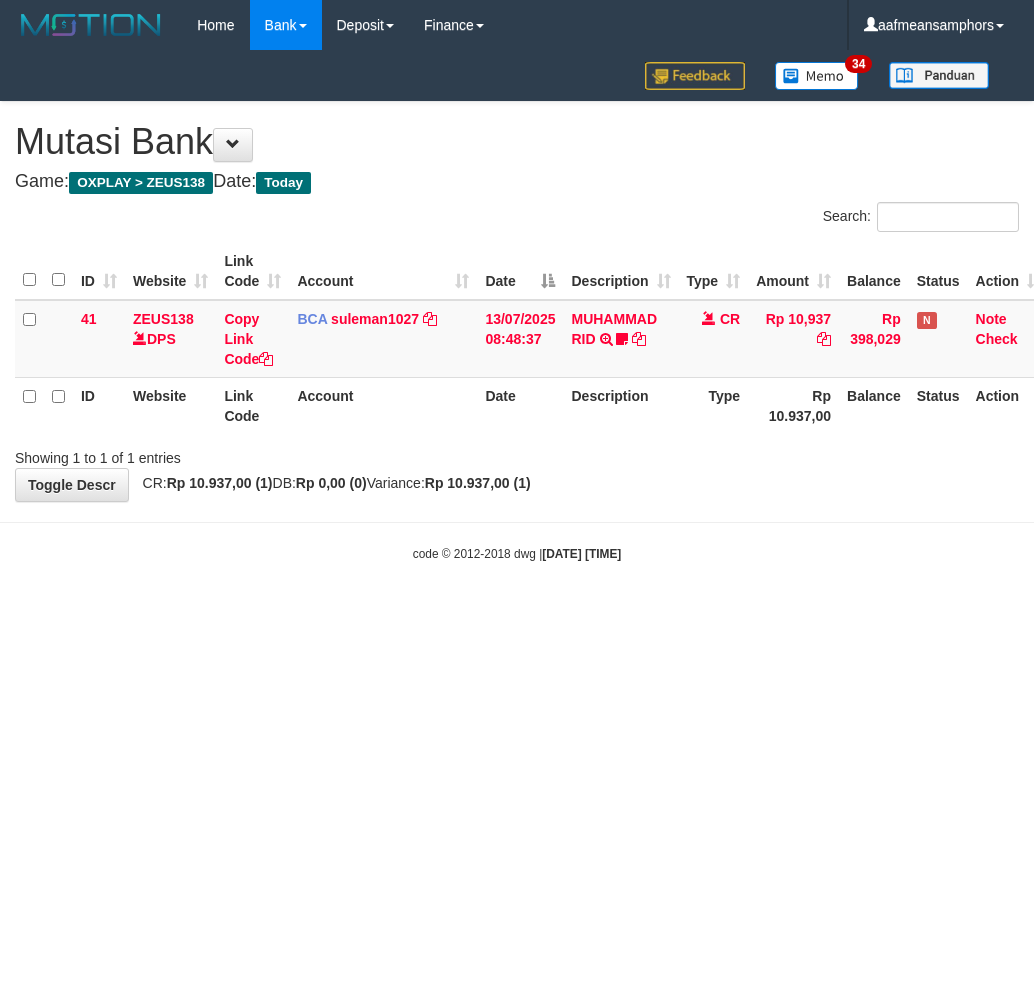 scroll, scrollTop: 0, scrollLeft: 0, axis: both 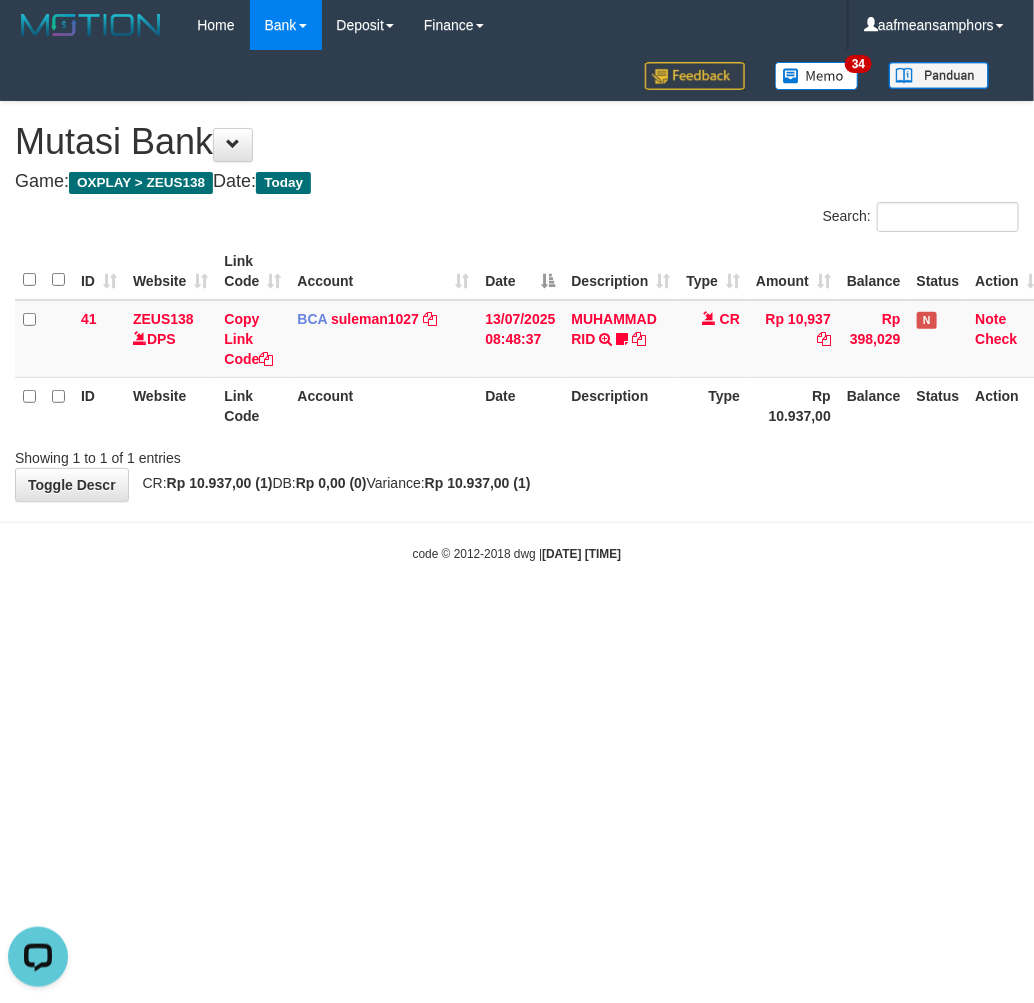 click on "Toggle navigation
Home
Bank
Account List
Load
By Website
Group
[OXPLAY]													ZEUS138
By Load Group (DPS)" at bounding box center [517, 306] 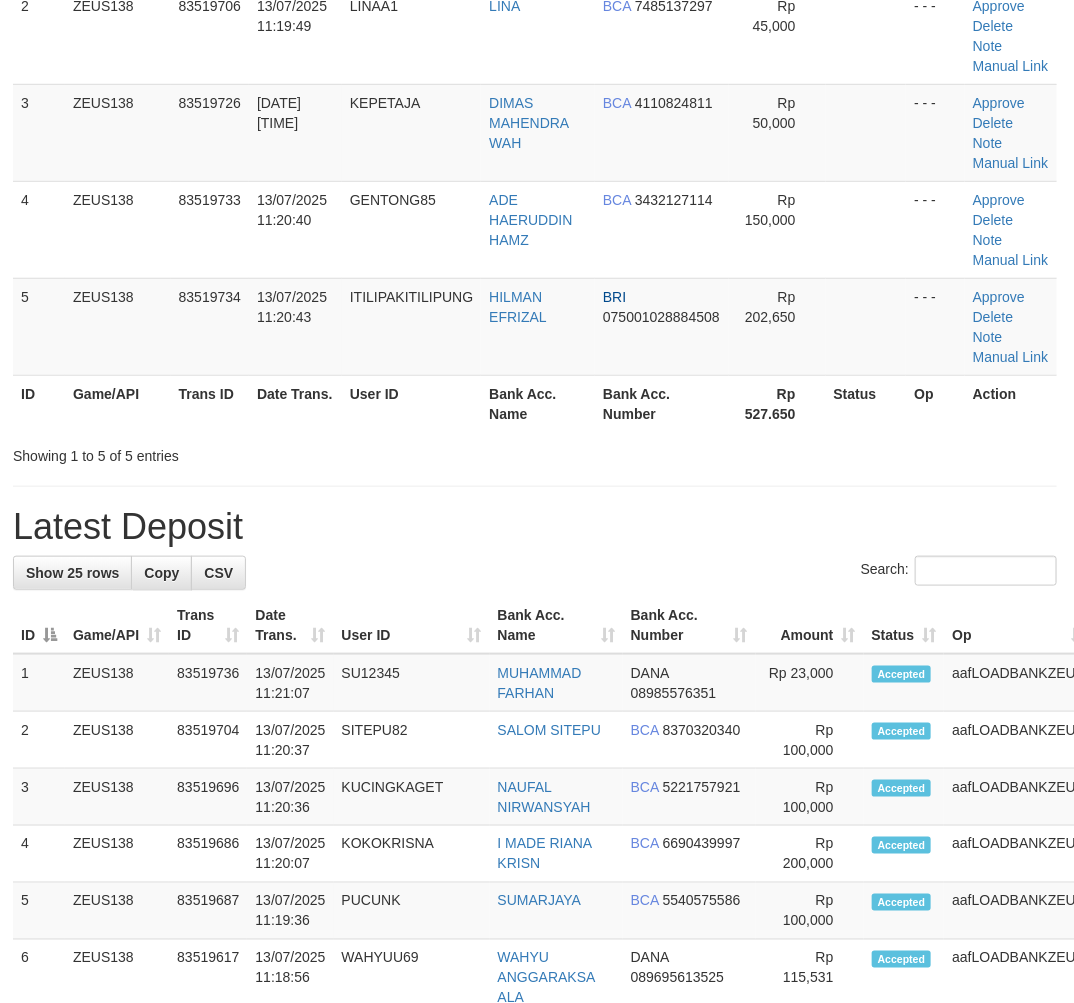 scroll, scrollTop: 185, scrollLeft: 2, axis: both 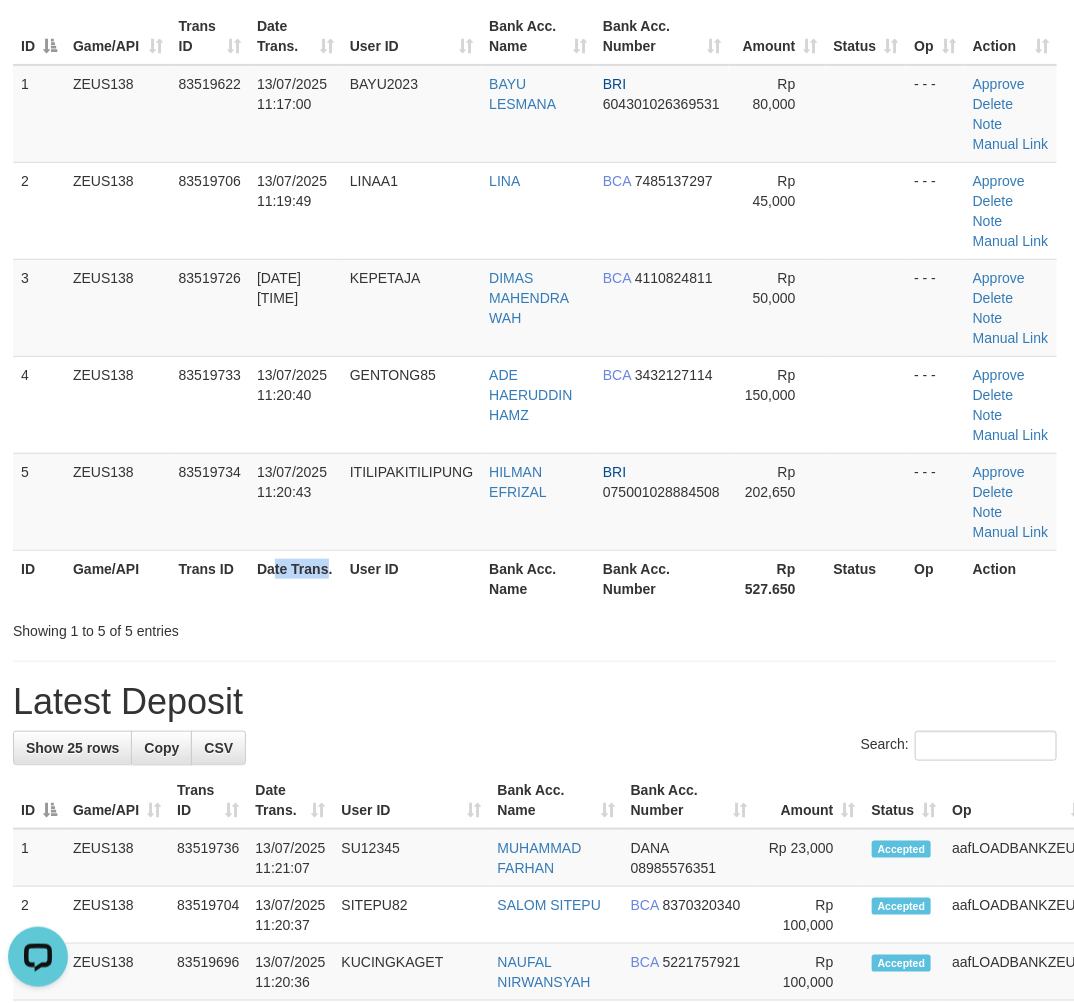 drag, startPoint x: 327, startPoint y: 597, endPoint x: 296, endPoint y: 566, distance: 43.840622 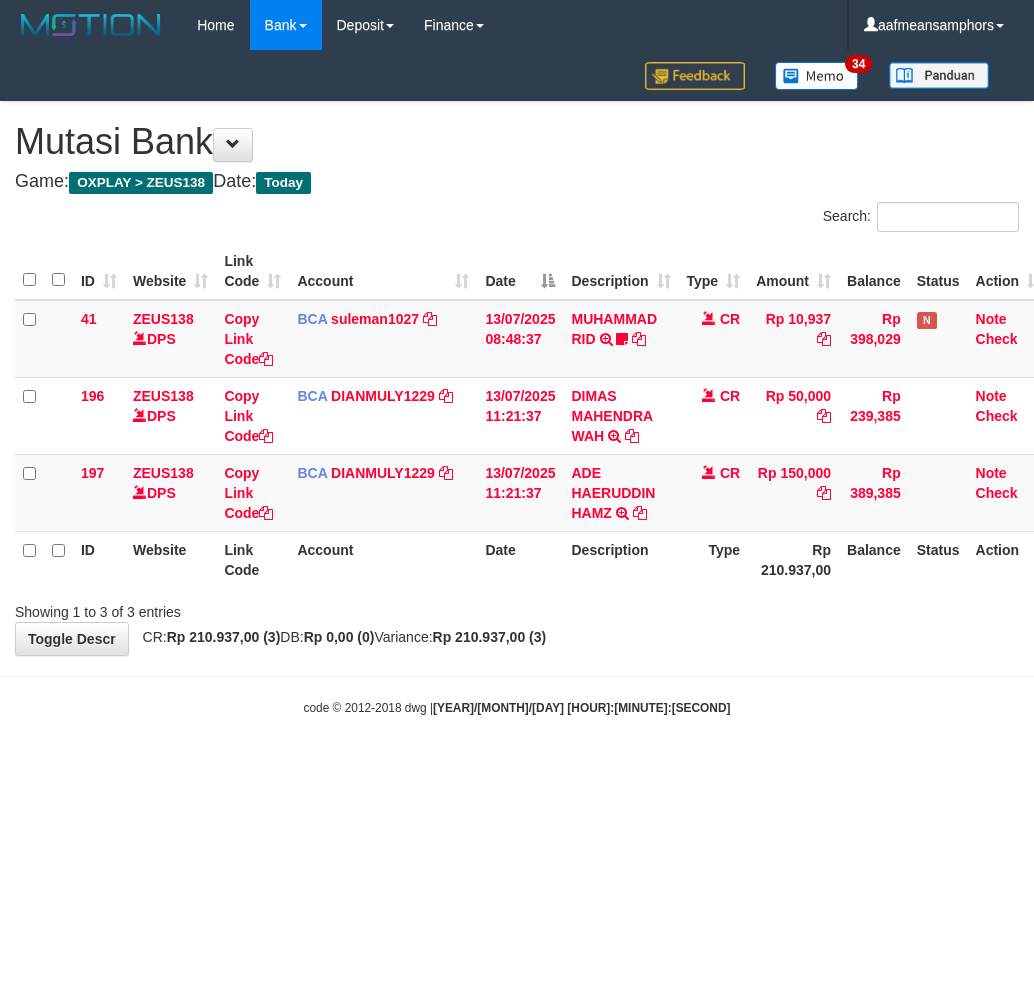 scroll, scrollTop: 0, scrollLeft: 0, axis: both 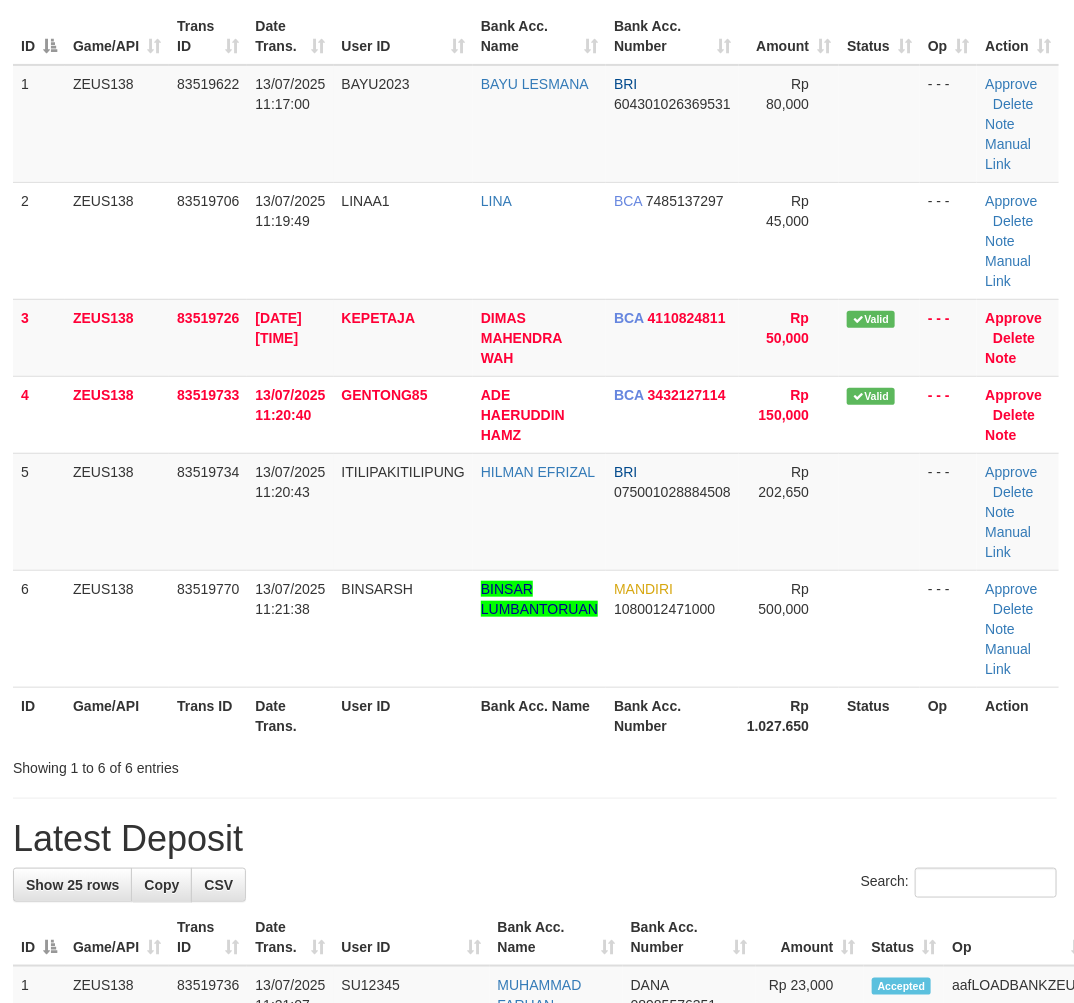 click on "ID Game/API Trans ID Date Trans. User ID Bank Acc. Name Bank Acc. Number Amount Status Op Action
1
ZEUS138
83519622
13/07/2025 11:17:00
BAYU2023
BAYU LESMANA
BRI
604301026369531
Rp 80,000
- - -
Approve
Delete
Note
Manual Link
2
ZEUS138
83519706
13/07/2025 11:19:49
LINAA1
LINA
BCA
7485137297
Rp 45,000
- - -
Note" at bounding box center [536, 376] 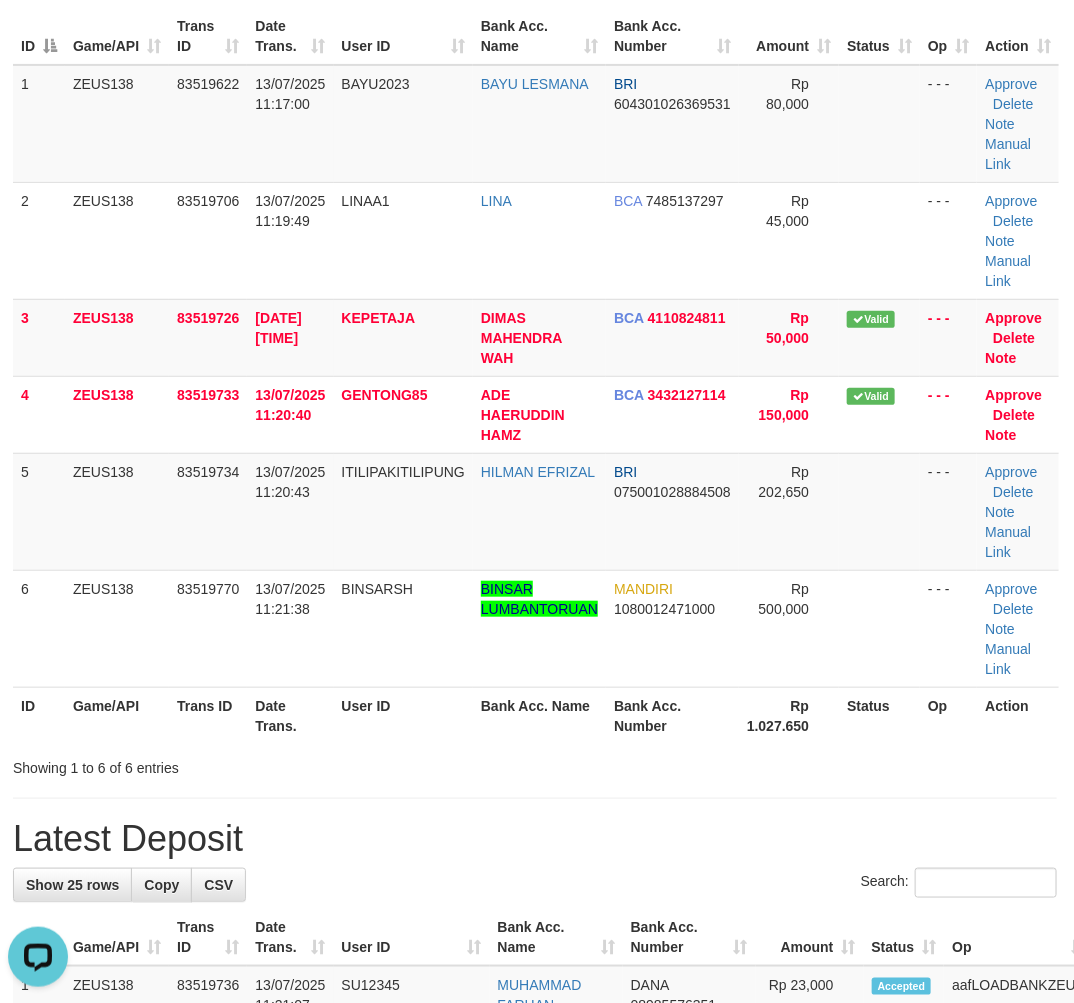 scroll, scrollTop: 0, scrollLeft: 0, axis: both 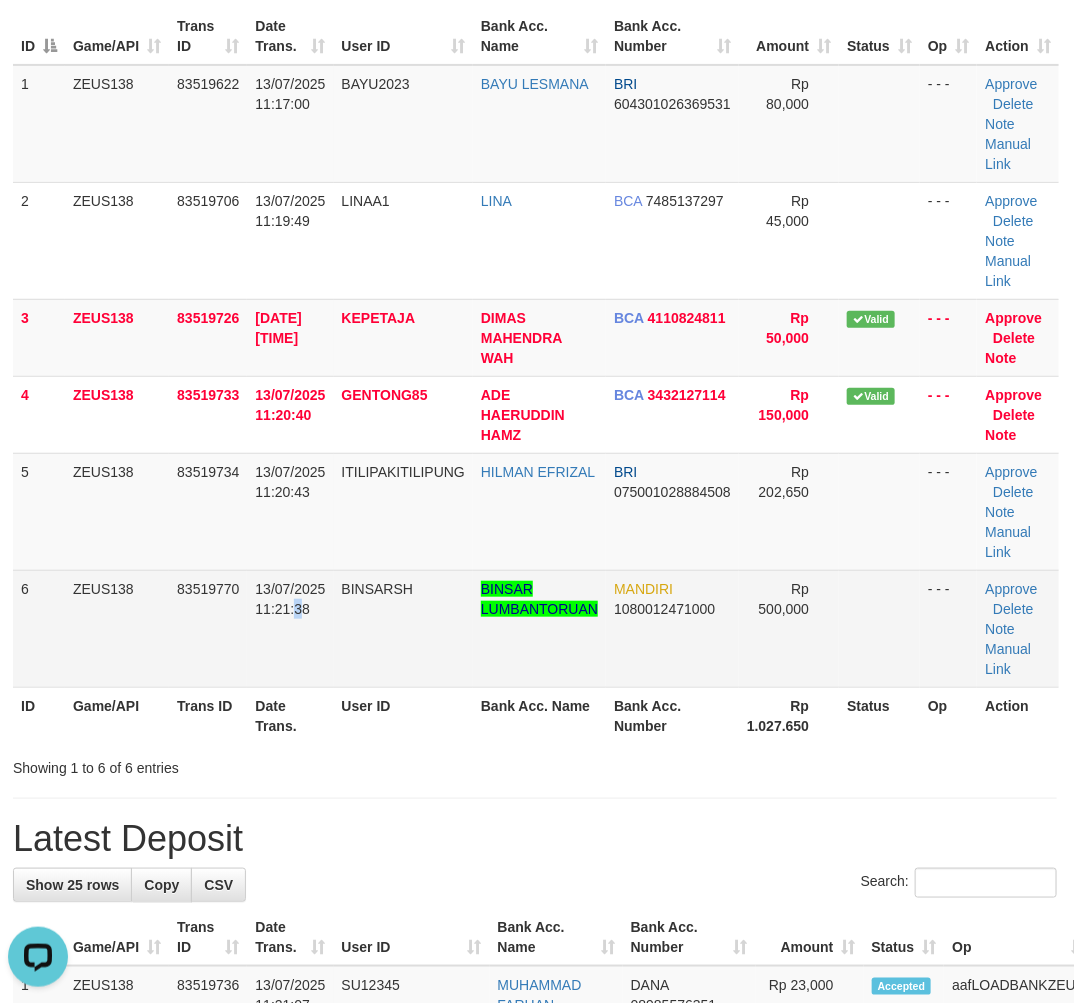 drag, startPoint x: 293, startPoint y: 633, endPoint x: 420, endPoint y: 604, distance: 130.26895 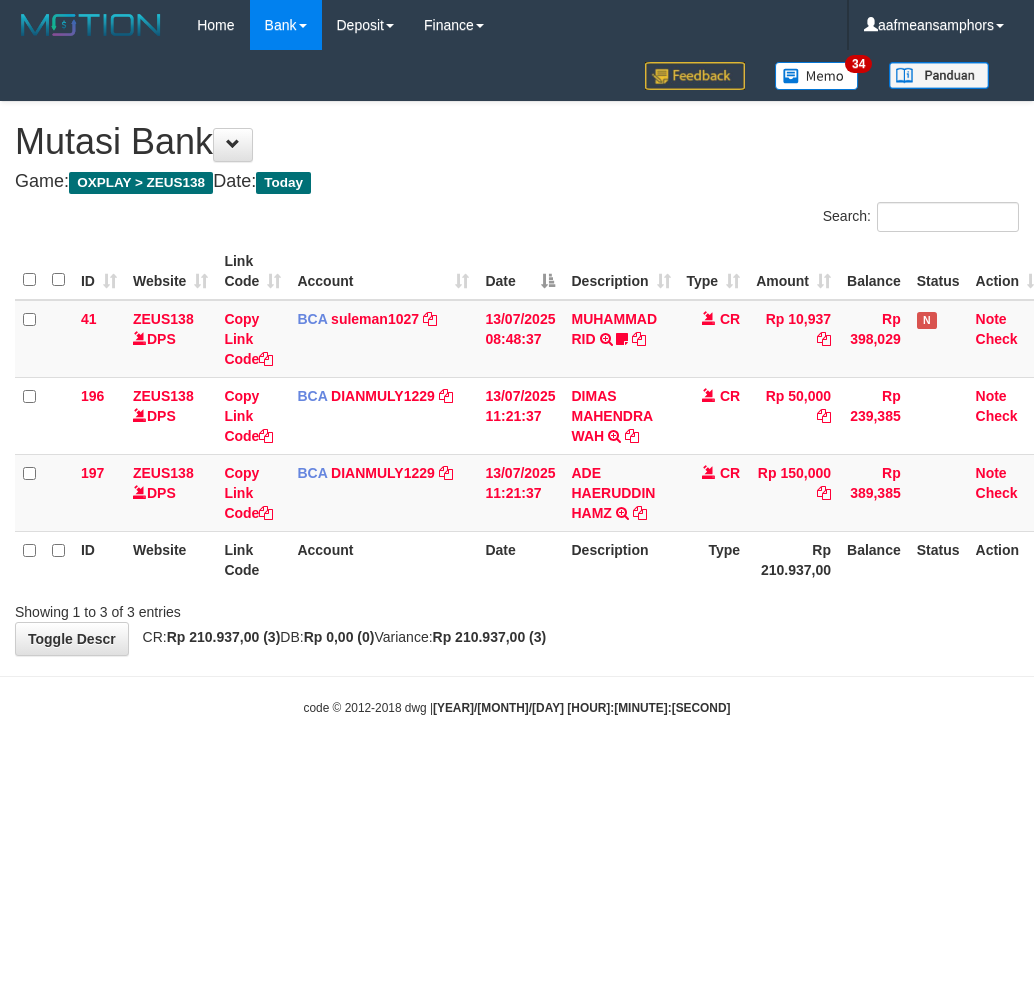 scroll, scrollTop: 0, scrollLeft: 0, axis: both 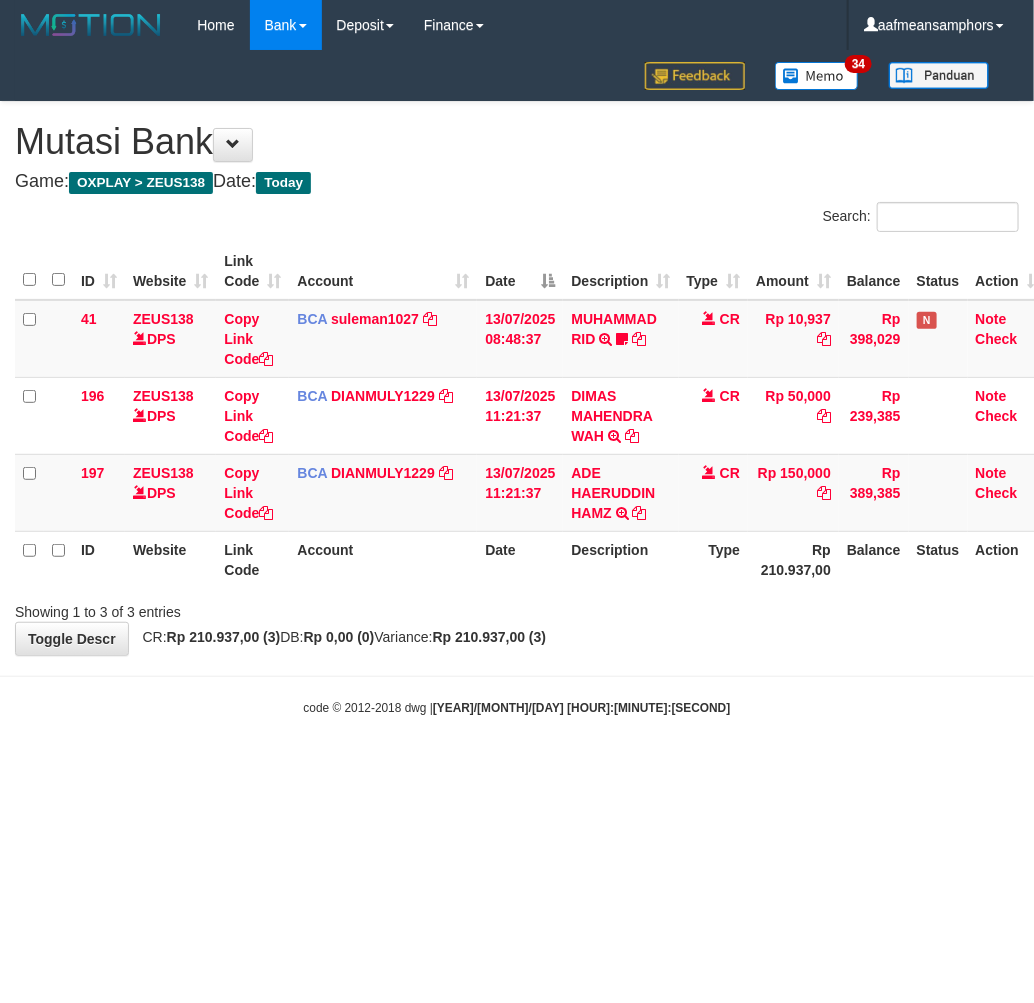drag, startPoint x: 0, startPoint y: 0, endPoint x: 791, endPoint y: 611, distance: 999.50085 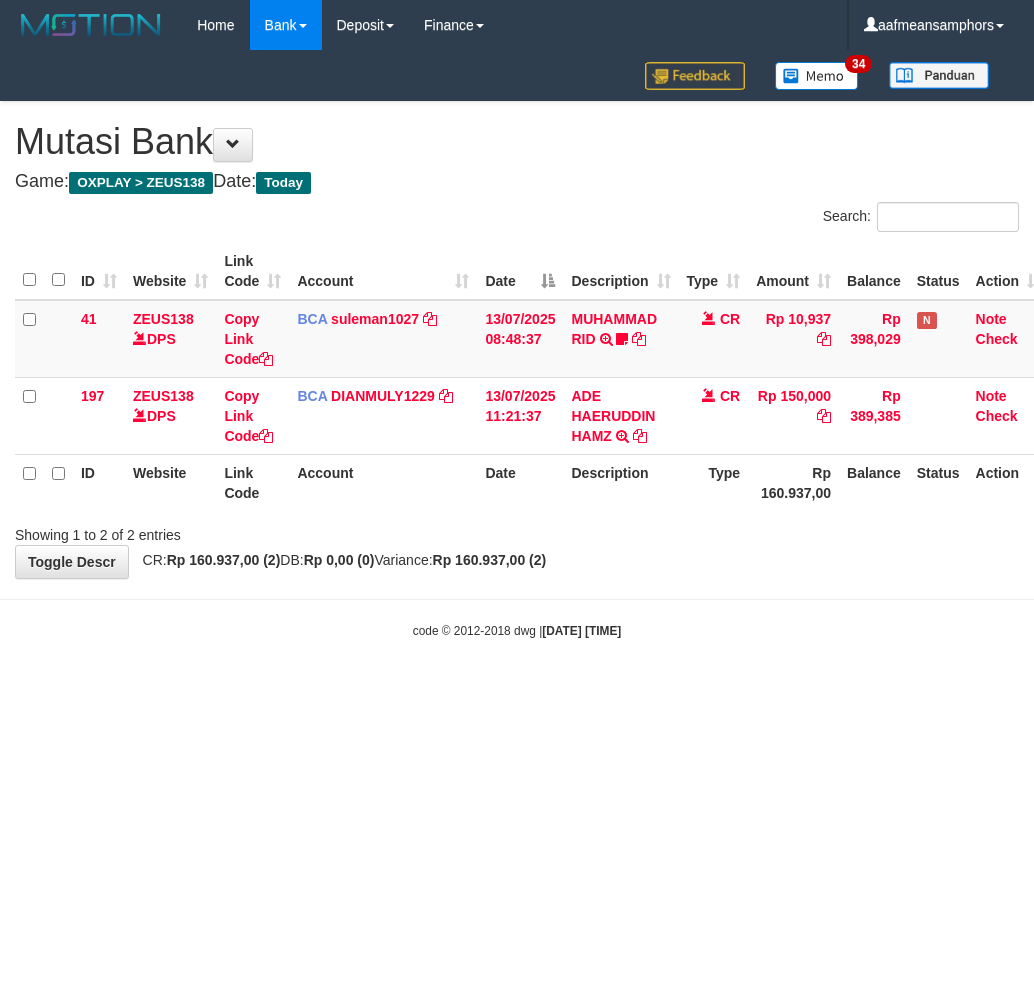 scroll, scrollTop: 0, scrollLeft: 0, axis: both 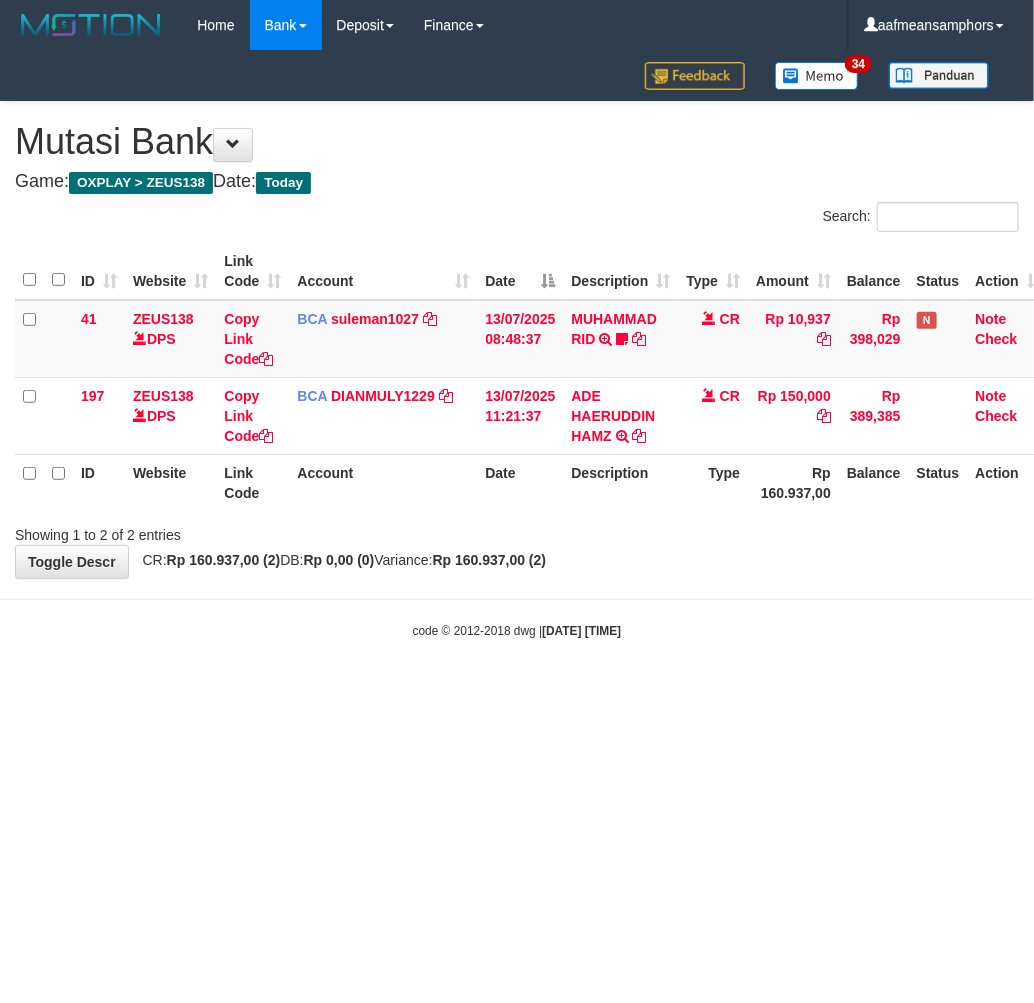 drag, startPoint x: 717, startPoint y: 622, endPoint x: 694, endPoint y: 620, distance: 23.086792 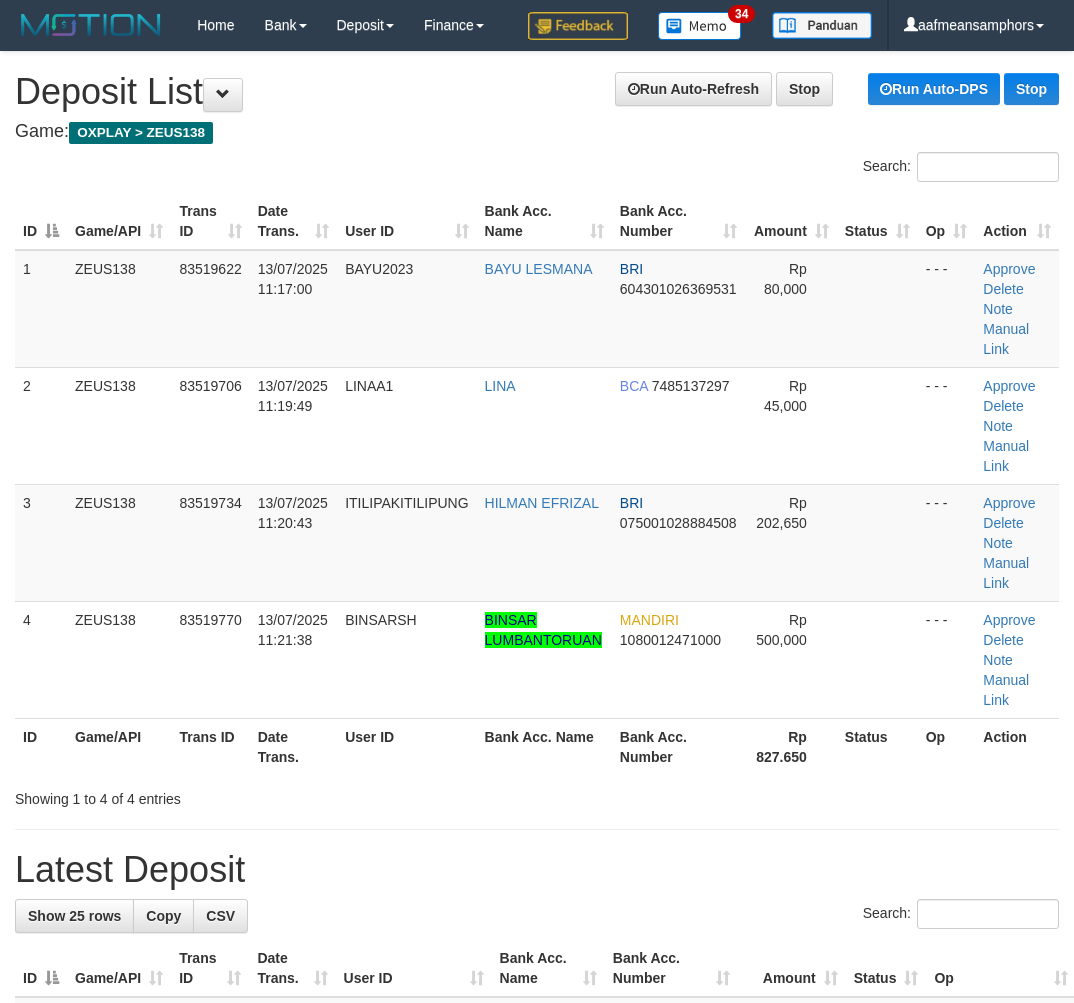 scroll, scrollTop: 64, scrollLeft: 0, axis: vertical 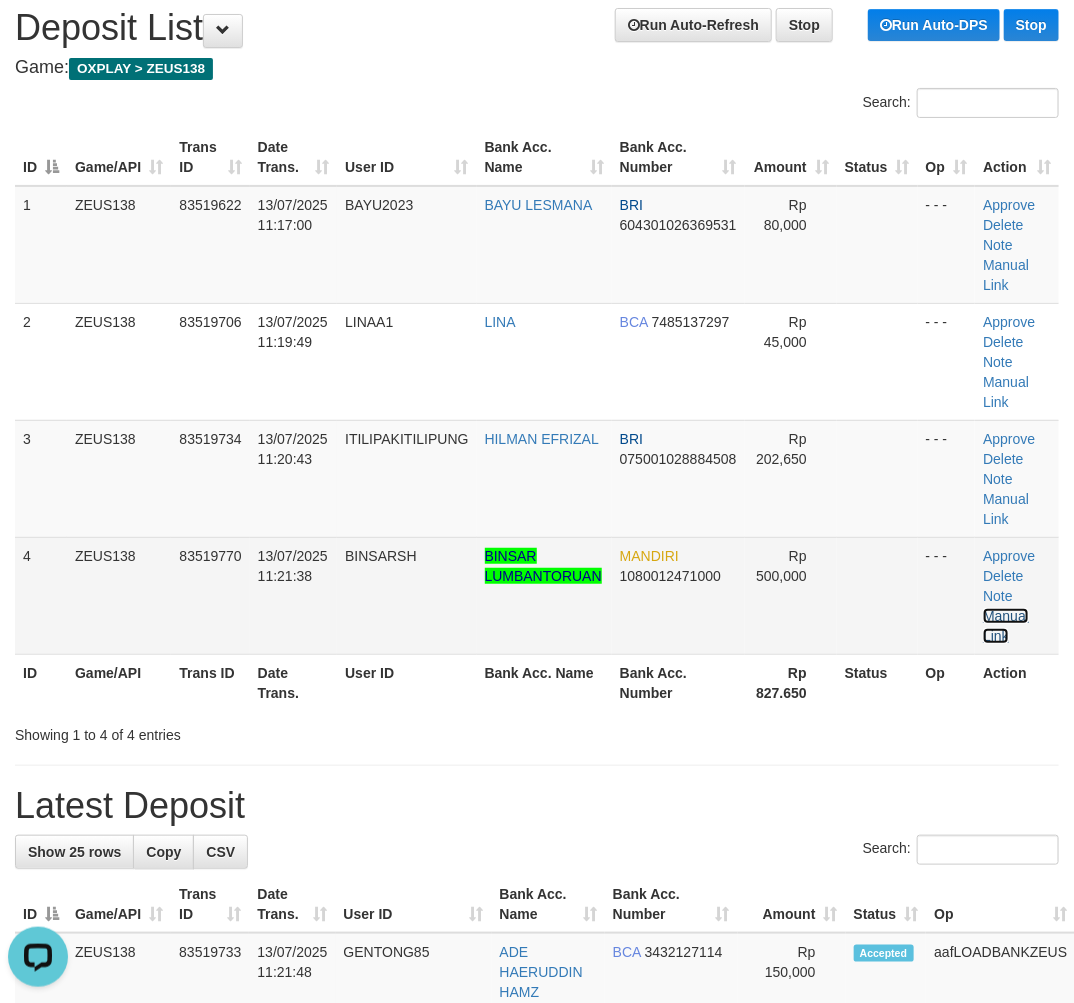 click on "Manual Link" at bounding box center (1006, 626) 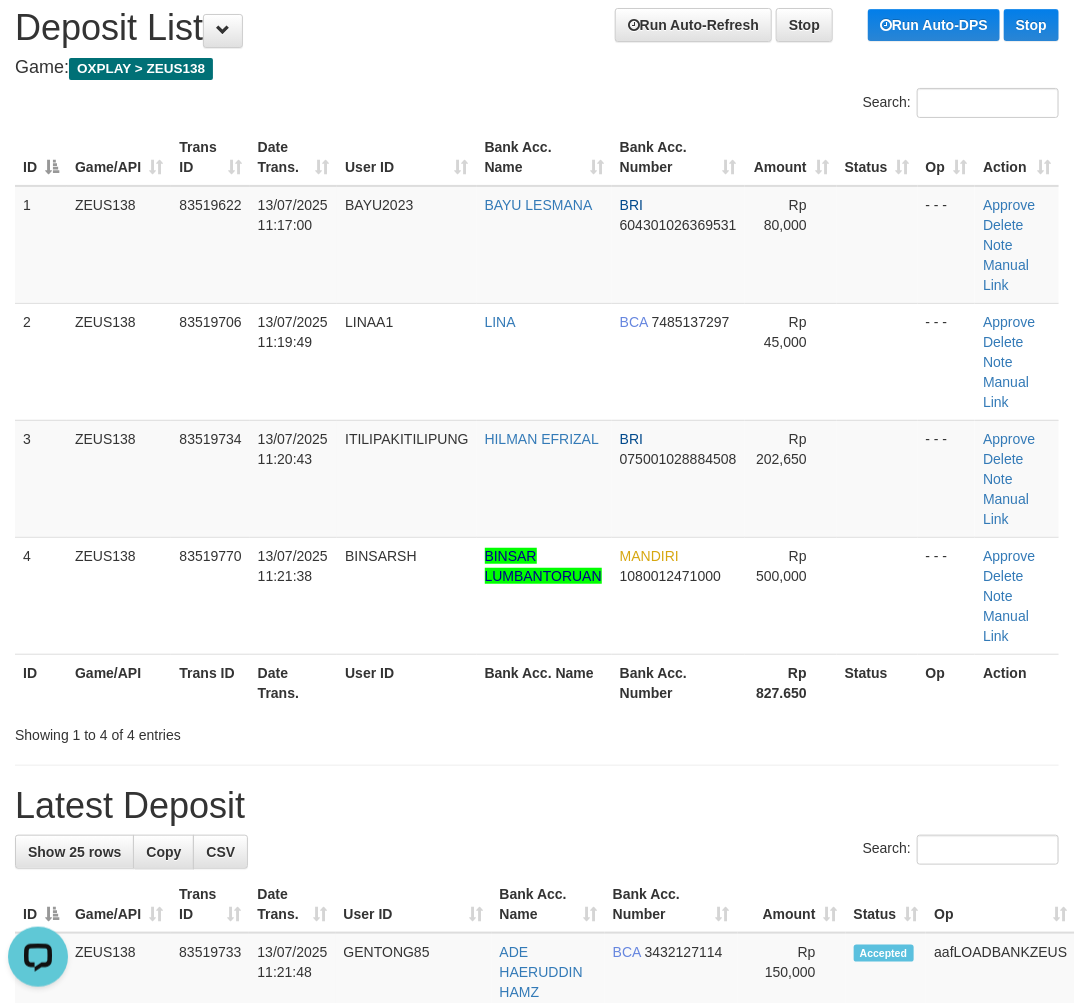 click on "Search:" at bounding box center (537, 852) 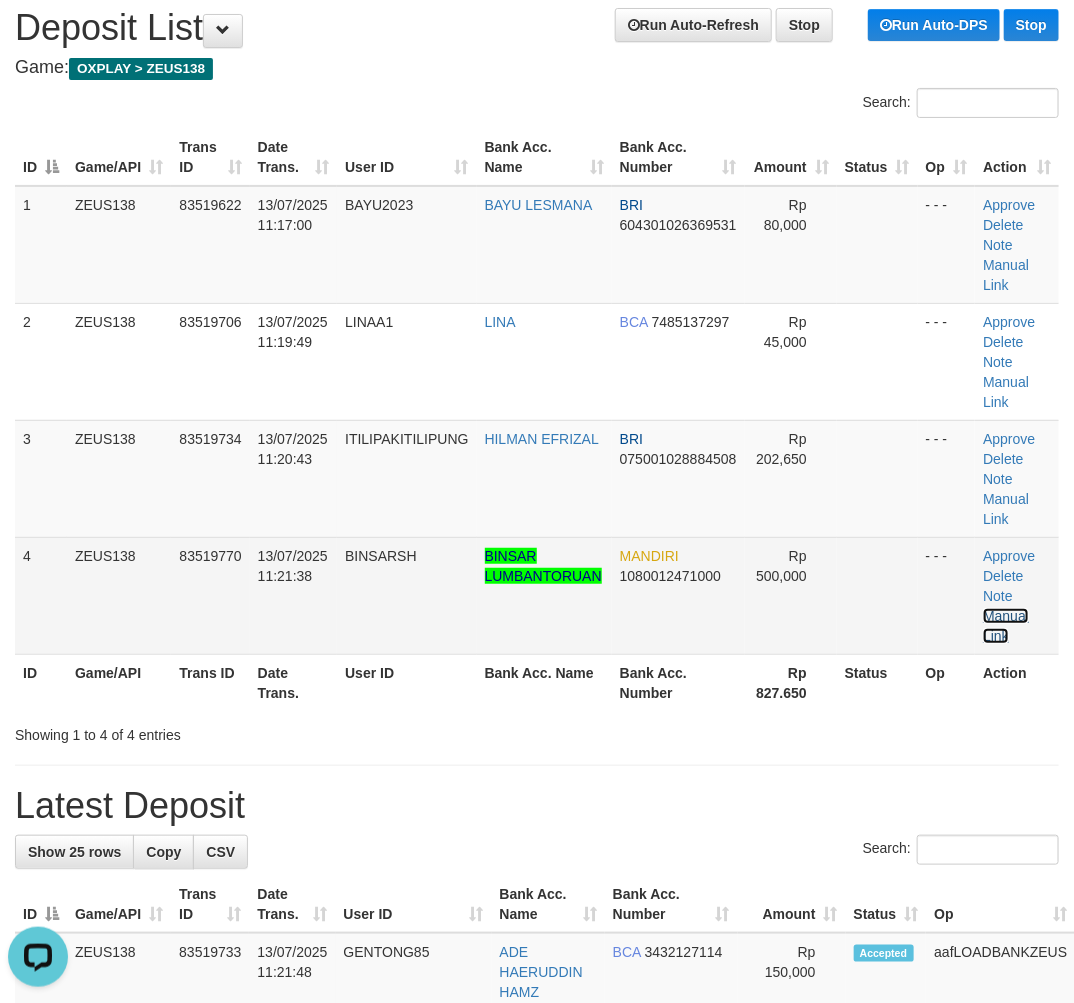 click on "Manual Link" at bounding box center [1006, 626] 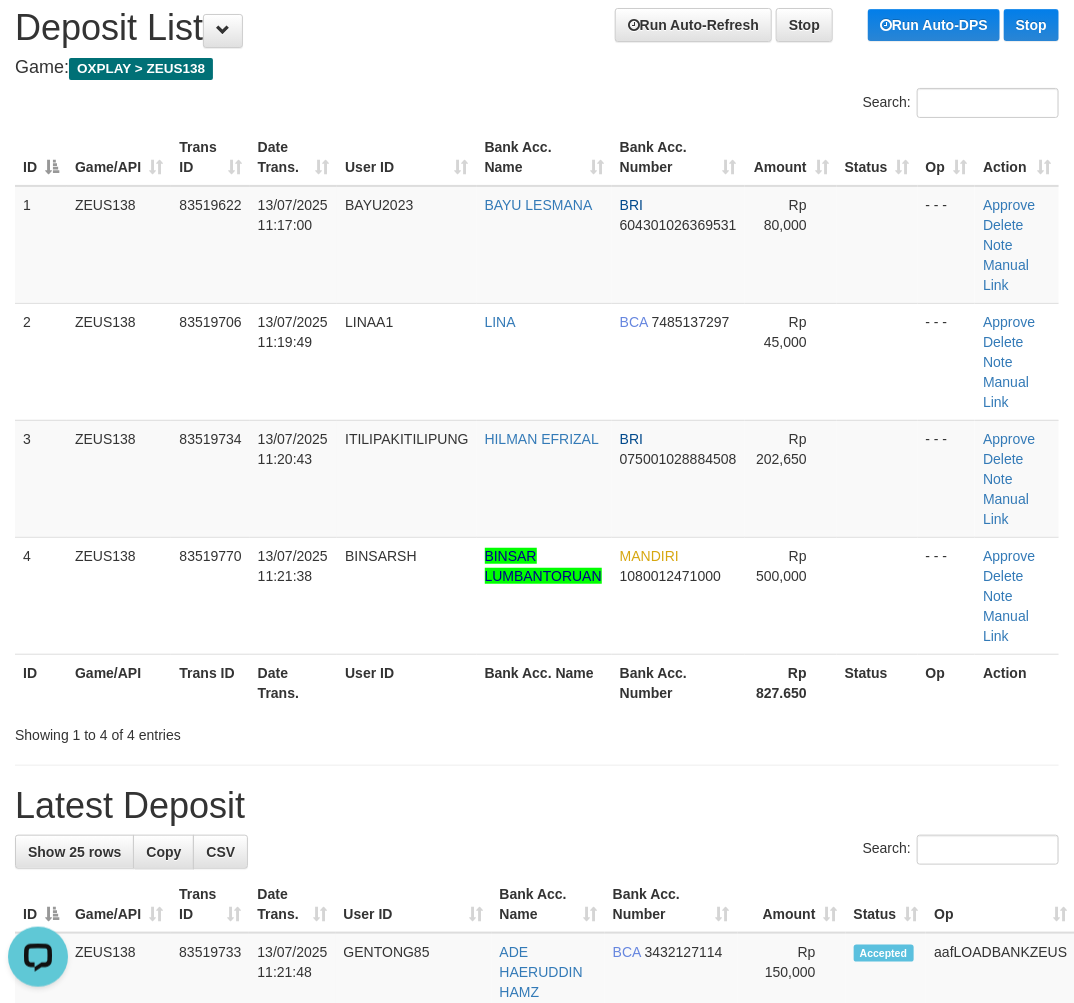click on "Latest Deposit" at bounding box center (537, 806) 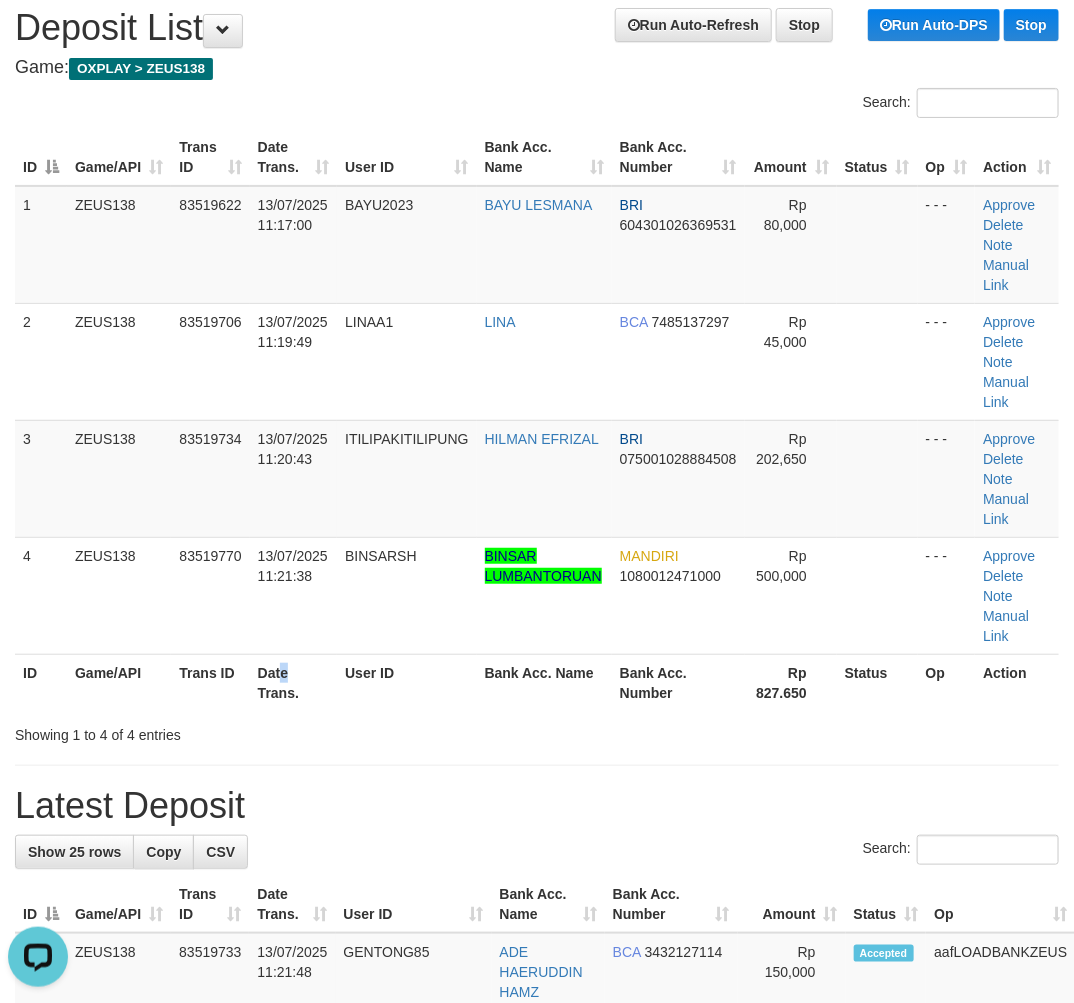 click on "Date Trans." at bounding box center (293, 682) 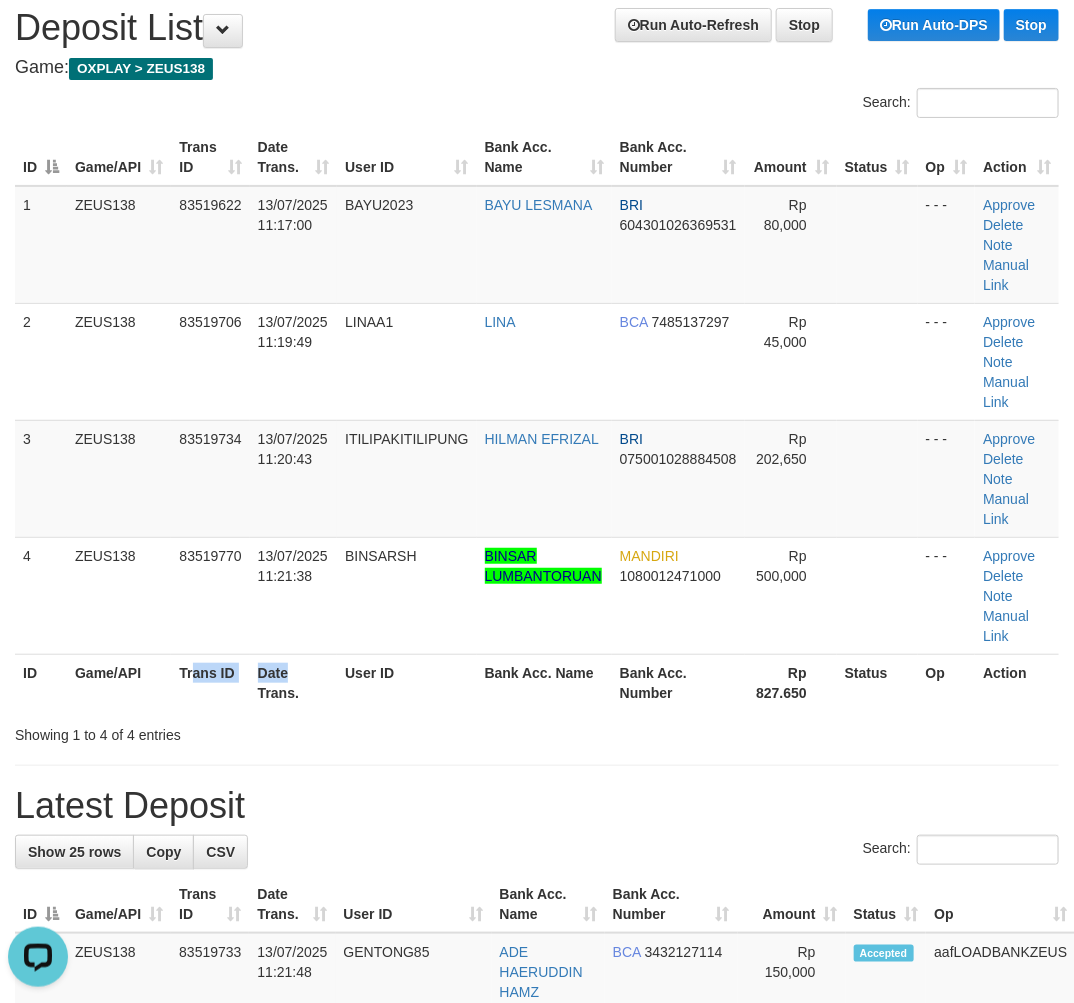 drag, startPoint x: 194, startPoint y: 653, endPoint x: 302, endPoint y: 664, distance: 108.55874 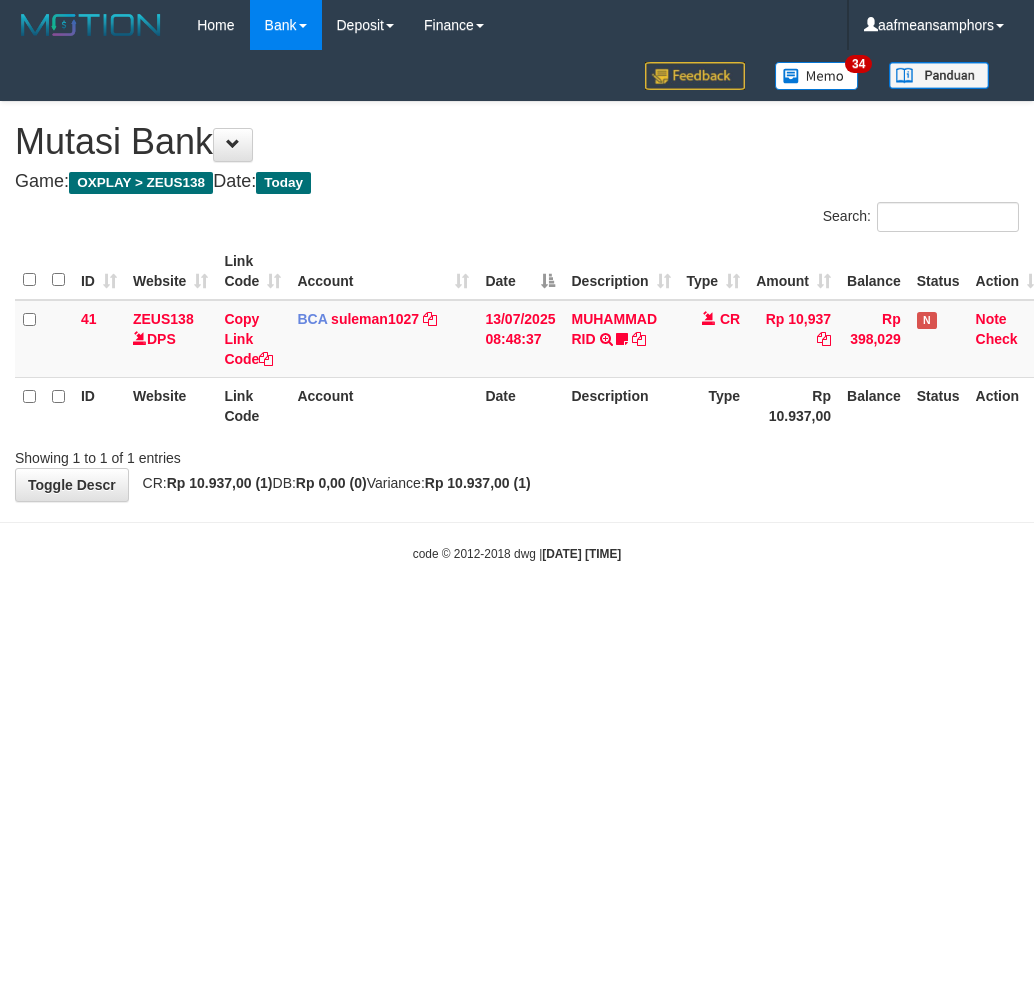 scroll, scrollTop: 0, scrollLeft: 0, axis: both 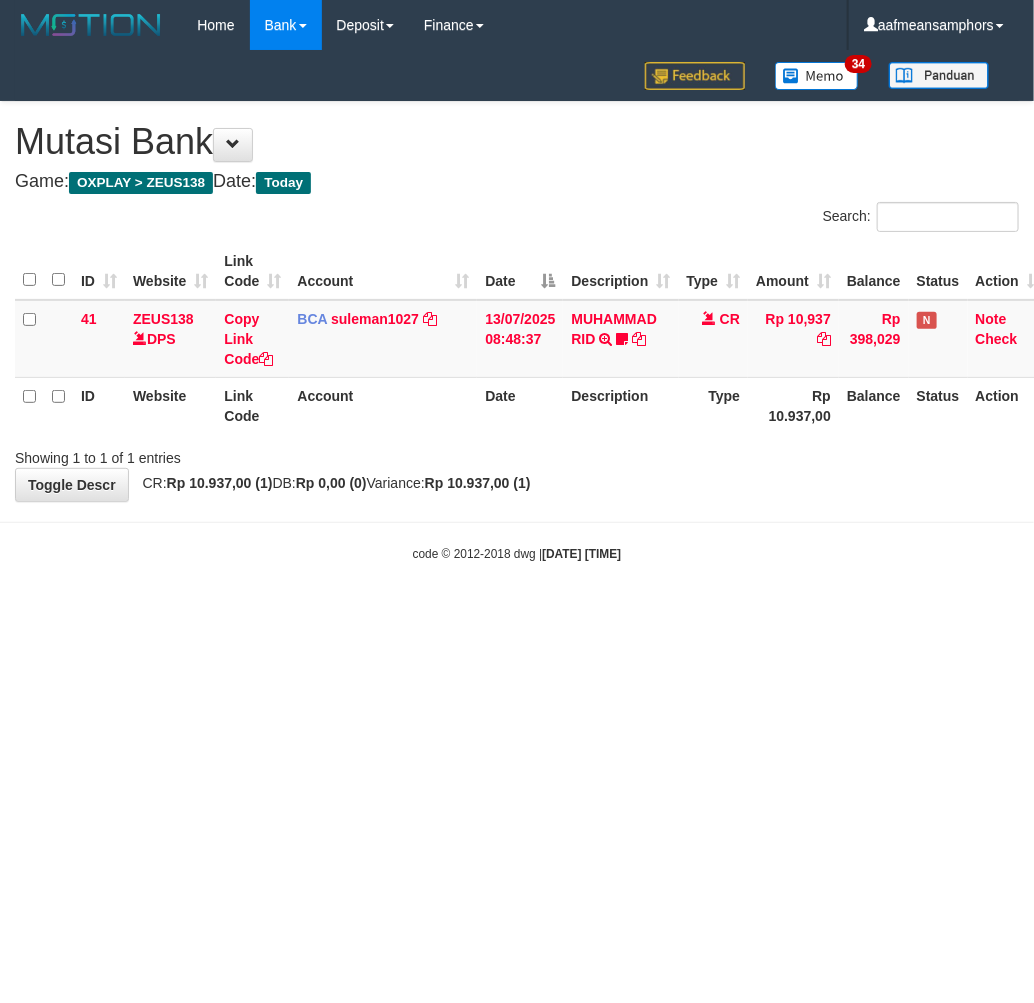 click on "Toggle navigation
Home
Bank
Account List
Load
By Website
Group
[OXPLAY]													ZEUS138
By Load Group (DPS)" at bounding box center [517, 306] 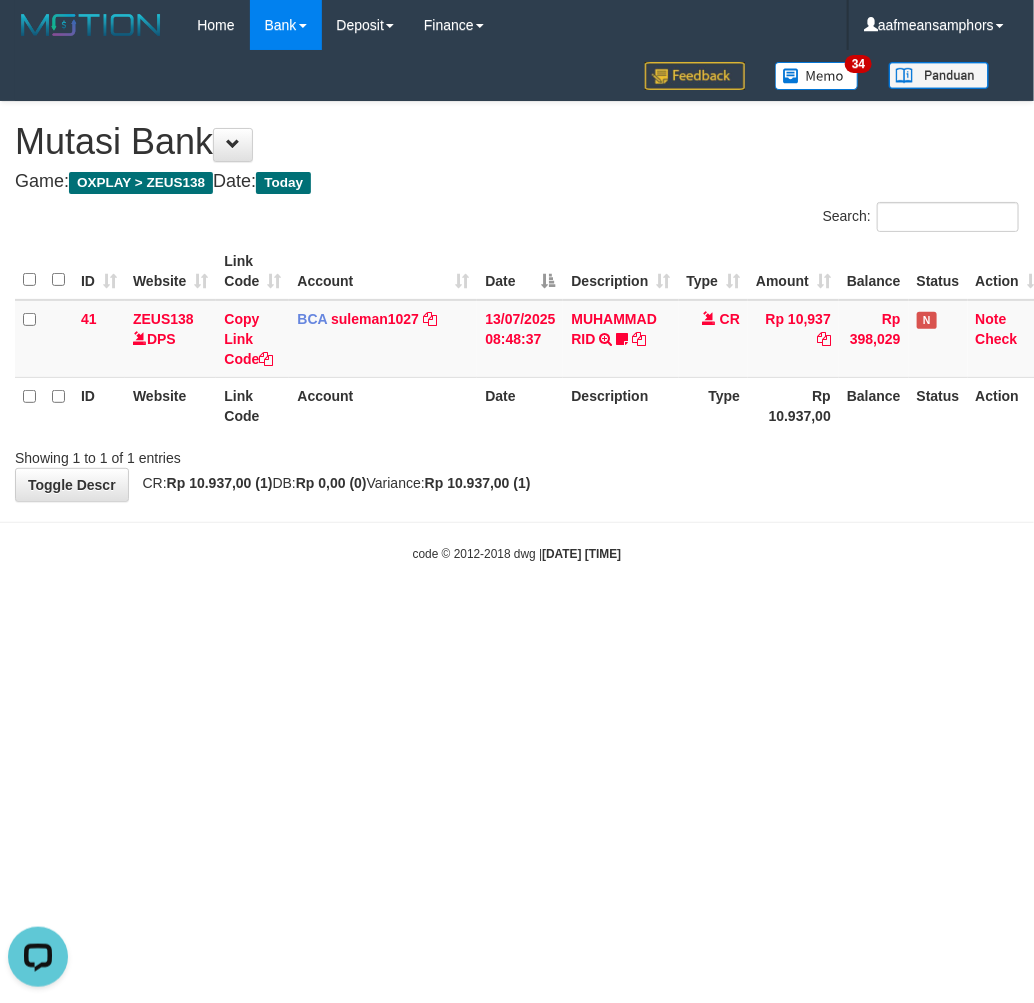 scroll, scrollTop: 0, scrollLeft: 0, axis: both 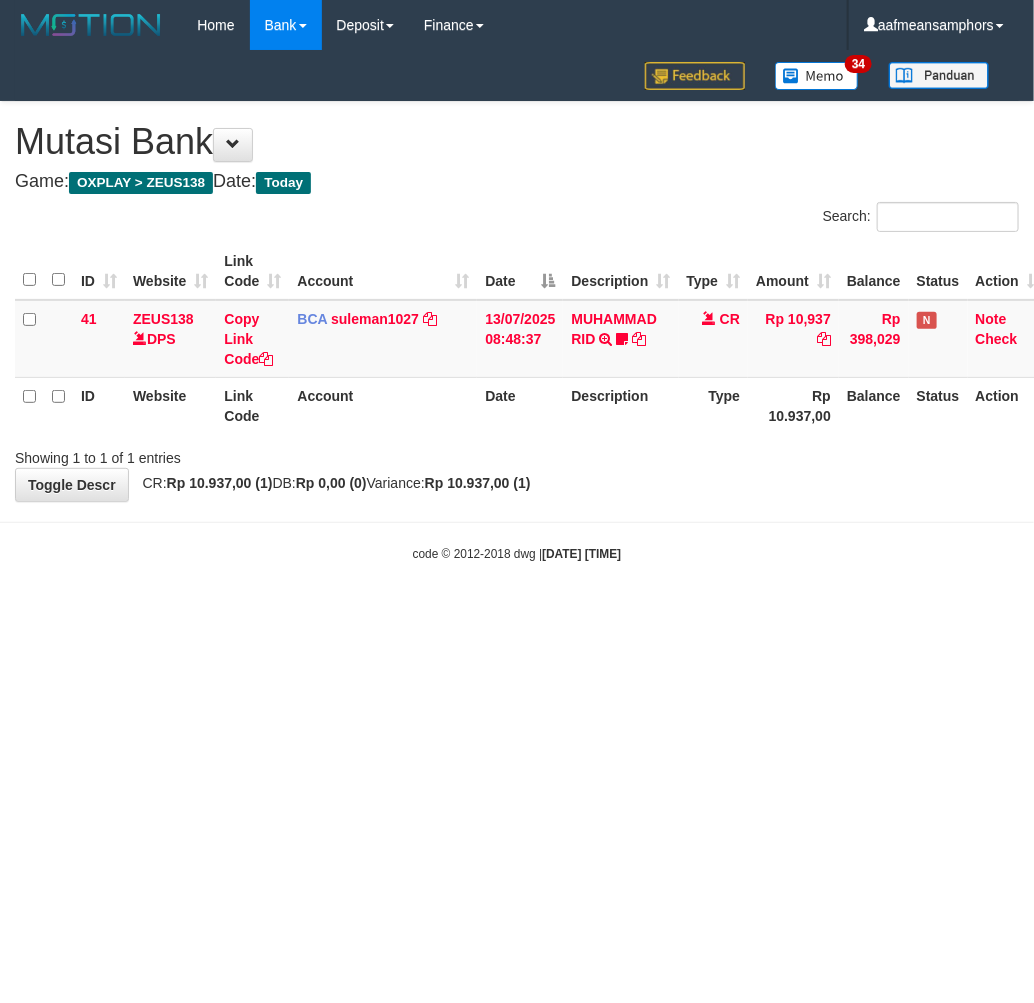 click on "Toggle navigation
Home
Bank
Account List
Load
By Website
Group
[OXPLAY]													ZEUS138
By Load Group (DPS)" at bounding box center (517, 306) 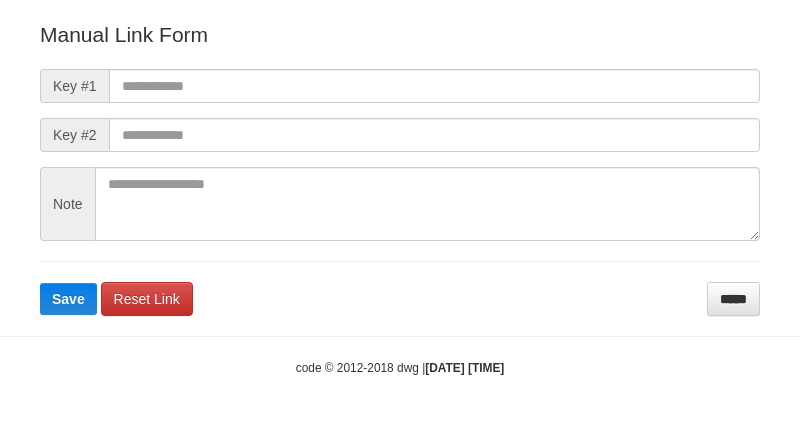 scroll, scrollTop: 222, scrollLeft: 0, axis: vertical 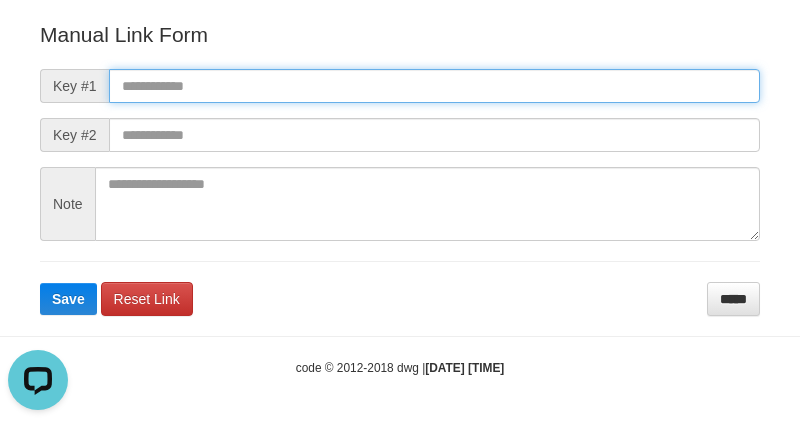 click at bounding box center [434, 86] 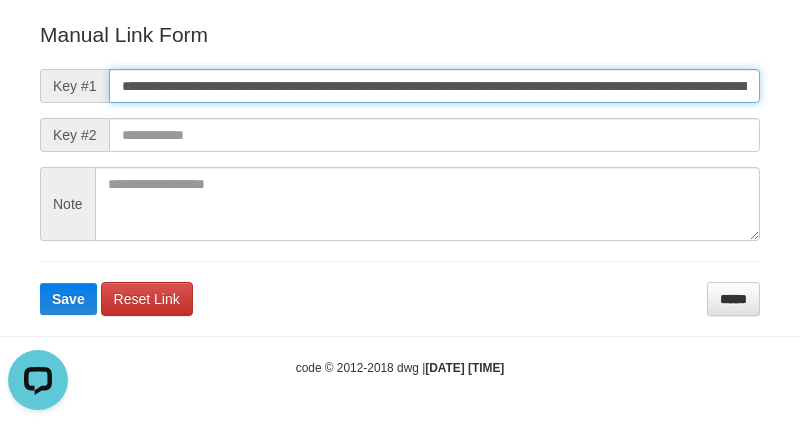 scroll, scrollTop: 0, scrollLeft: 1186, axis: horizontal 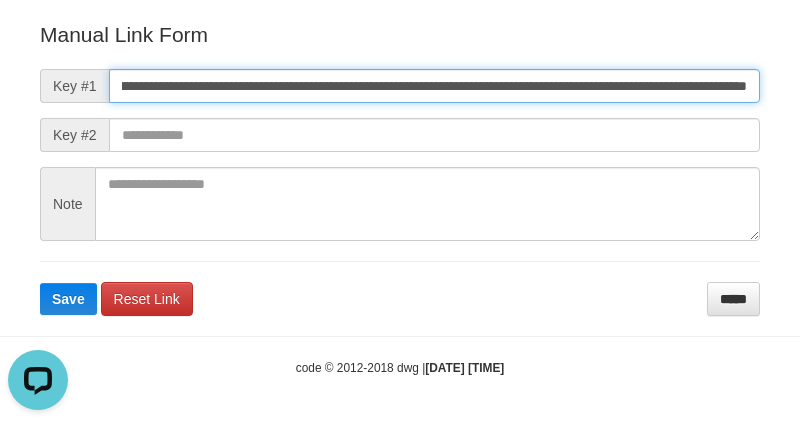 click on "**********" at bounding box center (434, 86) 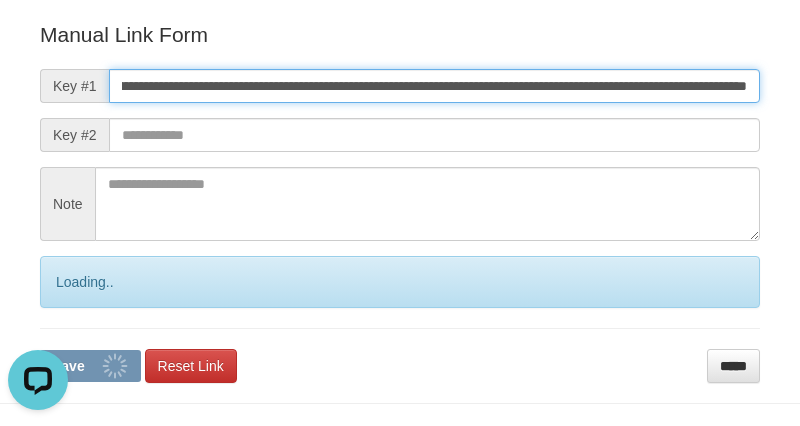 click on "Save" at bounding box center (90, 366) 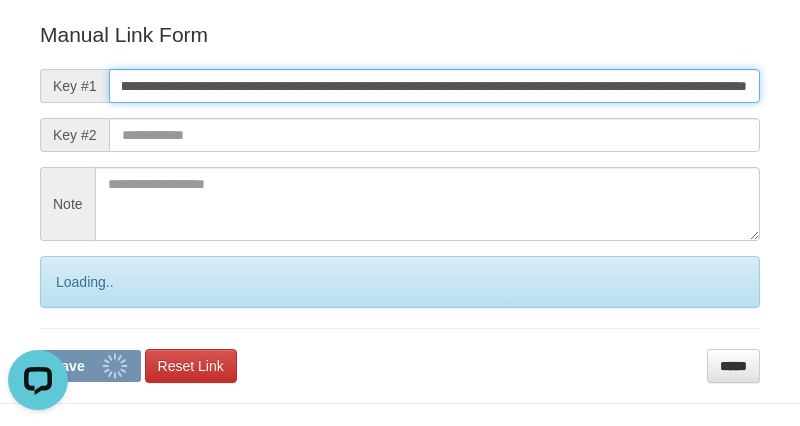 click on "Save" at bounding box center (90, 366) 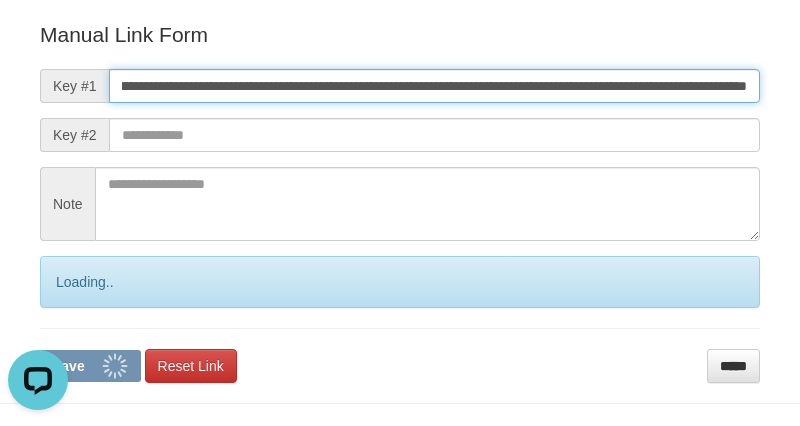 click on "Save" at bounding box center [90, 366] 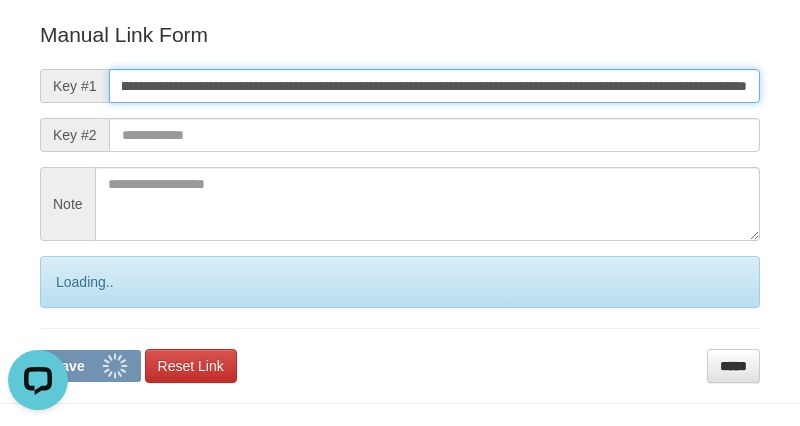click on "Save" at bounding box center [90, 366] 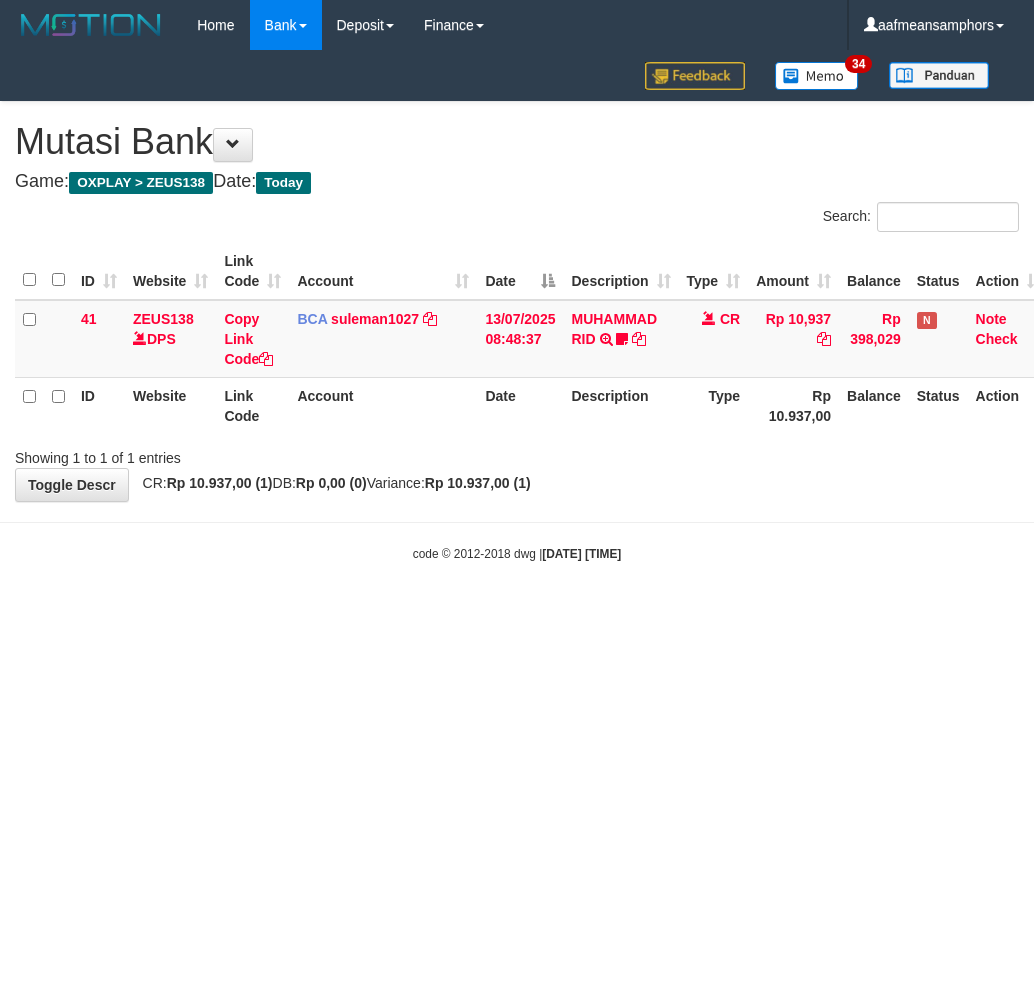 scroll, scrollTop: 0, scrollLeft: 0, axis: both 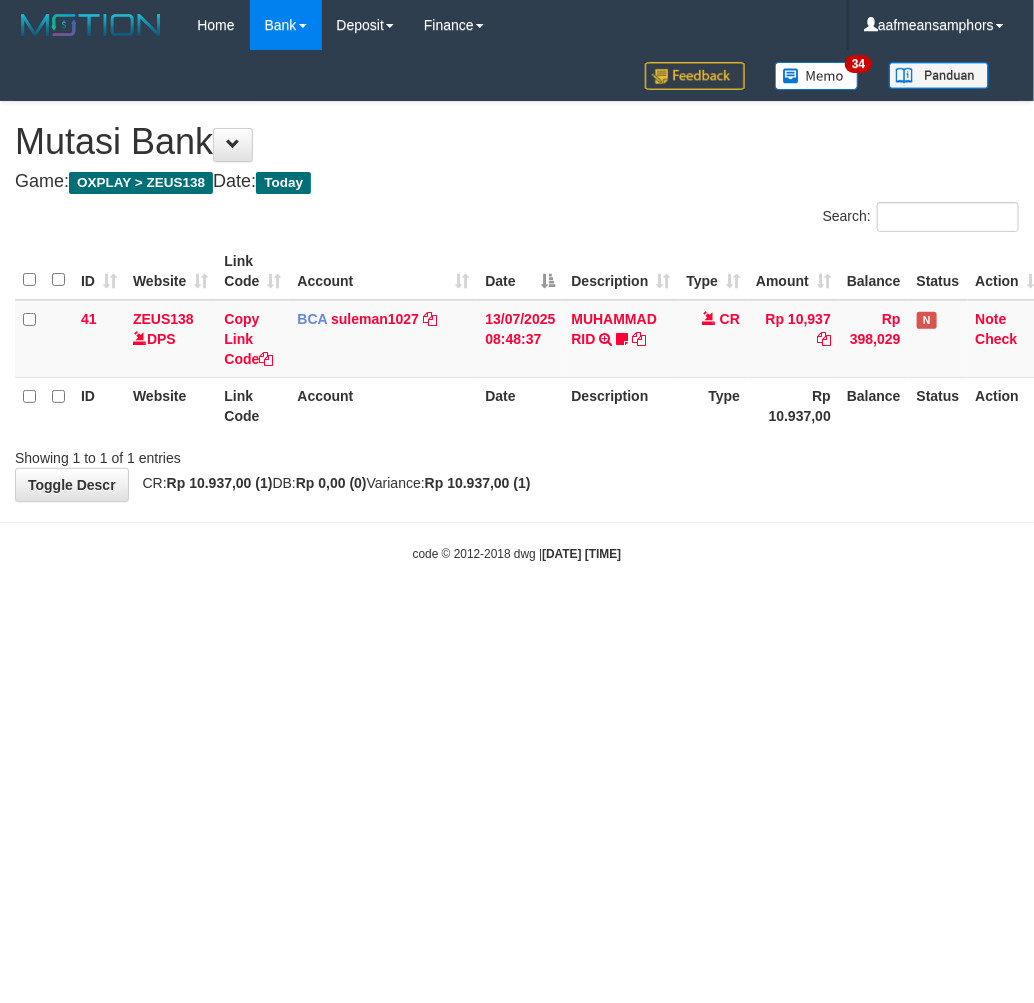 click on "Toggle navigation
Home
Bank
Account List
Load
By Website
Group
[OXPLAY]													ZEUS138
By Load Group (DPS)" at bounding box center (517, 306) 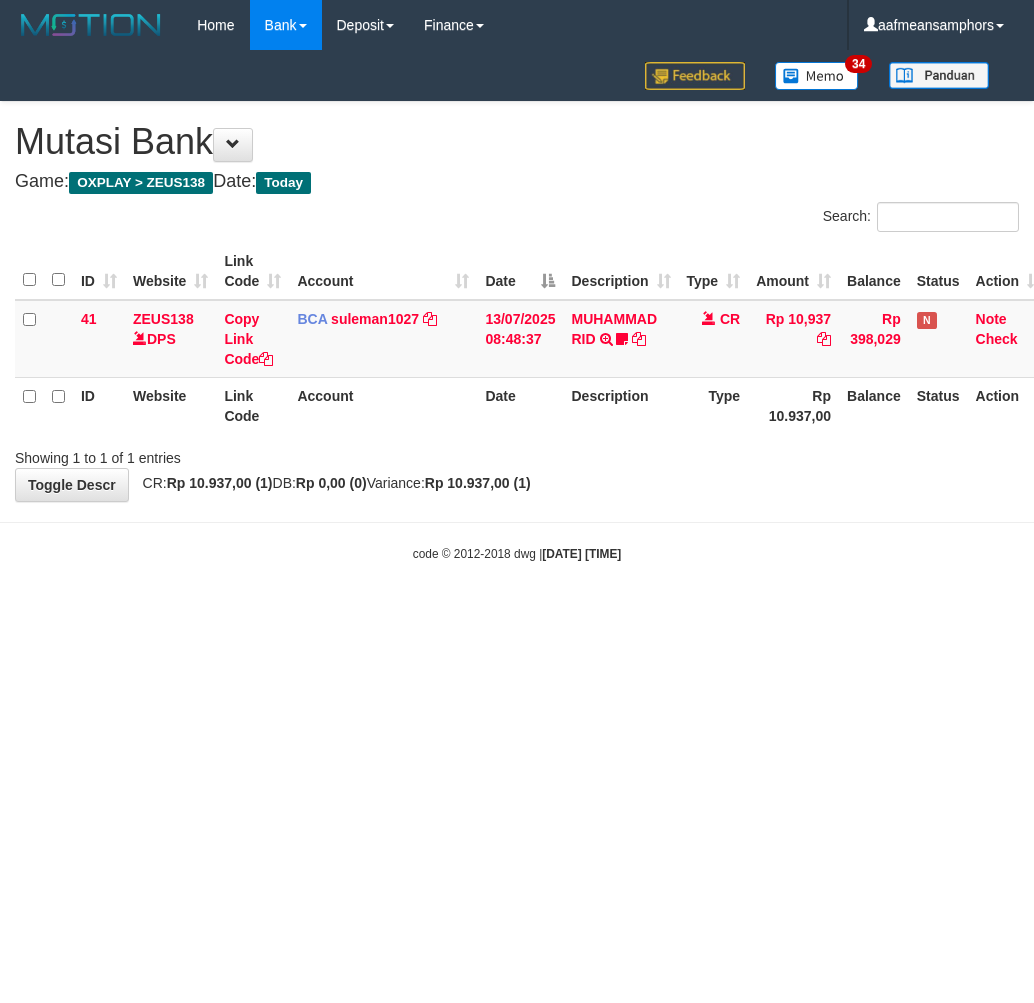 scroll, scrollTop: 0, scrollLeft: 0, axis: both 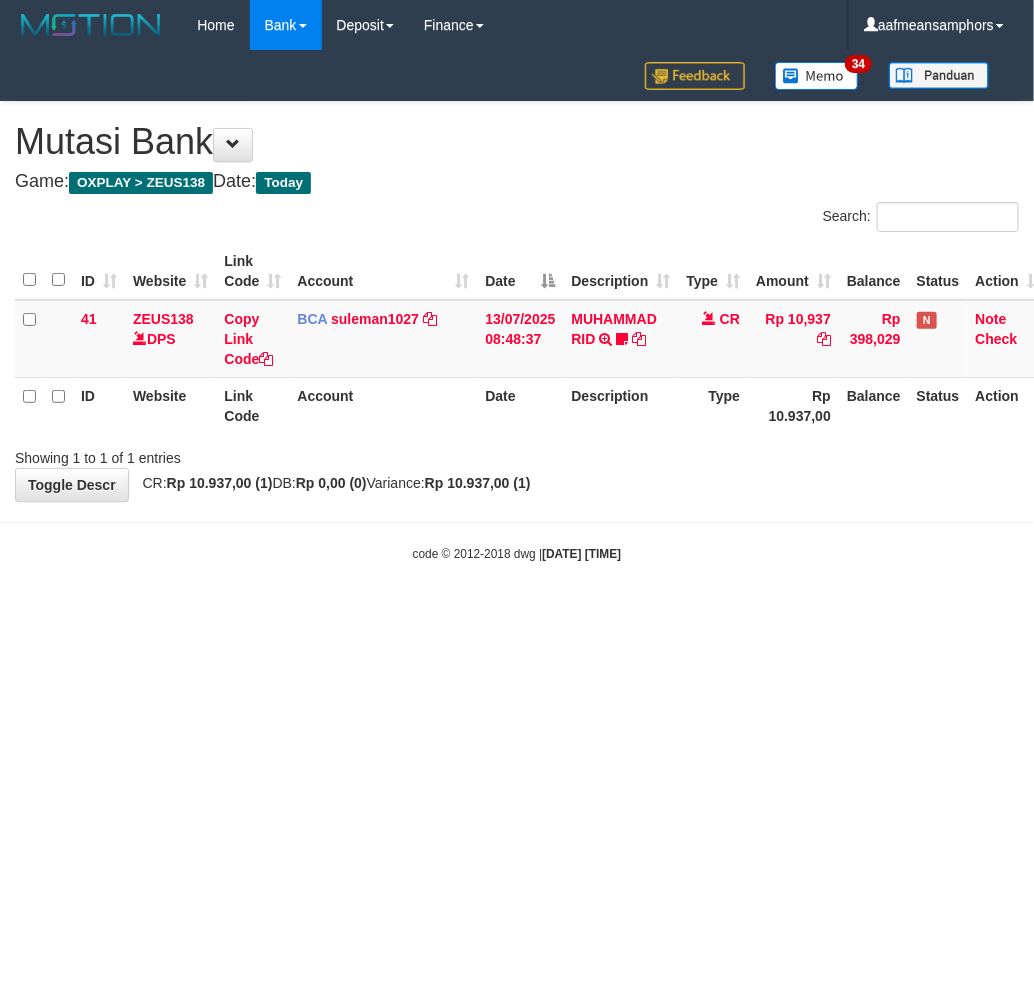 click on "Toggle navigation
Home
Bank
Account List
Load
By Website
Group
[OXPLAY]													ZEUS138
By Load Group (DPS)" at bounding box center (517, 306) 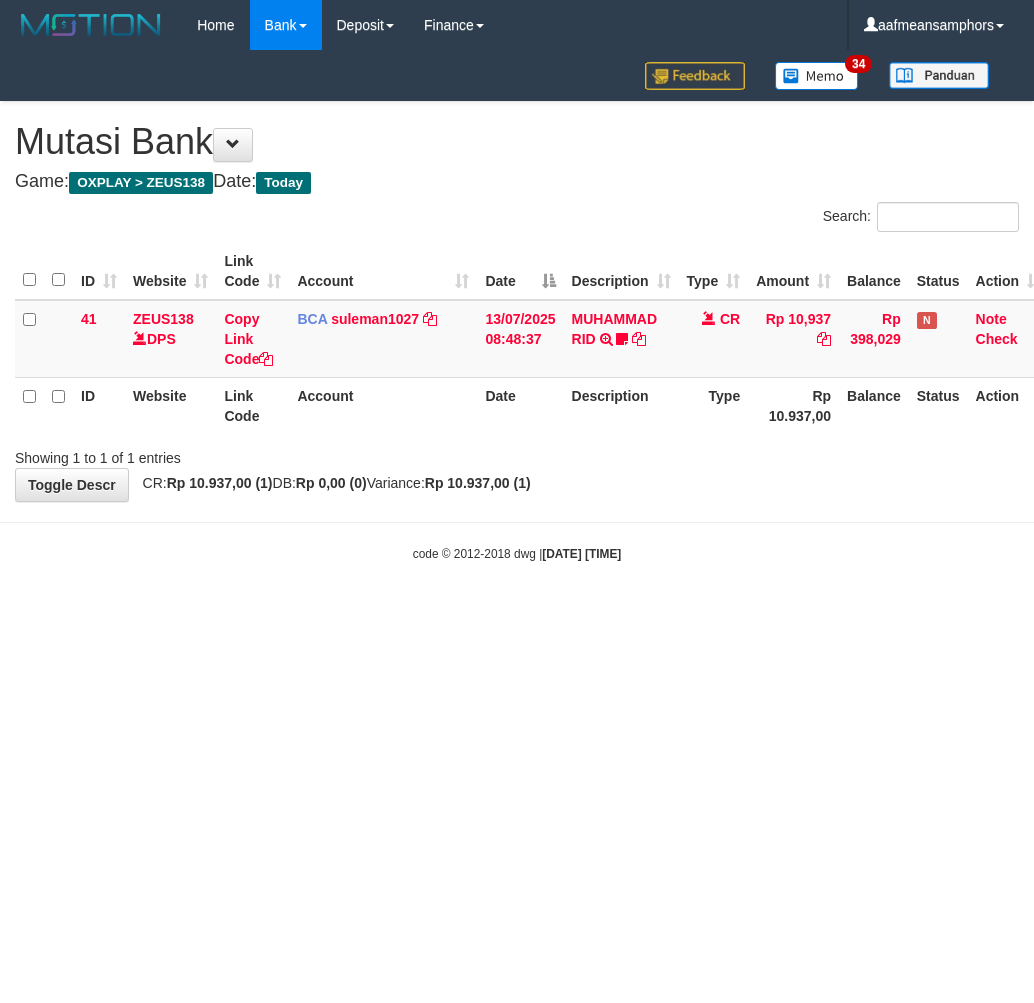click on "Toggle navigation
Home
Bank
Account List
Load
By Website
Group
[OXPLAY]													ZEUS138
By Load Group (DPS)" at bounding box center (517, 306) 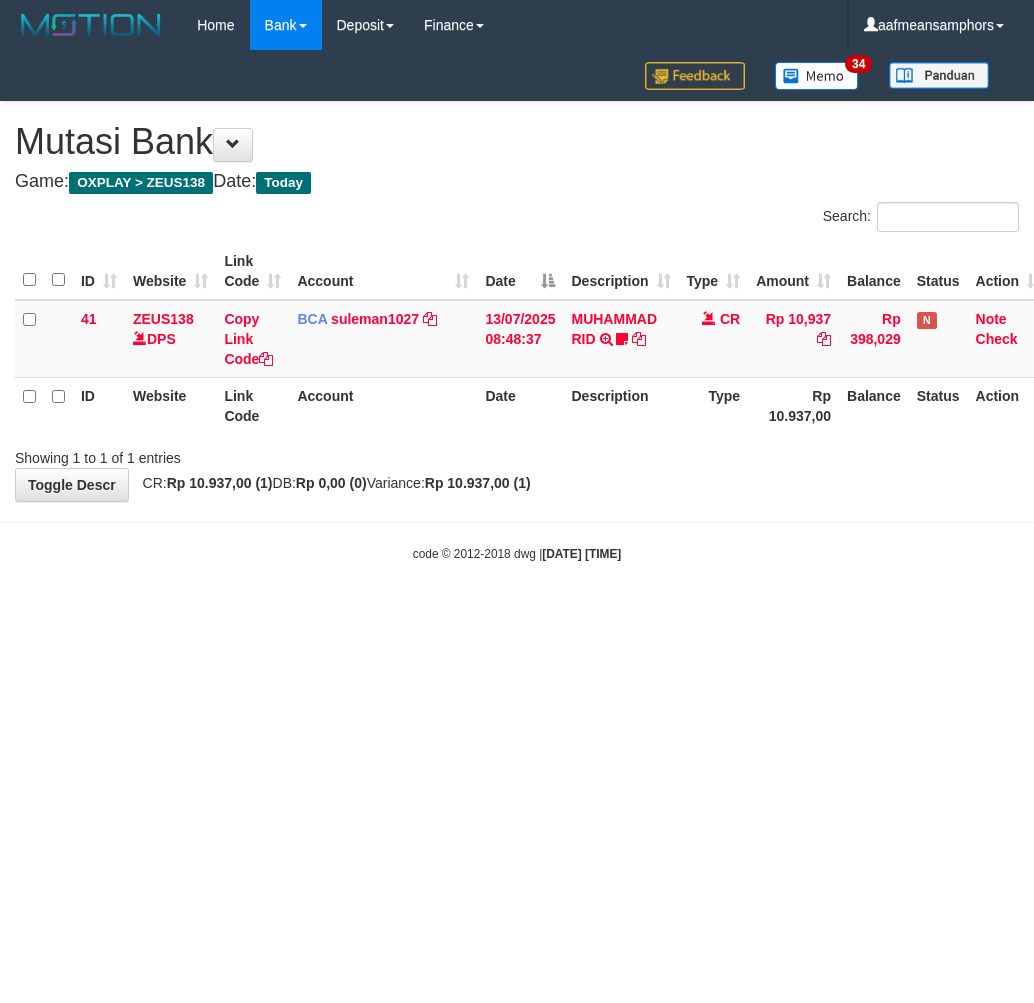 scroll, scrollTop: 0, scrollLeft: 0, axis: both 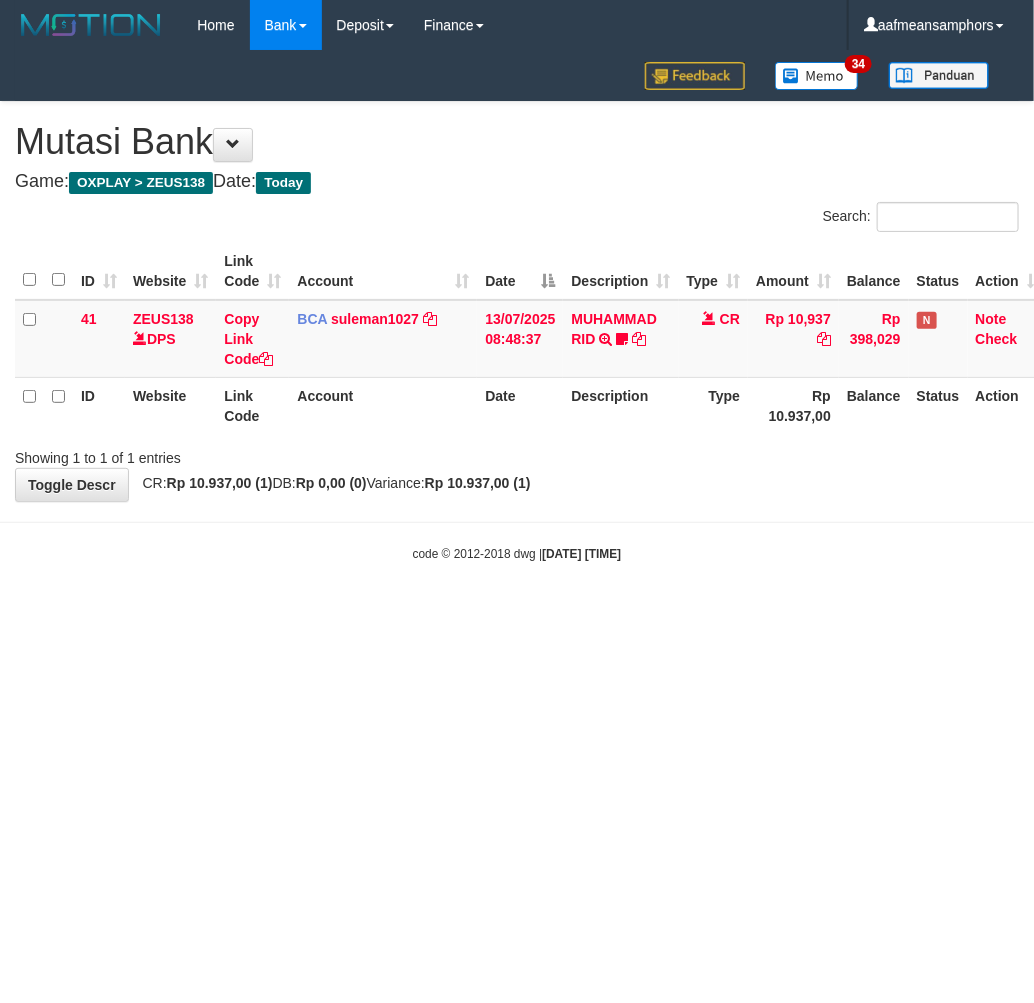 click on "Toggle navigation
Home
Bank
Account List
Load
By Website
Group
[OXPLAY]													ZEUS138
By Load Group (DPS)" at bounding box center [517, 306] 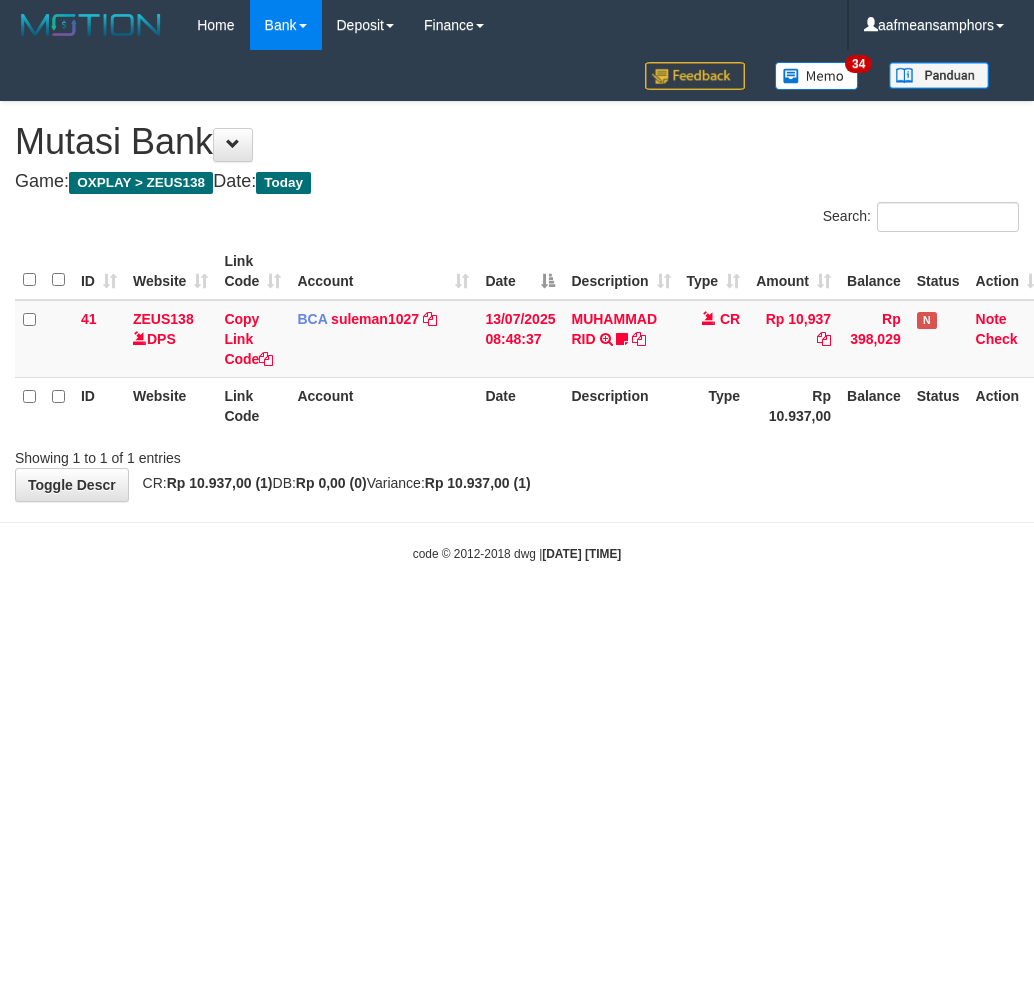 scroll, scrollTop: 0, scrollLeft: 0, axis: both 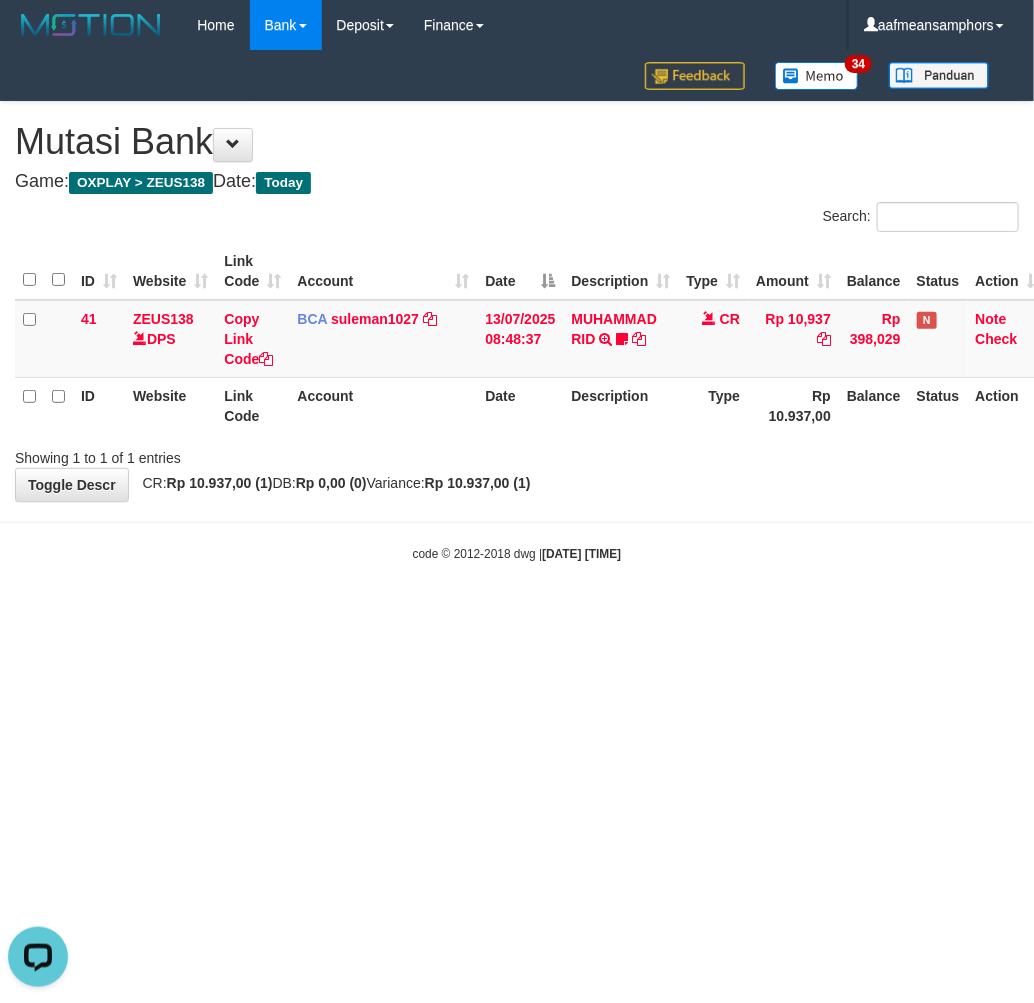 drag, startPoint x: 0, startPoint y: 0, endPoint x: 670, endPoint y: 507, distance: 840.2077 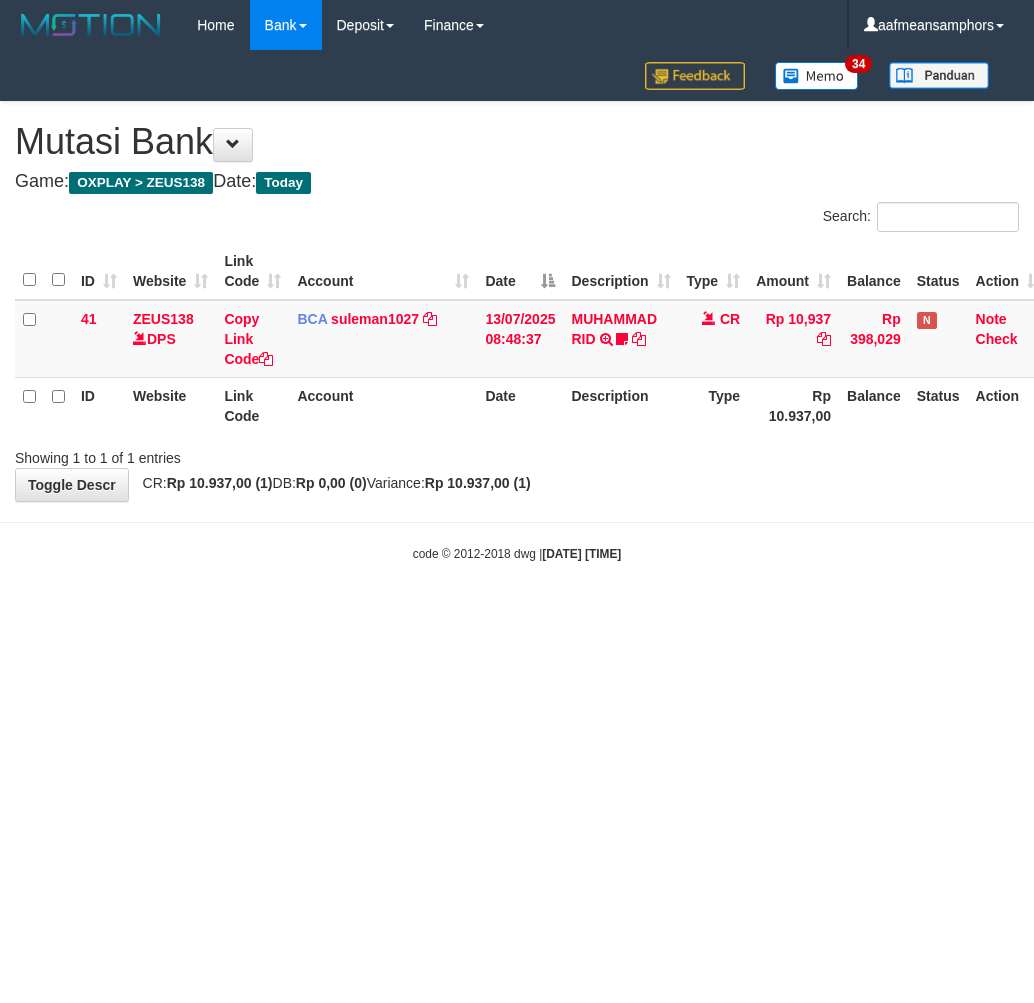 scroll, scrollTop: 0, scrollLeft: 0, axis: both 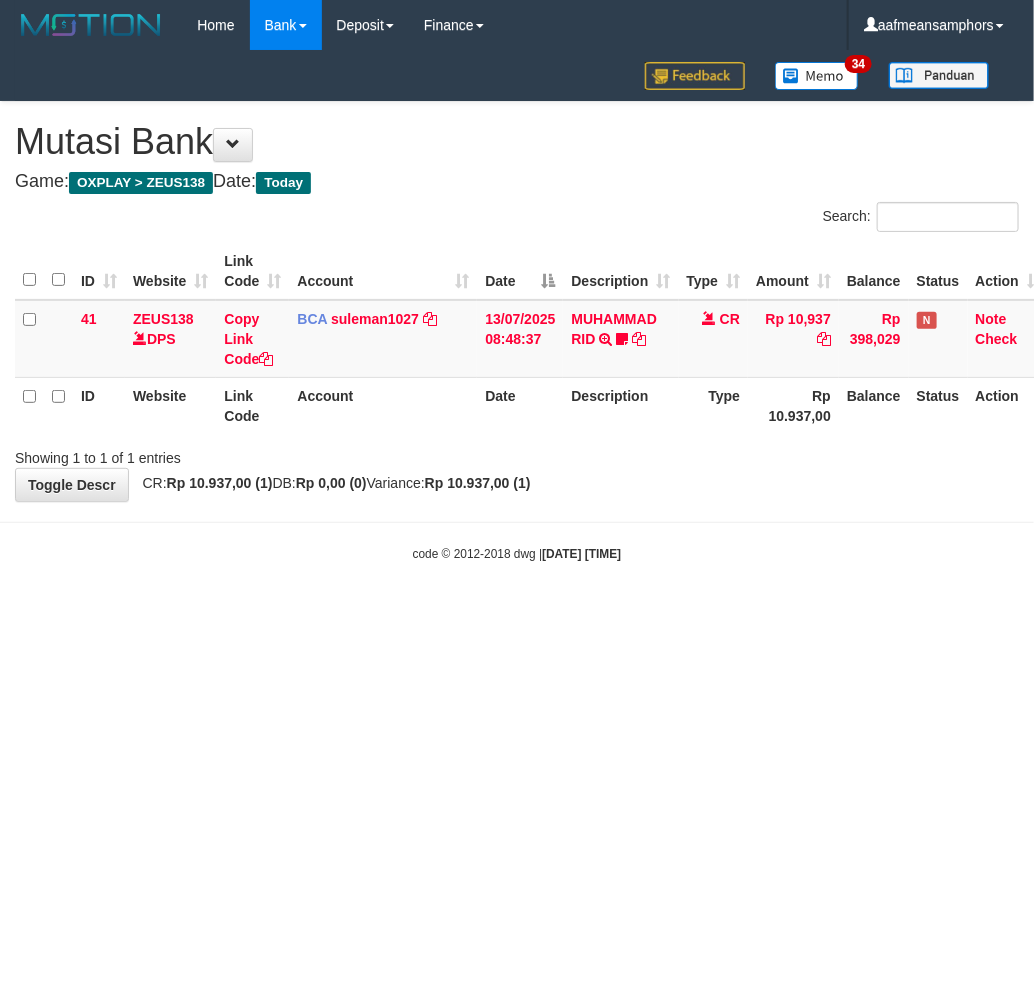 drag, startPoint x: 0, startPoint y: 0, endPoint x: 671, endPoint y: 507, distance: 841.0054 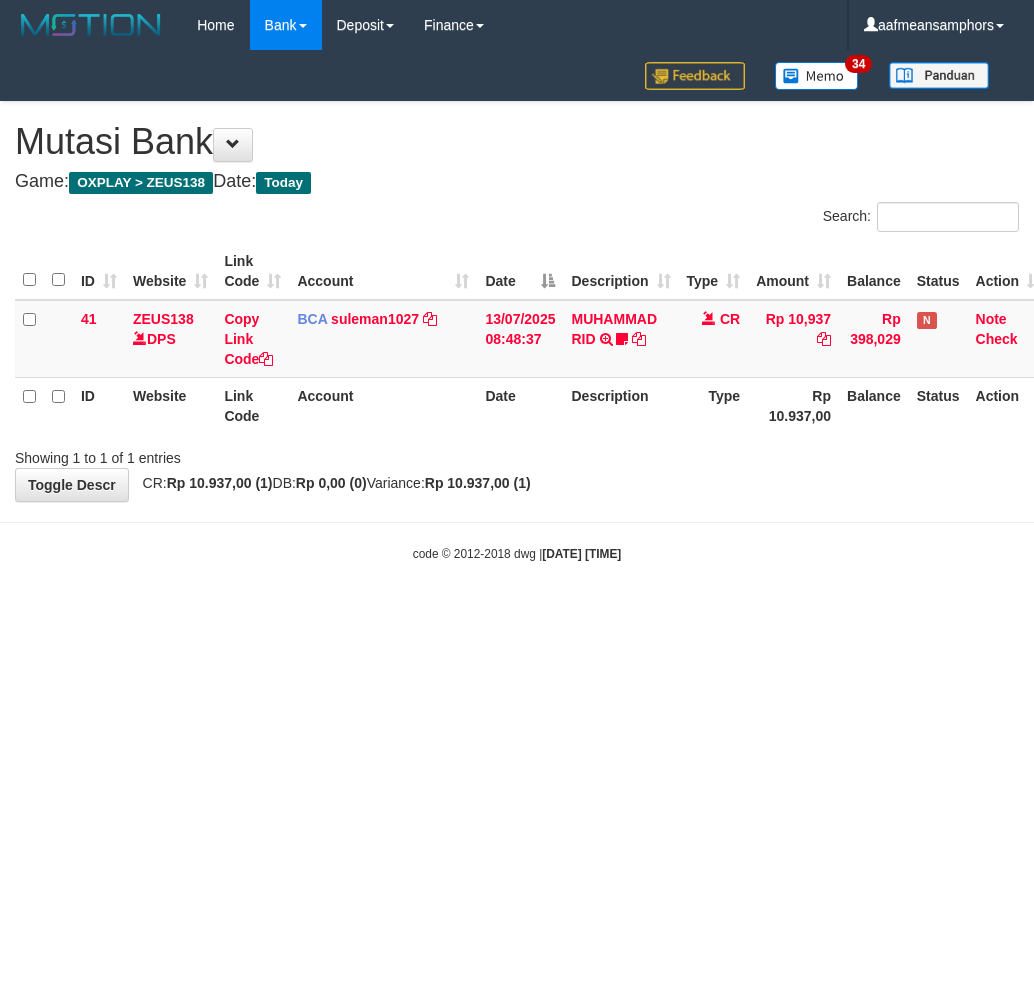 scroll, scrollTop: 0, scrollLeft: 0, axis: both 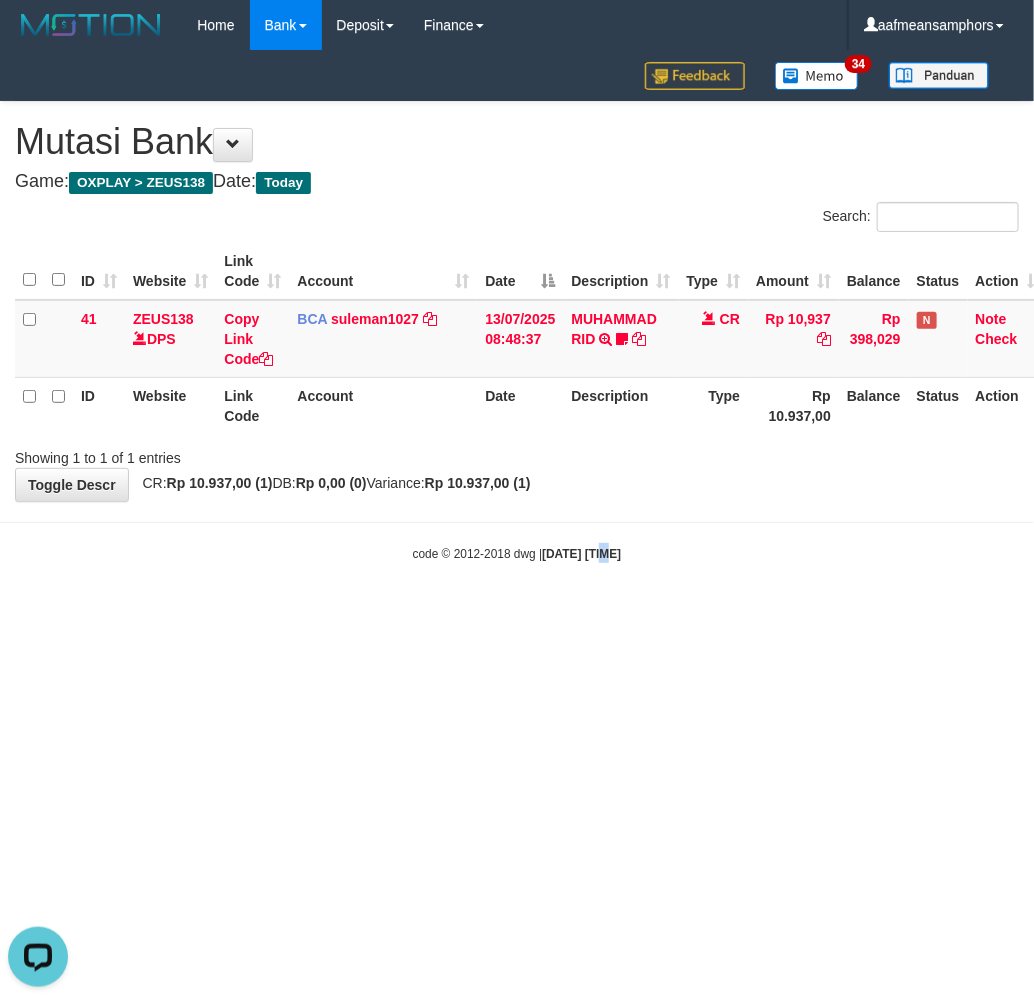 click on "code © 2012-2018 dwg |  [DATE] [TIME]" at bounding box center (517, 553) 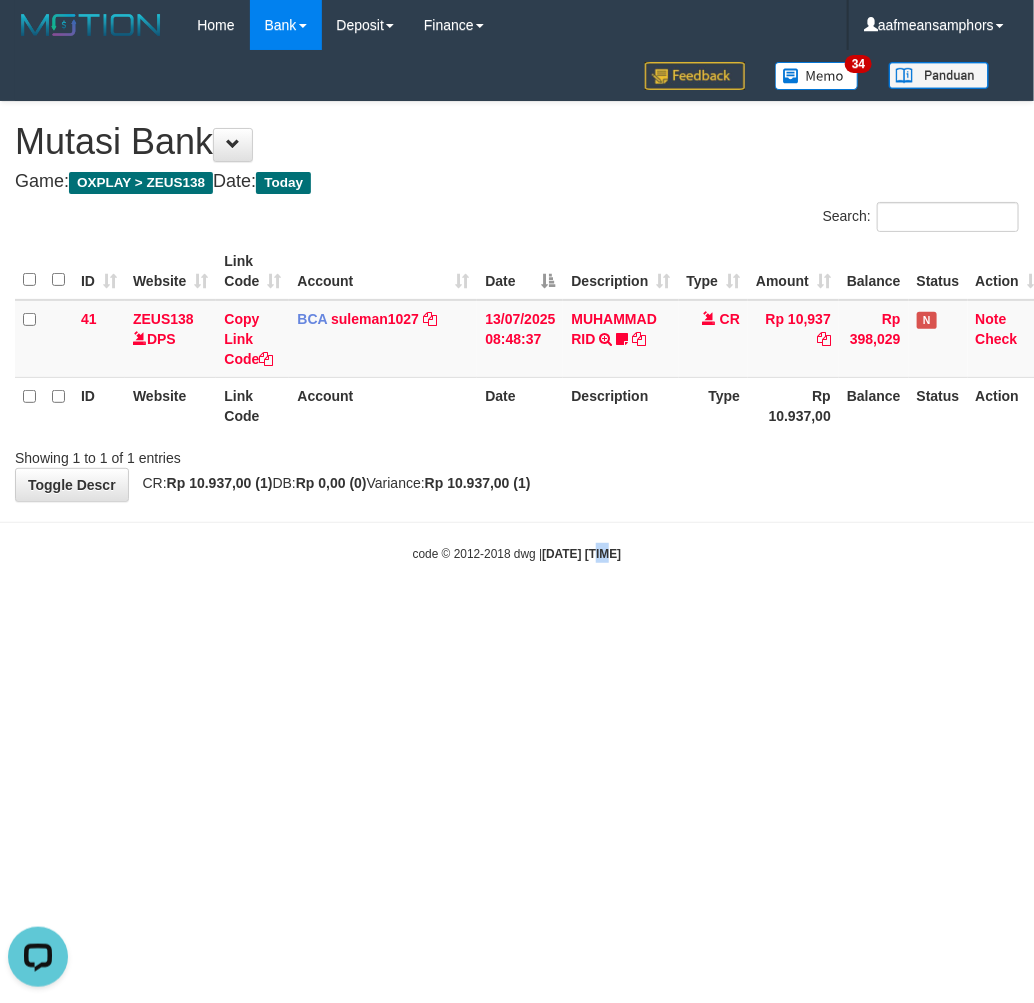 click on "Toggle navigation
Home
Bank
Account List
Load
By Website
Group
[OXPLAY]													ZEUS138
By Load Group (DPS)" at bounding box center [517, 306] 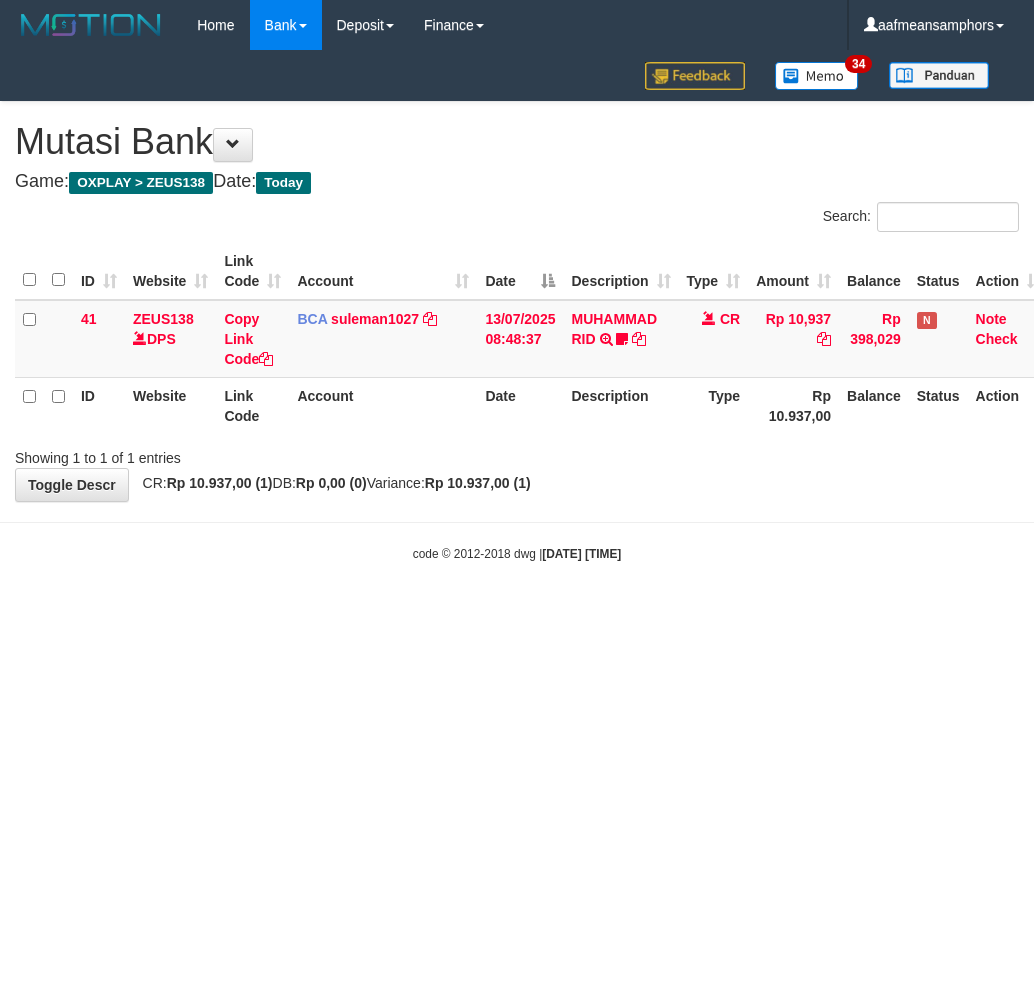 scroll, scrollTop: 0, scrollLeft: 0, axis: both 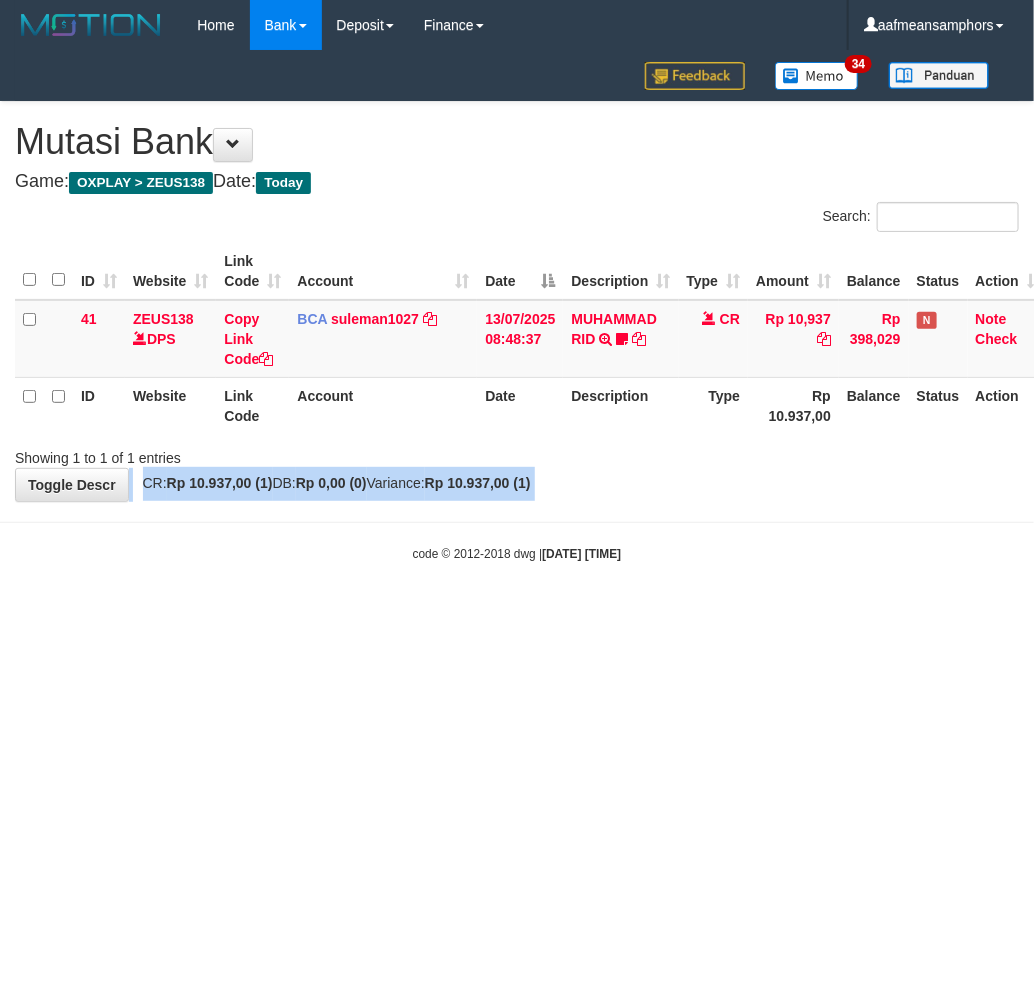 click on "**********" at bounding box center [517, 301] 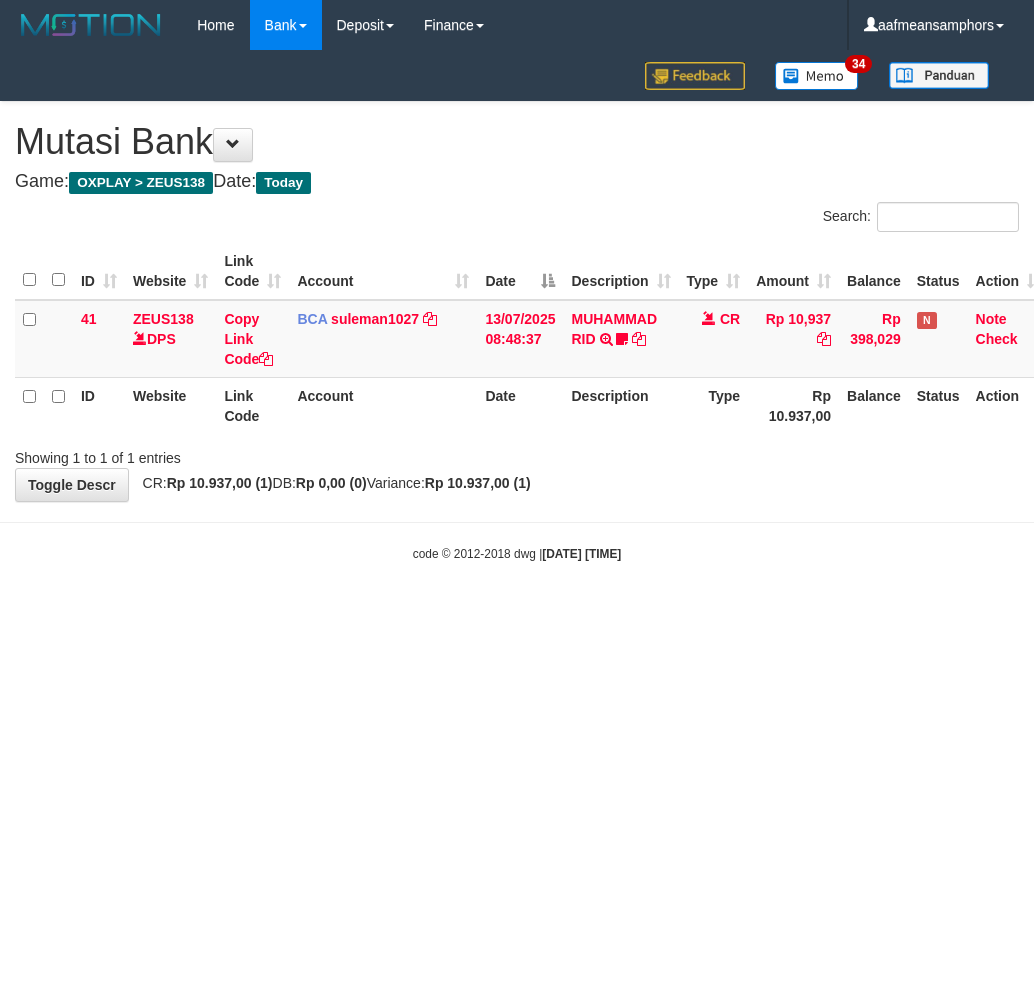 scroll, scrollTop: 0, scrollLeft: 0, axis: both 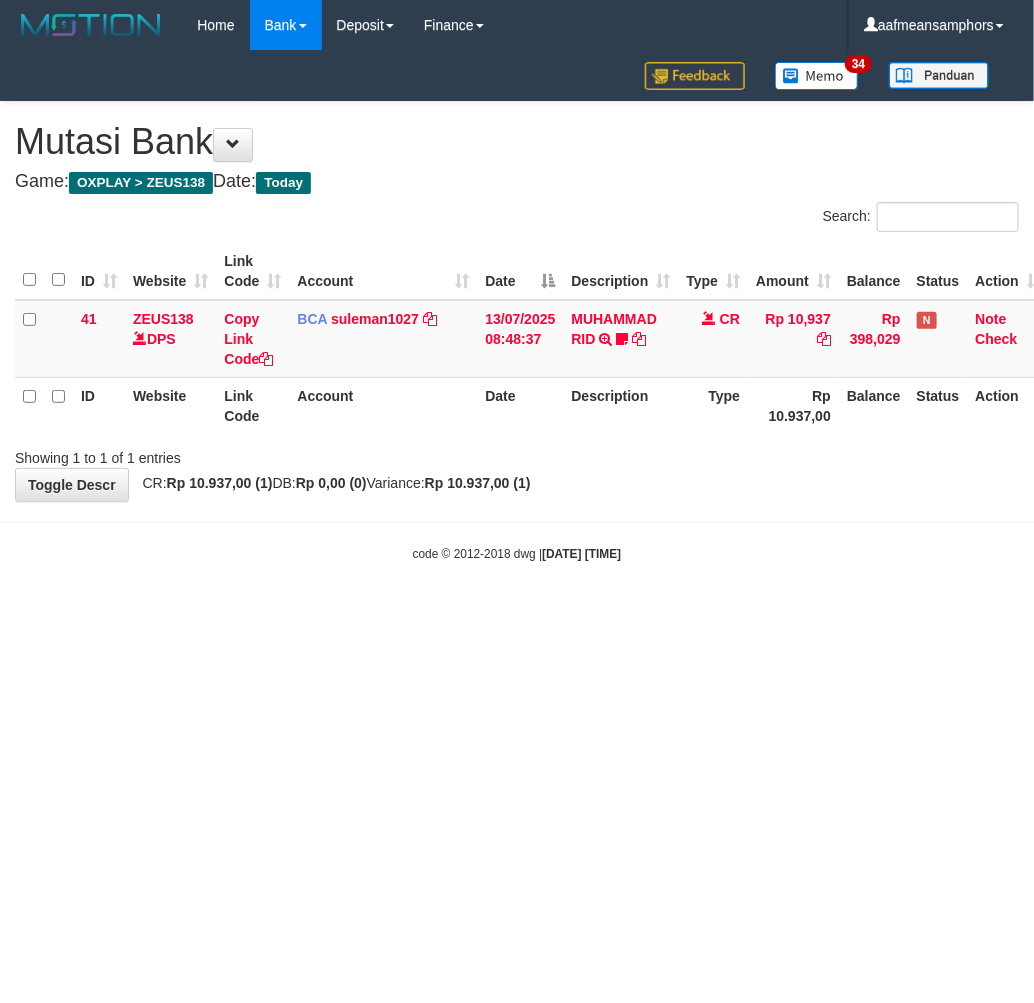click on "**********" at bounding box center [517, 301] 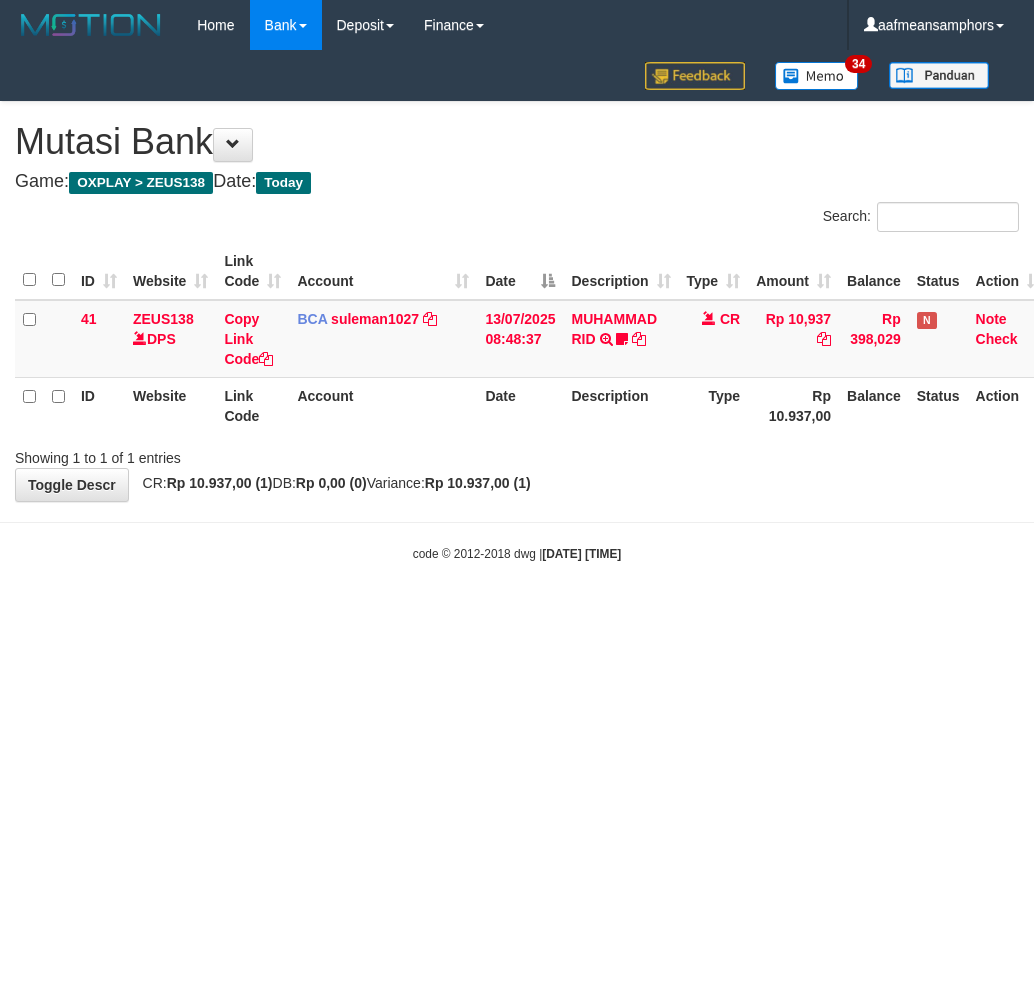 scroll, scrollTop: 0, scrollLeft: 0, axis: both 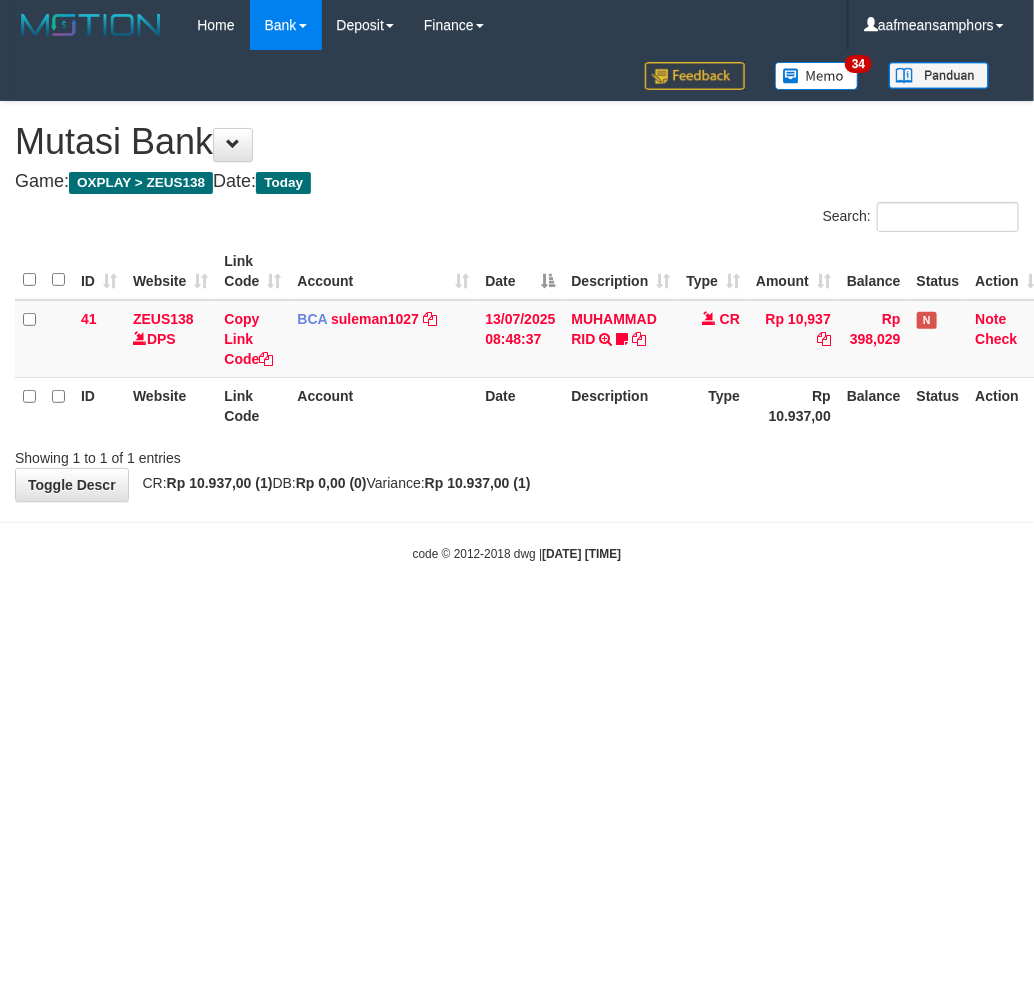 drag, startPoint x: 0, startPoint y: 0, endPoint x: 682, endPoint y: 462, distance: 823.7524 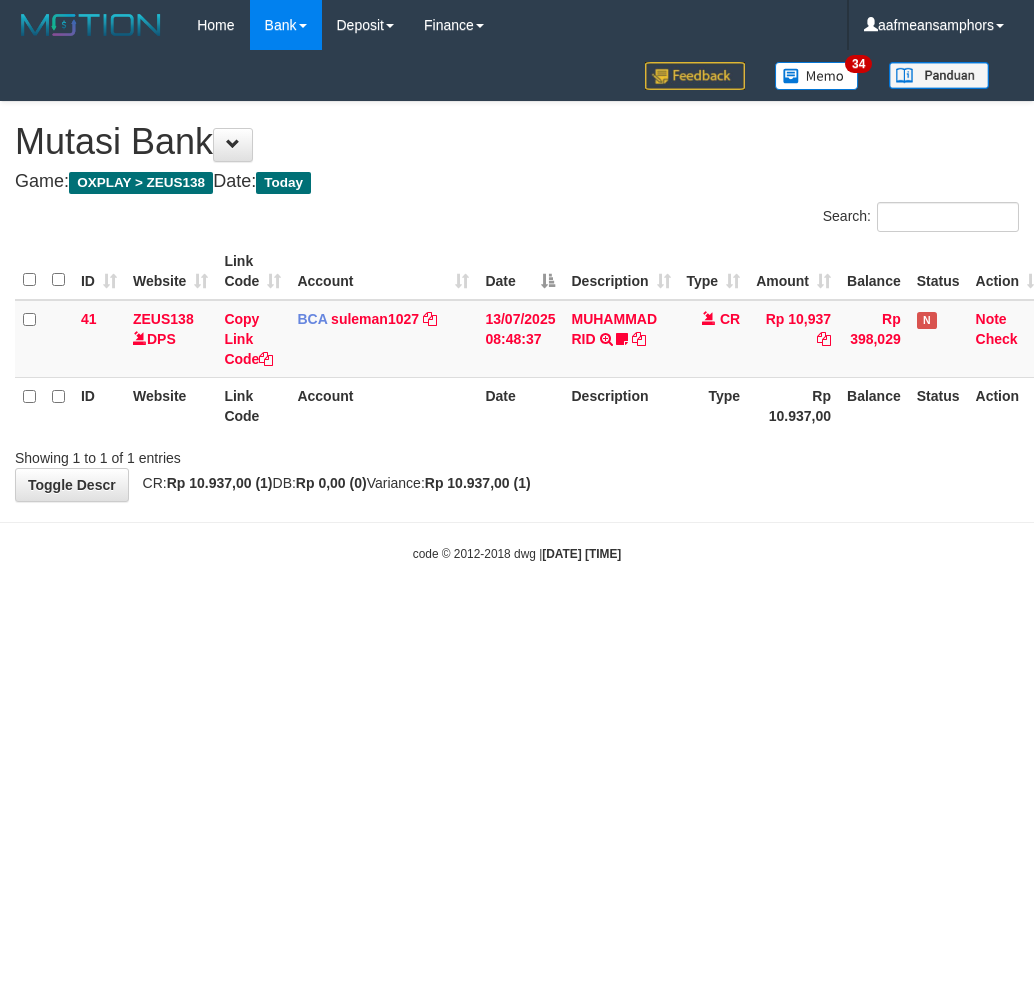 scroll, scrollTop: 0, scrollLeft: 0, axis: both 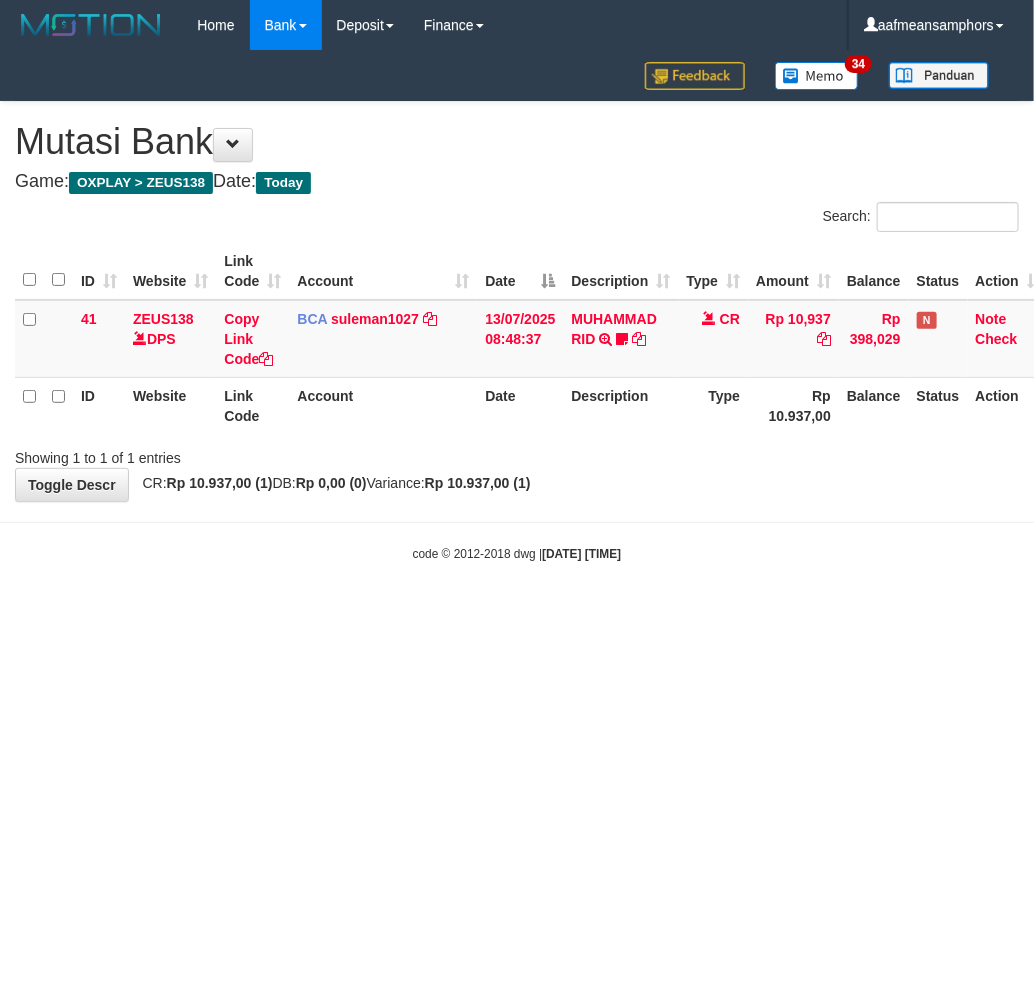 drag, startPoint x: 0, startPoint y: 0, endPoint x: 681, endPoint y: 462, distance: 822.9247 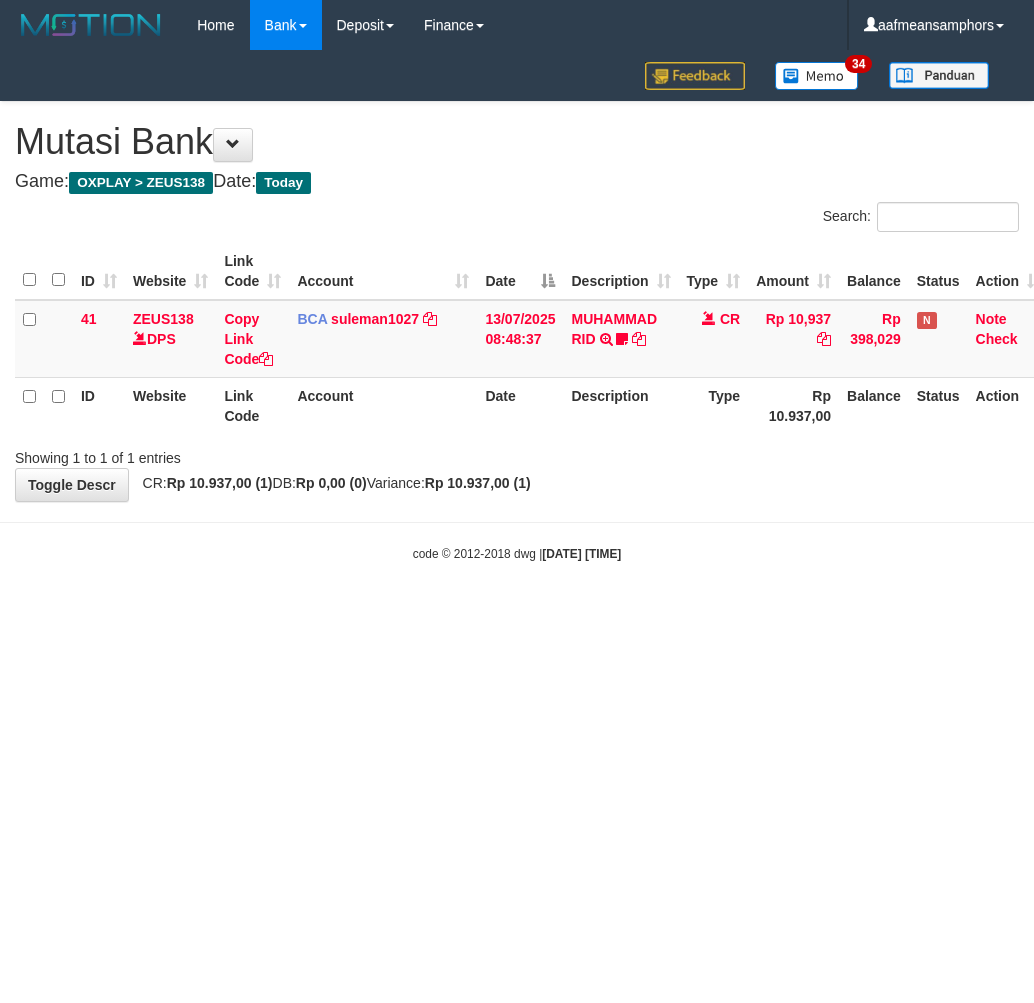 scroll, scrollTop: 0, scrollLeft: 0, axis: both 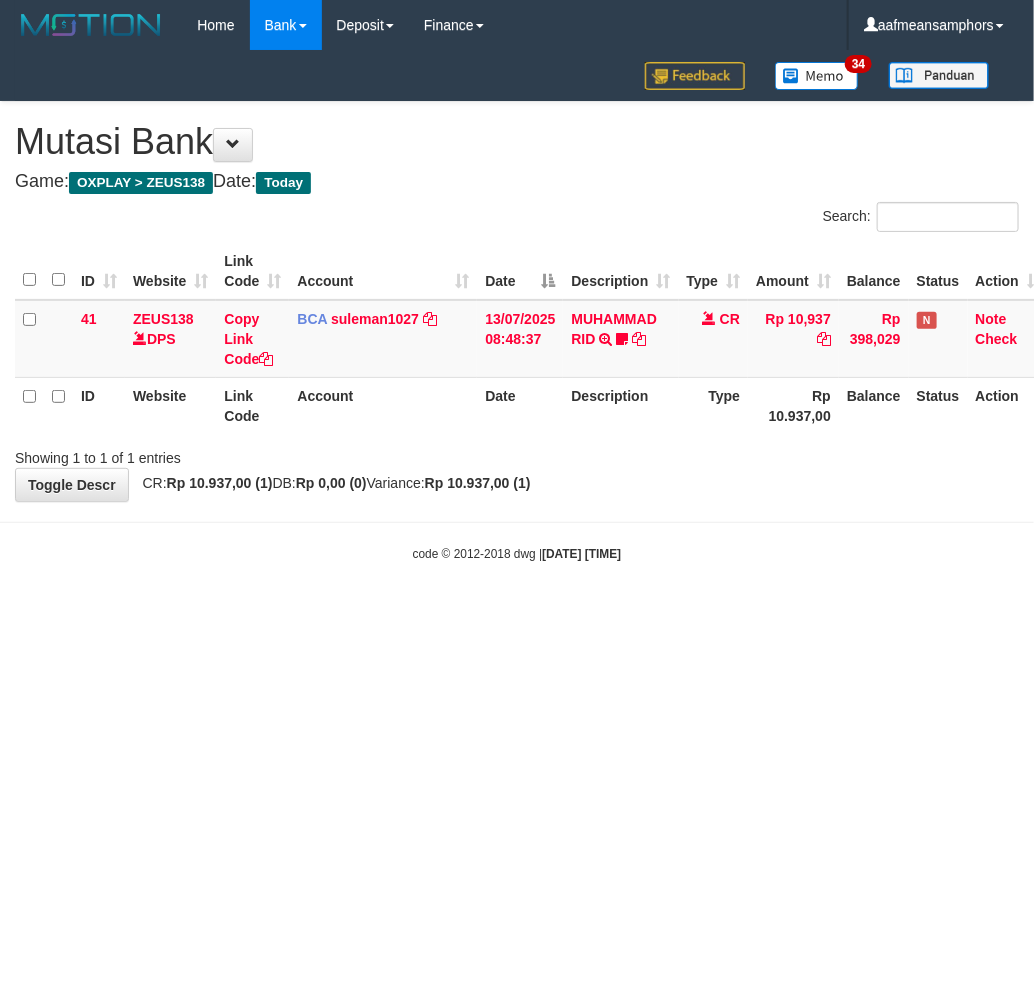 click on "Showing 1 to 1 of 1 entries" at bounding box center [517, 454] 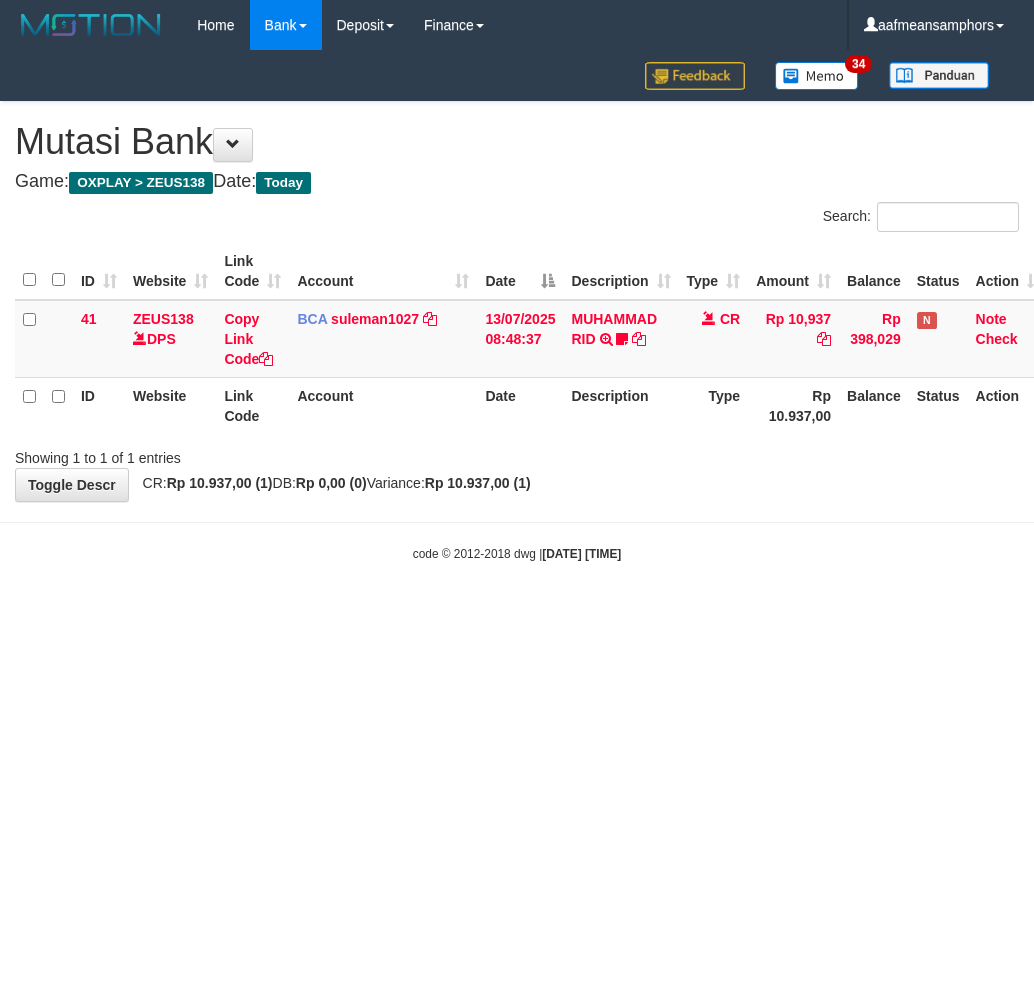 scroll, scrollTop: 0, scrollLeft: 0, axis: both 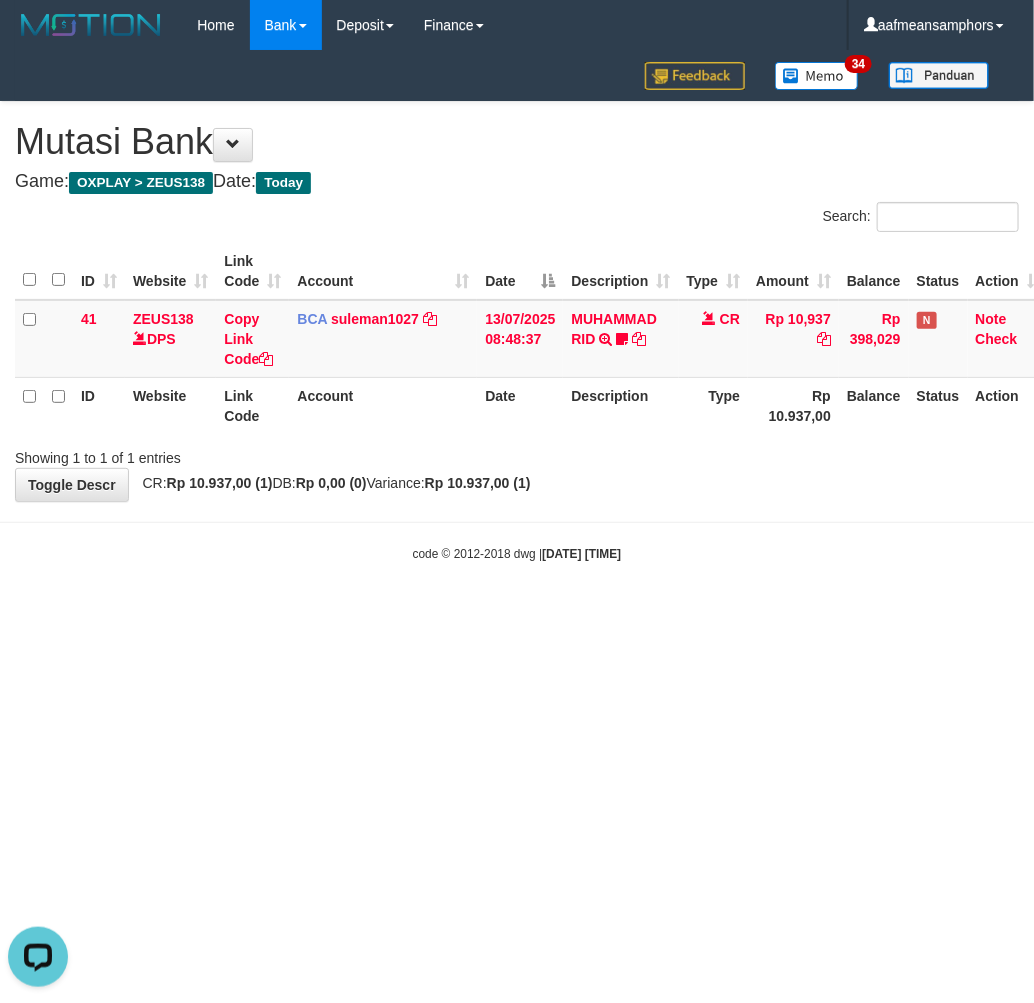 click on "code © 2012-2018 dwg |  [DATE] [TIME]" at bounding box center [517, 553] 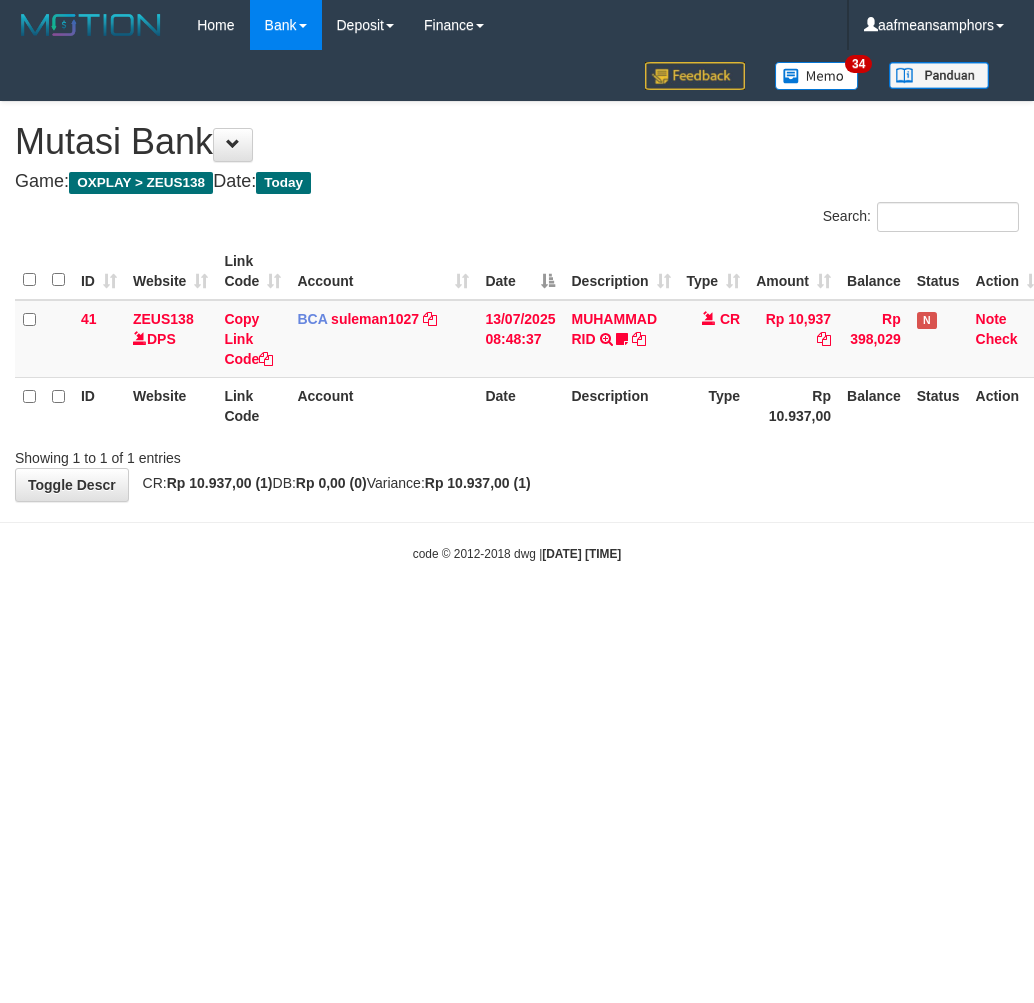 scroll, scrollTop: 0, scrollLeft: 0, axis: both 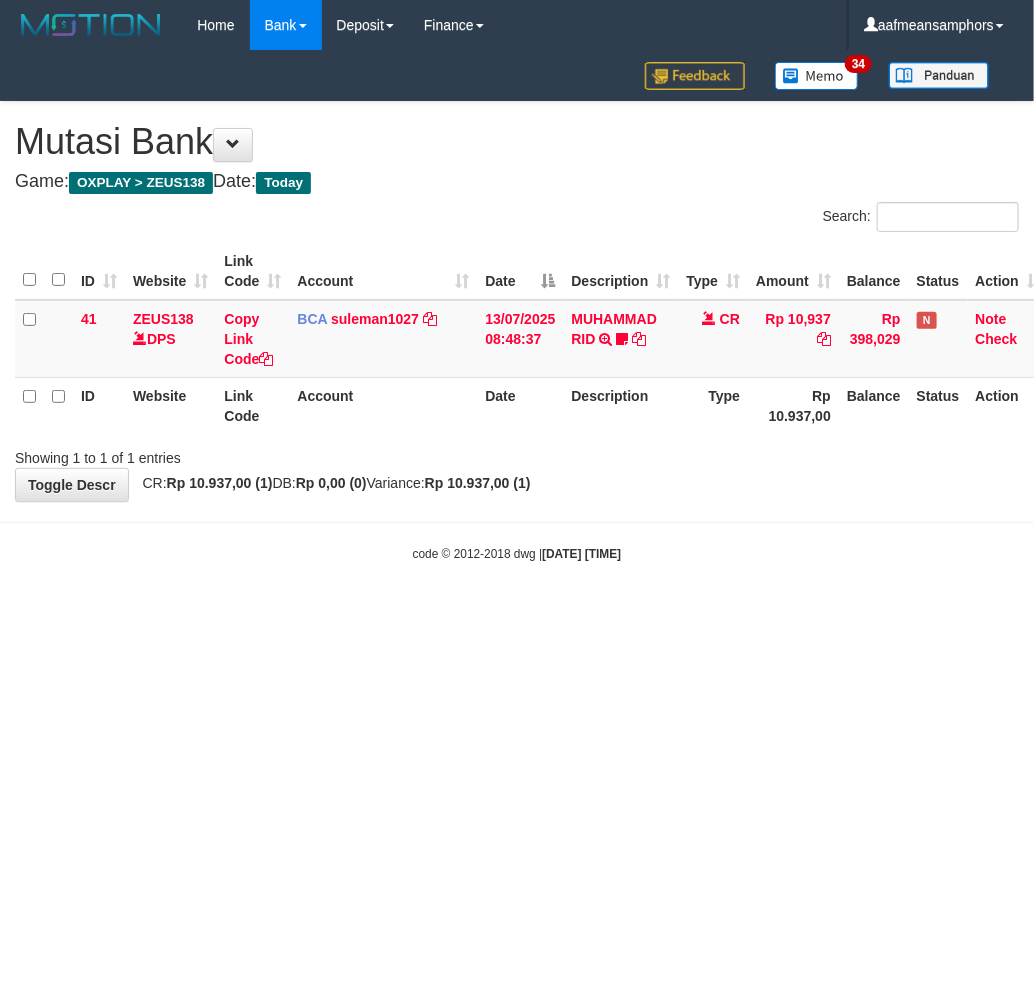 drag, startPoint x: 0, startPoint y: 0, endPoint x: 631, endPoint y: 503, distance: 806.95105 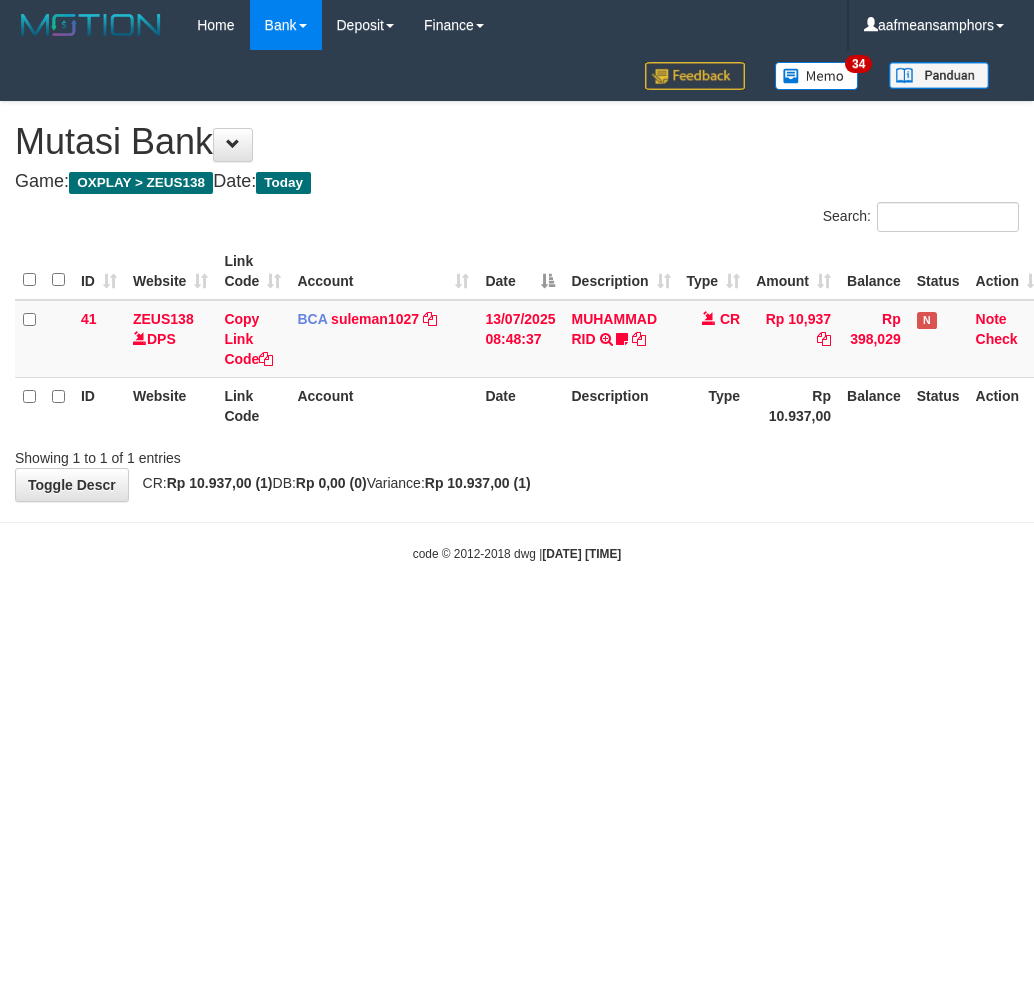 scroll, scrollTop: 0, scrollLeft: 0, axis: both 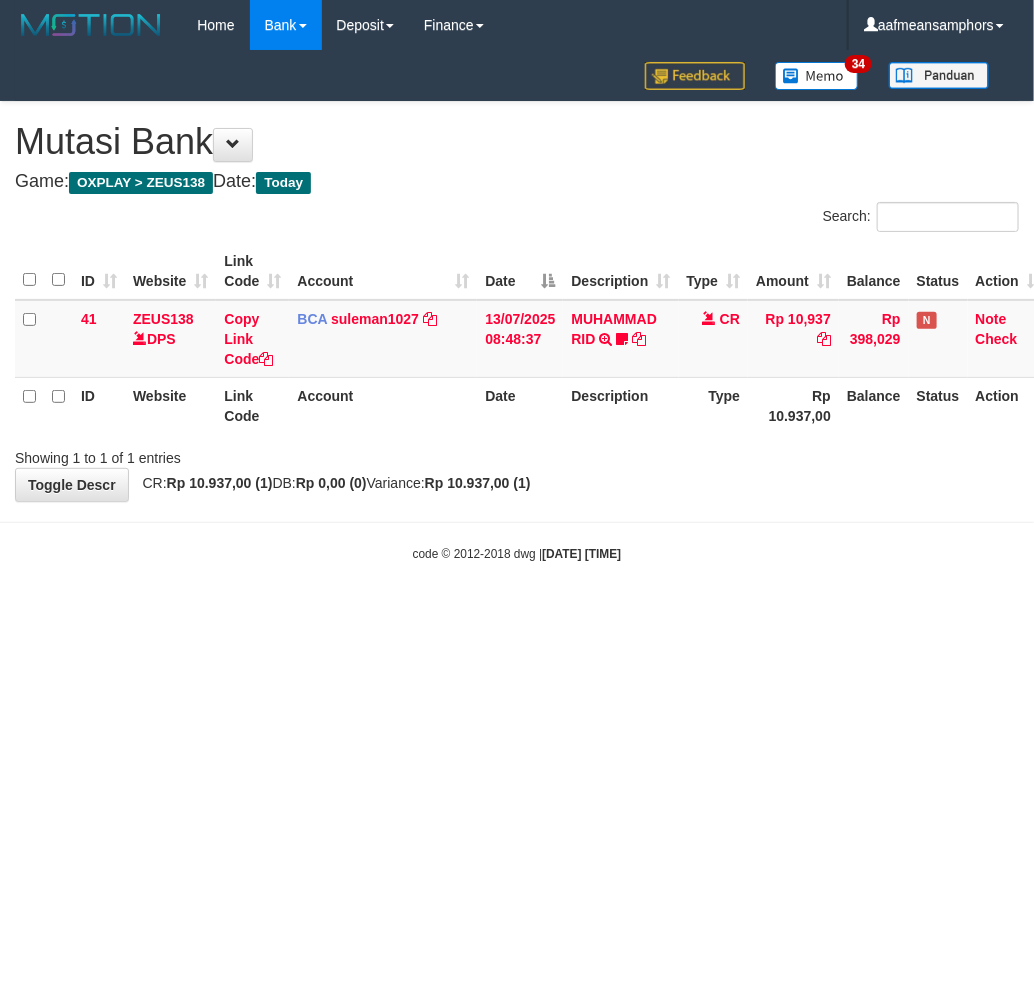 drag, startPoint x: 0, startPoint y: 0, endPoint x: 658, endPoint y: 491, distance: 821.00244 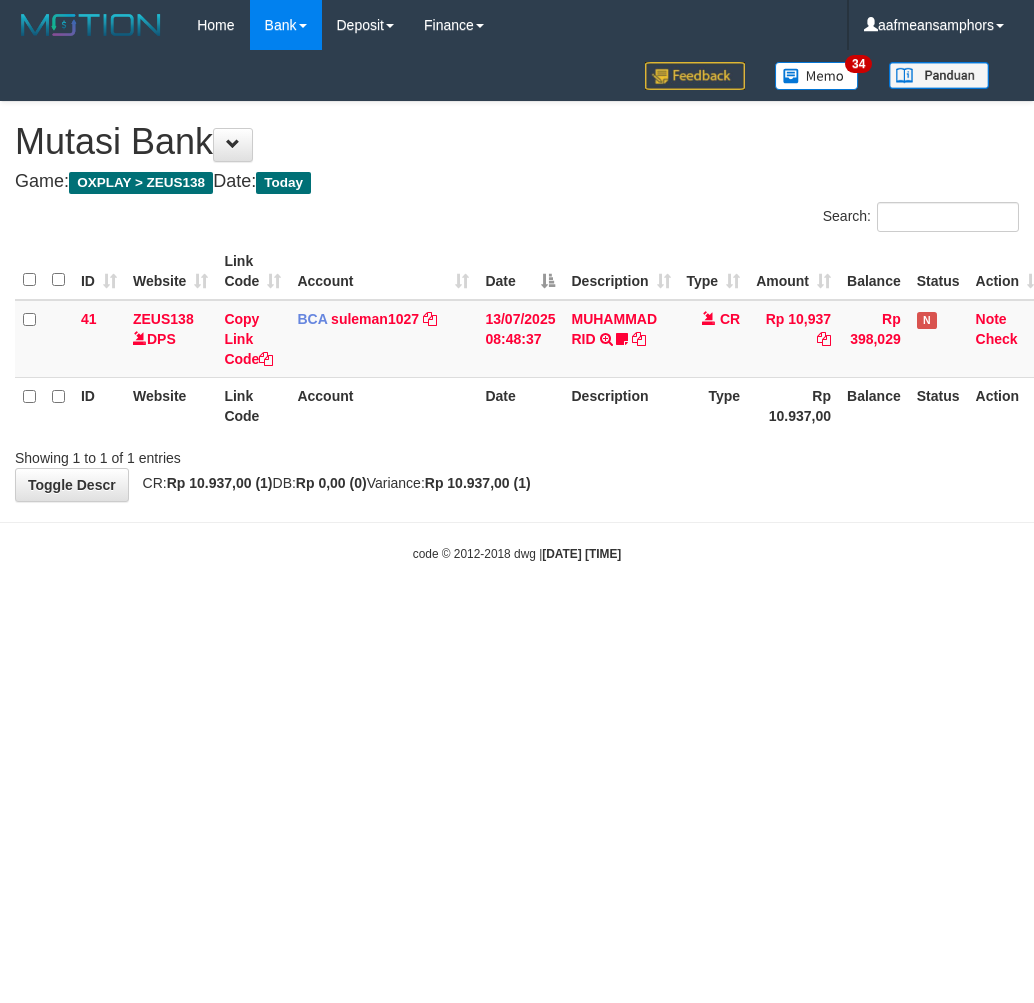scroll, scrollTop: 0, scrollLeft: 0, axis: both 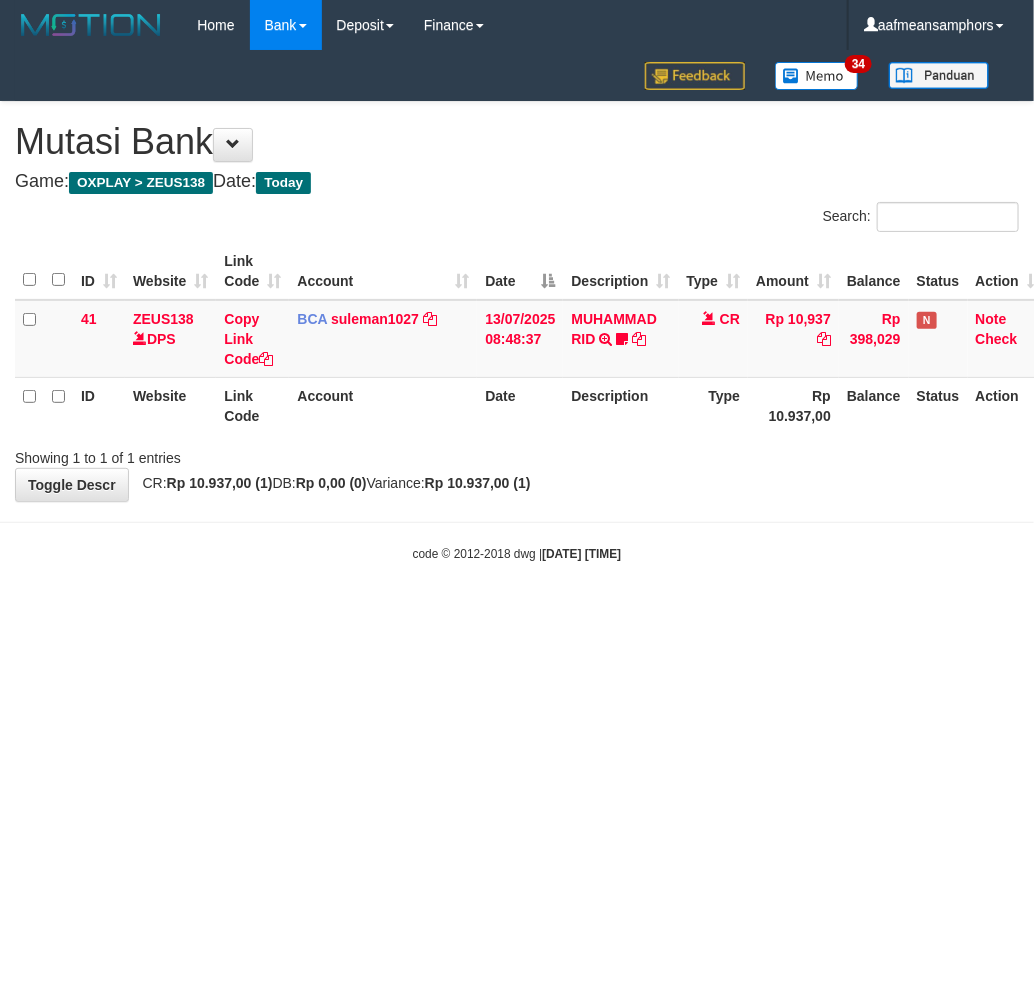 drag, startPoint x: 0, startPoint y: 0, endPoint x: 657, endPoint y: 491, distance: 820.2012 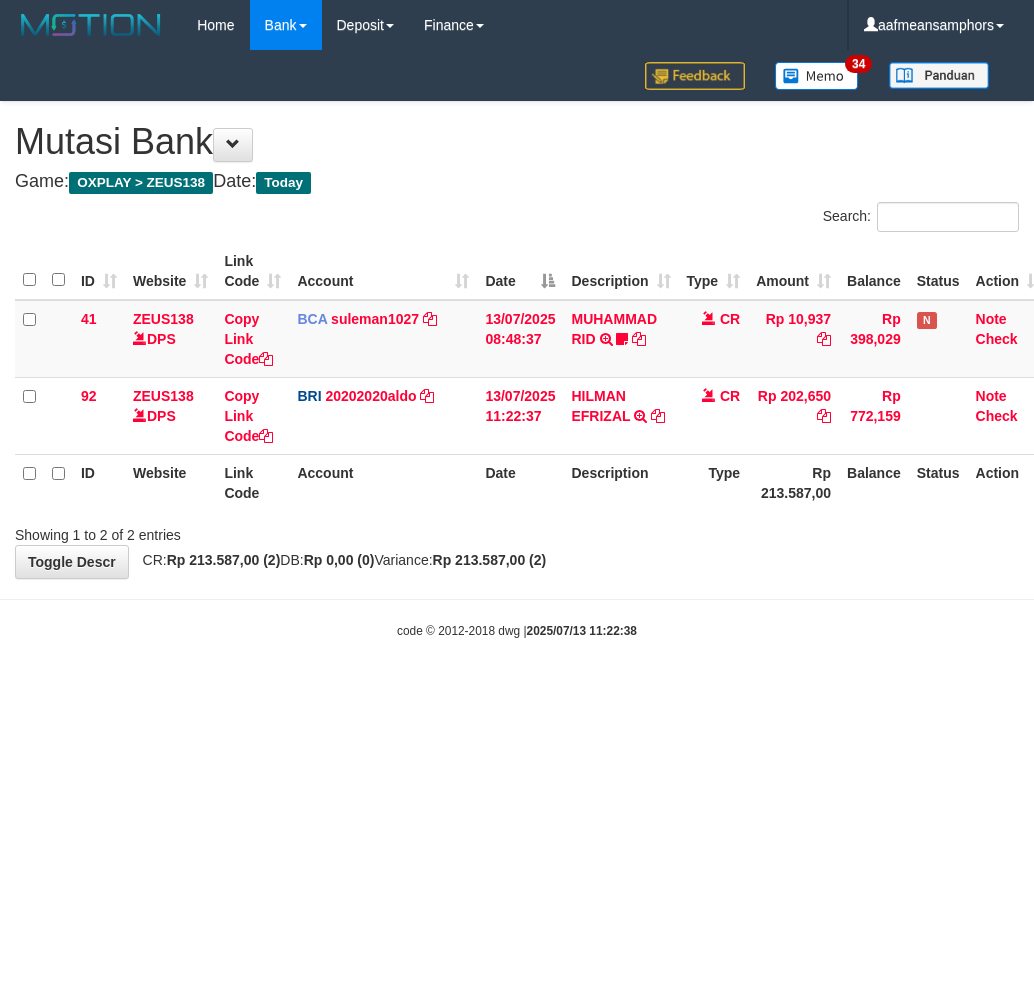 scroll, scrollTop: 0, scrollLeft: 0, axis: both 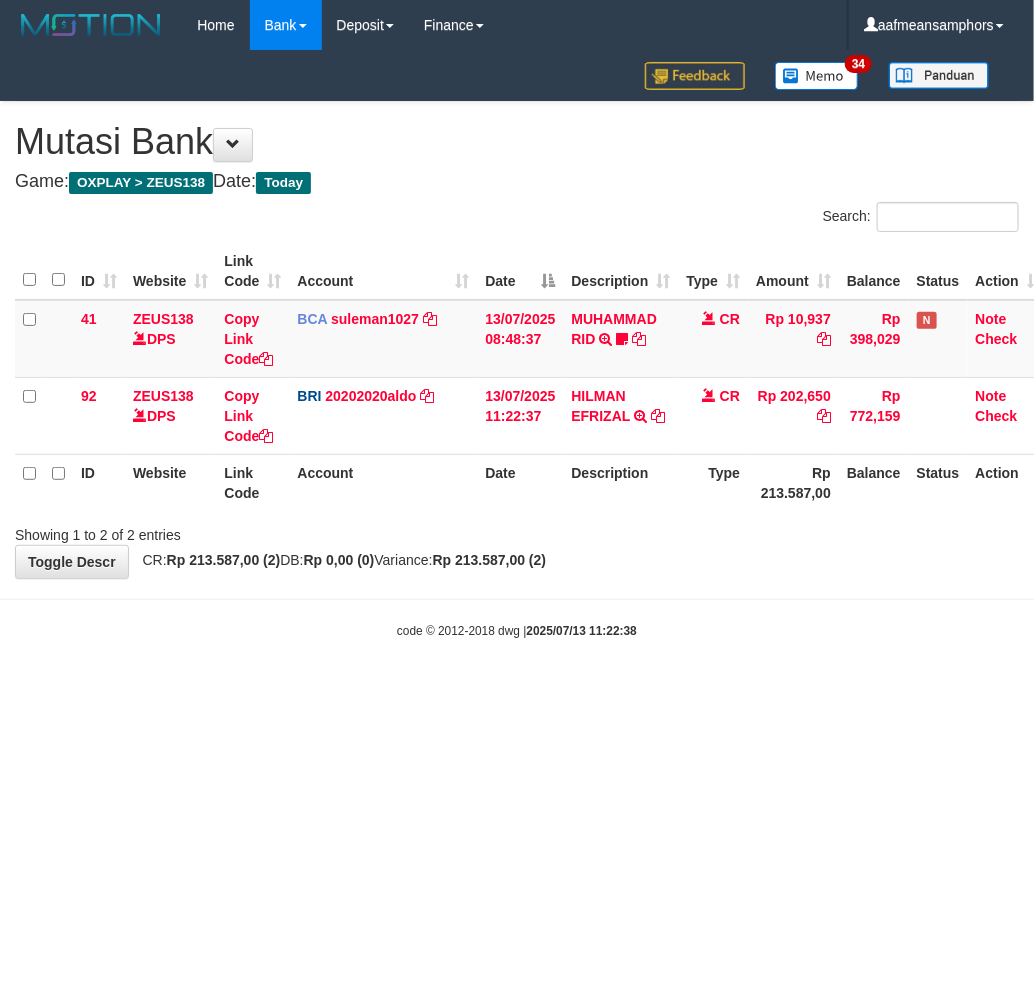 click on "Description" at bounding box center (620, 482) 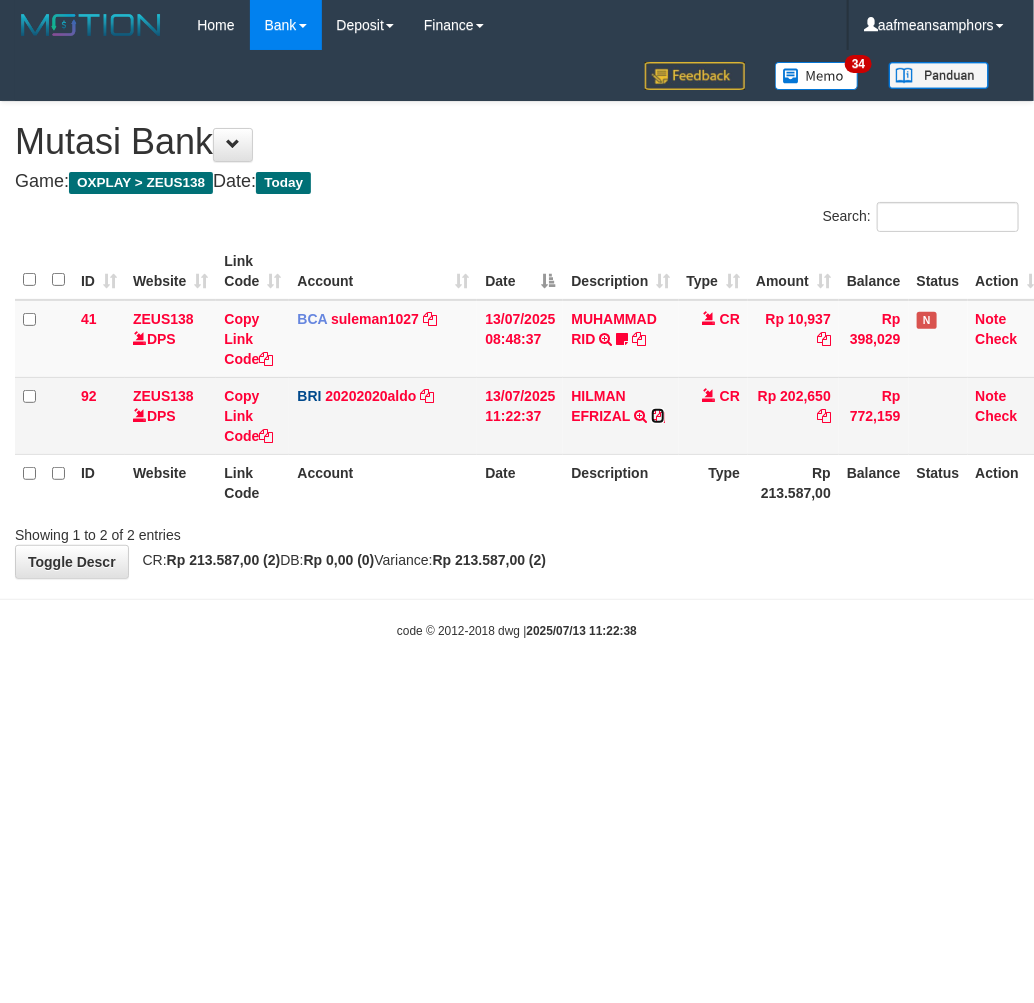 click at bounding box center (658, 416) 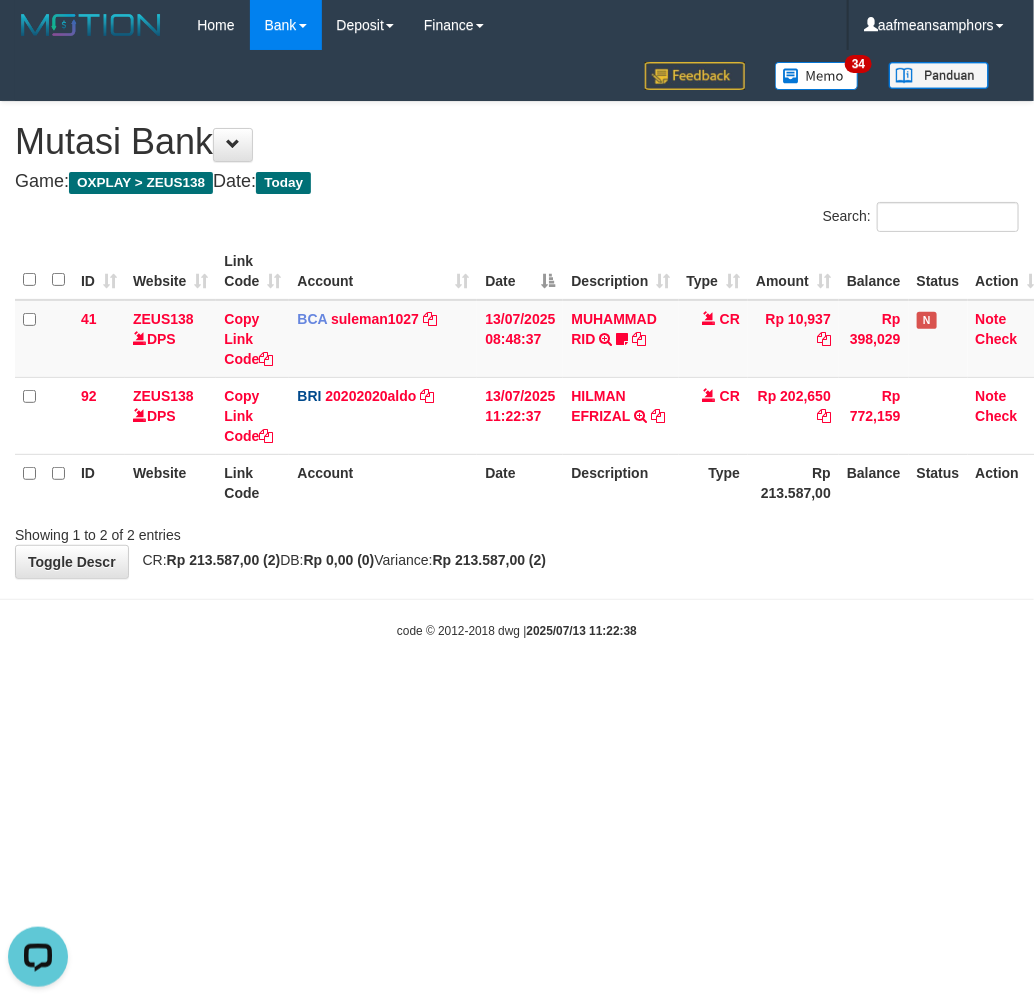 scroll, scrollTop: 0, scrollLeft: 0, axis: both 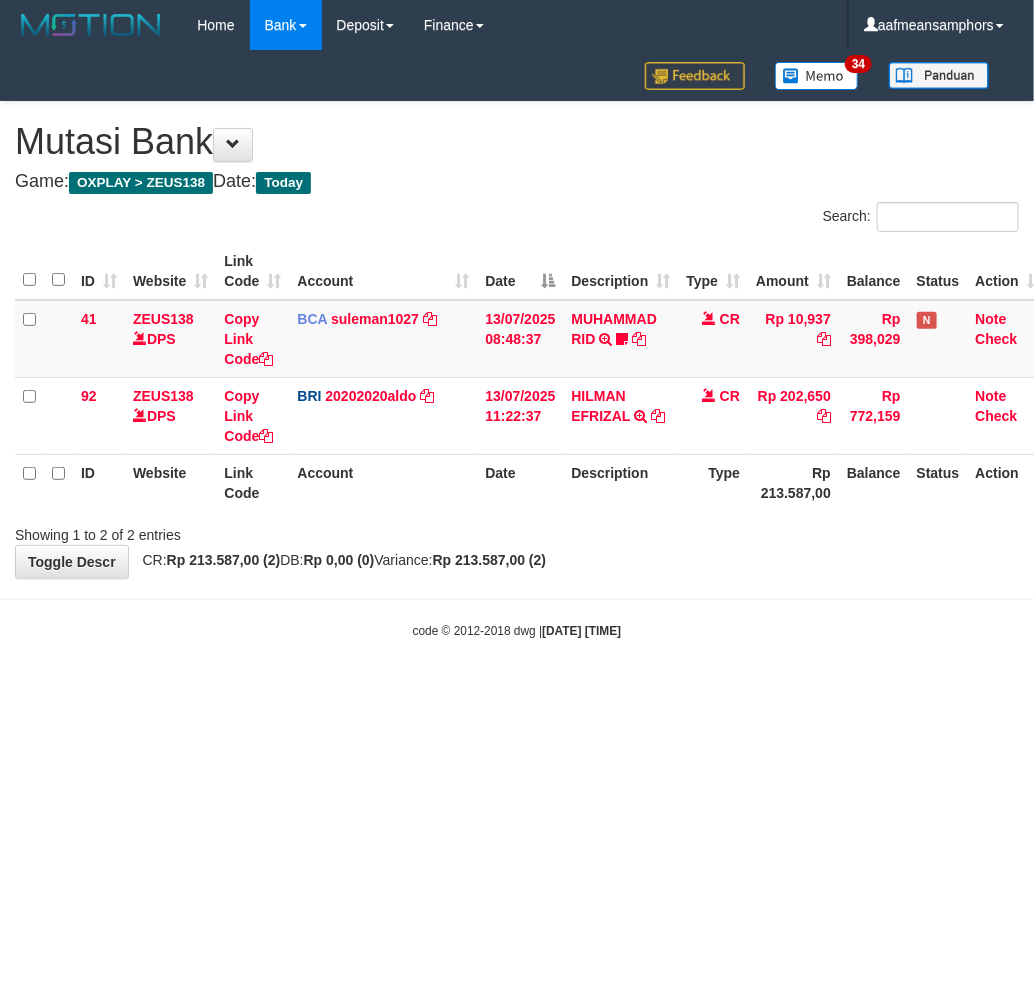 click on "Toggle navigation
Home
Bank
Account List
Load
By Website
Group
[OXPLAY]													ZEUS138
By Load Group (DPS)" at bounding box center [517, 345] 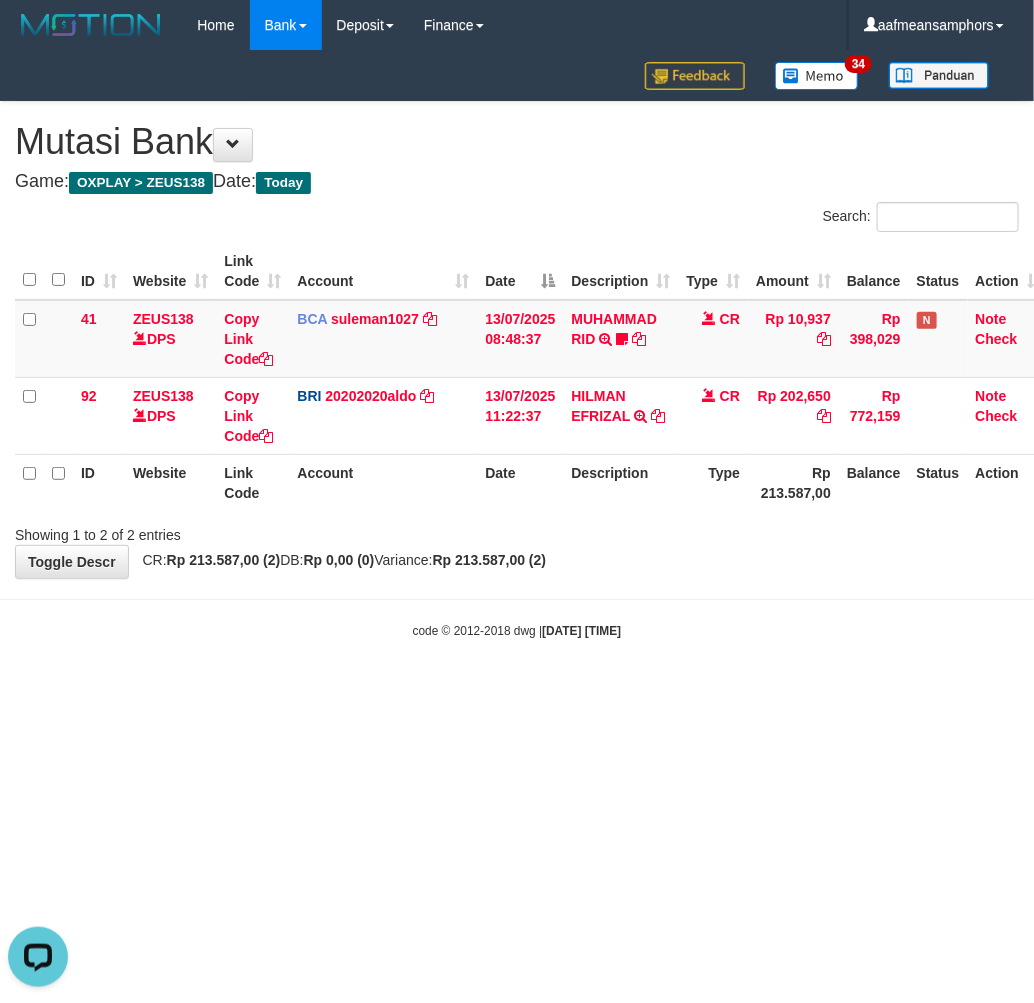 scroll, scrollTop: 0, scrollLeft: 0, axis: both 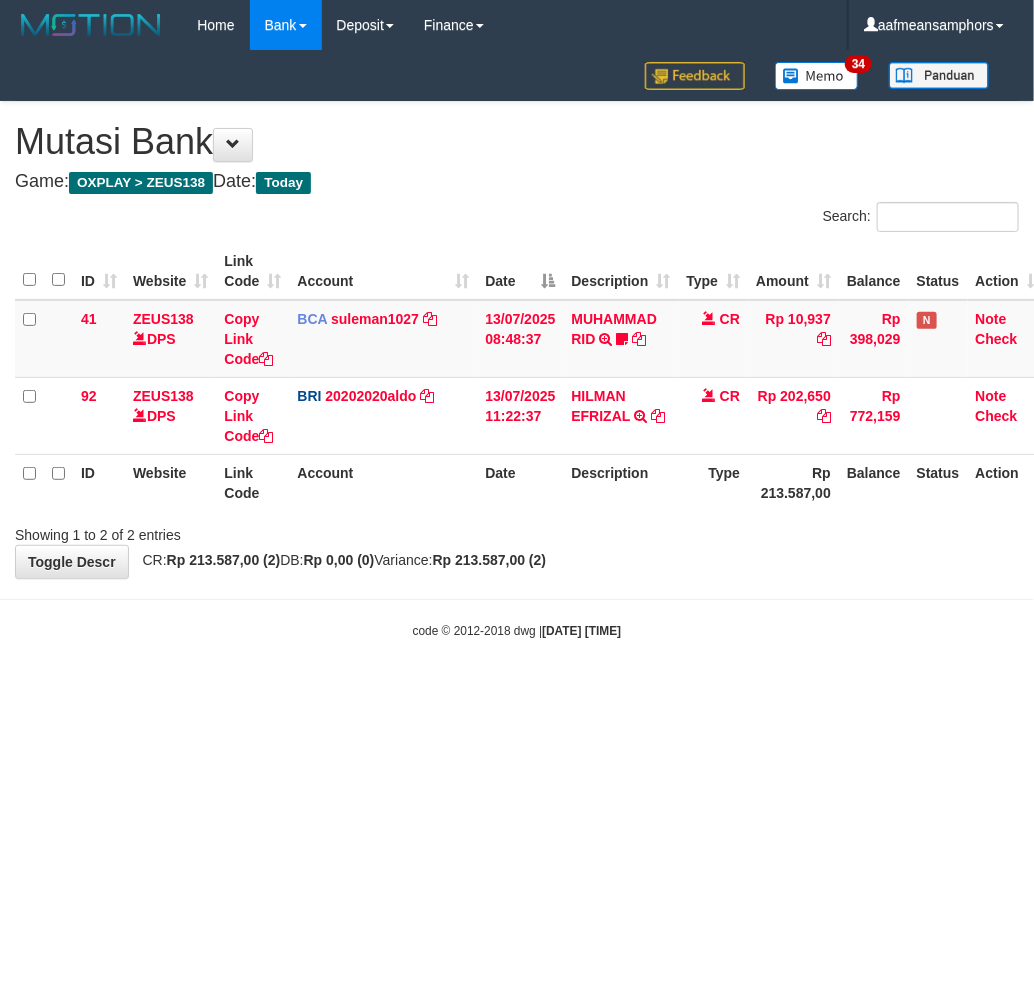 drag, startPoint x: 0, startPoint y: 0, endPoint x: 824, endPoint y: 552, distance: 991.80646 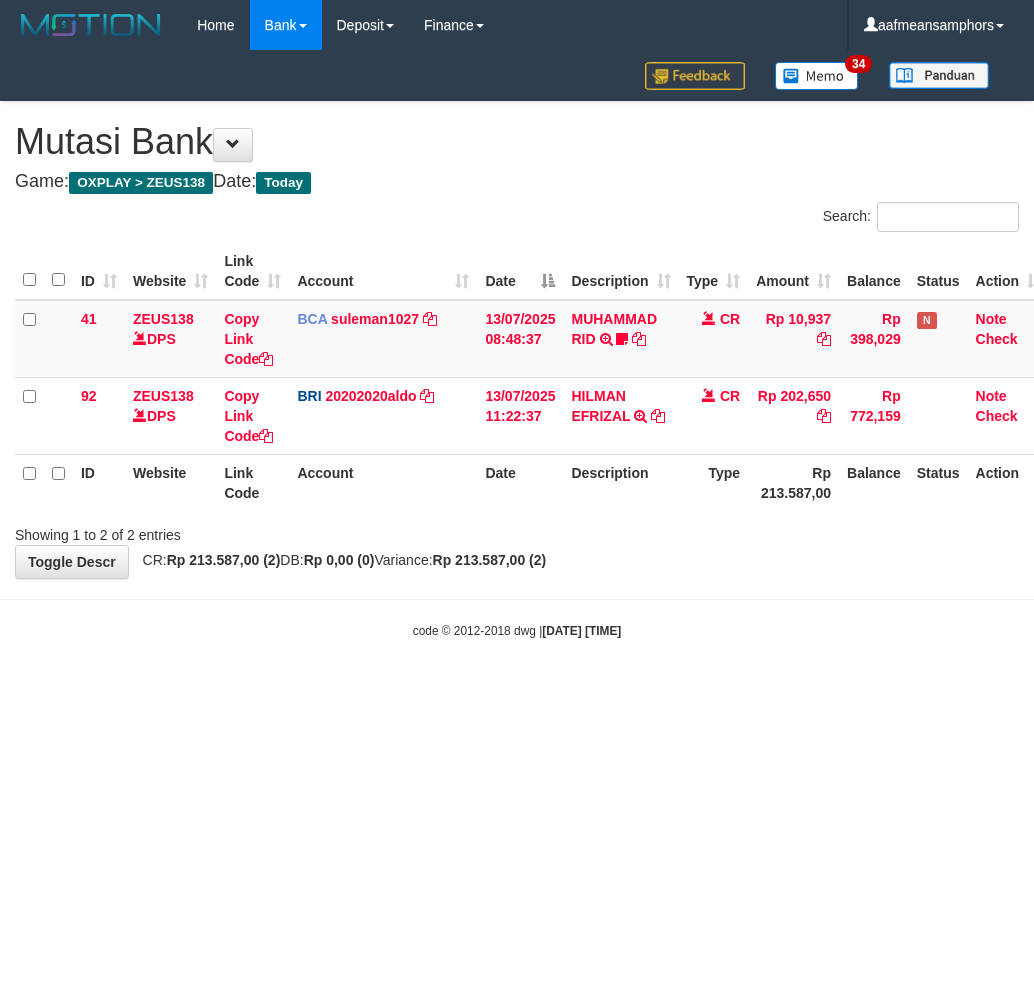 scroll, scrollTop: 0, scrollLeft: 0, axis: both 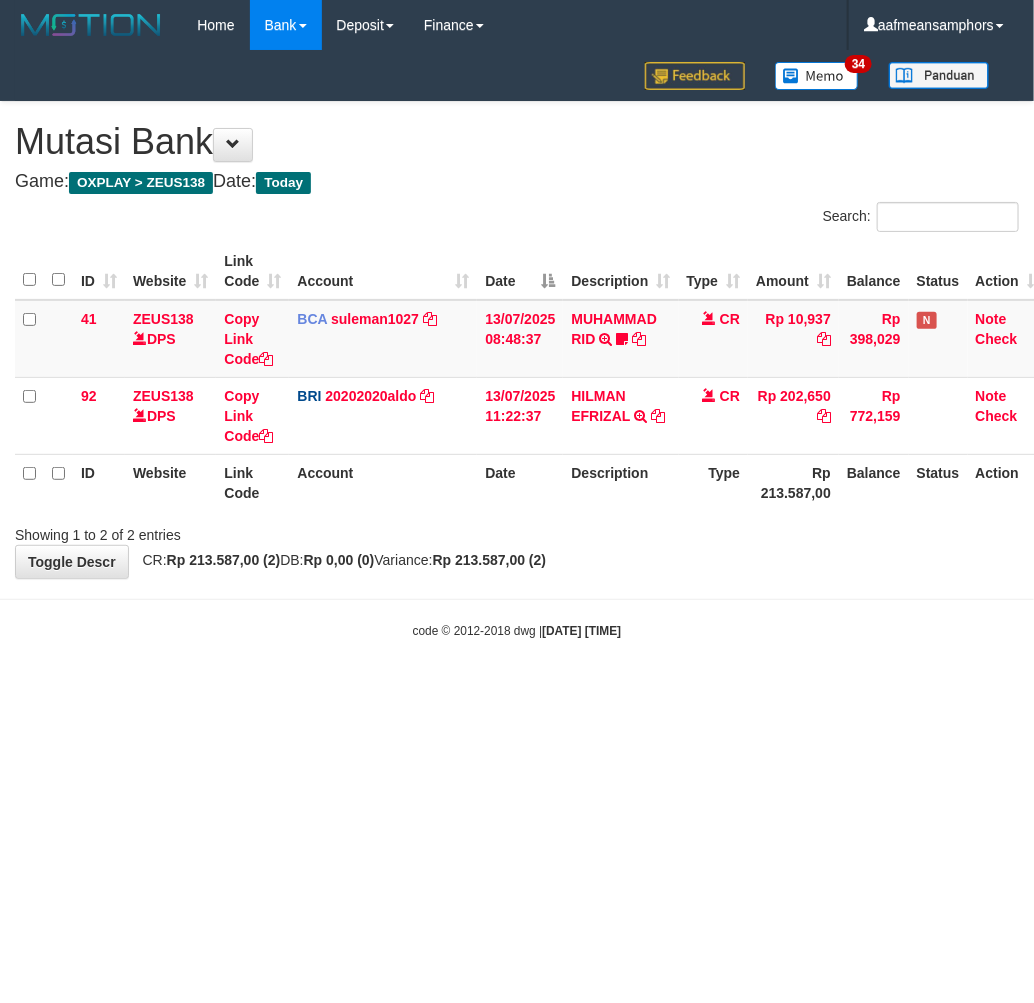 click on "**********" at bounding box center (517, 340) 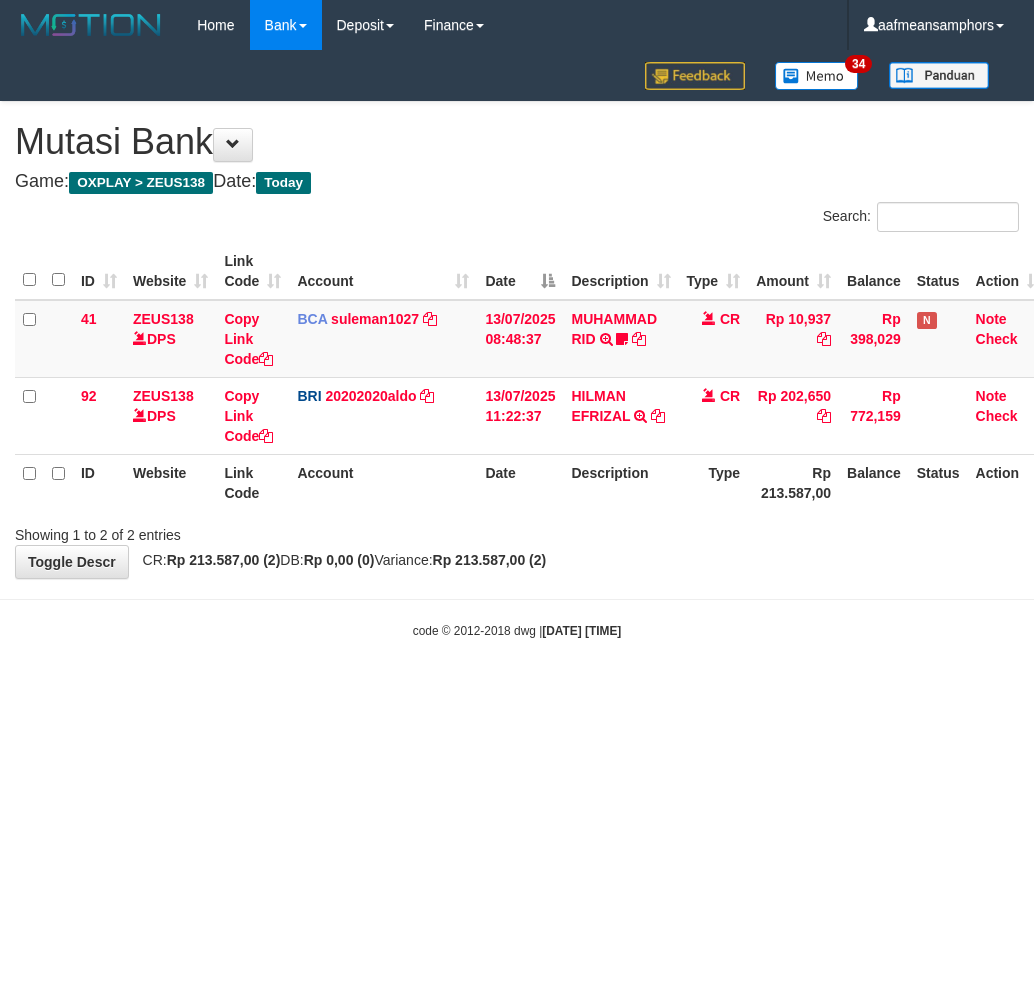 scroll, scrollTop: 0, scrollLeft: 0, axis: both 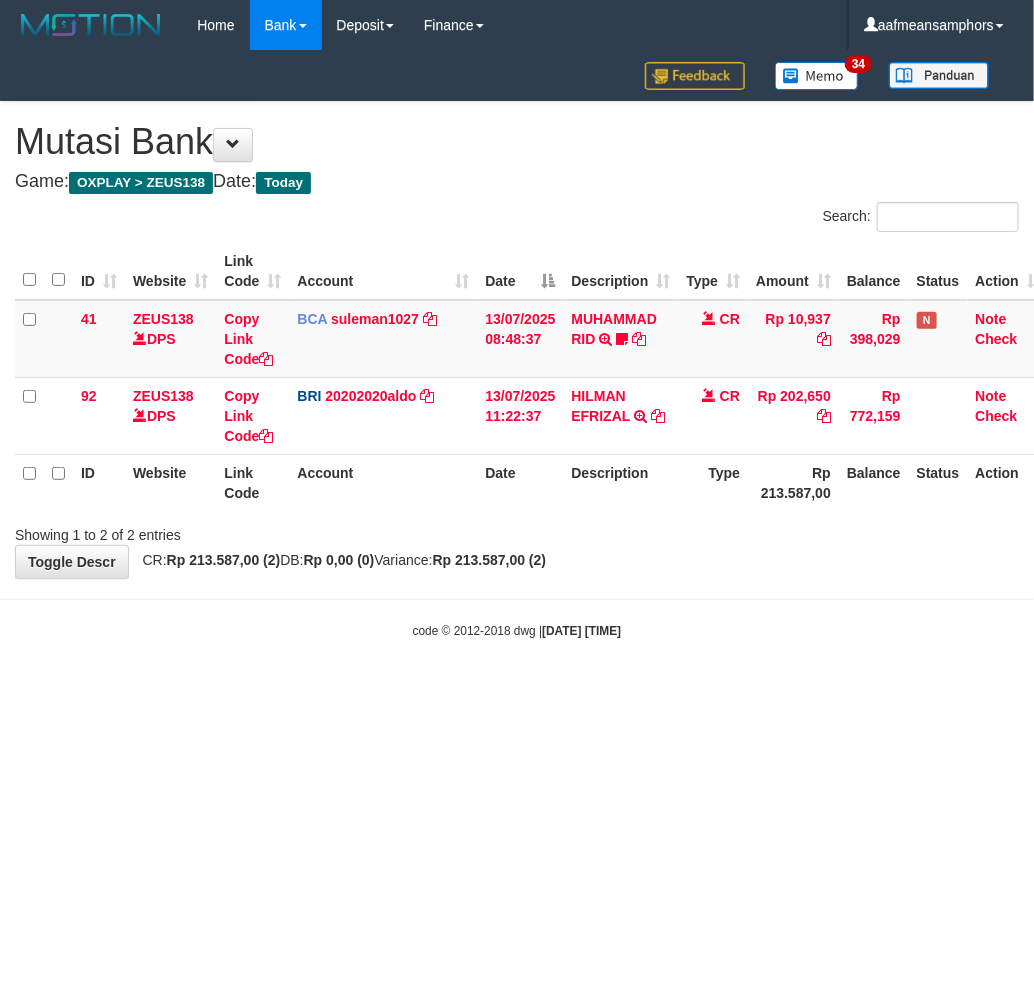 click on "Showing 1 to 2 of 2 entries" at bounding box center [517, 531] 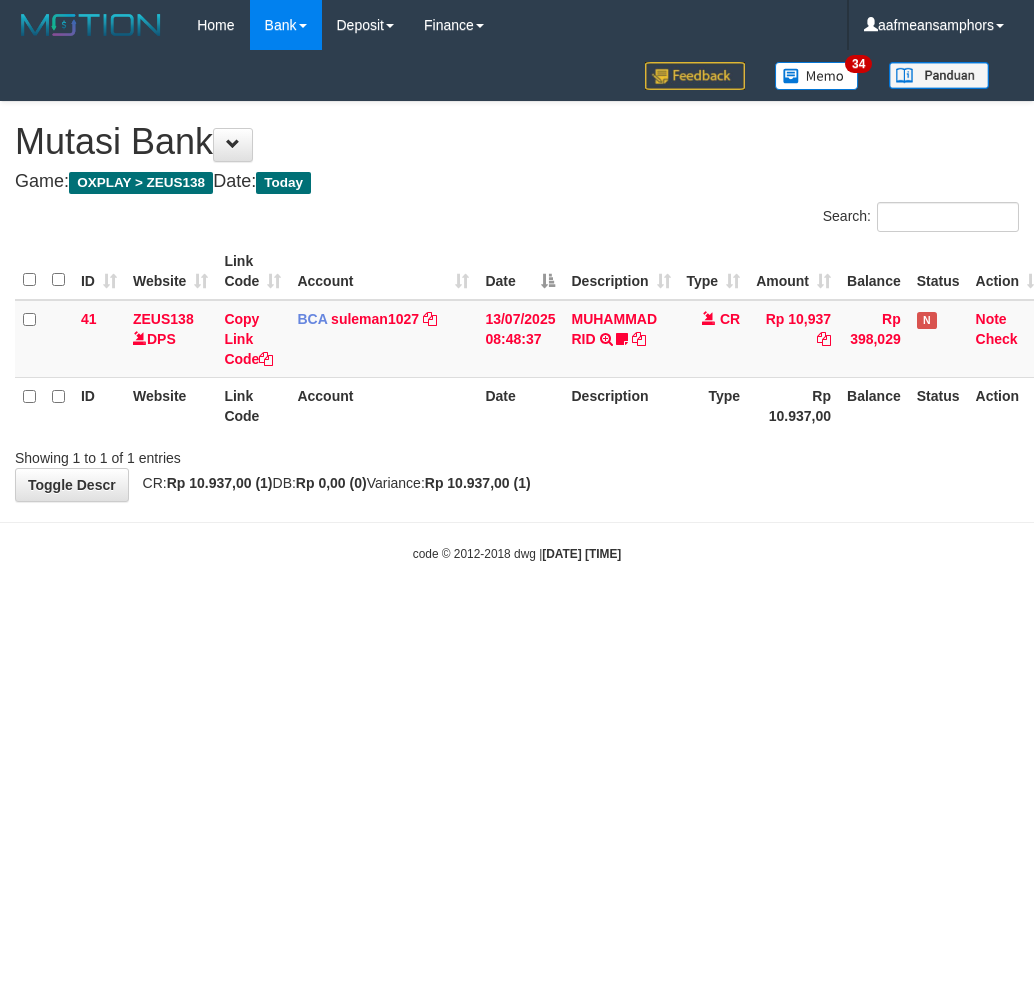scroll, scrollTop: 0, scrollLeft: 0, axis: both 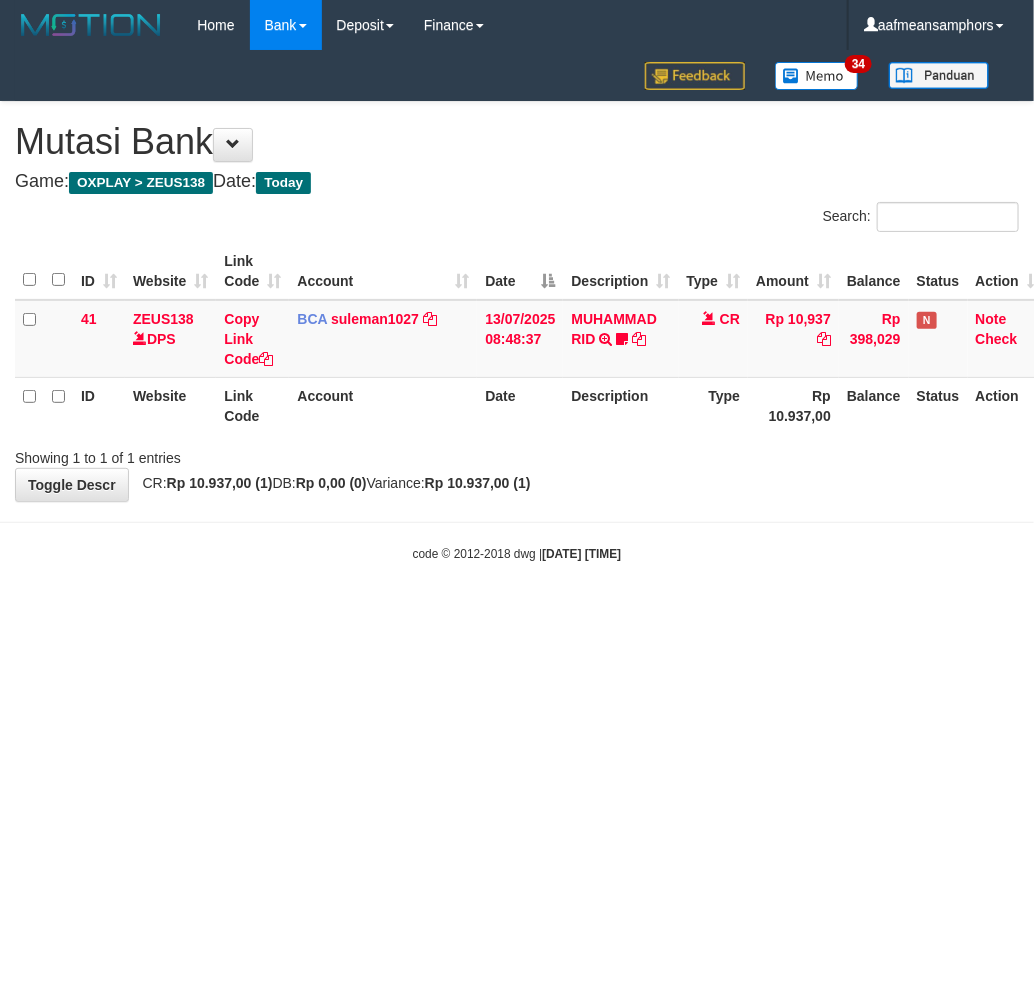 click on "Toggle navigation
Home
Bank
Account List
Load
By Website
Group
[OXPLAY]													ZEUS138
By Load Group (DPS)" at bounding box center [517, 306] 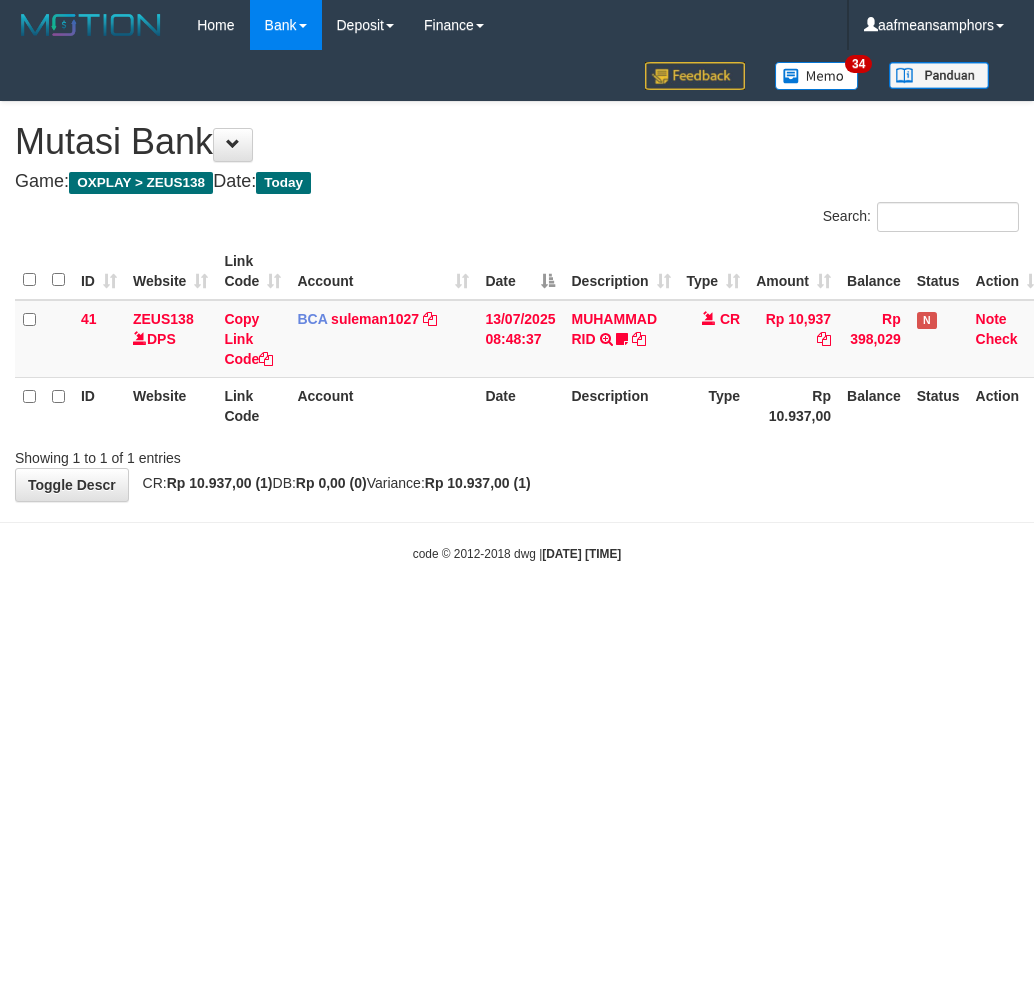 scroll, scrollTop: 0, scrollLeft: 0, axis: both 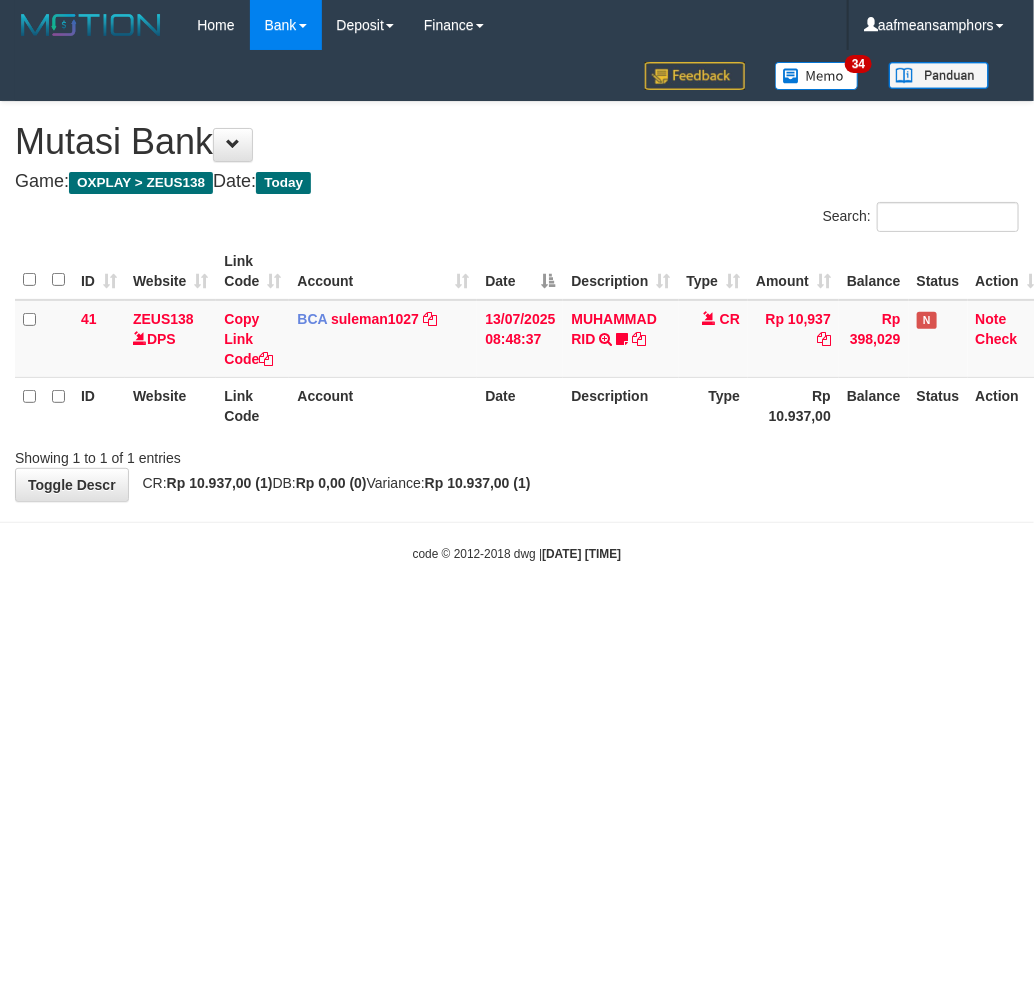 drag, startPoint x: 790, startPoint y: 515, endPoint x: 756, endPoint y: 517, distance: 34.058773 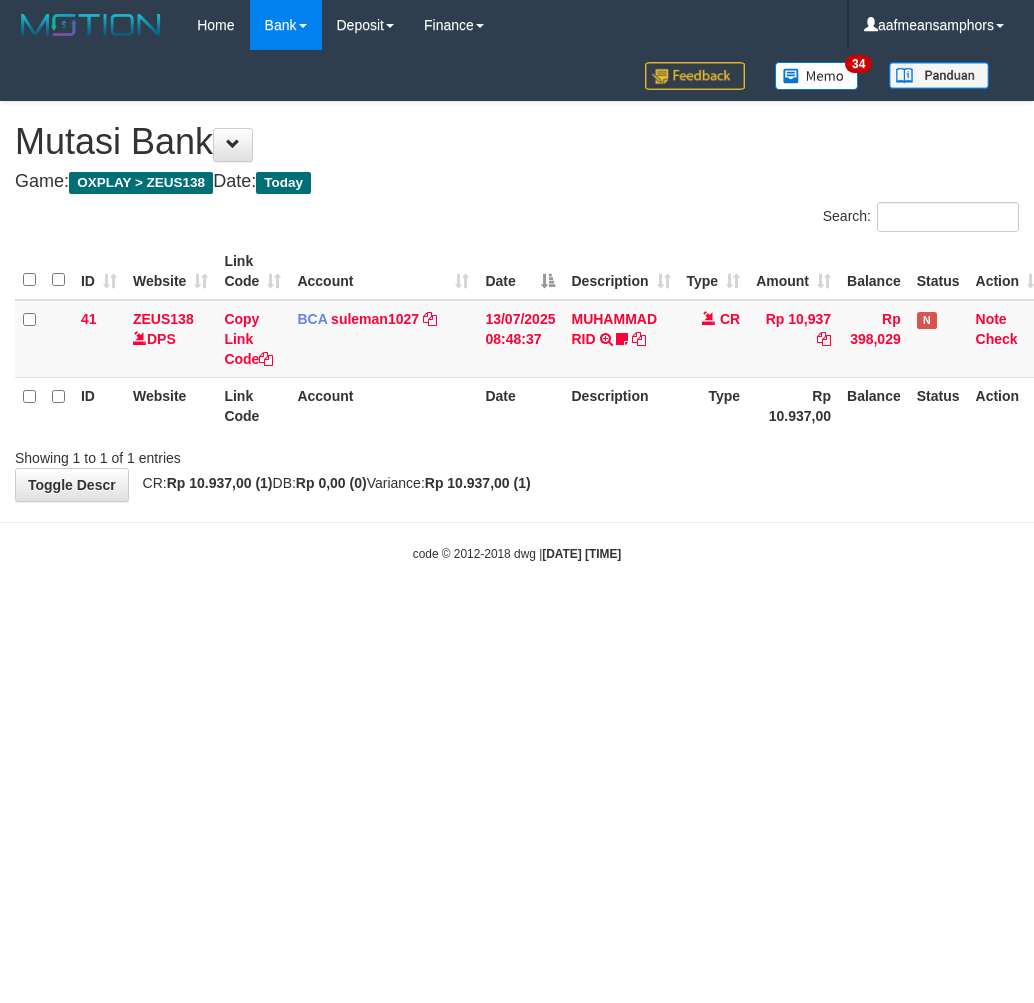 scroll, scrollTop: 0, scrollLeft: 0, axis: both 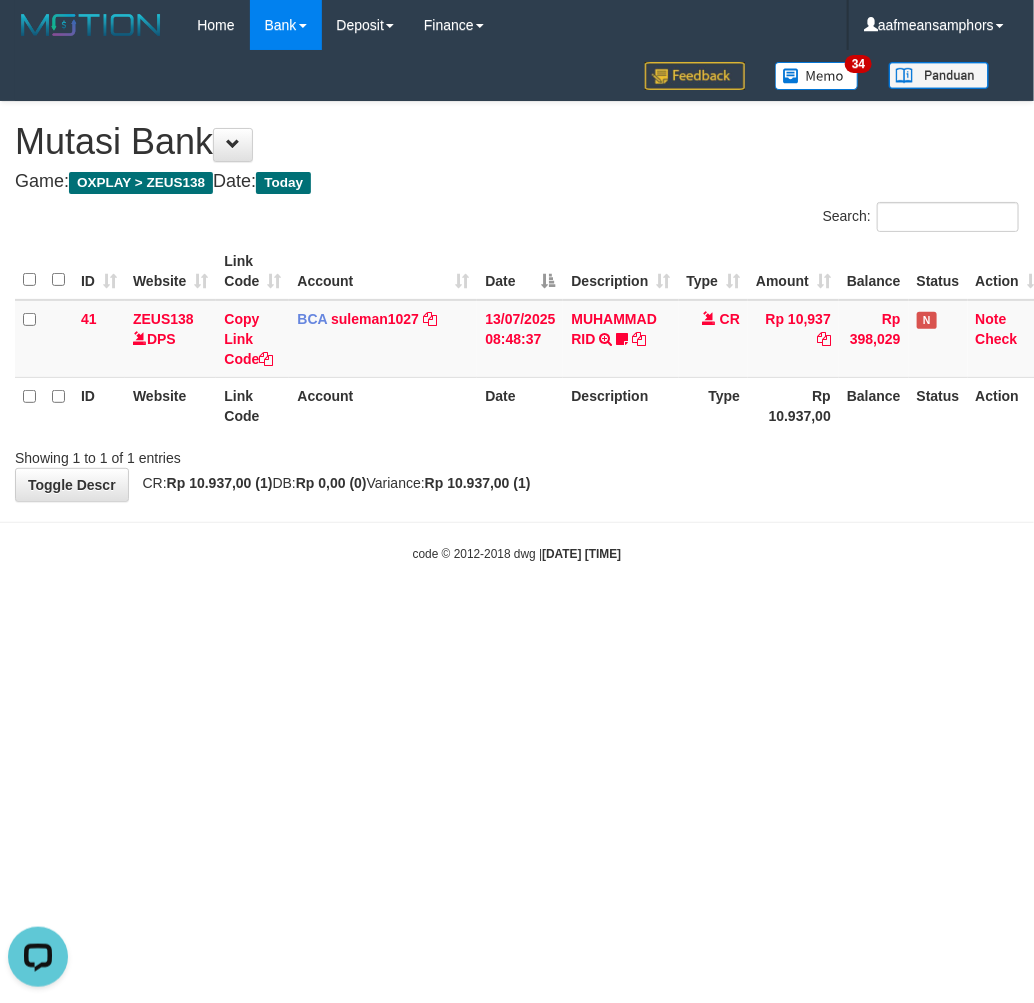 click on "Toggle navigation
Home
Bank
Account List
Load
By Website
Group
[OXPLAY]													ZEUS138
By Load Group (DPS)" at bounding box center (517, 306) 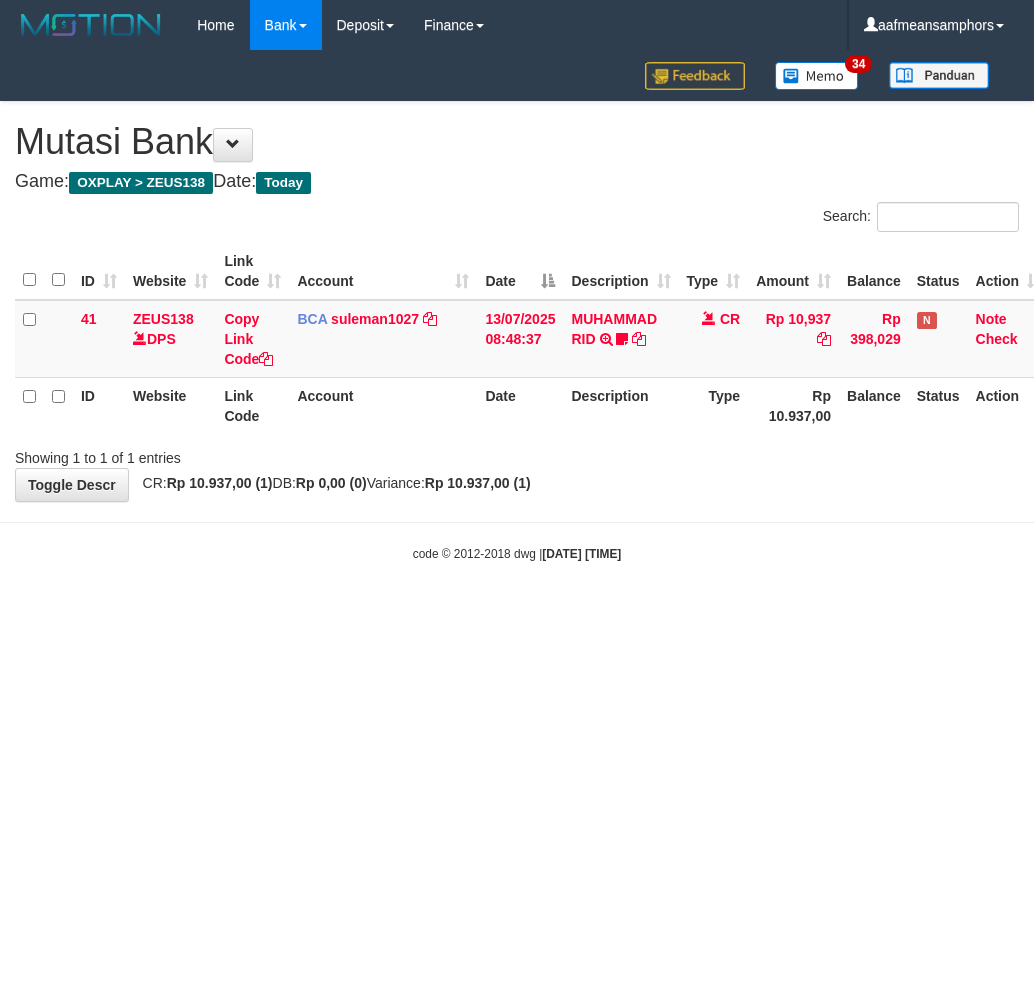 scroll, scrollTop: 0, scrollLeft: 0, axis: both 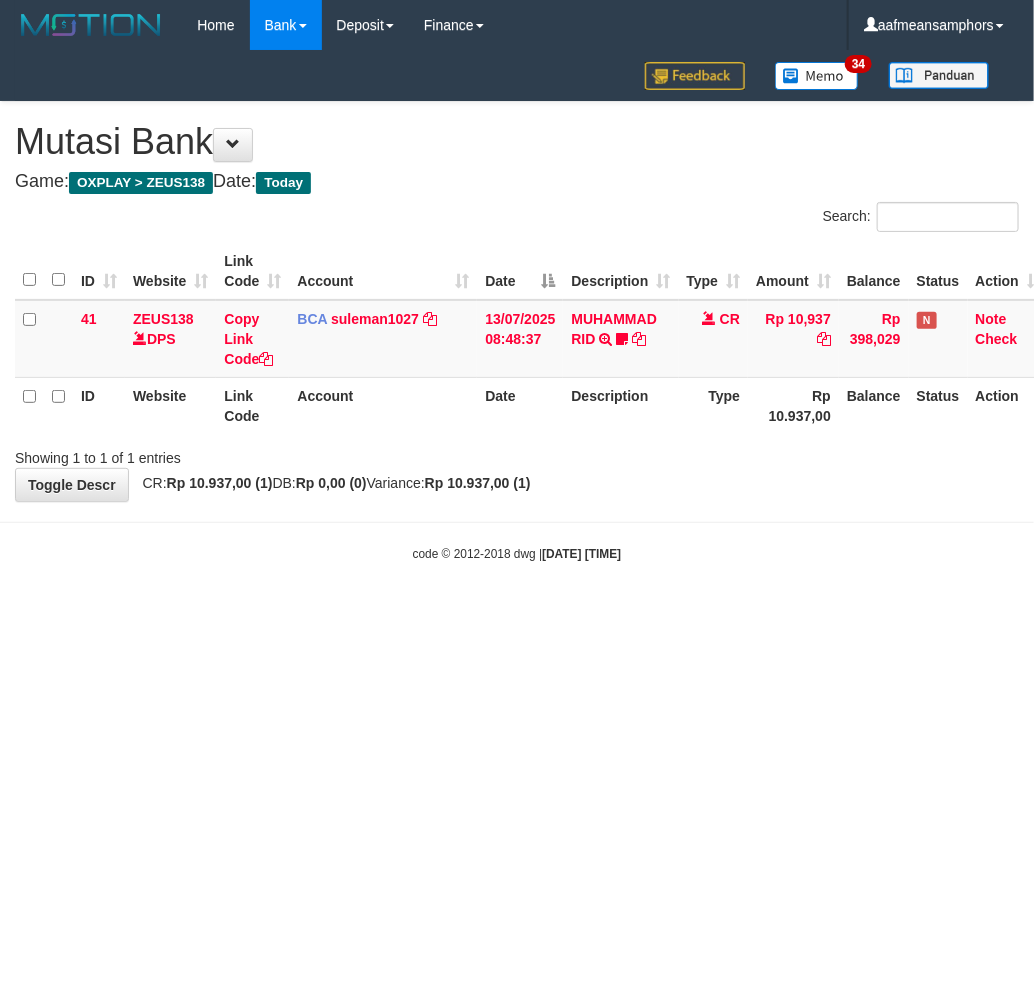 click on "Showing 1 to 1 of 1 entries" at bounding box center (517, 454) 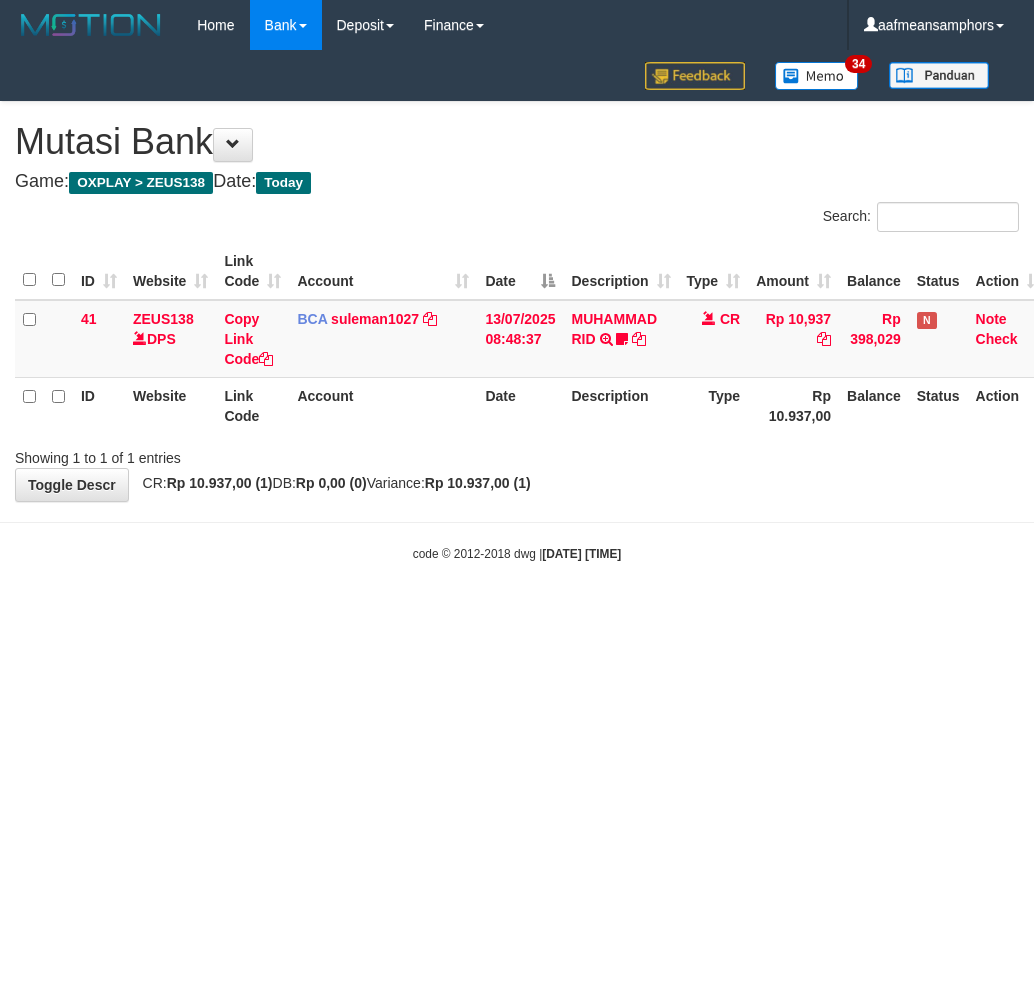 scroll, scrollTop: 0, scrollLeft: 0, axis: both 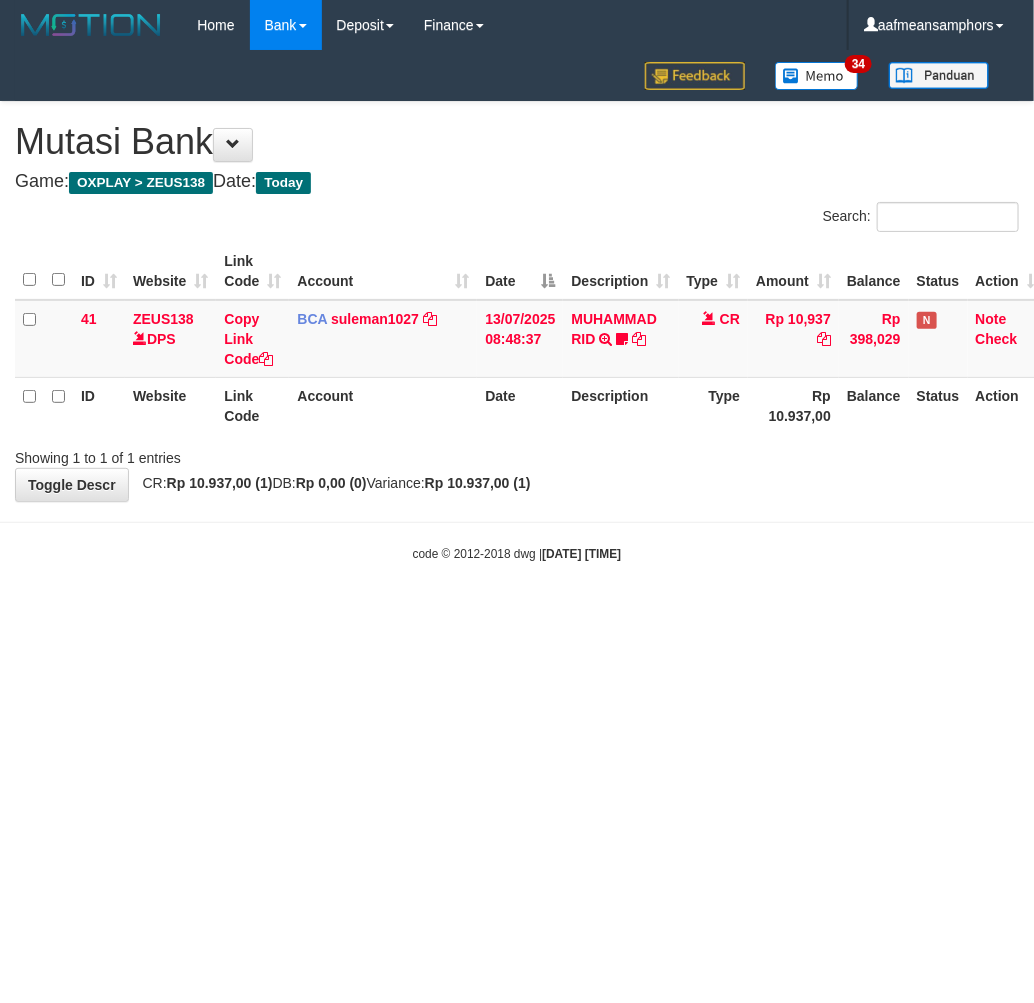 click on "Toggle navigation
Home
Bank
Account List
Load
By Website
Group
[OXPLAY]													ZEUS138
By Load Group (DPS)" at bounding box center [517, 306] 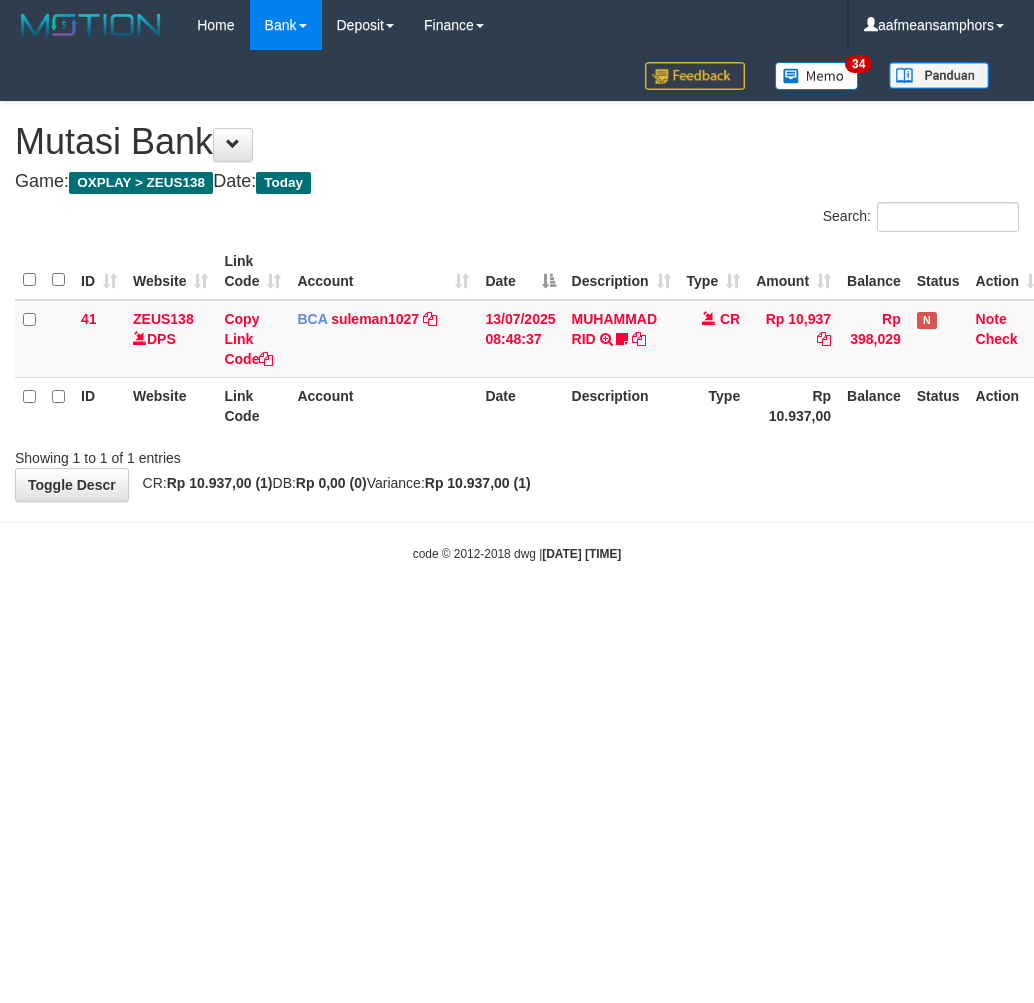 scroll, scrollTop: 0, scrollLeft: 0, axis: both 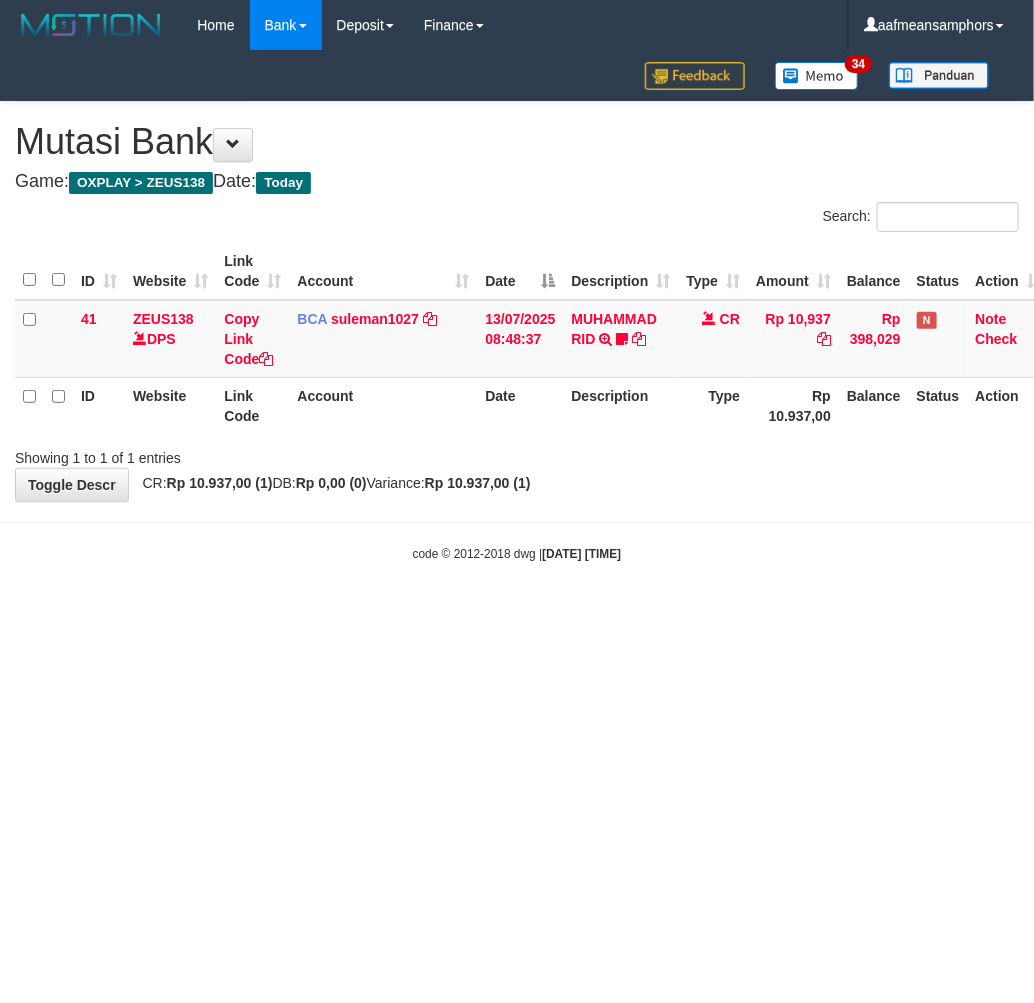 click on "Toggle navigation
Home
Bank
Account List
Load
By Website
Group
[OXPLAY]													ZEUS138
By Load Group (DPS)" at bounding box center (517, 306) 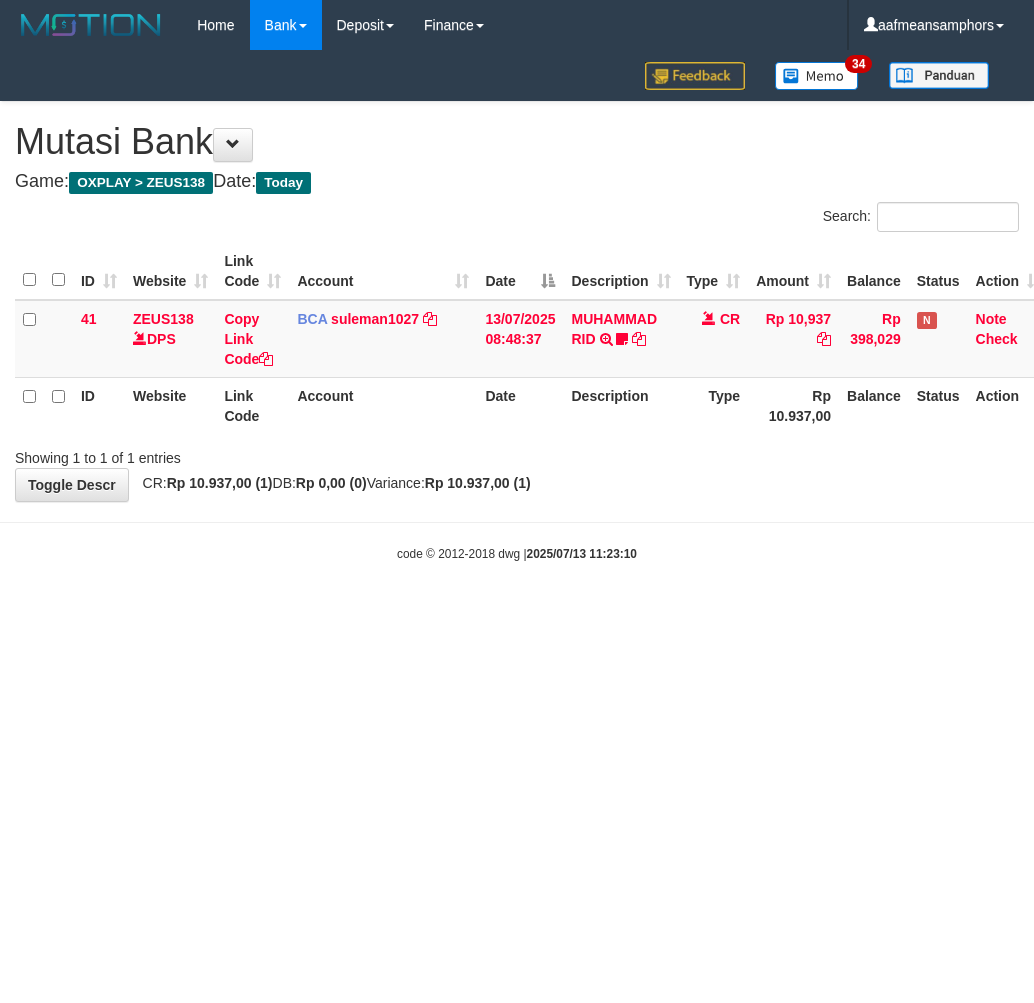 scroll, scrollTop: 0, scrollLeft: 0, axis: both 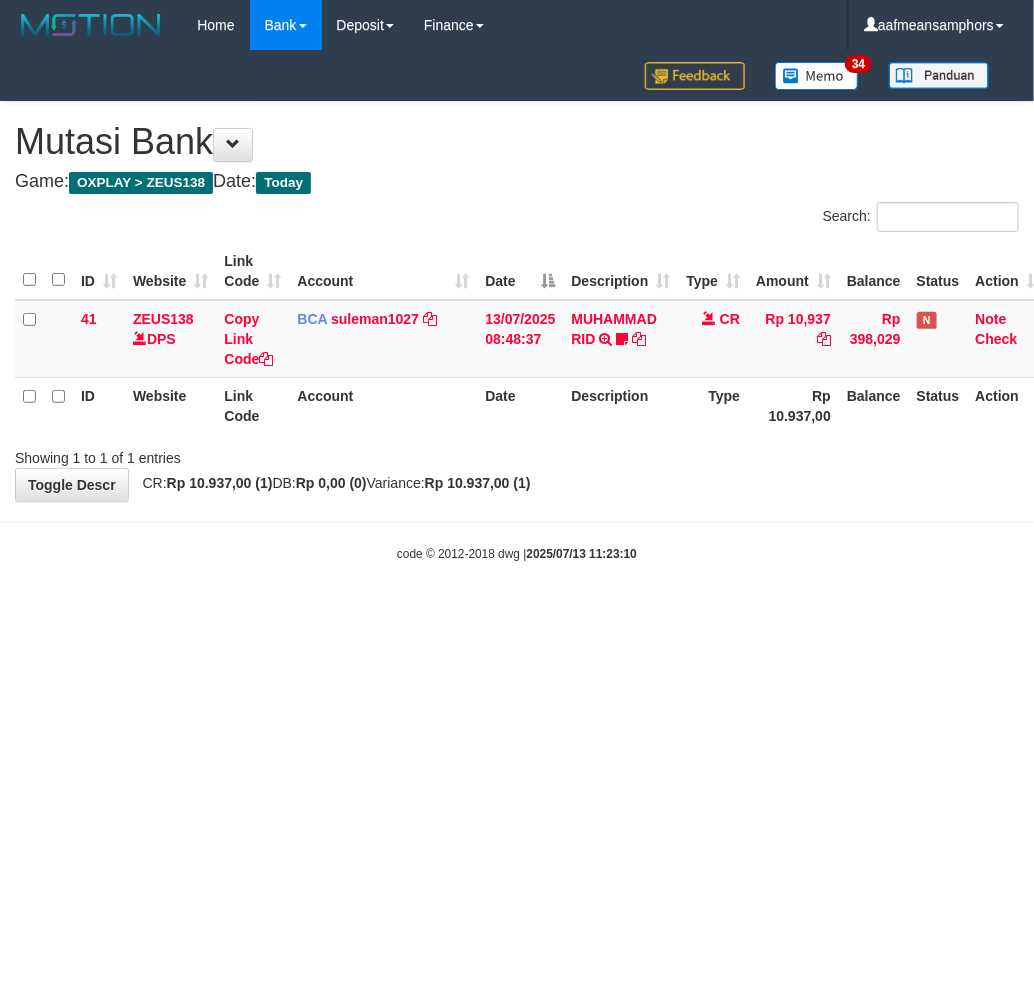 click on "Toggle navigation
Home
Bank
Account List
Load
By Website
Group
[OXPLAY]													ZEUS138
By Load Group (DPS)" at bounding box center (517, 306) 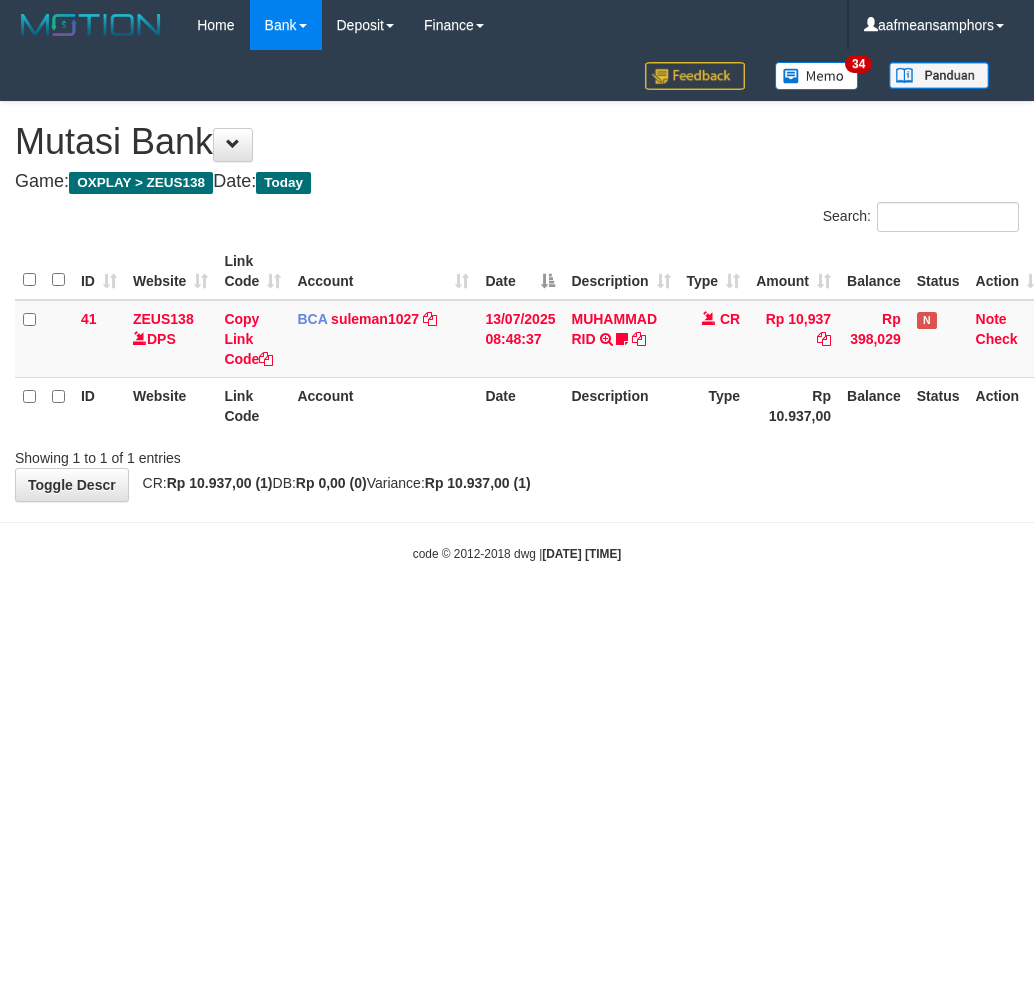 scroll, scrollTop: 0, scrollLeft: 0, axis: both 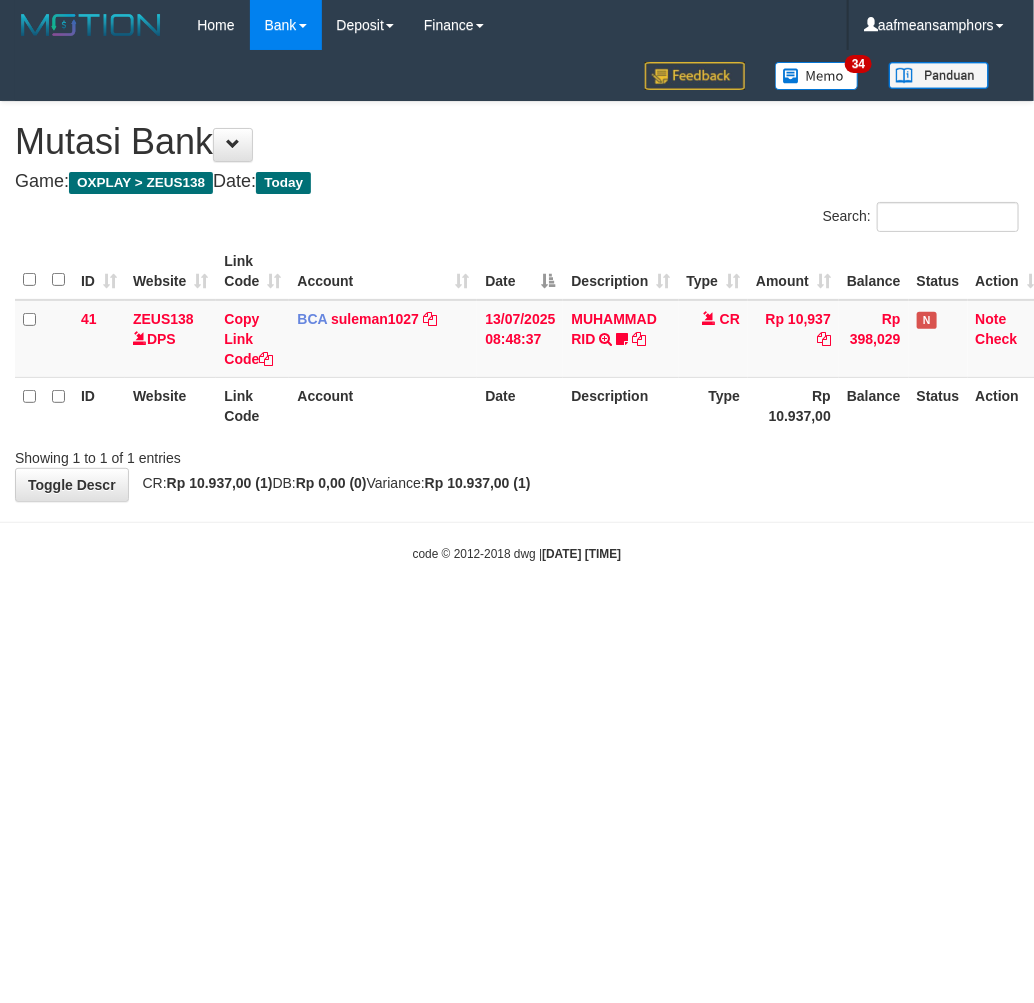drag, startPoint x: 0, startPoint y: 0, endPoint x: 673, endPoint y: 495, distance: 835.4364 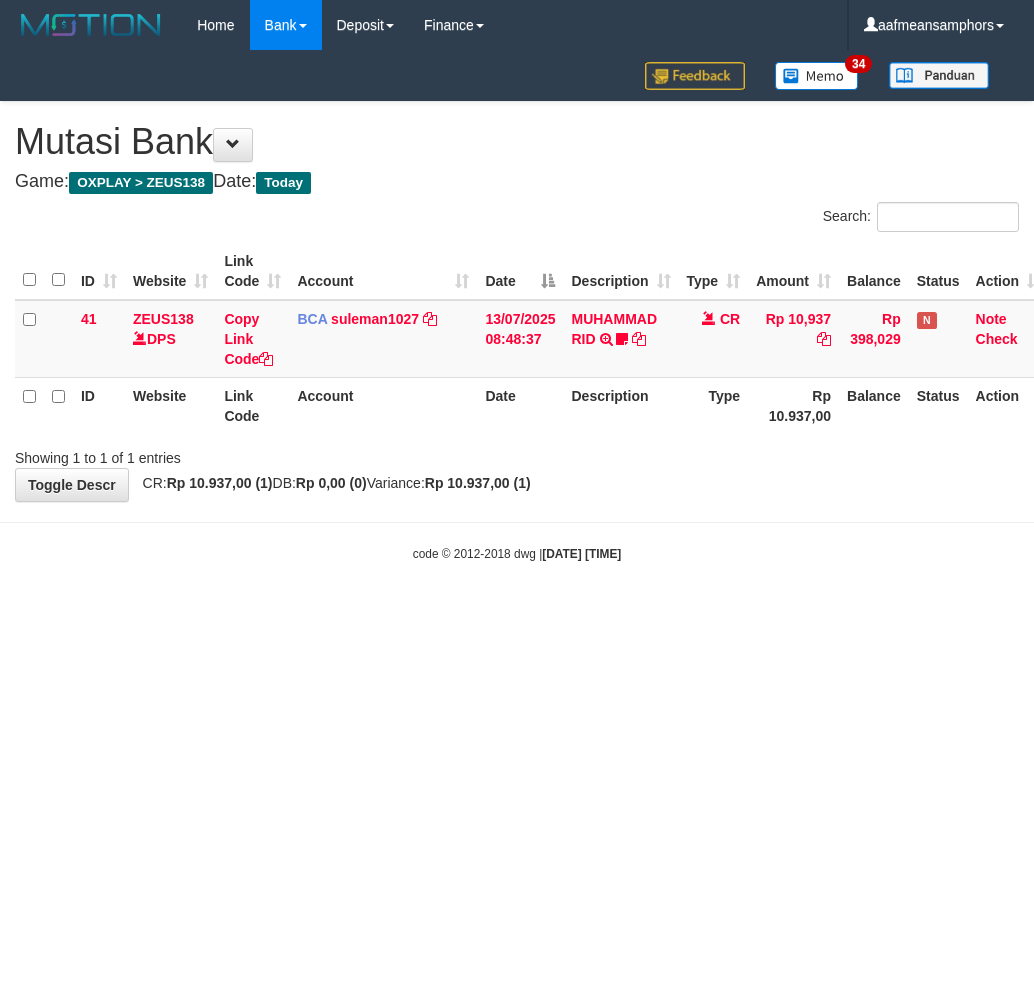 scroll, scrollTop: 0, scrollLeft: 0, axis: both 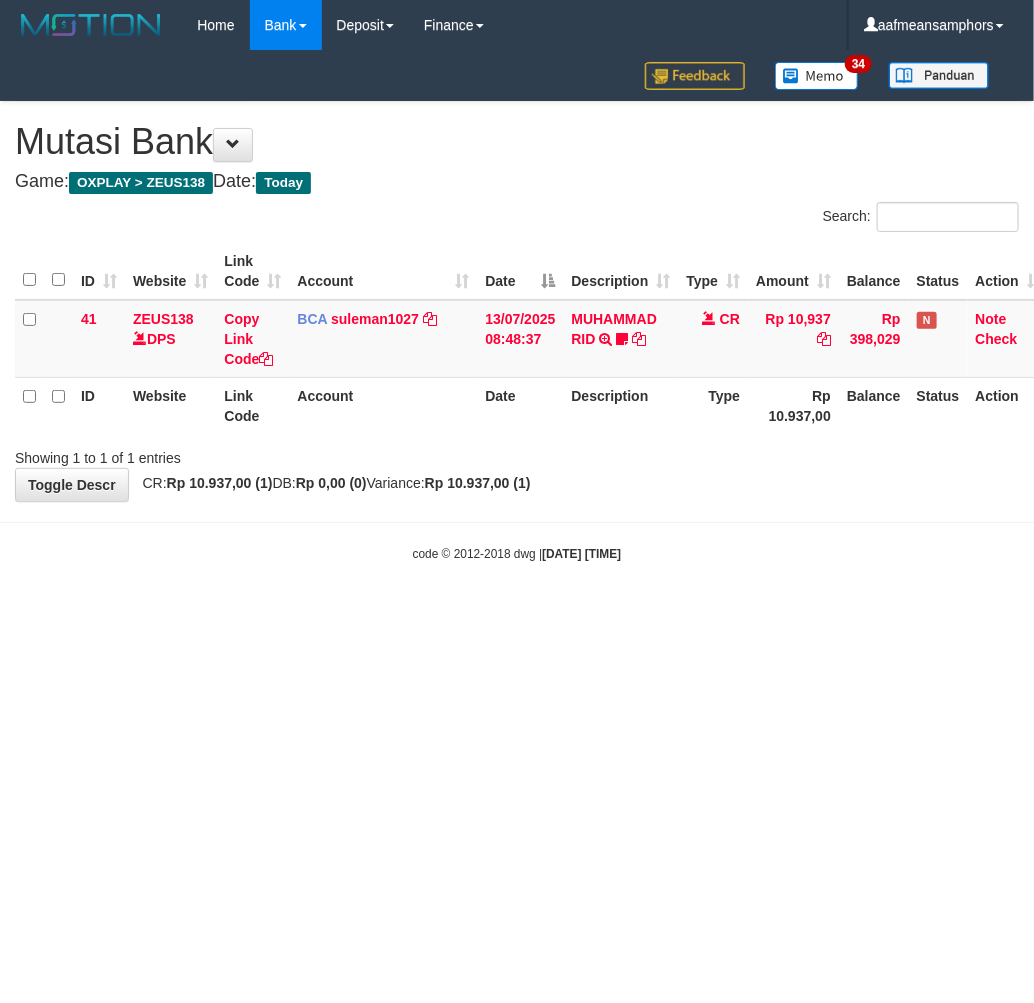 drag, startPoint x: 0, startPoint y: 0, endPoint x: 678, endPoint y: 498, distance: 841.24194 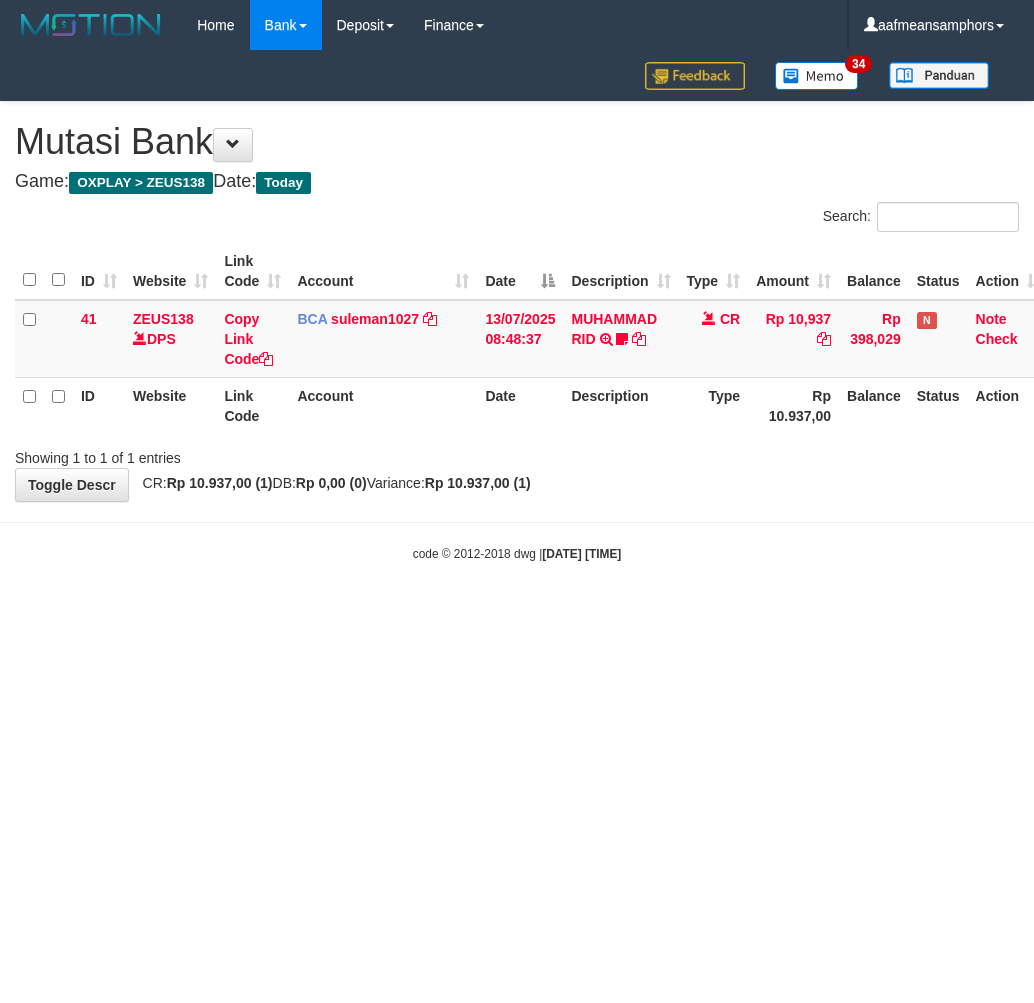 scroll, scrollTop: 0, scrollLeft: 0, axis: both 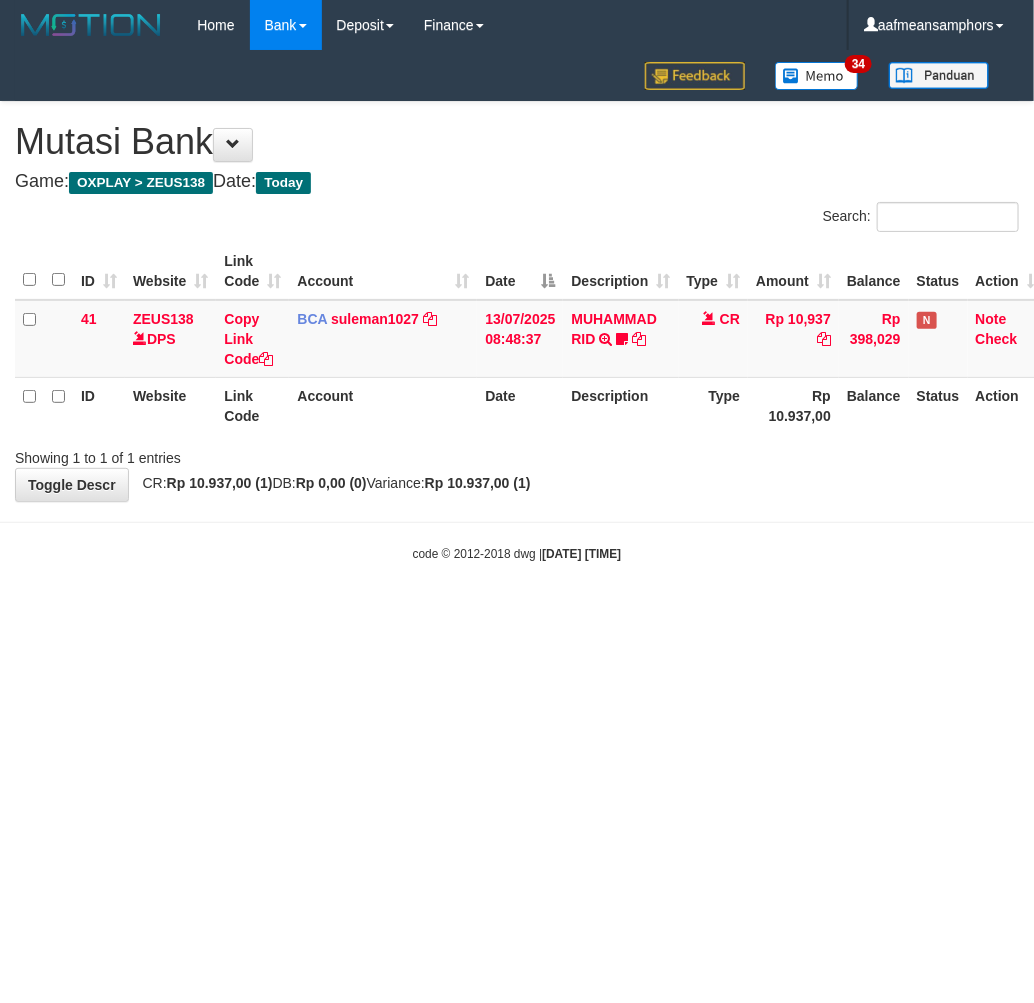 click on "Toggle navigation
Home
Bank
Account List
Load
By Website
Group
[OXPLAY]													ZEUS138
By Load Group (DPS)" at bounding box center (517, 306) 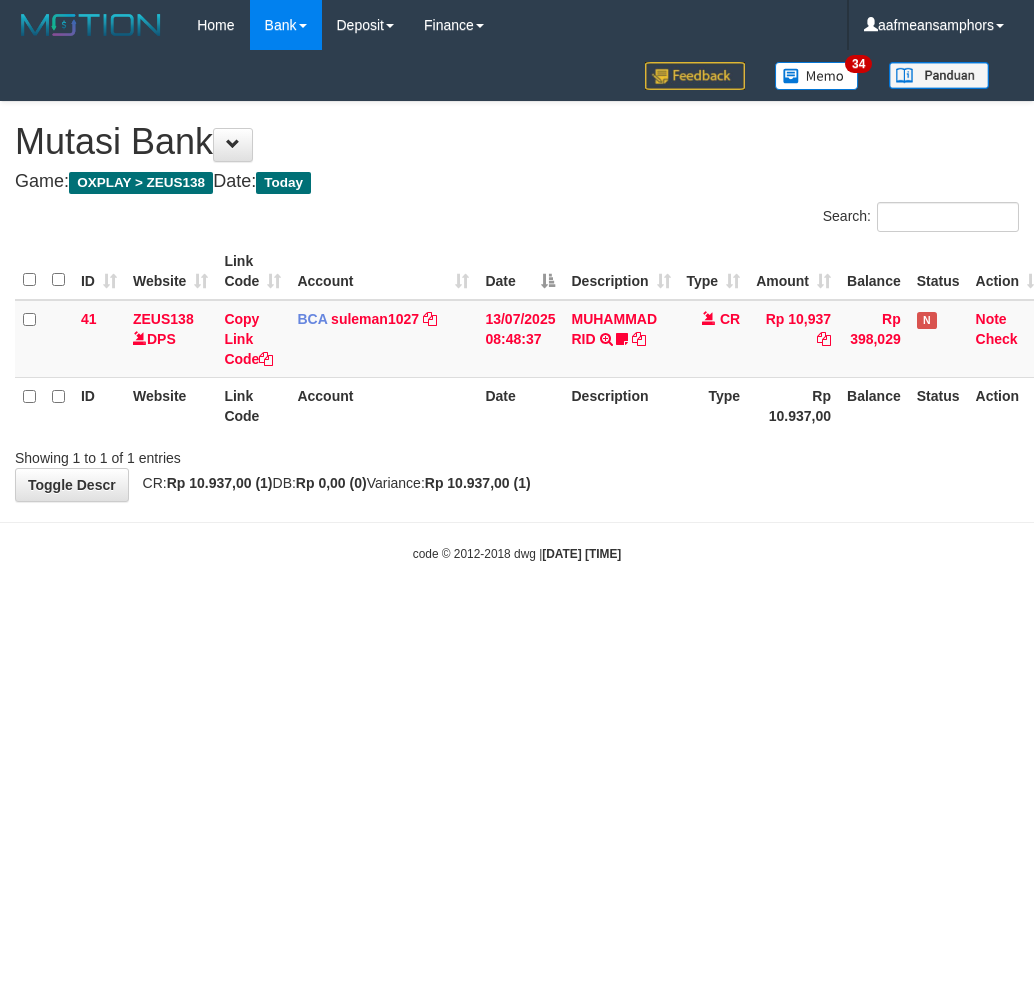 scroll, scrollTop: 0, scrollLeft: 0, axis: both 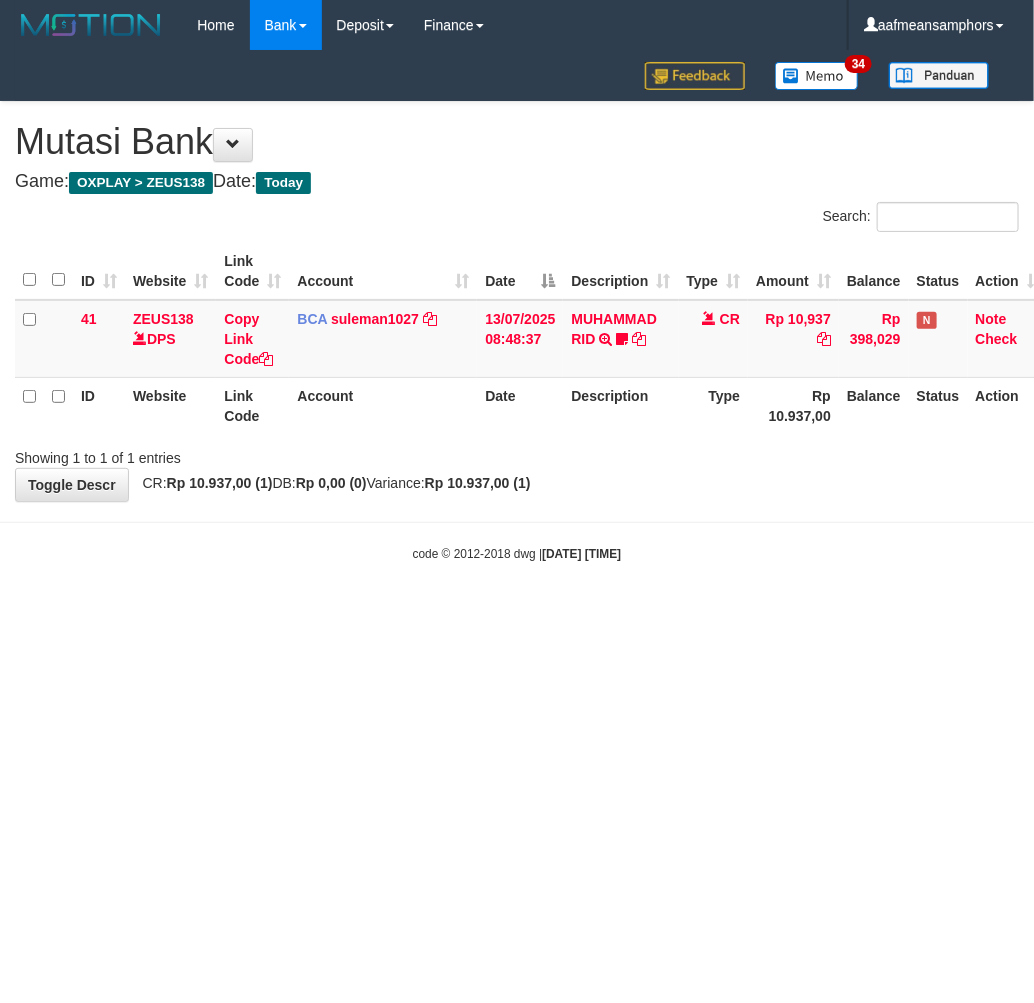 drag, startPoint x: 0, startPoint y: 0, endPoint x: 674, endPoint y: 502, distance: 840.40466 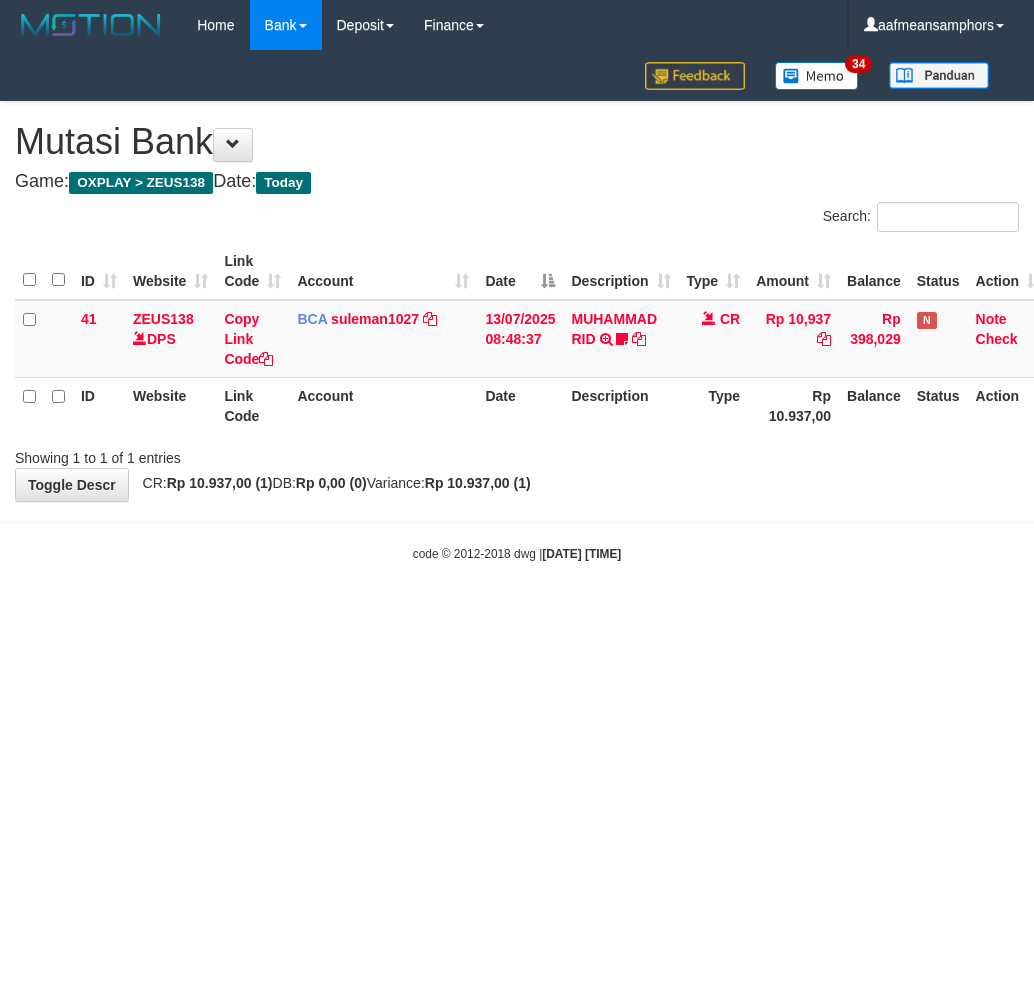 scroll, scrollTop: 0, scrollLeft: 0, axis: both 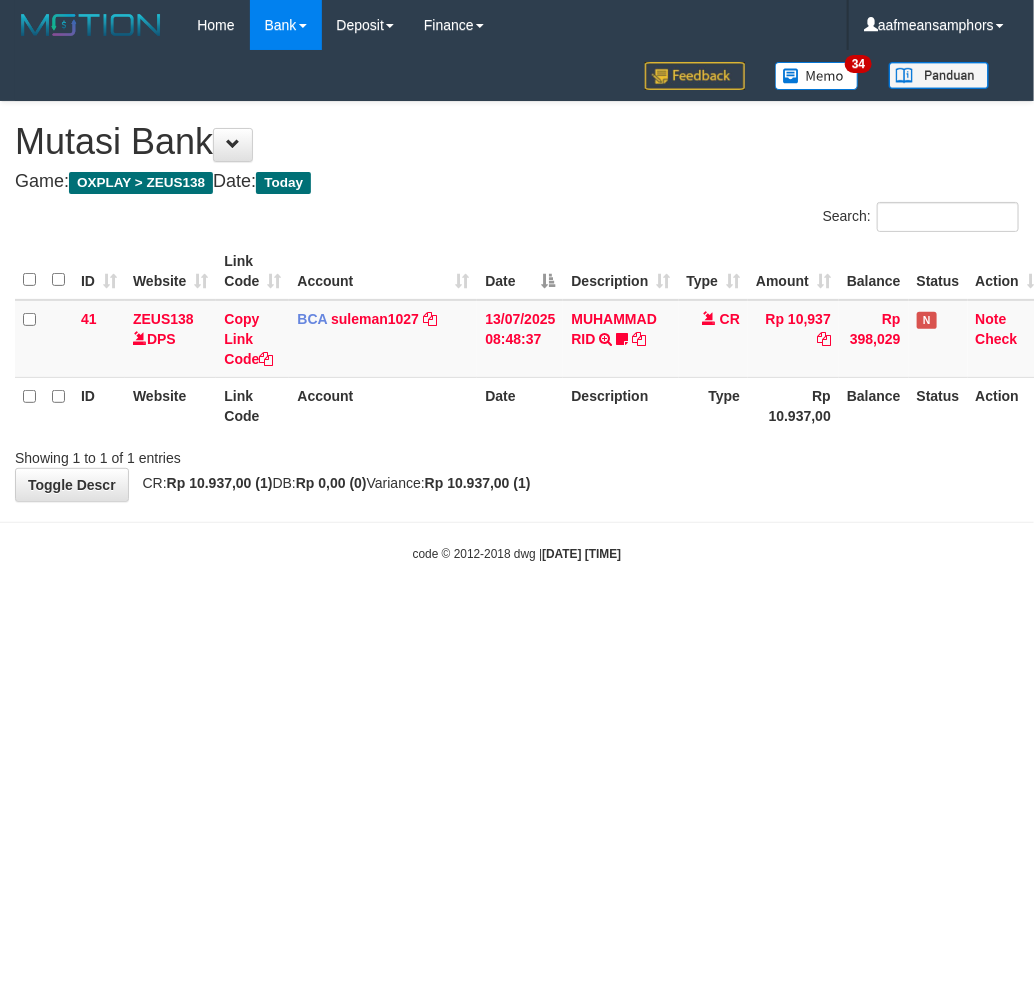 click on "Toggle navigation
Home
Bank
Account List
Load
By Website
Group
[OXPLAY]													ZEUS138
By Load Group (DPS)" at bounding box center [517, 306] 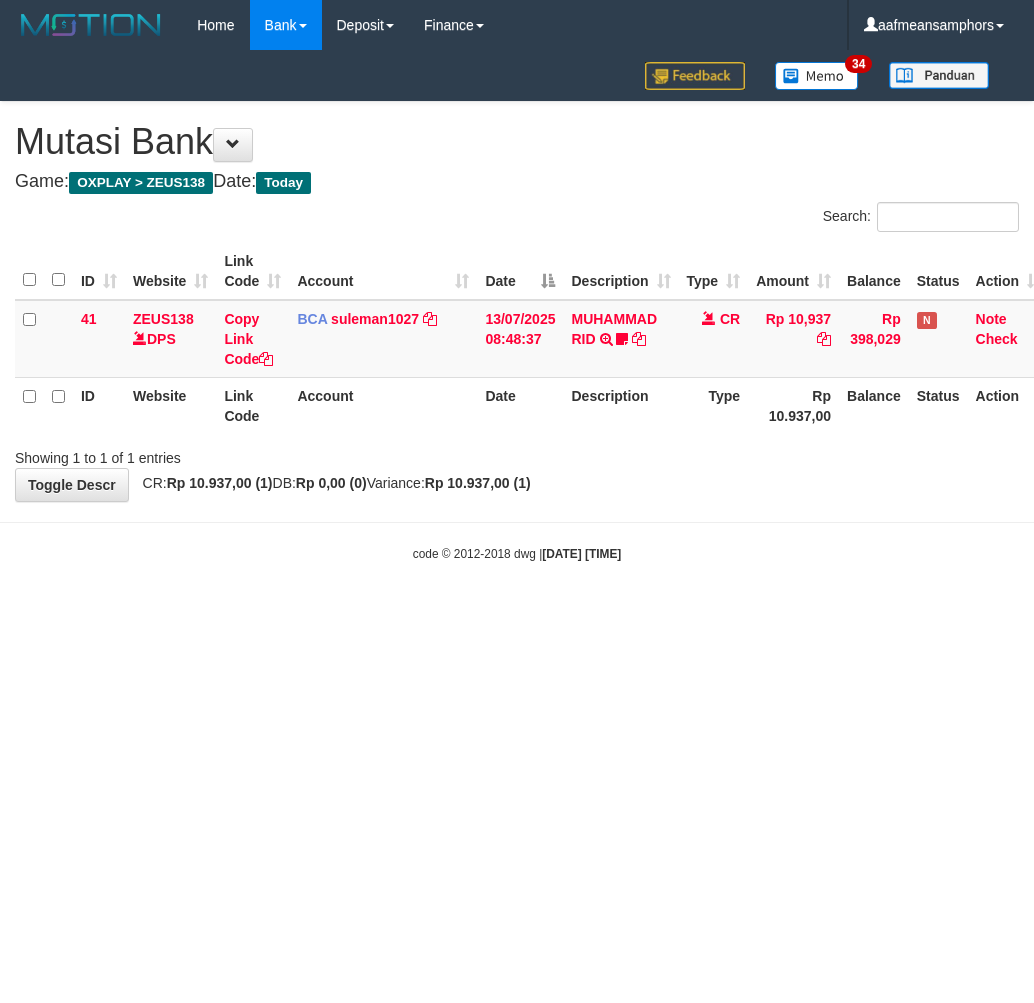 scroll, scrollTop: 0, scrollLeft: 0, axis: both 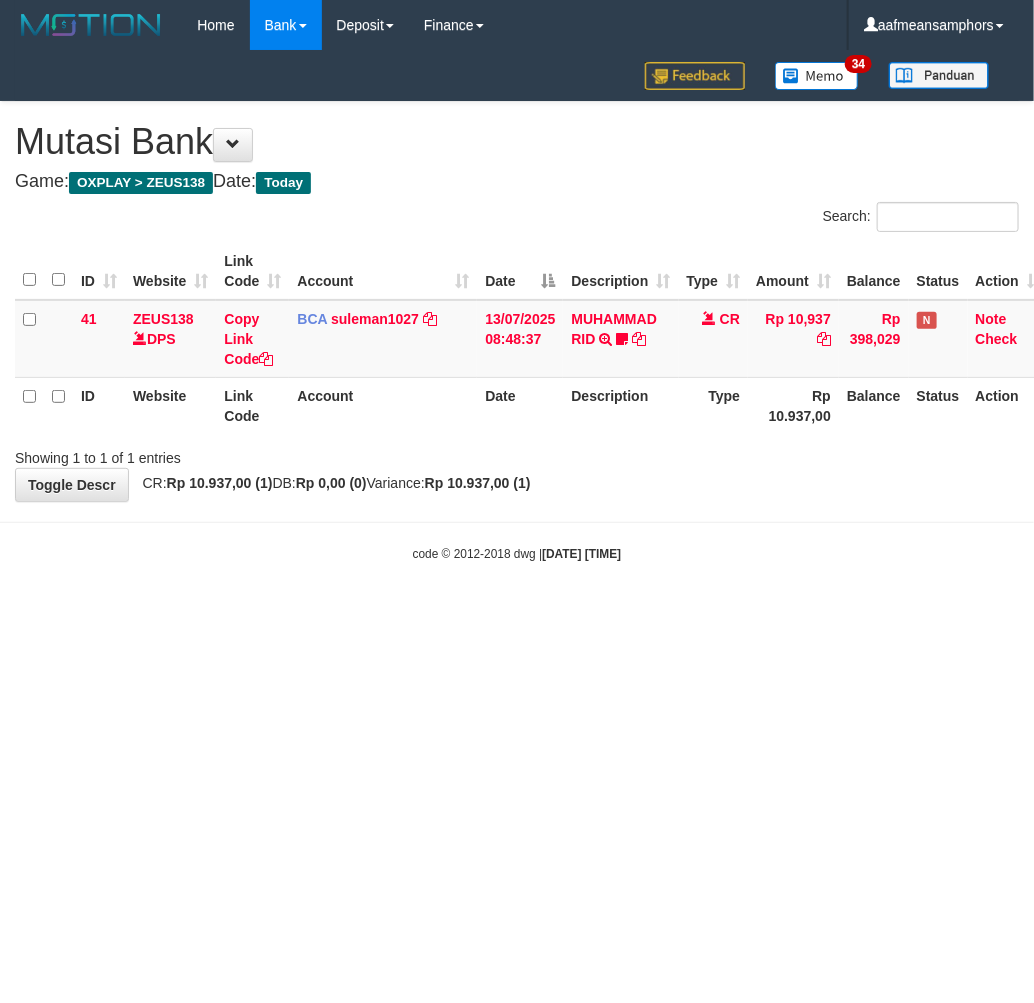 drag, startPoint x: 0, startPoint y: 0, endPoint x: 644, endPoint y: 497, distance: 813.4771 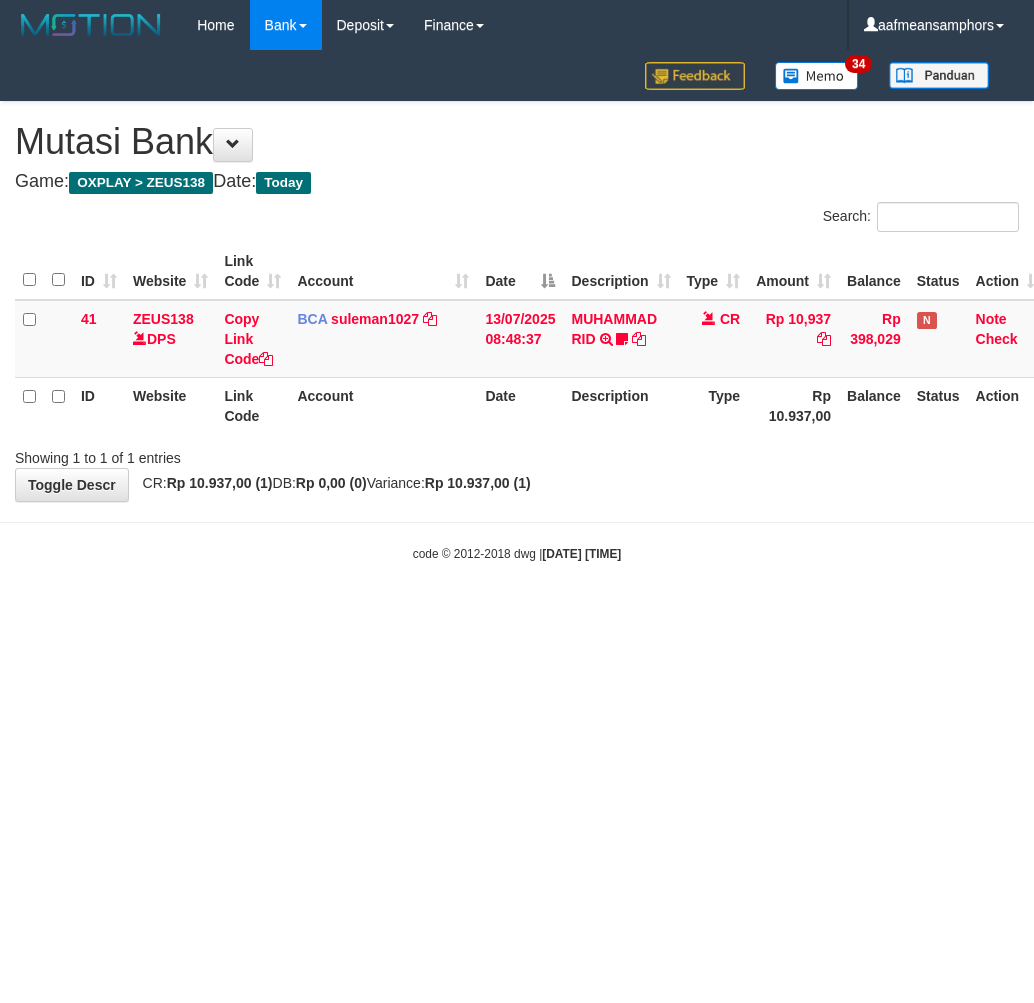 scroll, scrollTop: 0, scrollLeft: 0, axis: both 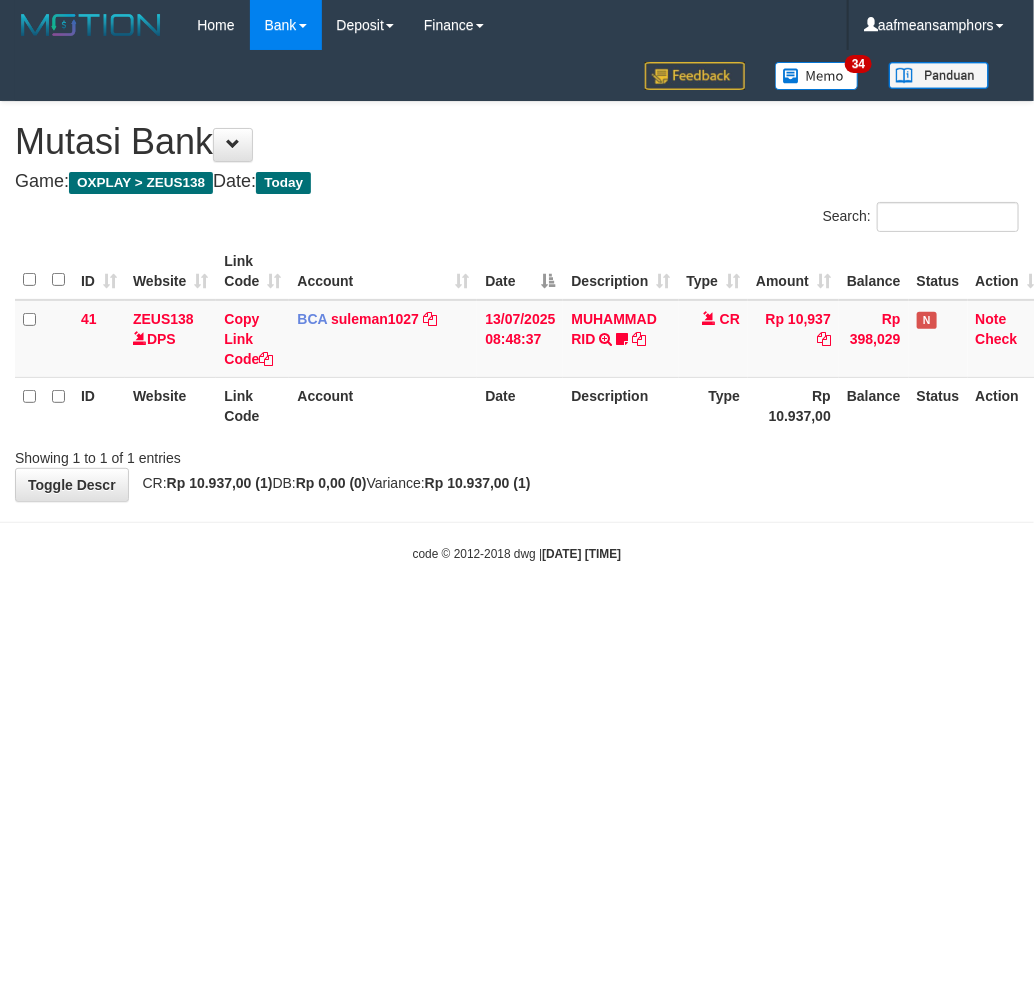 drag, startPoint x: 0, startPoint y: 0, endPoint x: 641, endPoint y: 497, distance: 811.1042 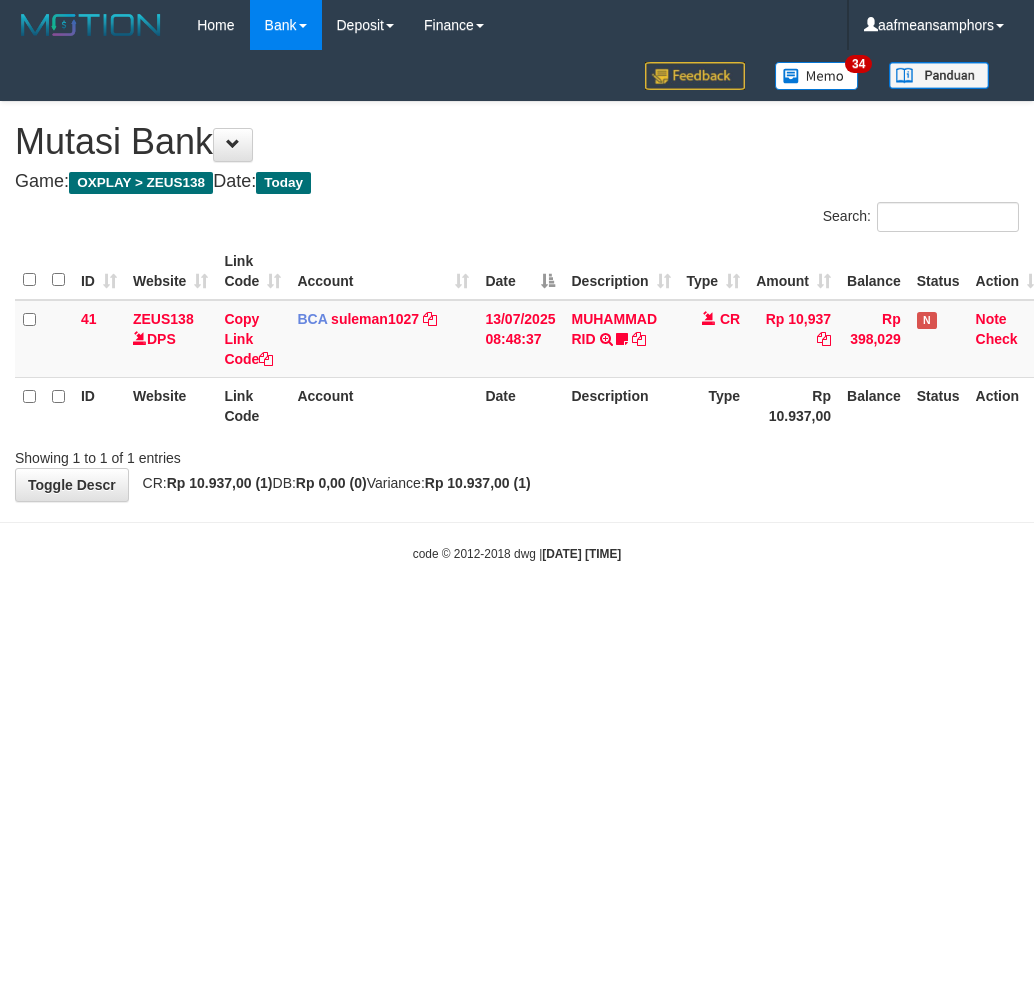 scroll, scrollTop: 0, scrollLeft: 0, axis: both 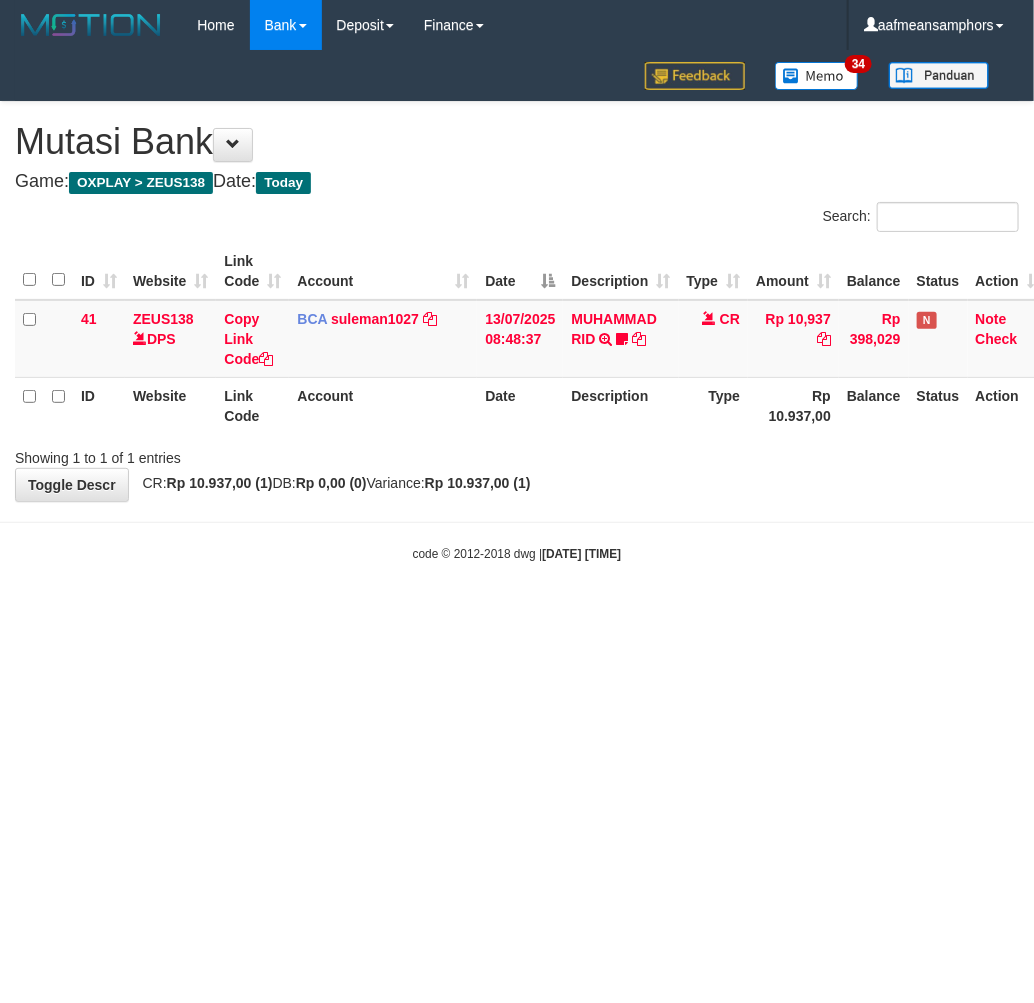 drag, startPoint x: 641, startPoint y: 494, endPoint x: 631, endPoint y: 495, distance: 10.049875 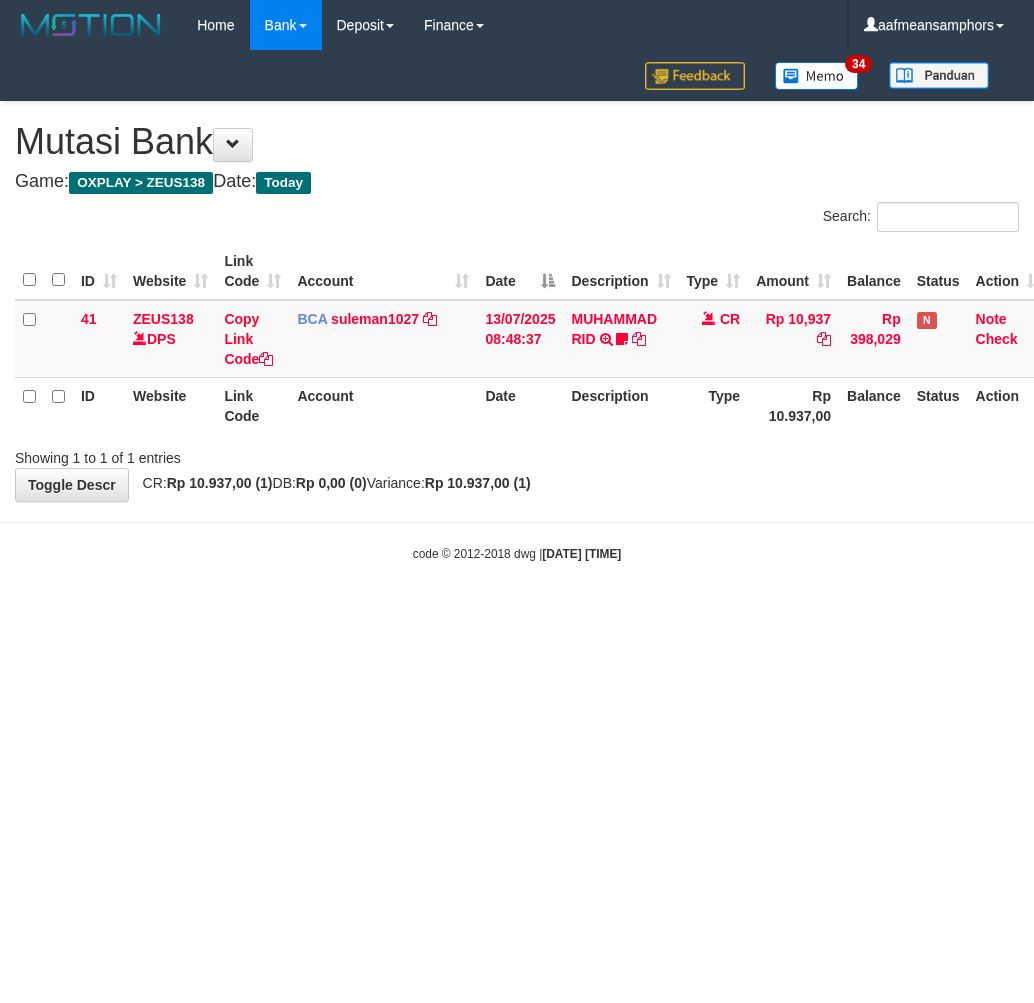 scroll, scrollTop: 0, scrollLeft: 0, axis: both 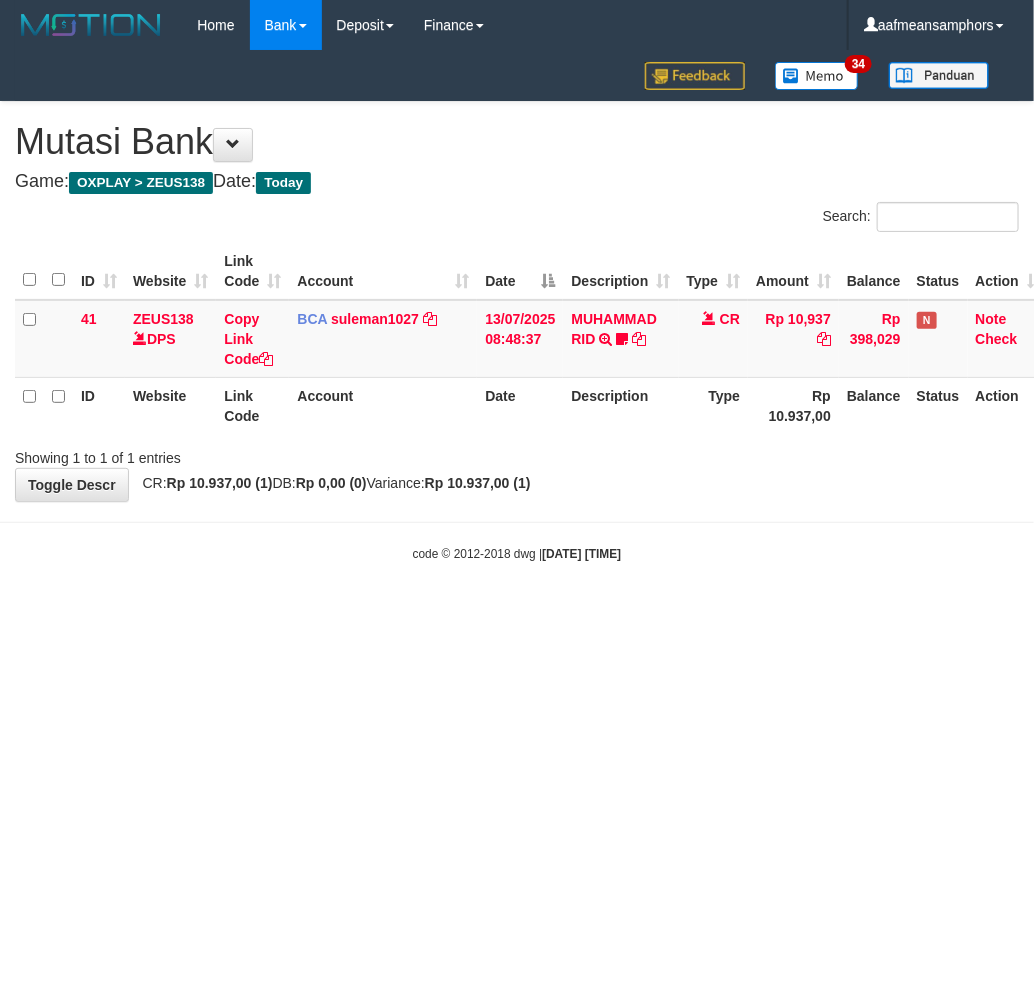 drag, startPoint x: 0, startPoint y: 0, endPoint x: 632, endPoint y: 495, distance: 802.7758 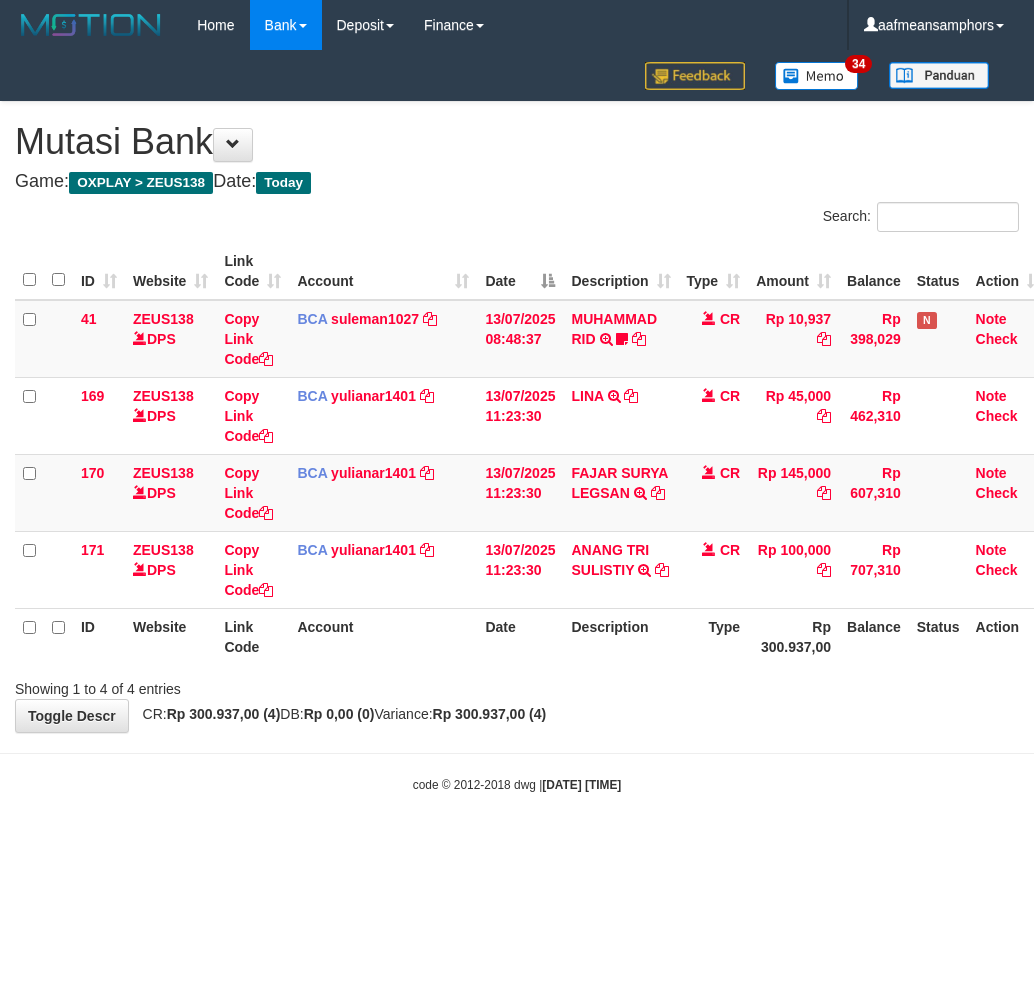 scroll, scrollTop: 0, scrollLeft: 0, axis: both 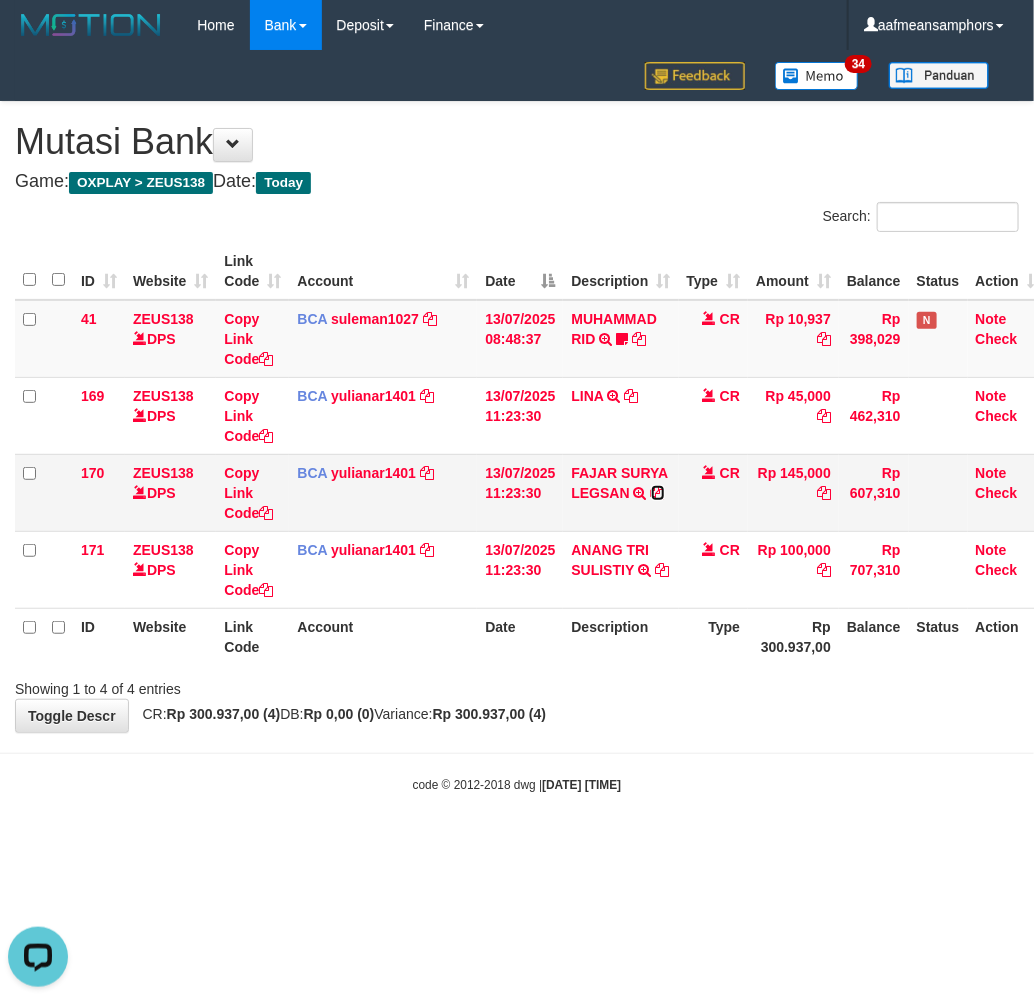 click at bounding box center (658, 493) 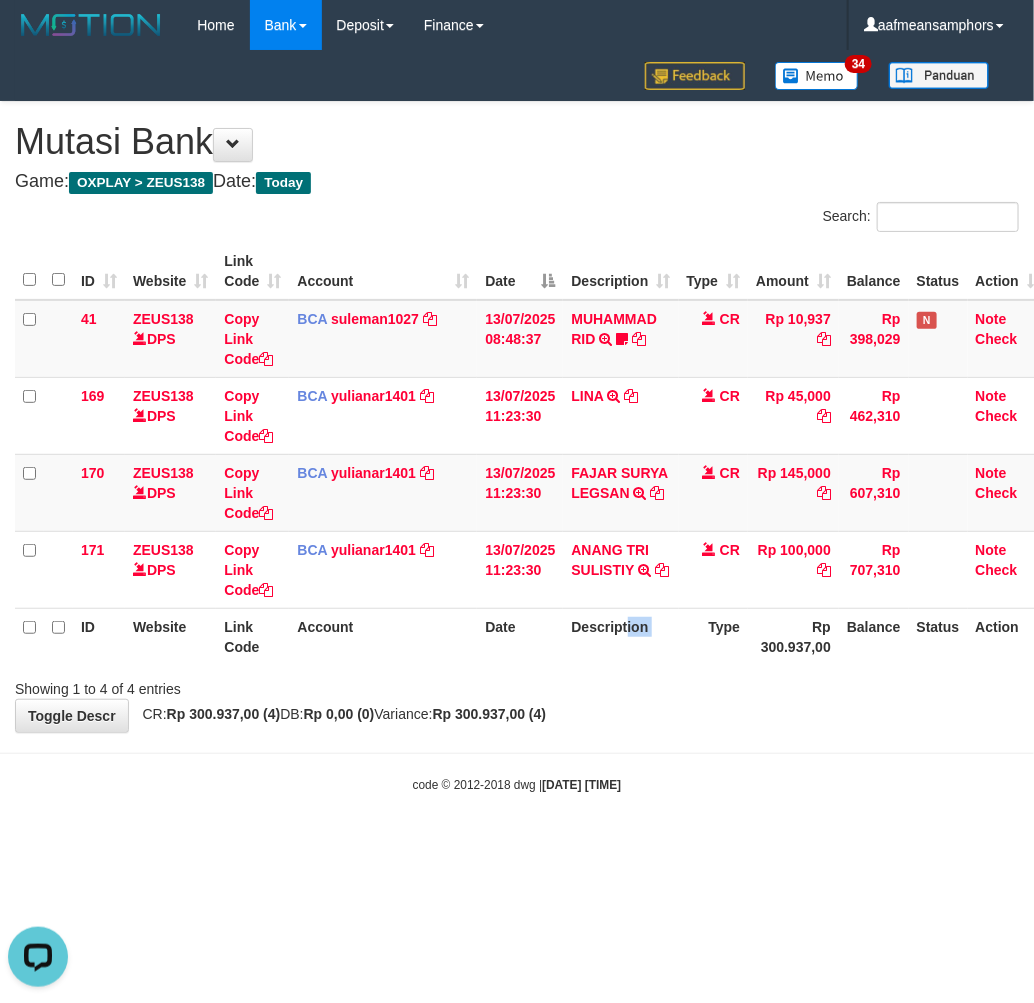 drag, startPoint x: 625, startPoint y: 647, endPoint x: 726, endPoint y: 634, distance: 101.8332 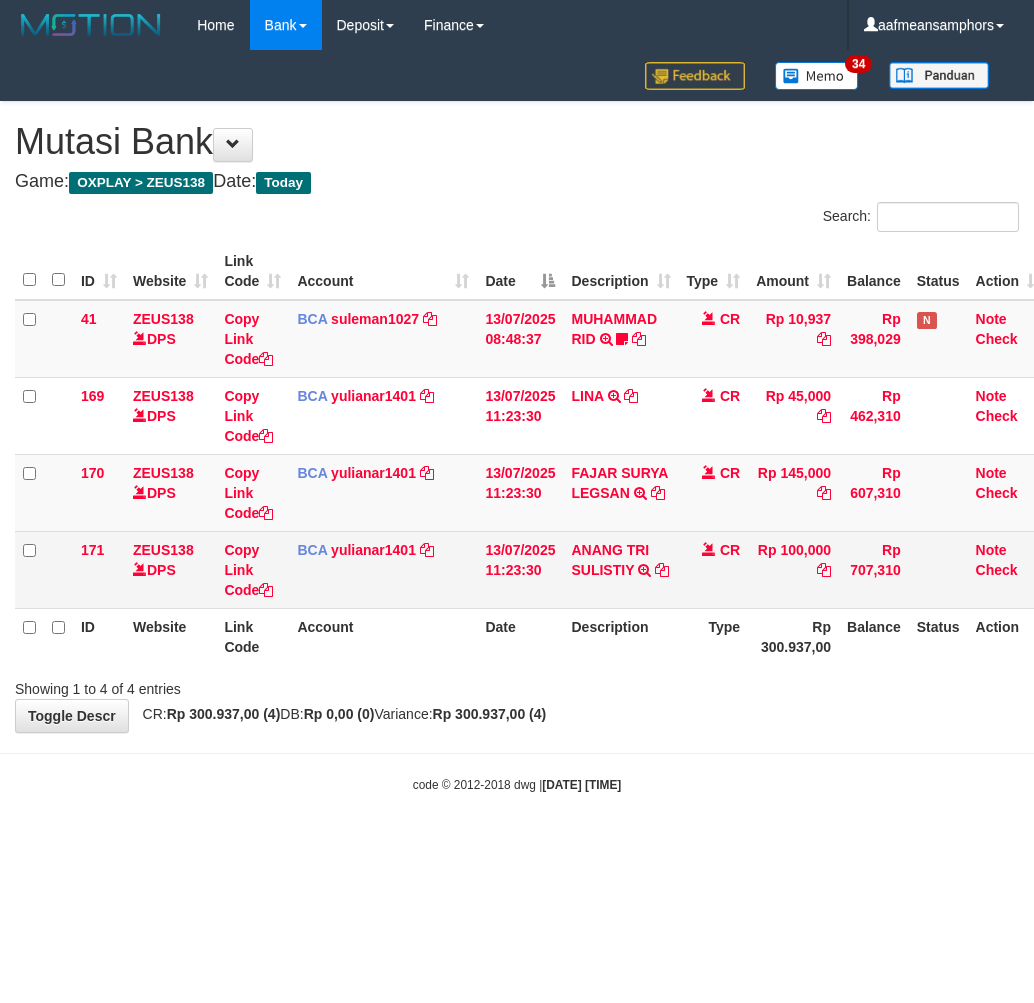 scroll, scrollTop: 0, scrollLeft: 0, axis: both 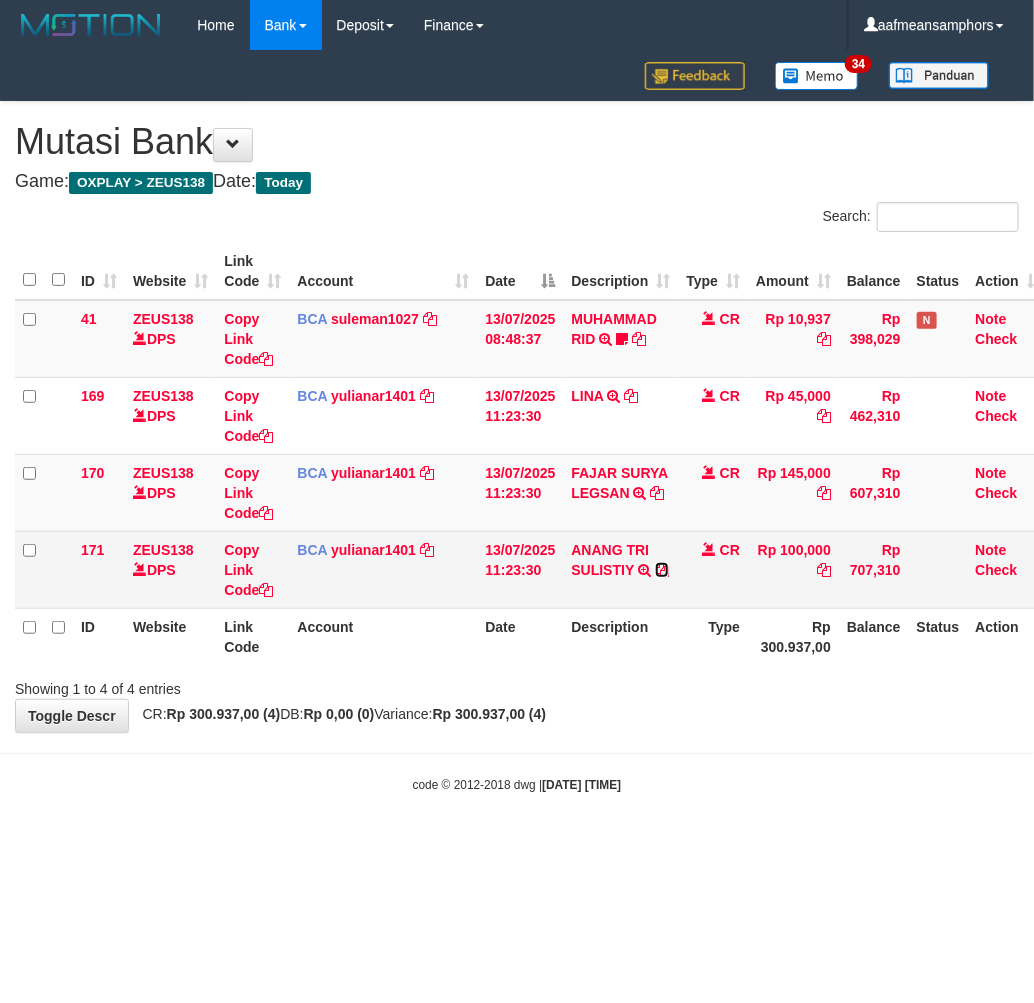 drag, startPoint x: 665, startPoint y: 571, endPoint x: 703, endPoint y: 576, distance: 38.327538 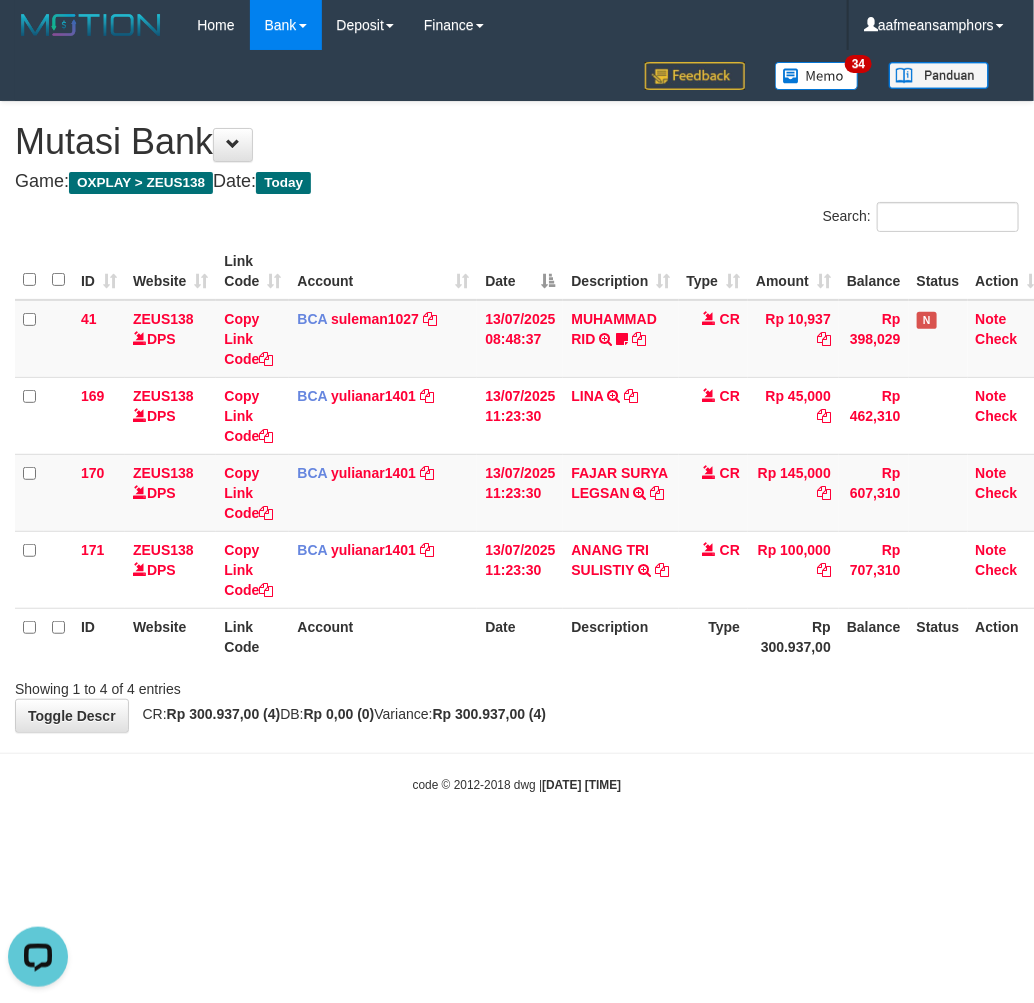 scroll, scrollTop: 0, scrollLeft: 0, axis: both 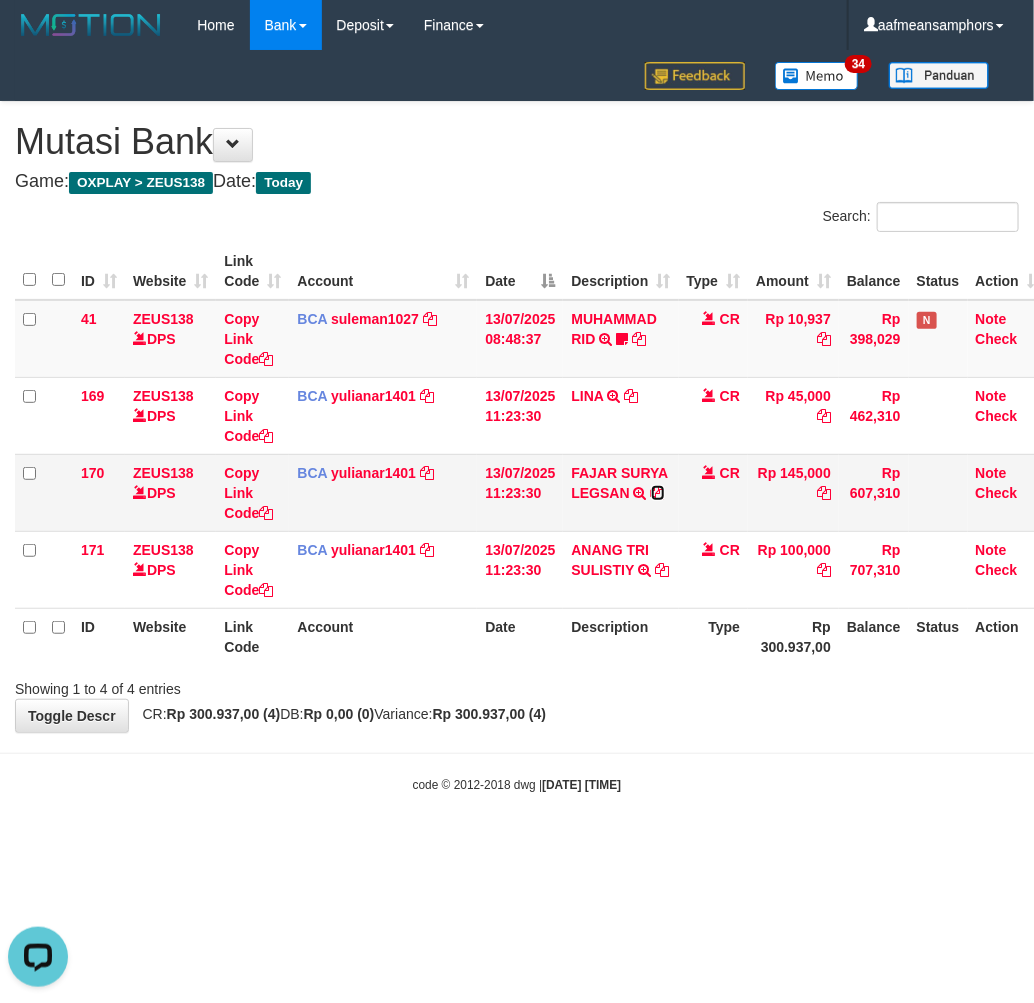 click at bounding box center [658, 493] 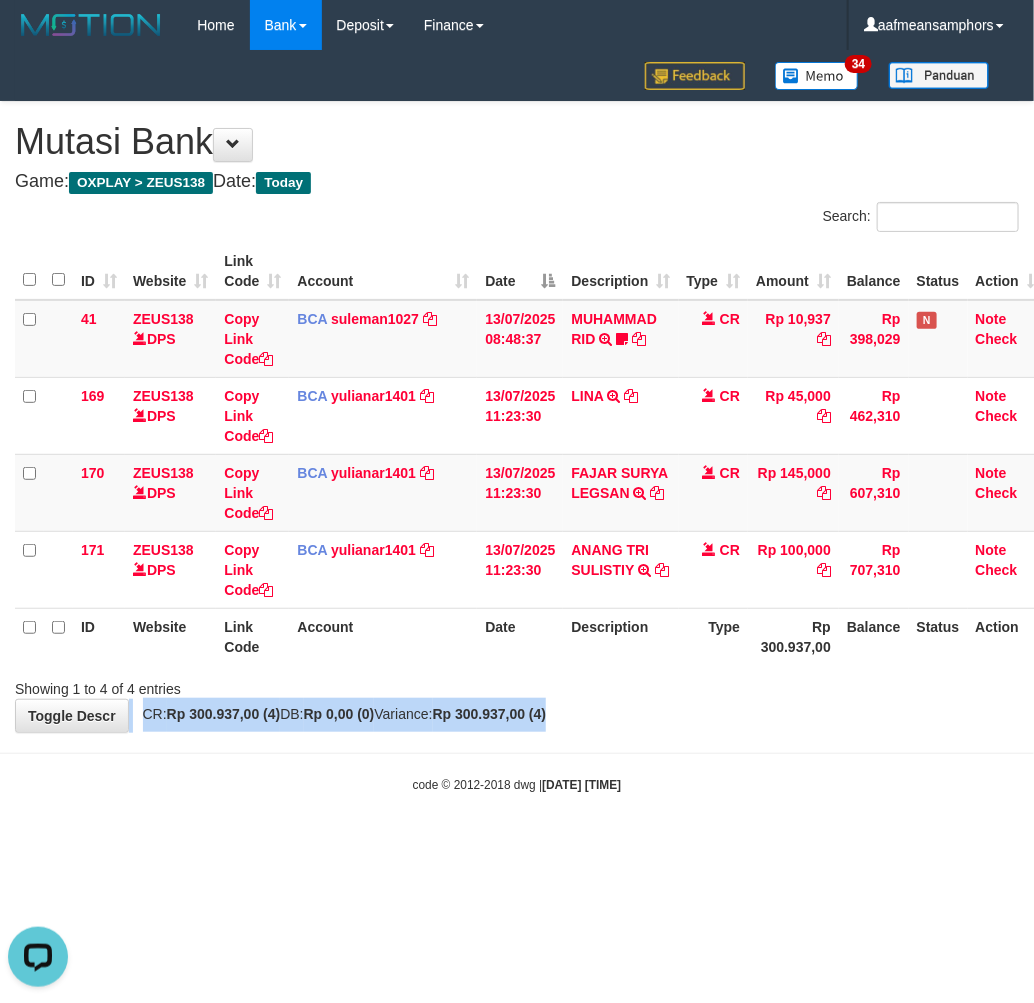 click on "**********" at bounding box center [517, 417] 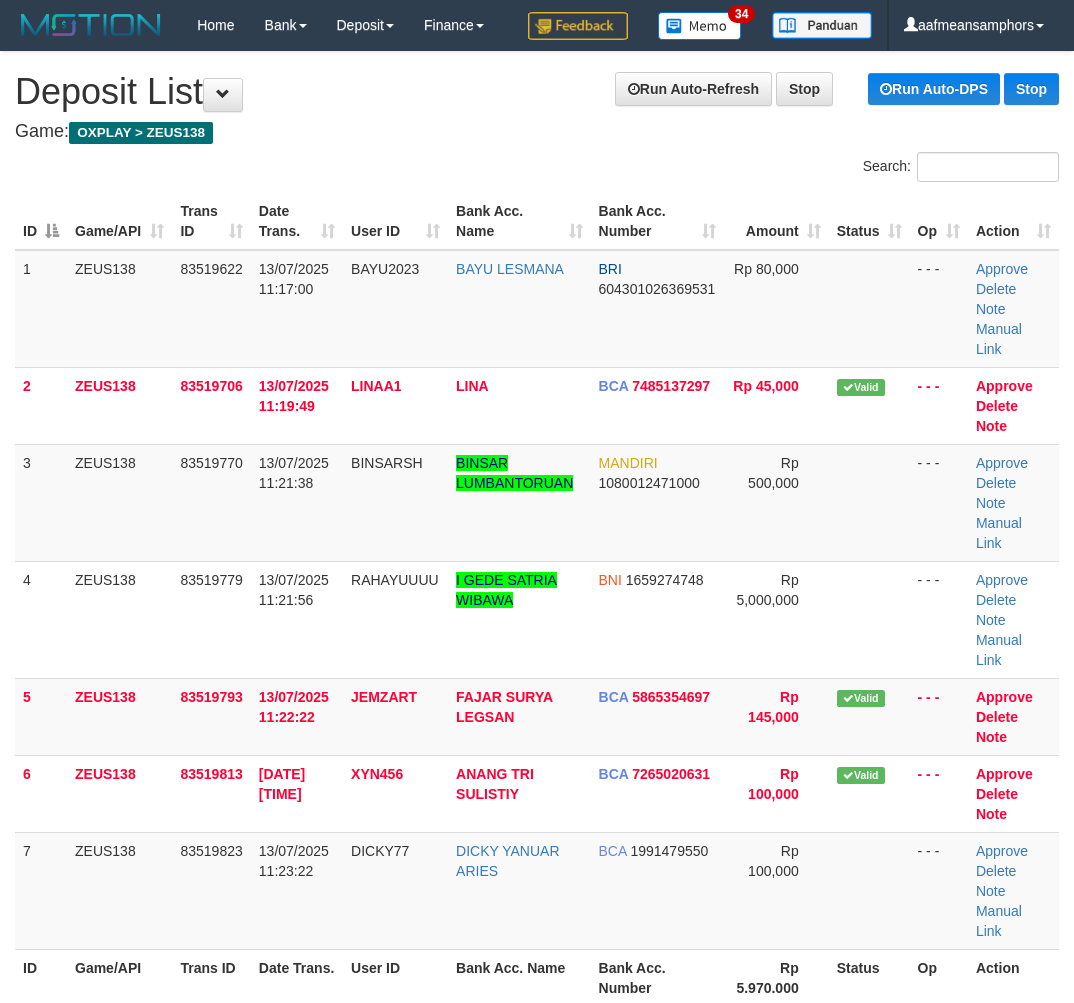 scroll, scrollTop: 0, scrollLeft: 0, axis: both 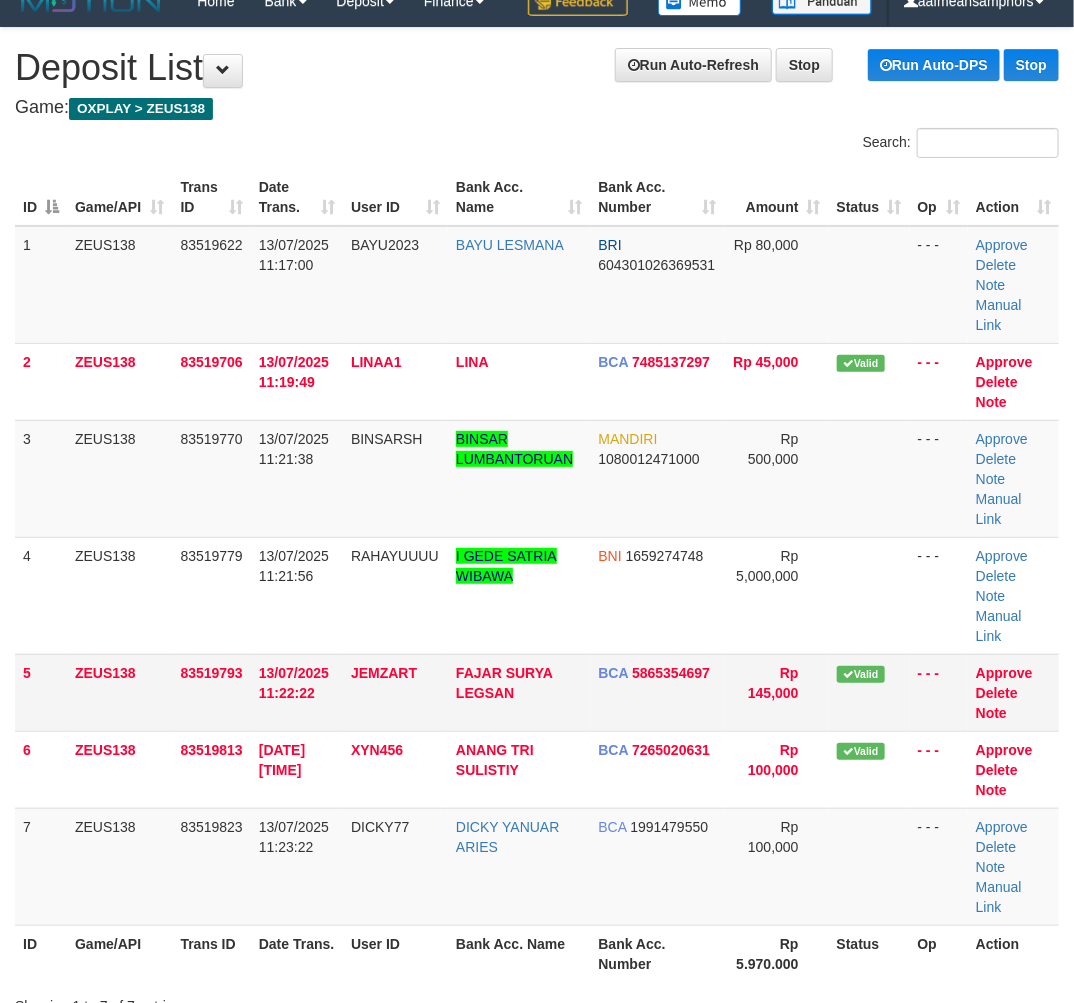 click on "5
ZEUS138
83519793
13/07/2025 11:22:22
JEMZART
FAJAR SURYA LEGSAN
BCA
5865354697
Rp 145,000
Valid
- - -
Approve
Delete
Note" at bounding box center [537, 692] 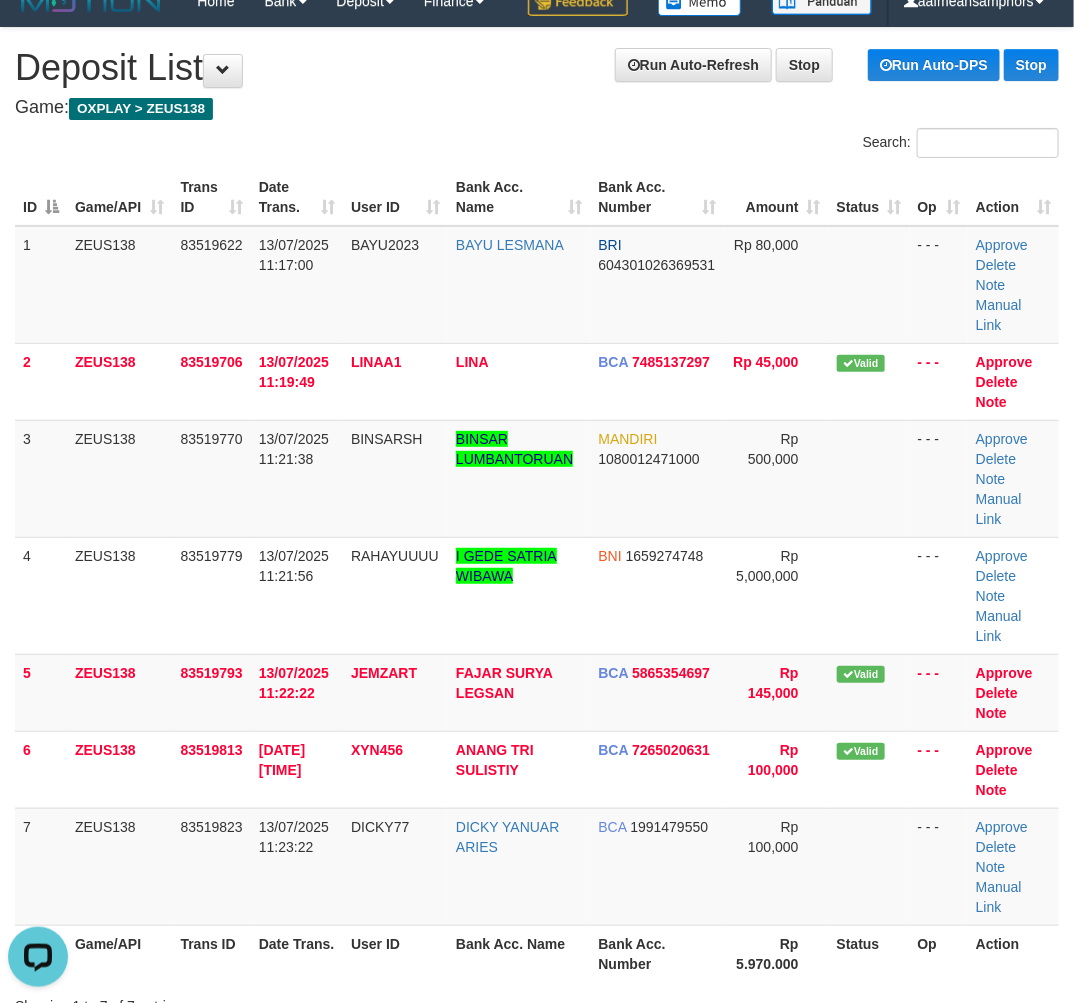 scroll, scrollTop: 0, scrollLeft: 0, axis: both 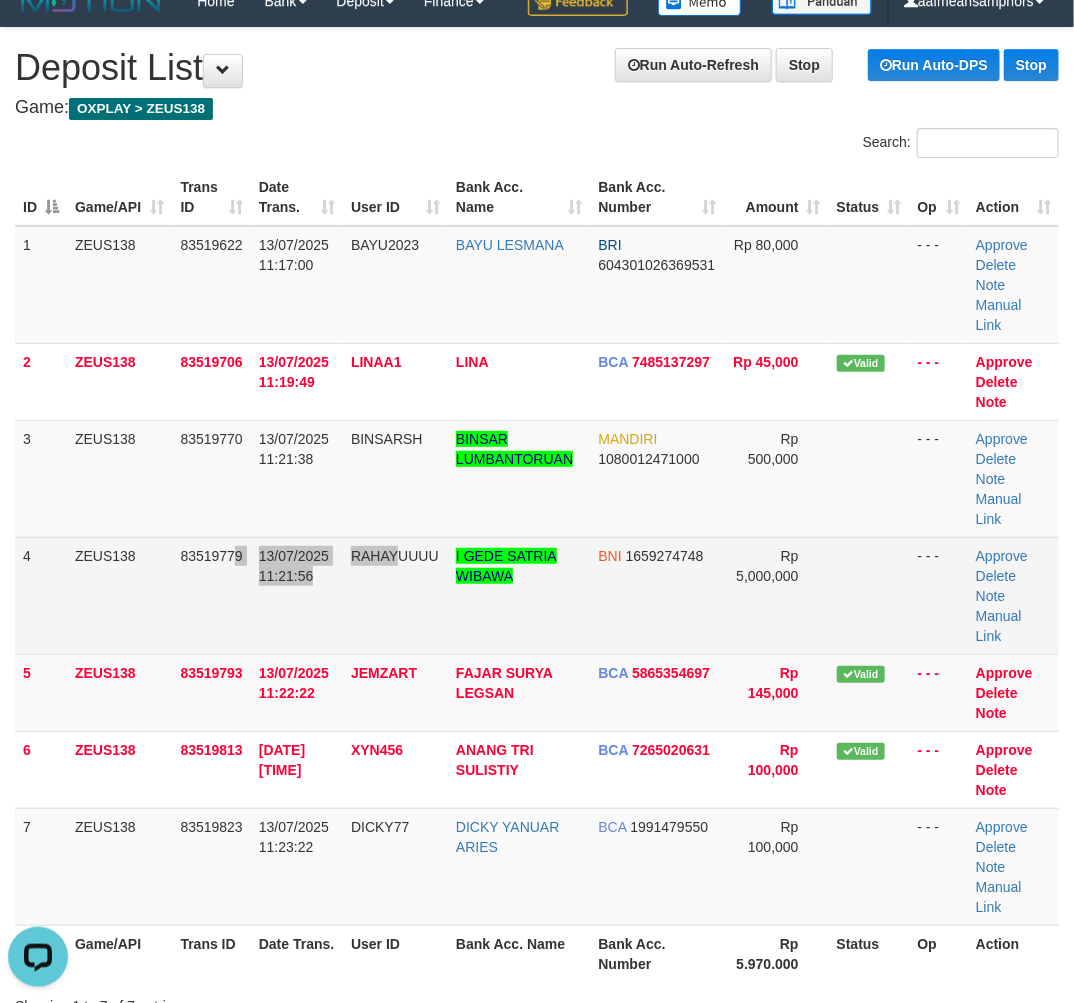 click on "4
ZEUS138
83519779
13/07/2025 11:21:56
RAHAYUUUU
I GEDE SATRIA WIBAWA
BNI
1659274748
Rp 5,000,000
- - -
Approve
Delete
Note
Manual Link" at bounding box center (537, 595) 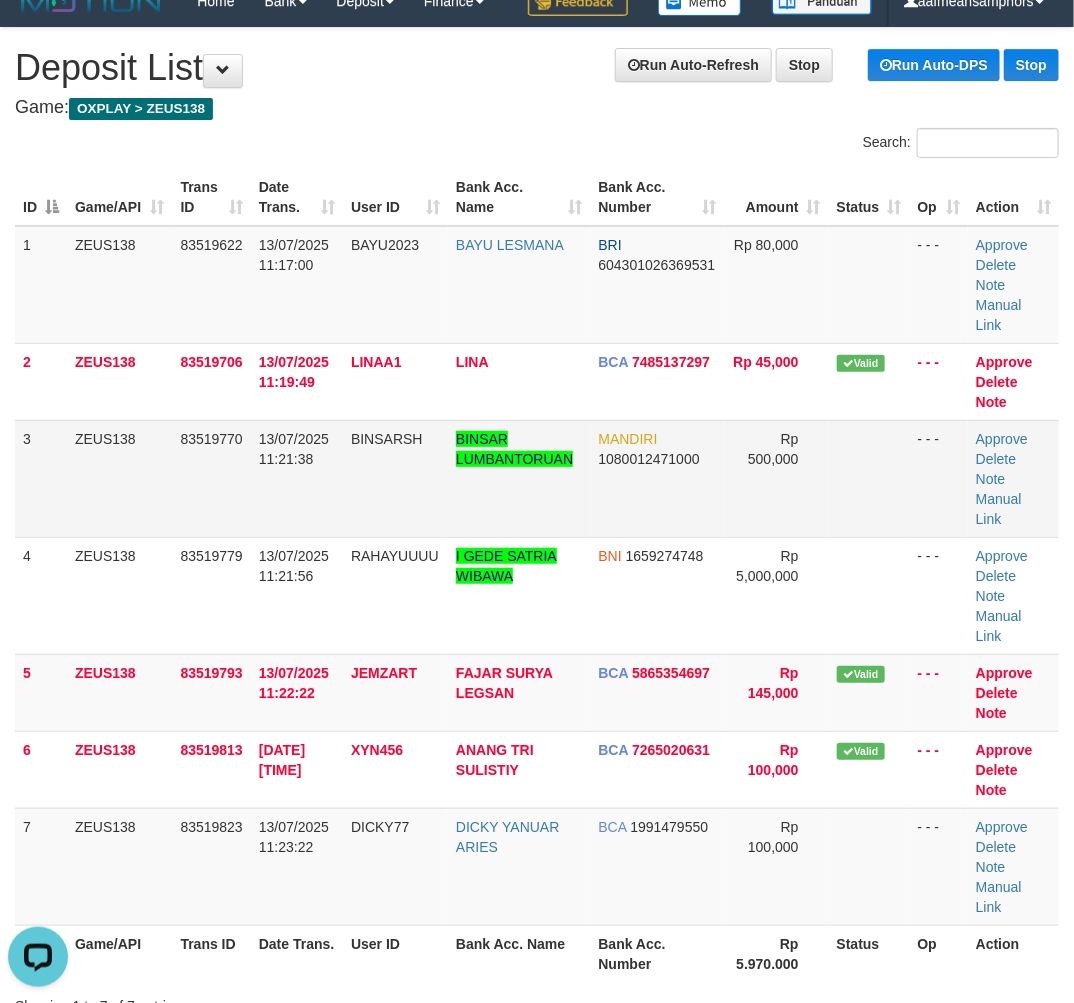 click on "MANDIRI
1080012471000" at bounding box center [658, 478] 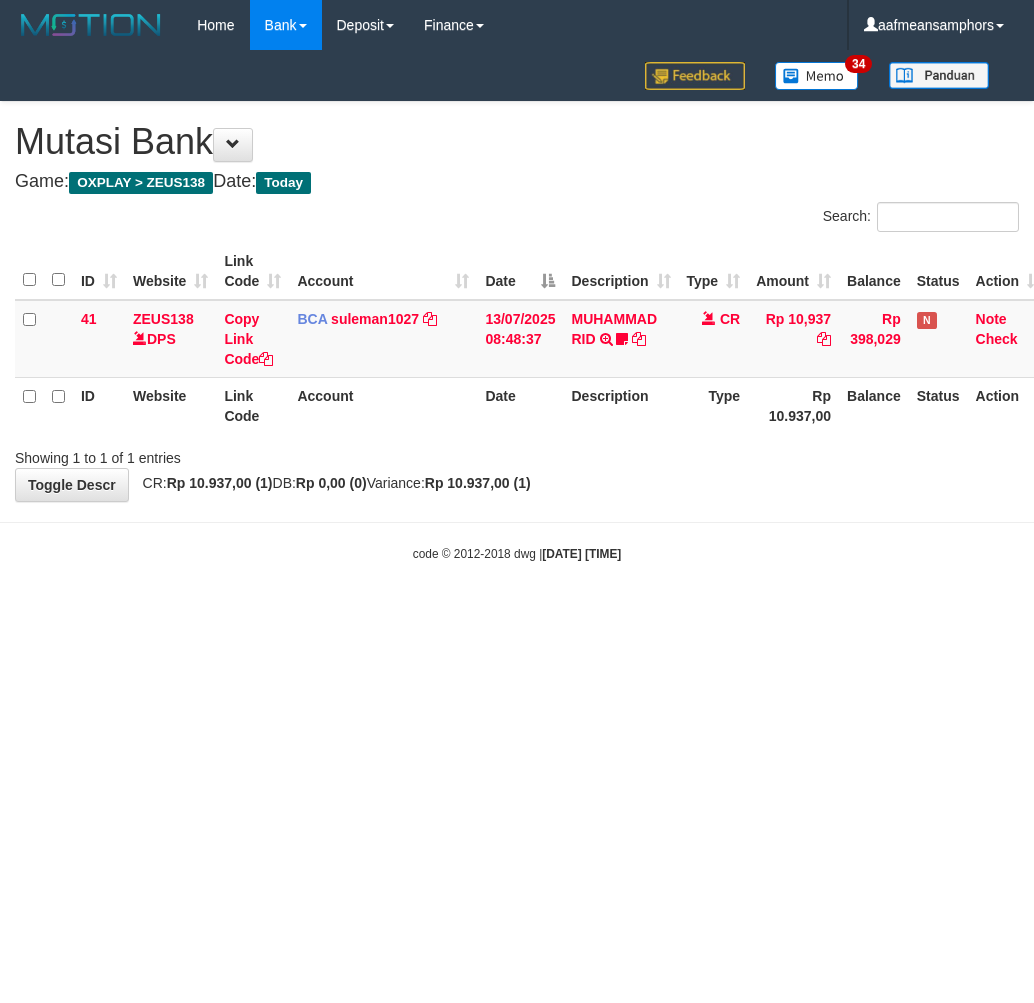 scroll, scrollTop: 0, scrollLeft: 0, axis: both 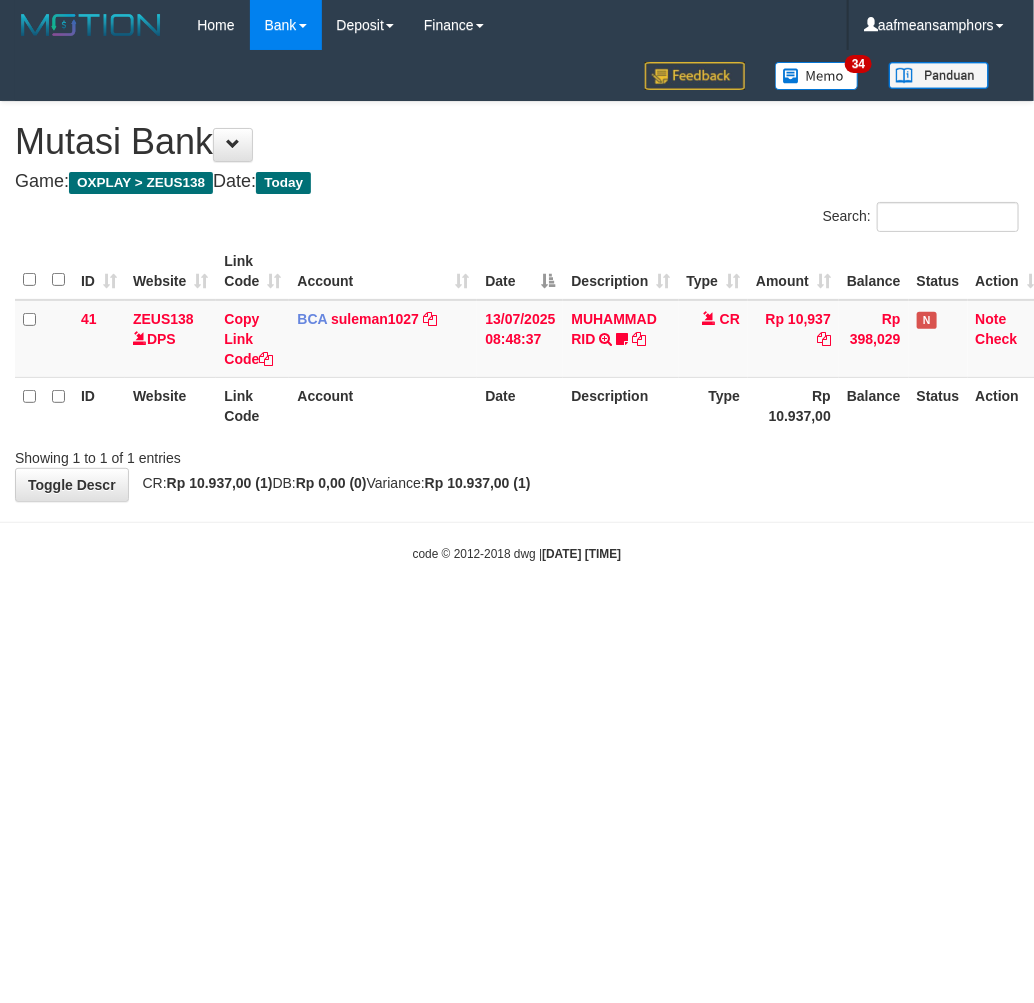 click on "Toggle navigation
Home
Bank
Account List
Load
By Website
Group
[OXPLAY]													ZEUS138
By Load Group (DPS)
Sync" at bounding box center [517, 306] 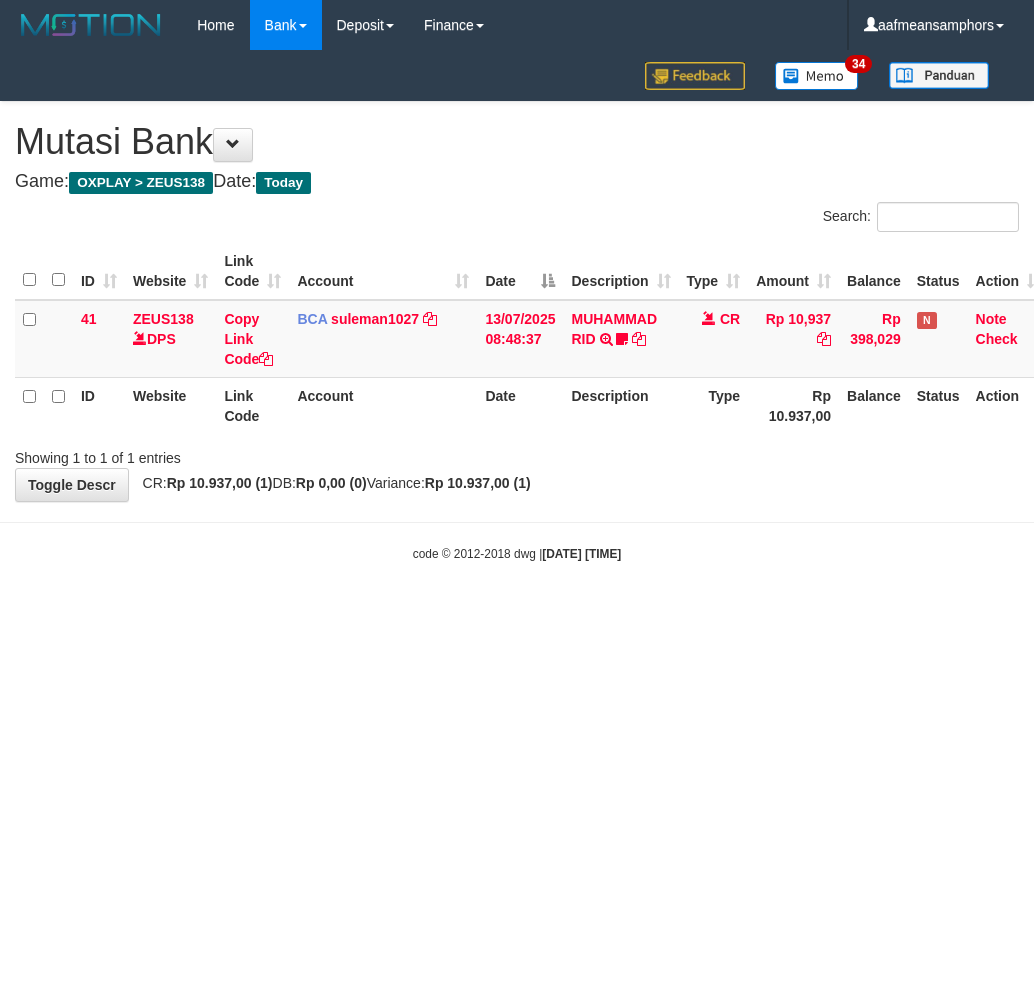 scroll, scrollTop: 0, scrollLeft: 0, axis: both 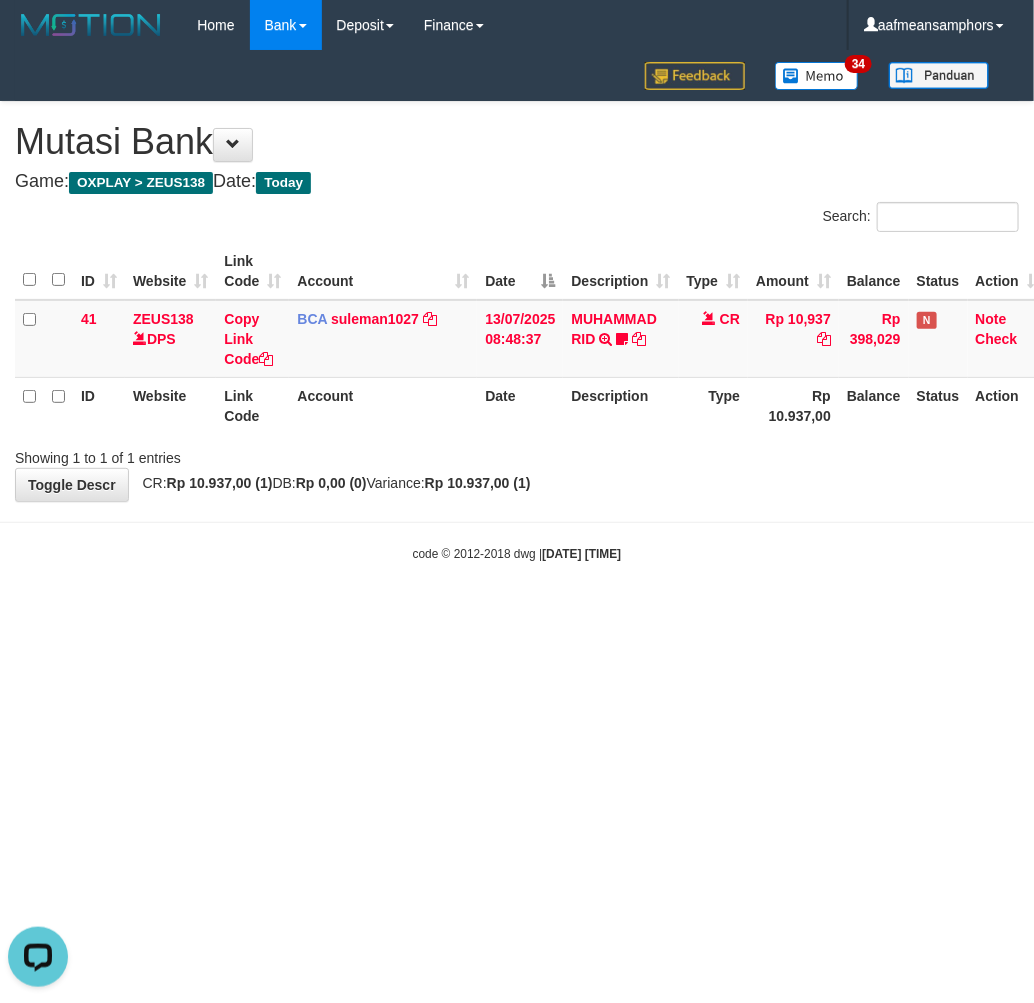 click on "Toggle navigation
Home
Bank
Account List
Load
By Website
Group
[OXPLAY]													ZEUS138
By Load Group (DPS)" at bounding box center [517, 306] 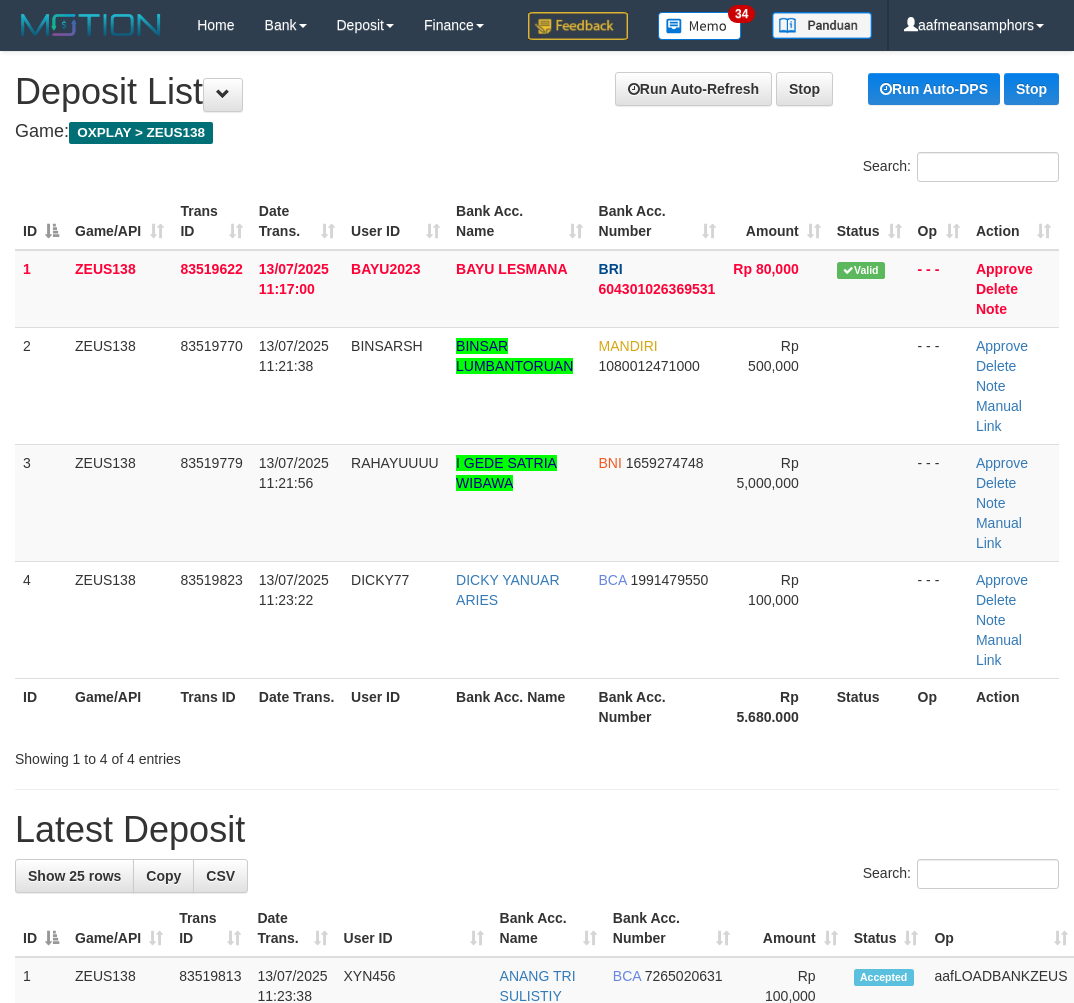 scroll, scrollTop: 24, scrollLeft: 0, axis: vertical 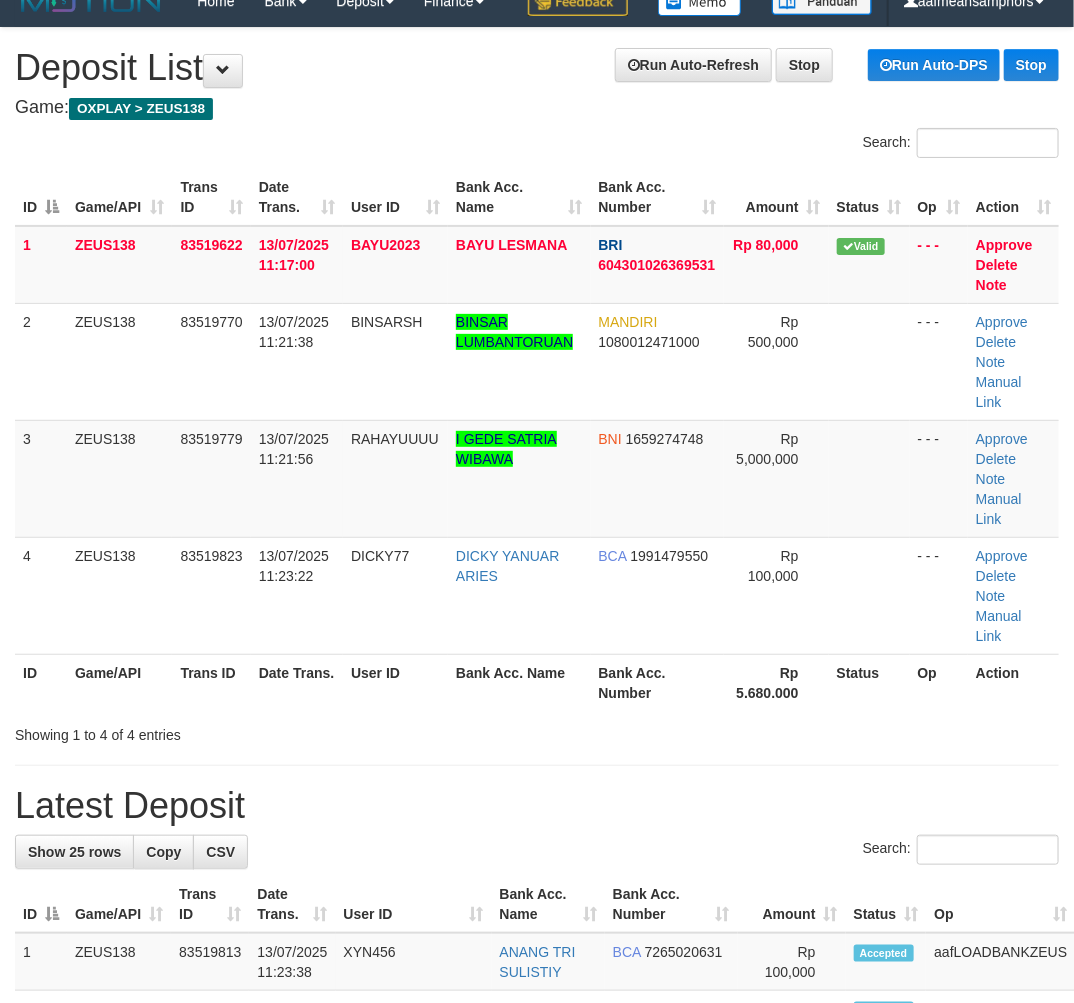 click on "ID Game/API Trans ID Date Trans. User ID Bank Acc. Name Bank Acc. Number Amount Status Op Action
1
ZEUS138
83519622
13/07/2025 11:17:00
BAYU2023
BAYU LESMANA
BRI
604301026369531
Rp 80,000
Valid
- - -
Approve
Delete
Note
2
ZEUS138
83519770
13/07/2025 11:21:38
BINSARSH
BINSAR LUMBANTORUAN" at bounding box center (537, 440) 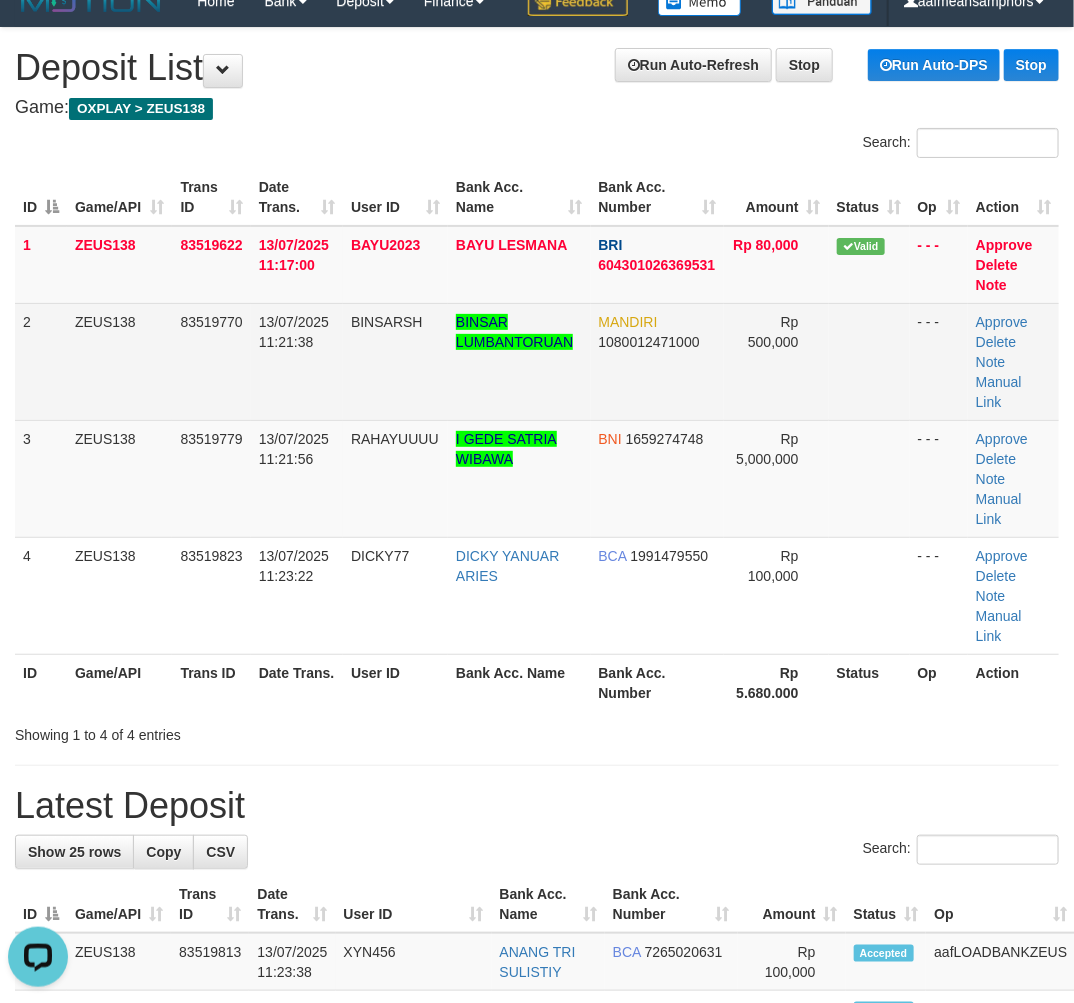 scroll, scrollTop: 0, scrollLeft: 0, axis: both 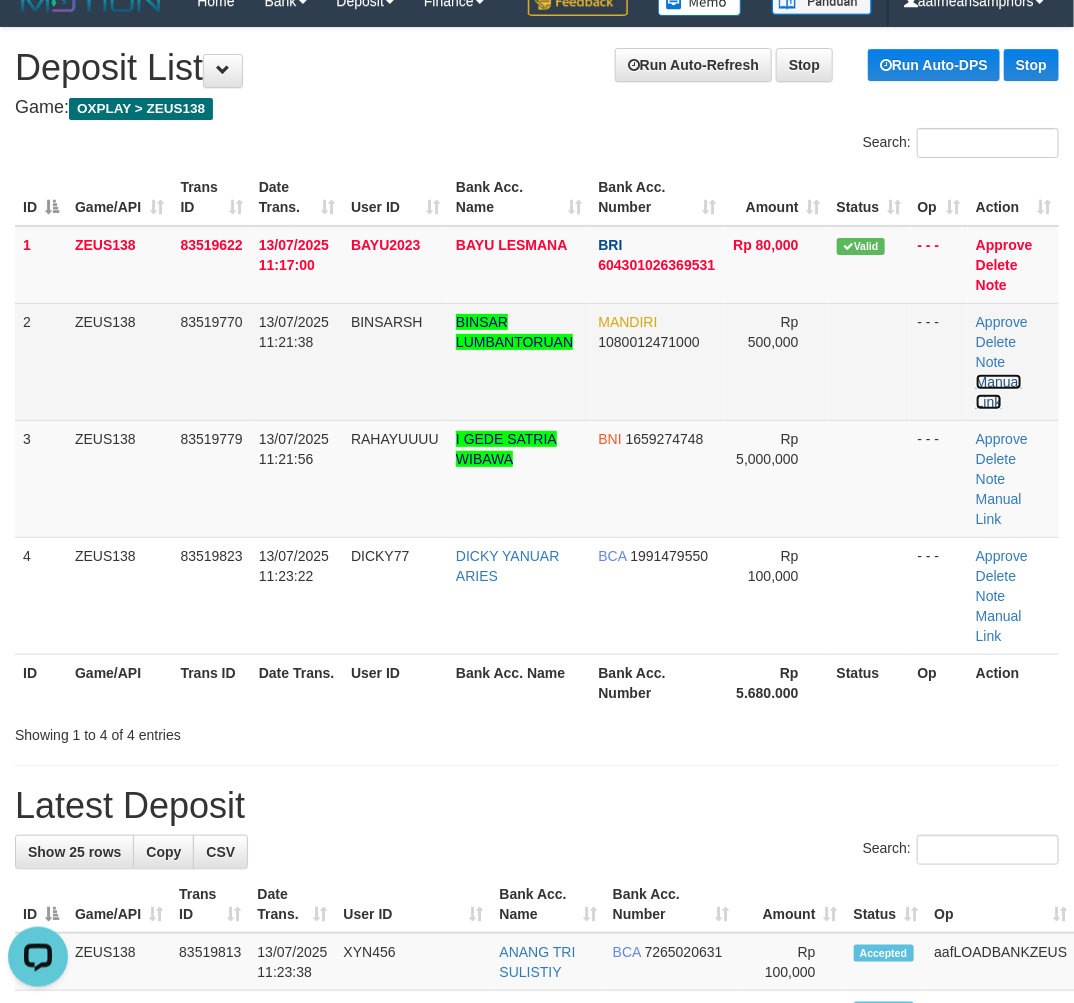 click on "Manual Link" at bounding box center [999, 392] 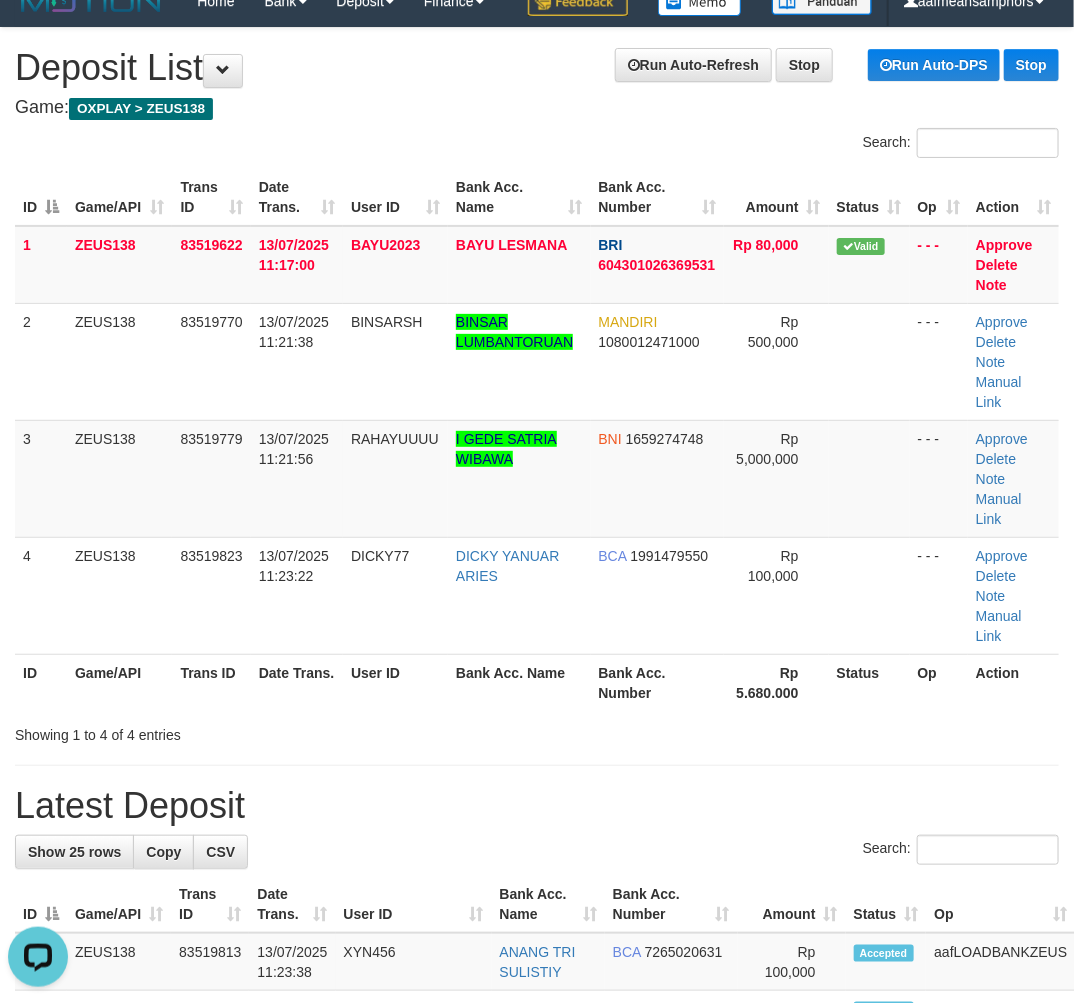 drag, startPoint x: 393, startPoint y: 757, endPoint x: 984, endPoint y: 774, distance: 591.24445 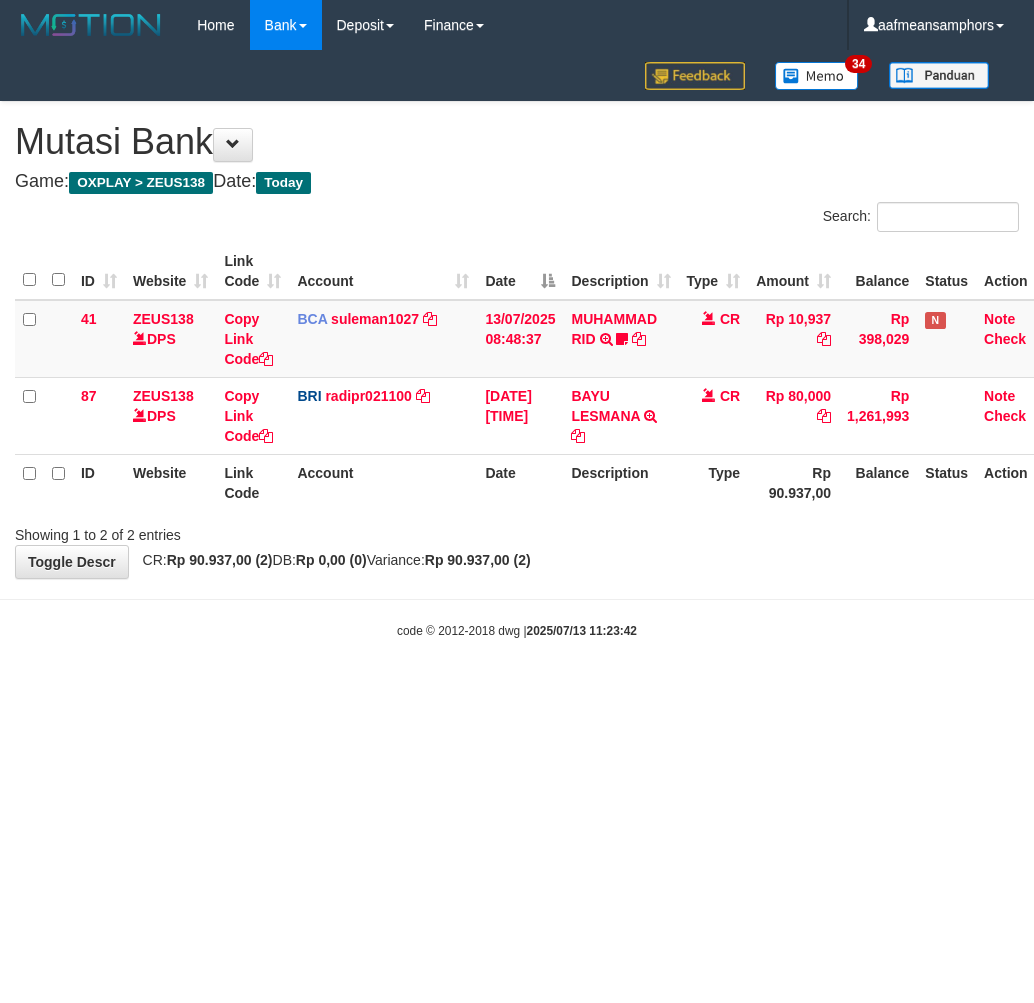 scroll, scrollTop: 0, scrollLeft: 0, axis: both 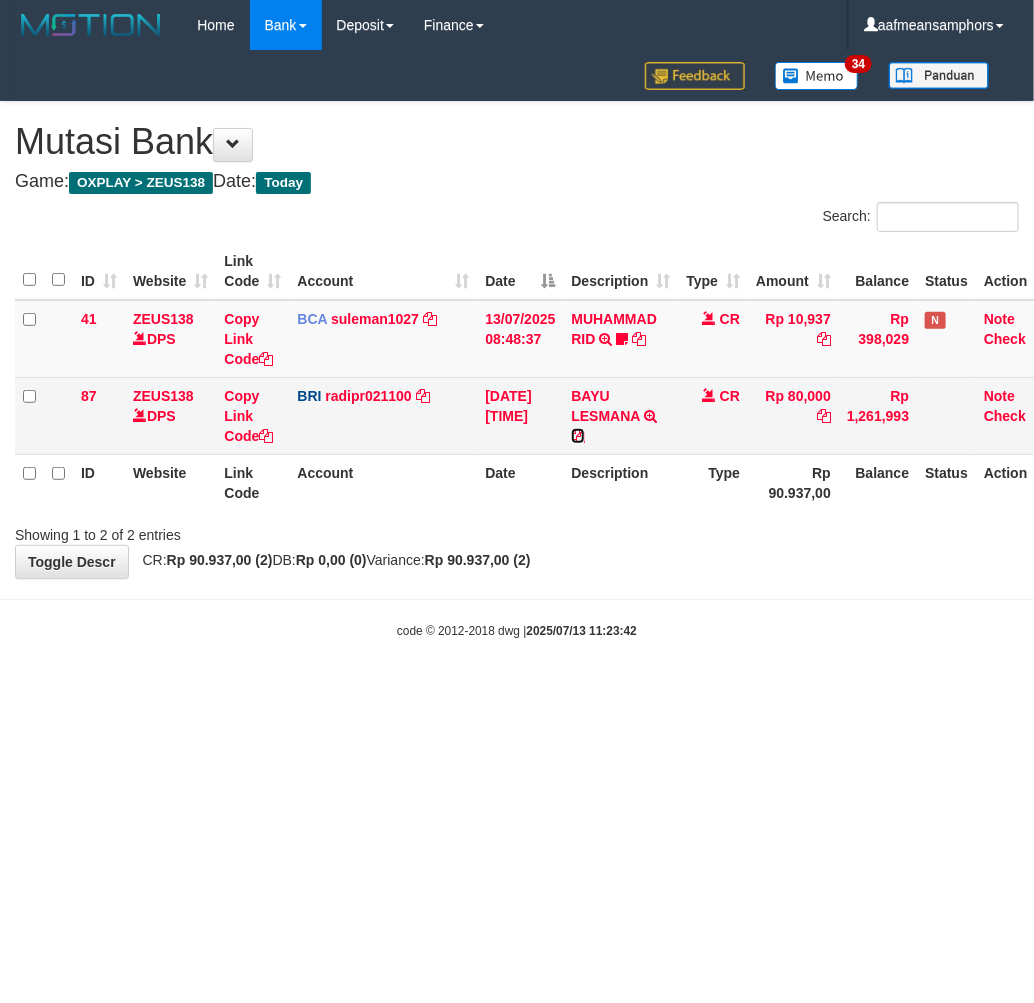 click at bounding box center (578, 436) 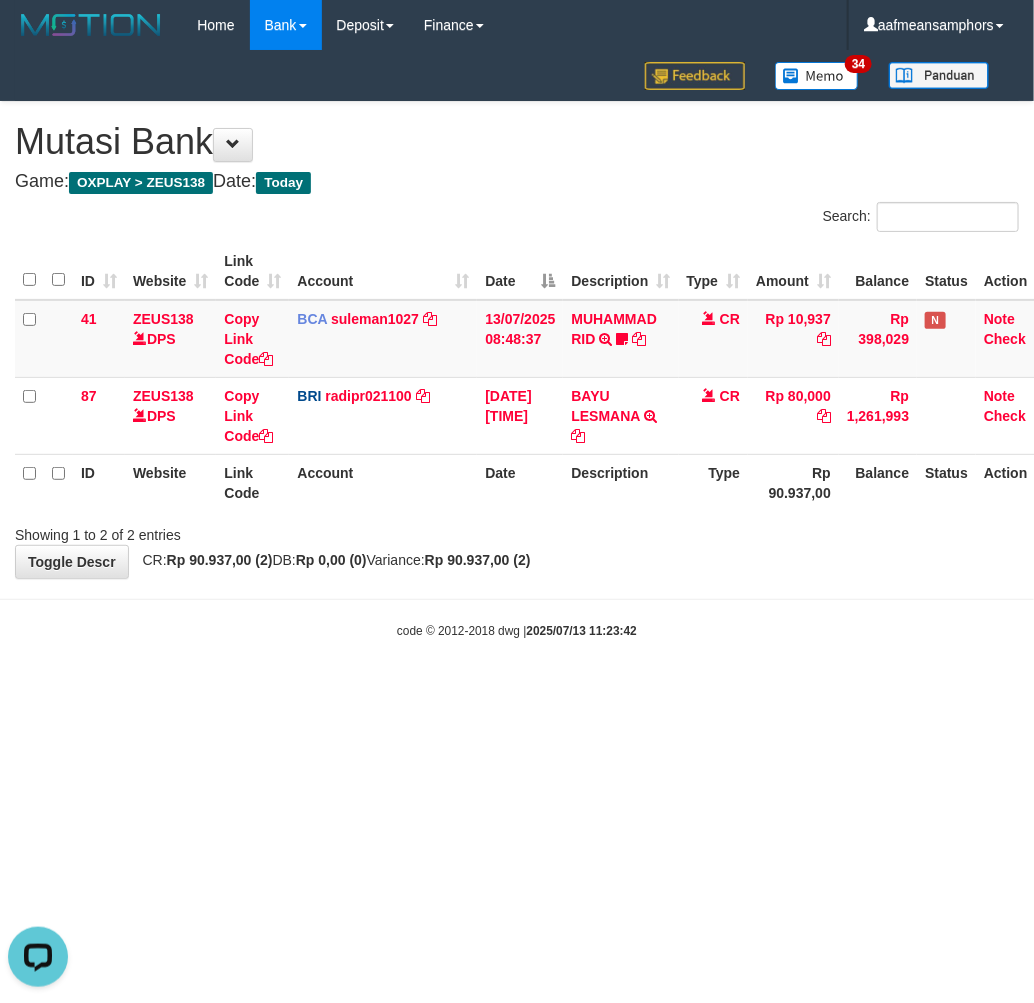 scroll, scrollTop: 0, scrollLeft: 0, axis: both 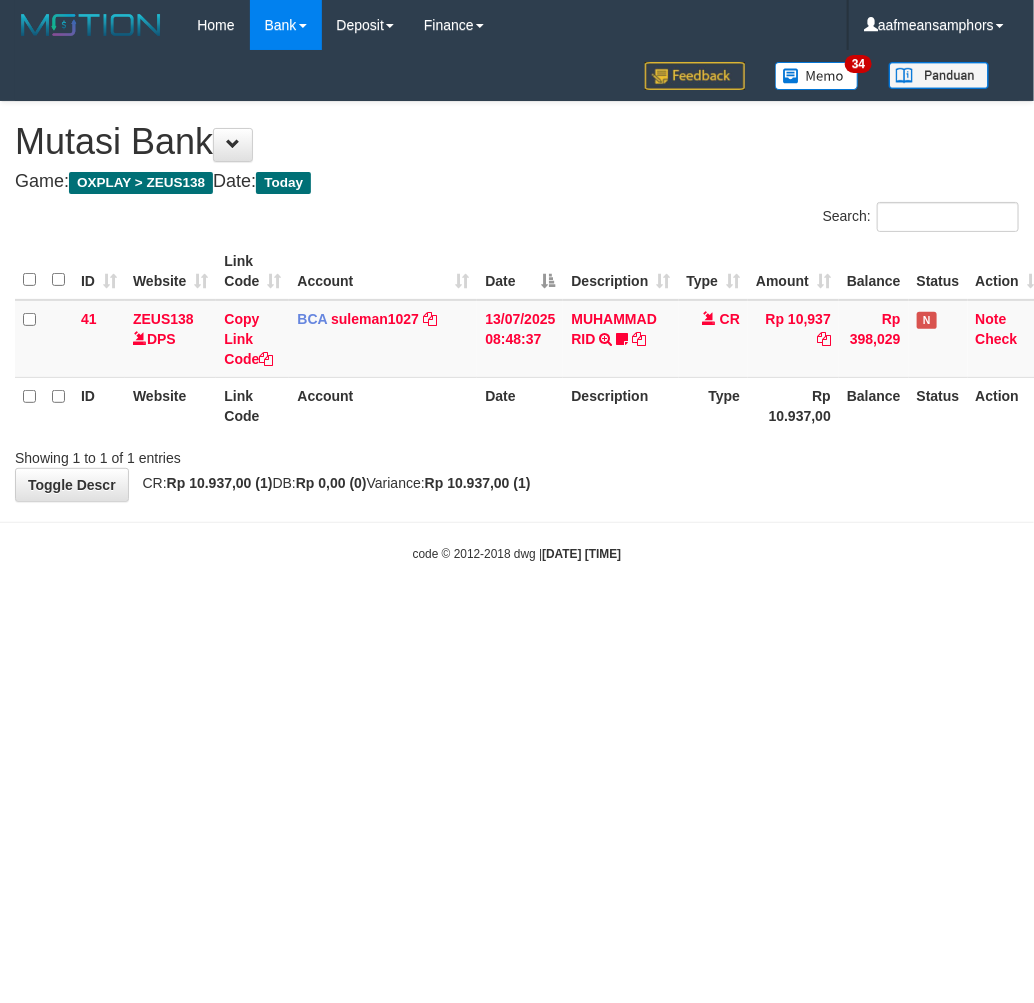 drag, startPoint x: 711, startPoint y: 648, endPoint x: 735, endPoint y: 643, distance: 24.5153 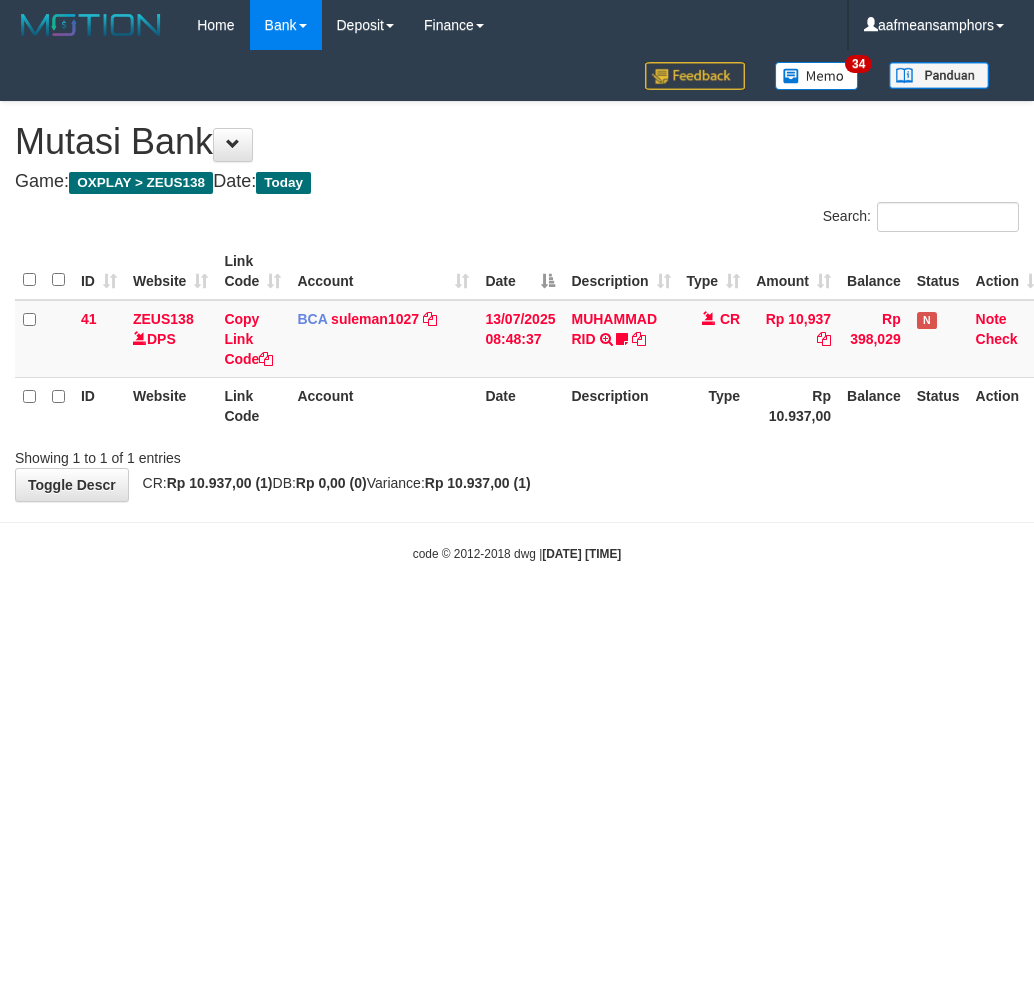 scroll, scrollTop: 0, scrollLeft: 0, axis: both 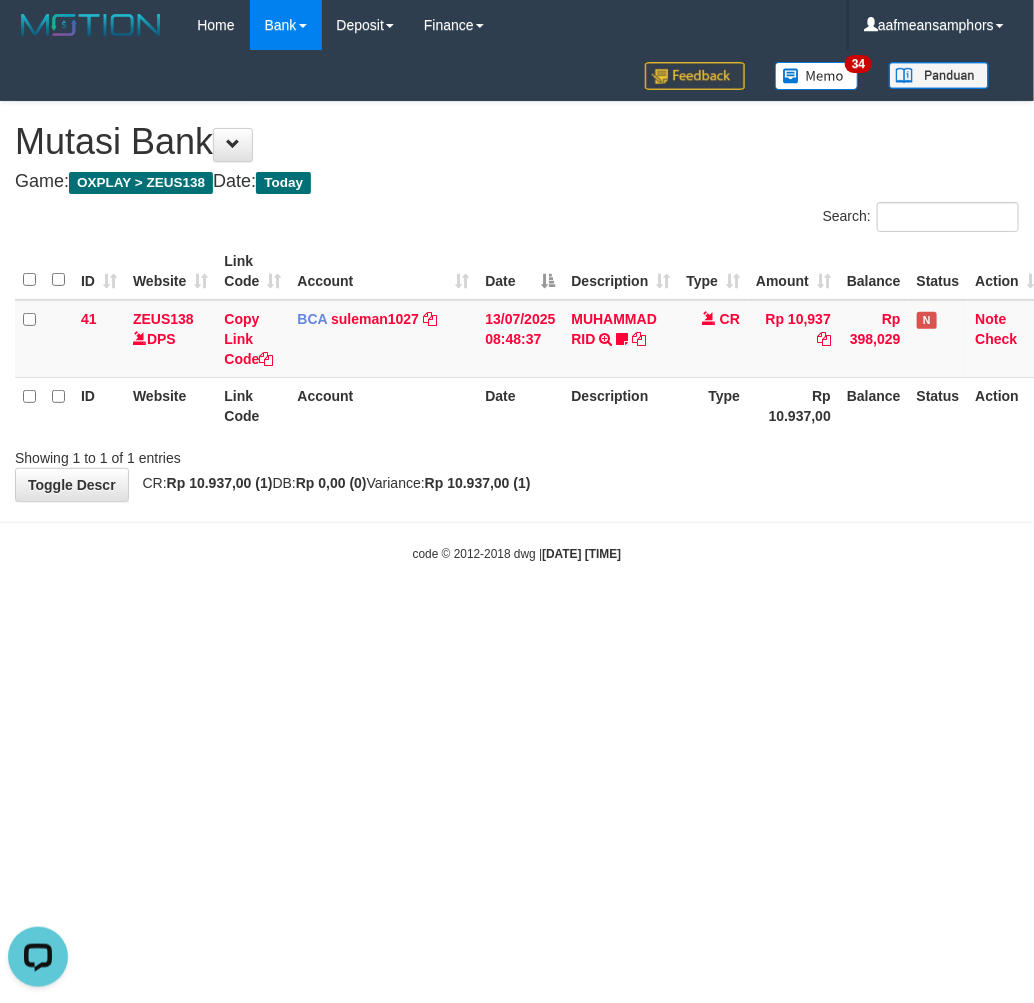 click on "Toggle navigation
Home
Bank
Account List
Load
By Website
Group
[OXPLAY]													ZEUS138
By Load Group (DPS)
Sync" at bounding box center [517, 306] 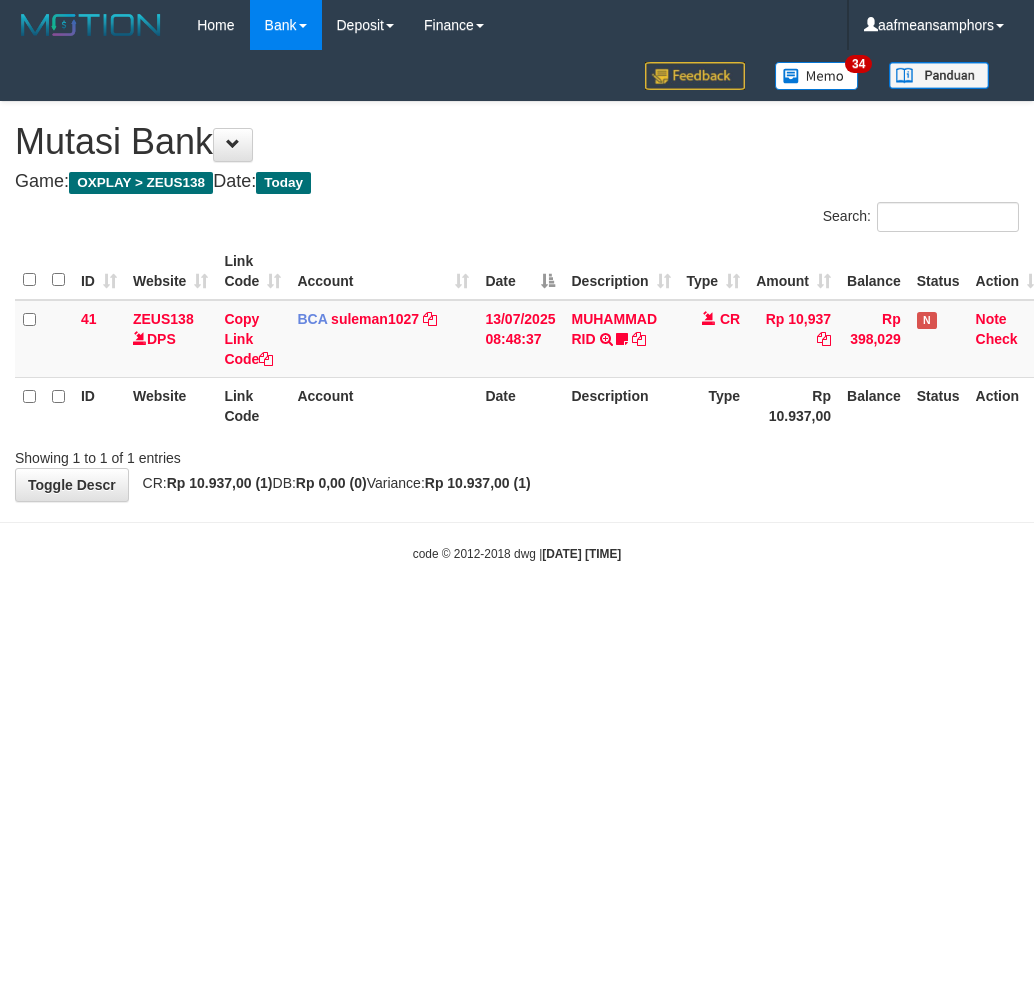 scroll, scrollTop: 0, scrollLeft: 0, axis: both 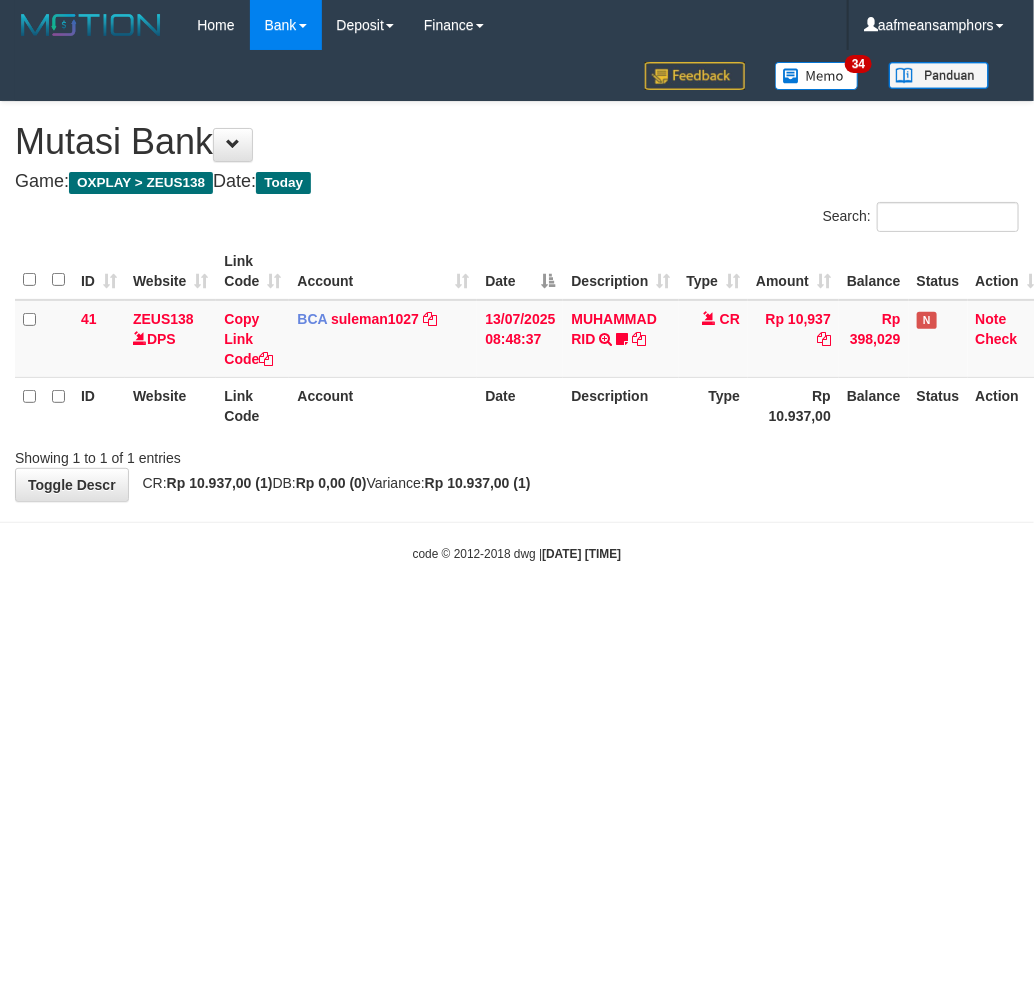click on "Toggle navigation
Home
Bank
Account List
Load
By Website
Group
[OXPLAY]													ZEUS138
By Load Group (DPS)" at bounding box center [517, 306] 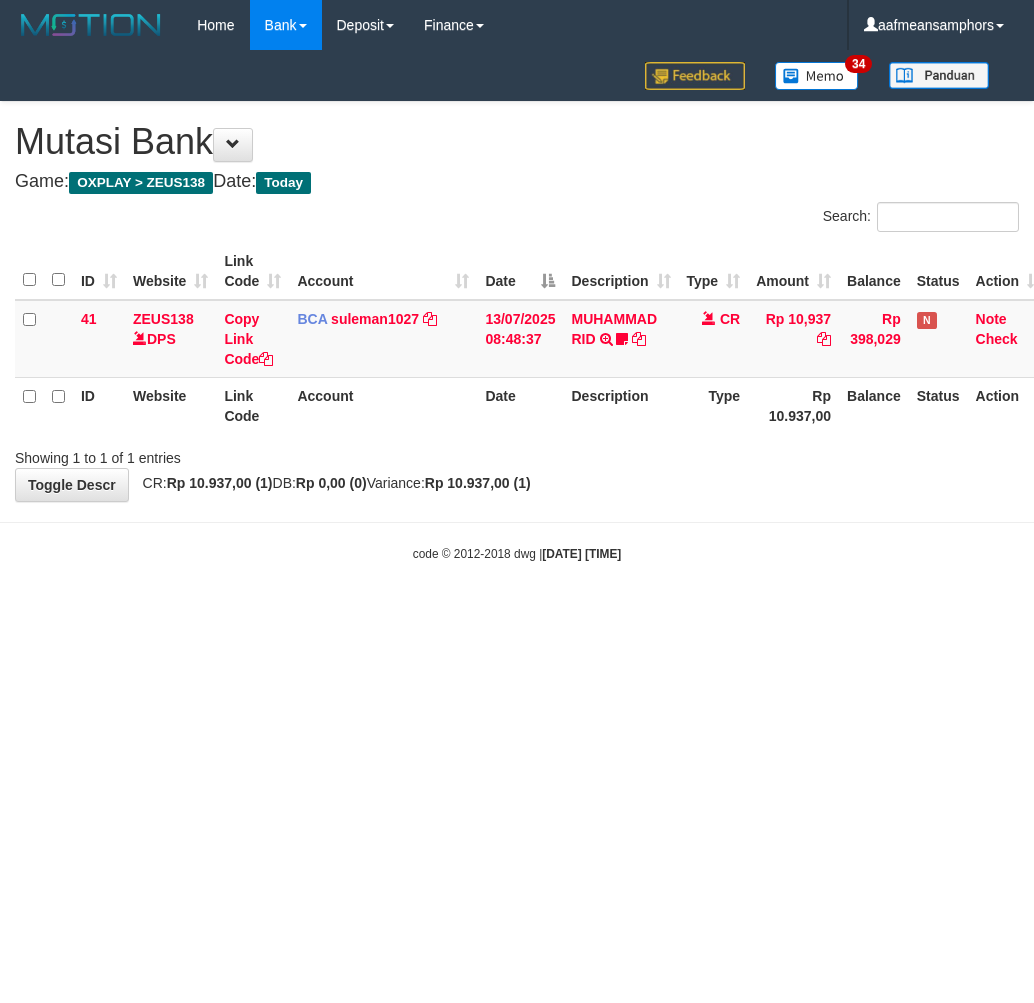 scroll, scrollTop: 0, scrollLeft: 0, axis: both 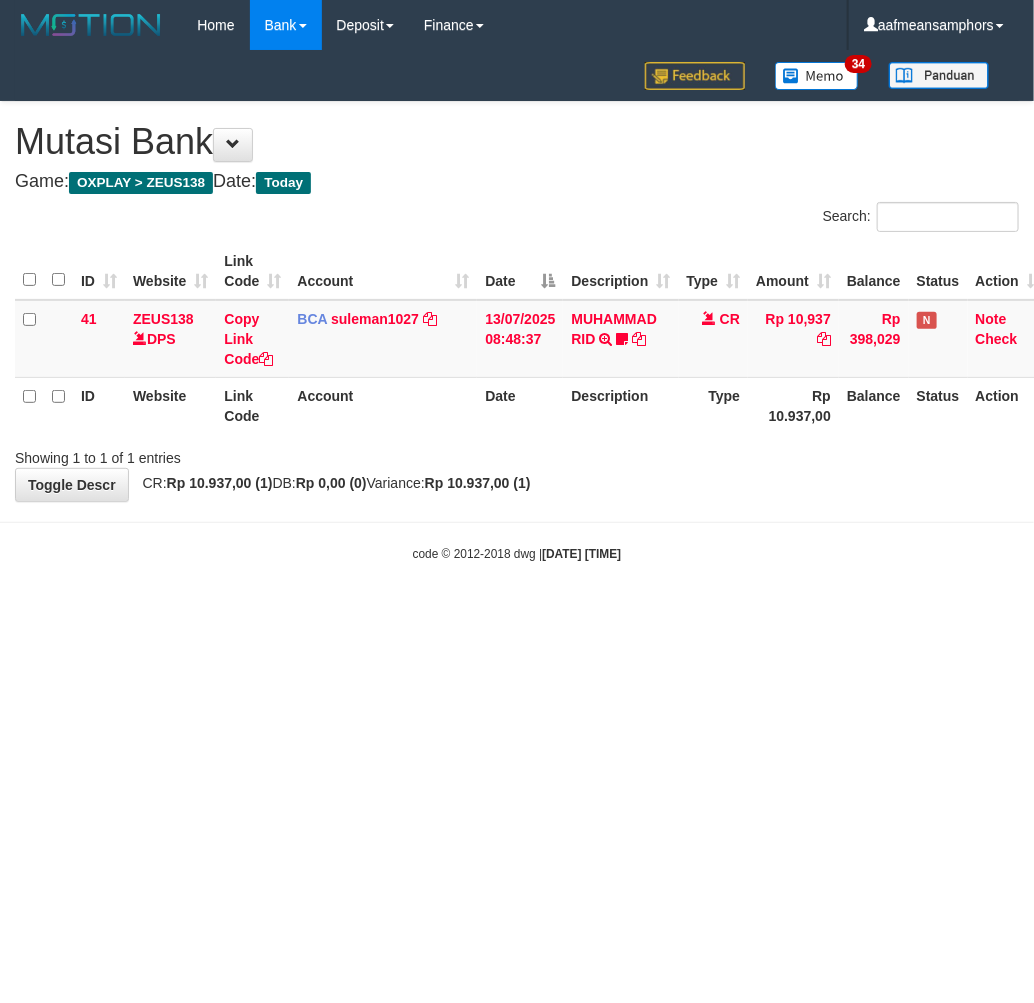 drag, startPoint x: 0, startPoint y: 0, endPoint x: 737, endPoint y: 532, distance: 908.9516 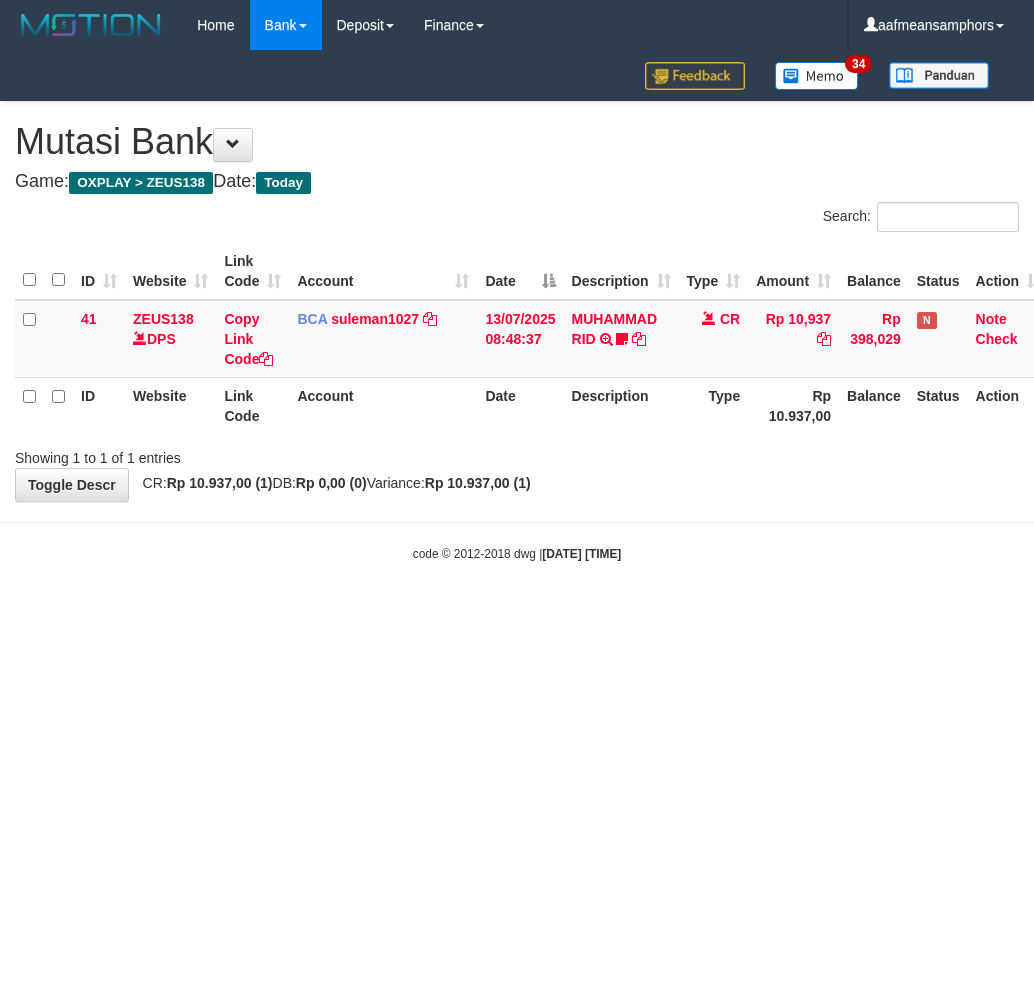 click on "Toggle navigation
Home
Bank
Account List
Load
By Website
Group
[OXPLAY]													ZEUS138
By Load Group (DPS)" at bounding box center (517, 306) 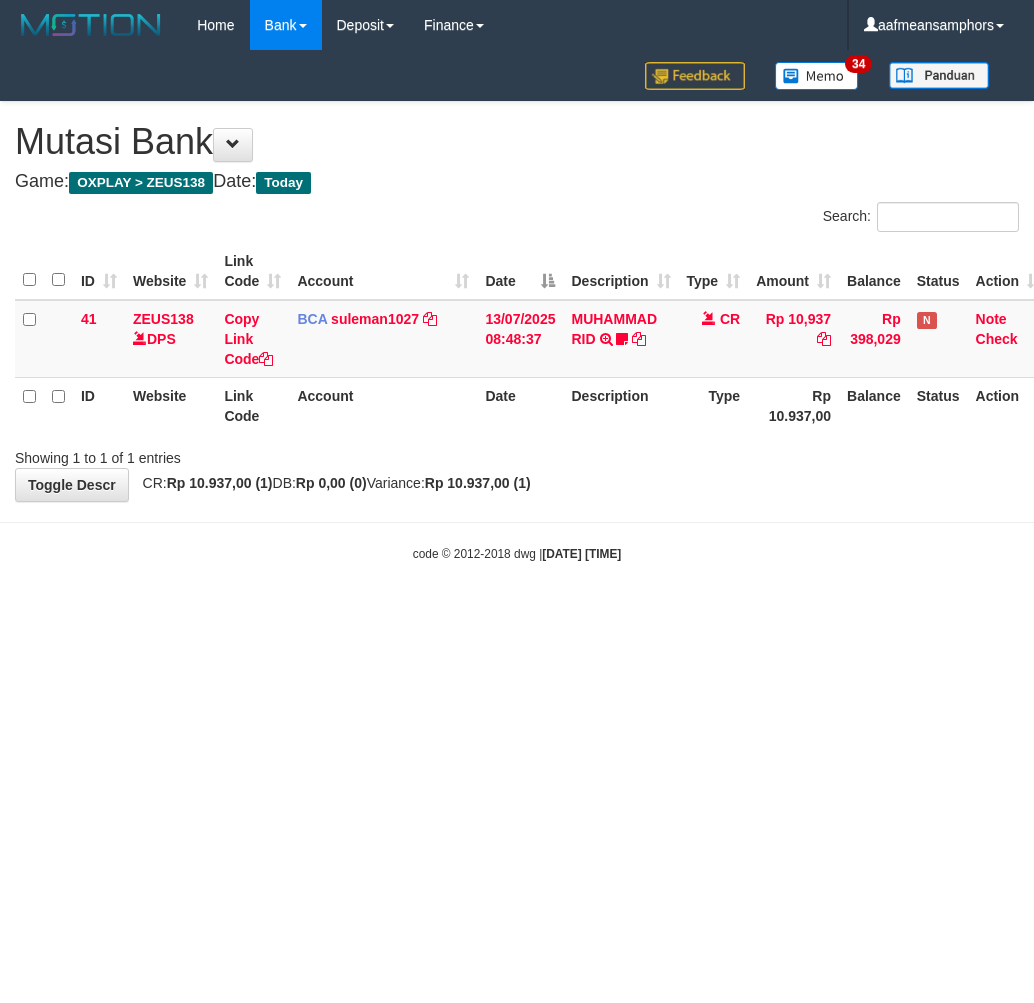 scroll, scrollTop: 0, scrollLeft: 0, axis: both 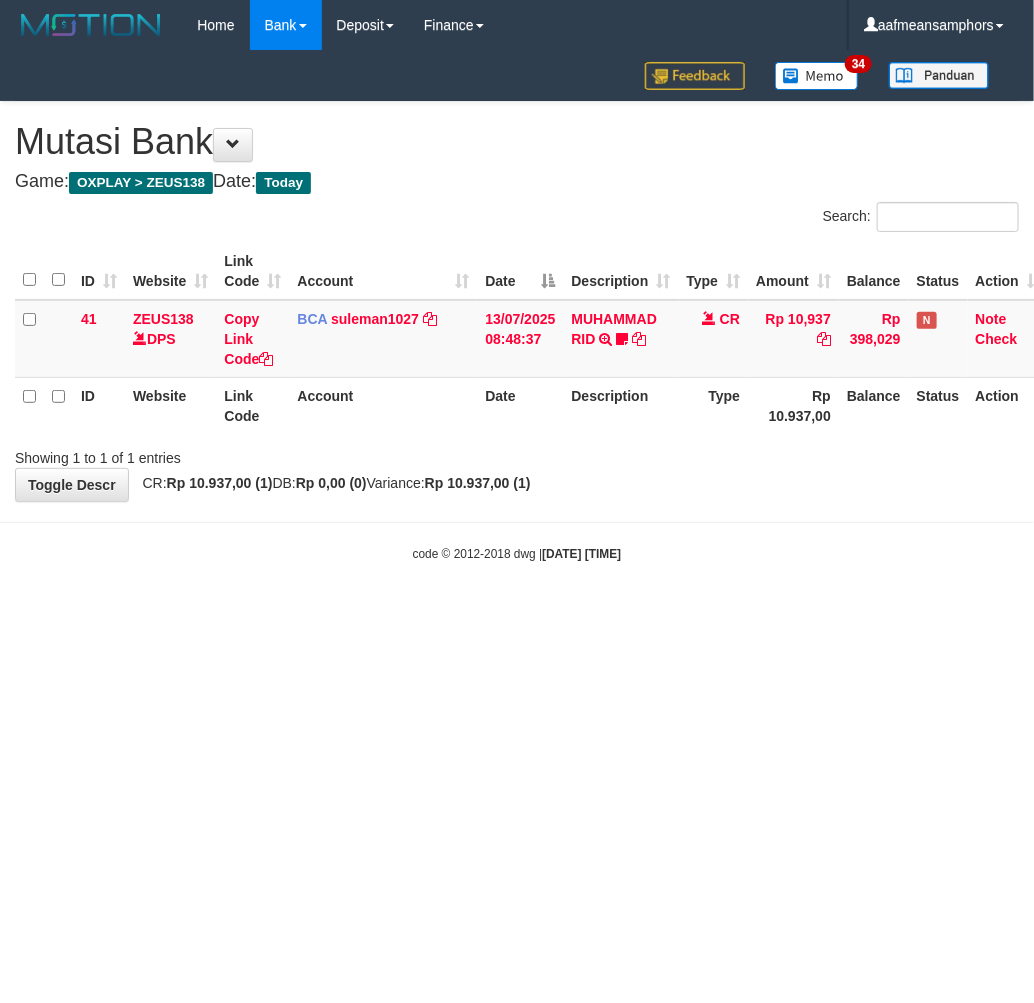 click on "code © 2012-2018 dwg |  2025/07/13 11:23:58" at bounding box center [517, 553] 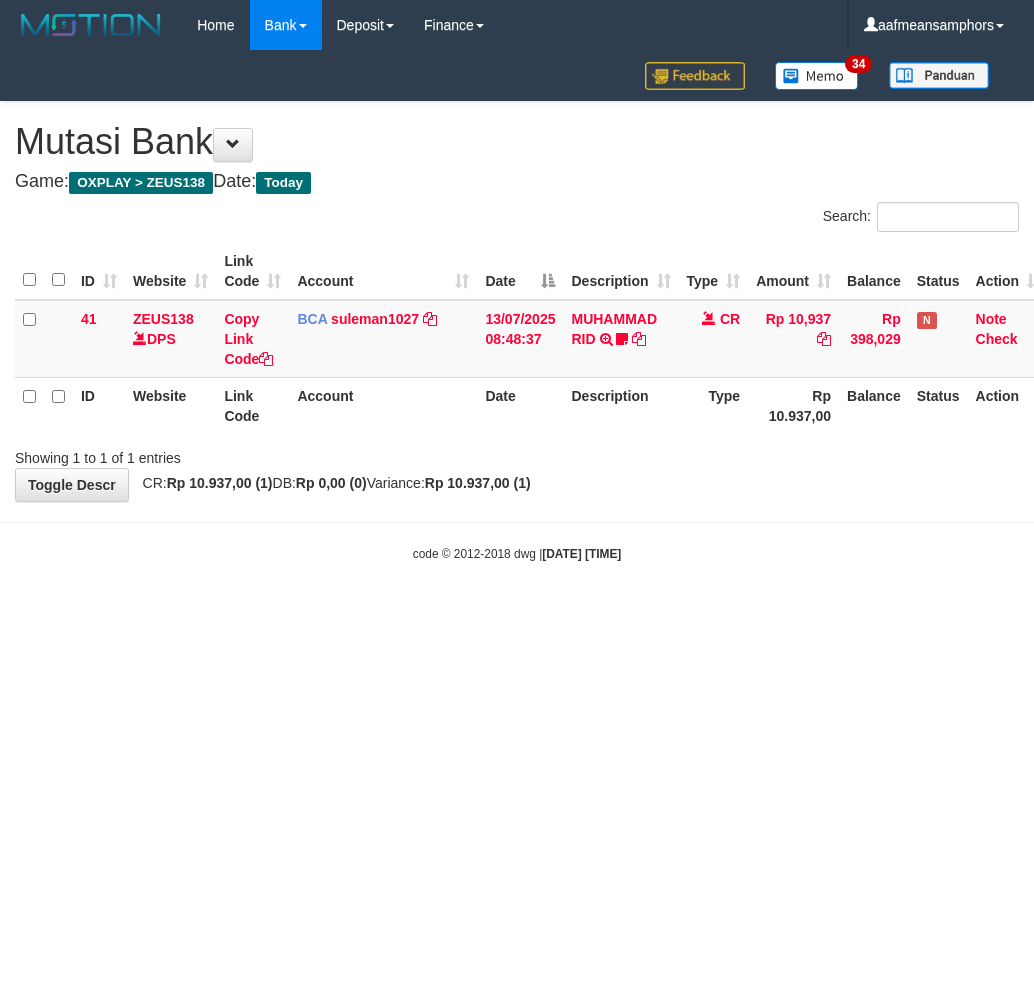 scroll, scrollTop: 0, scrollLeft: 0, axis: both 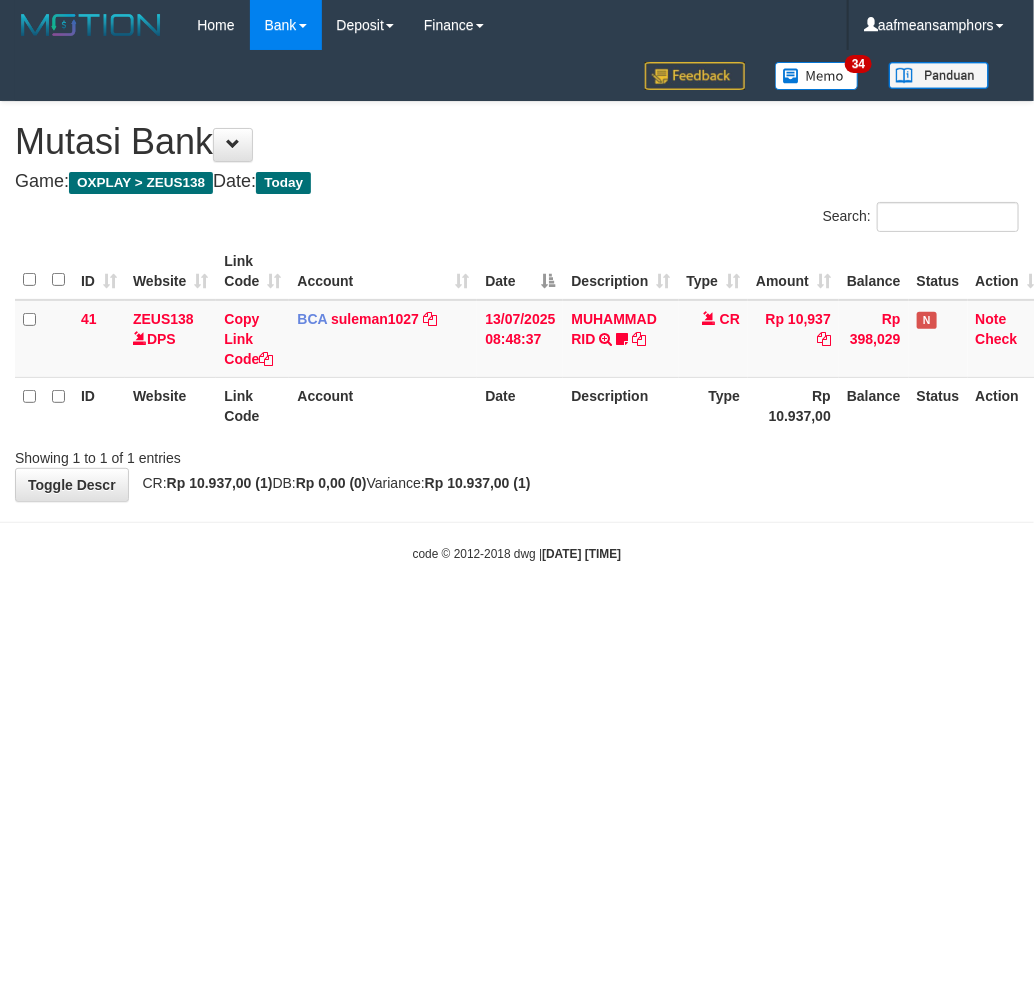 click on "Toggle navigation
Home
Bank
Account List
Load
By Website
Group
[OXPLAY]													ZEUS138
By Load Group (DPS)
Sync" at bounding box center (517, 306) 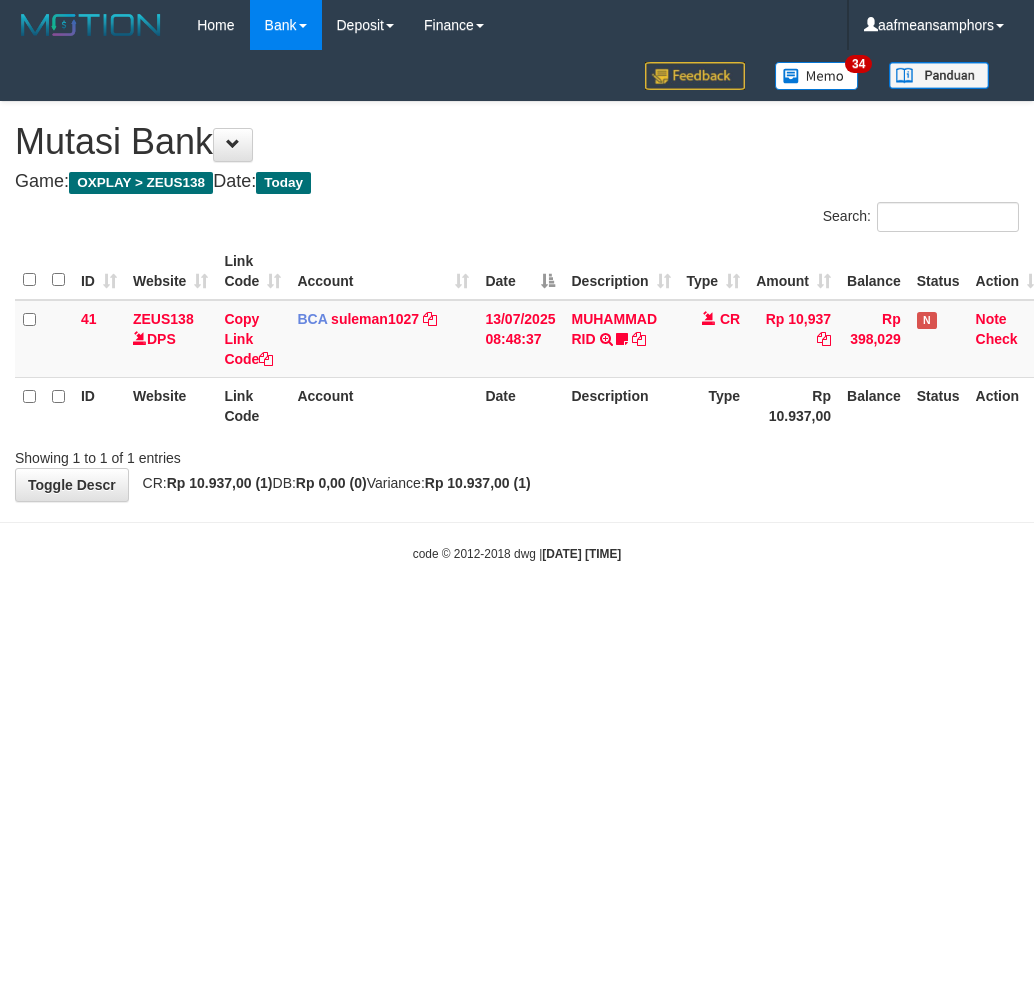 scroll, scrollTop: 0, scrollLeft: 0, axis: both 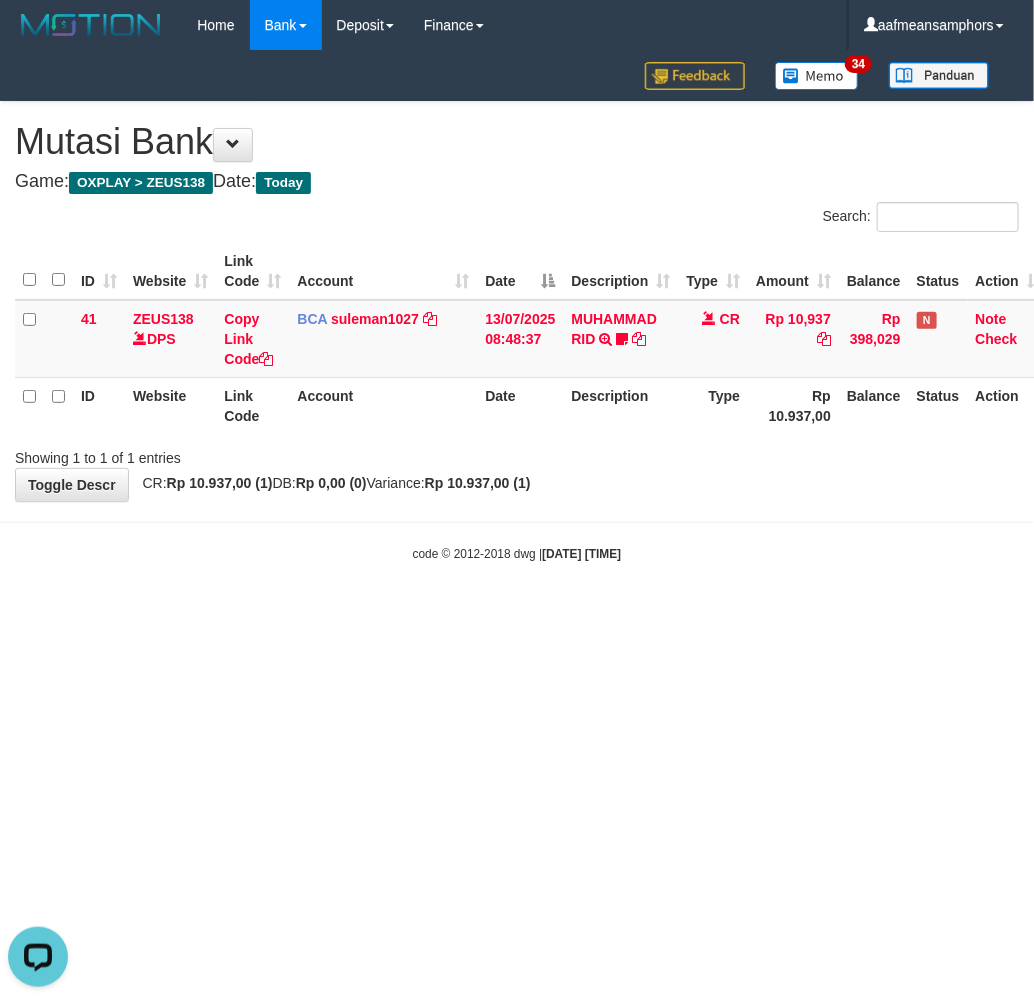 drag, startPoint x: 620, startPoint y: 761, endPoint x: 632, endPoint y: 762, distance: 12.0415945 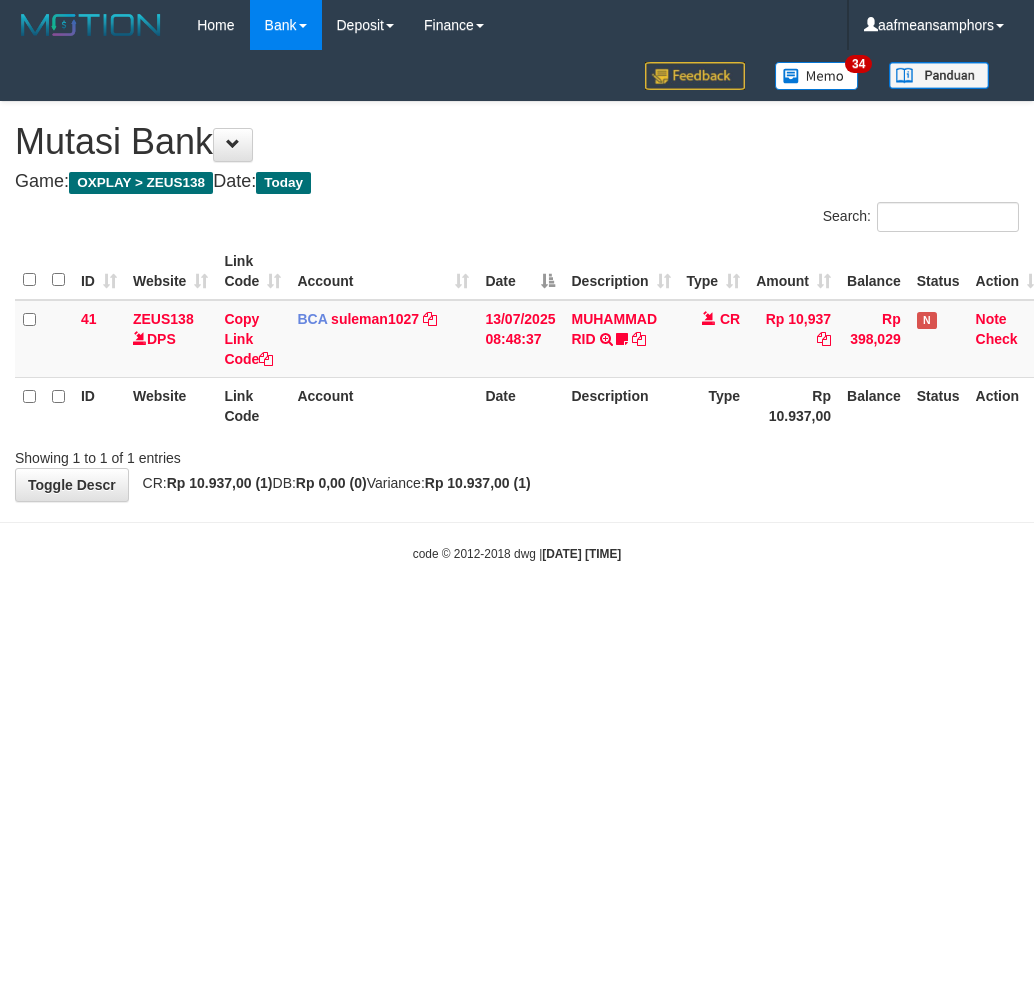 scroll, scrollTop: 0, scrollLeft: 0, axis: both 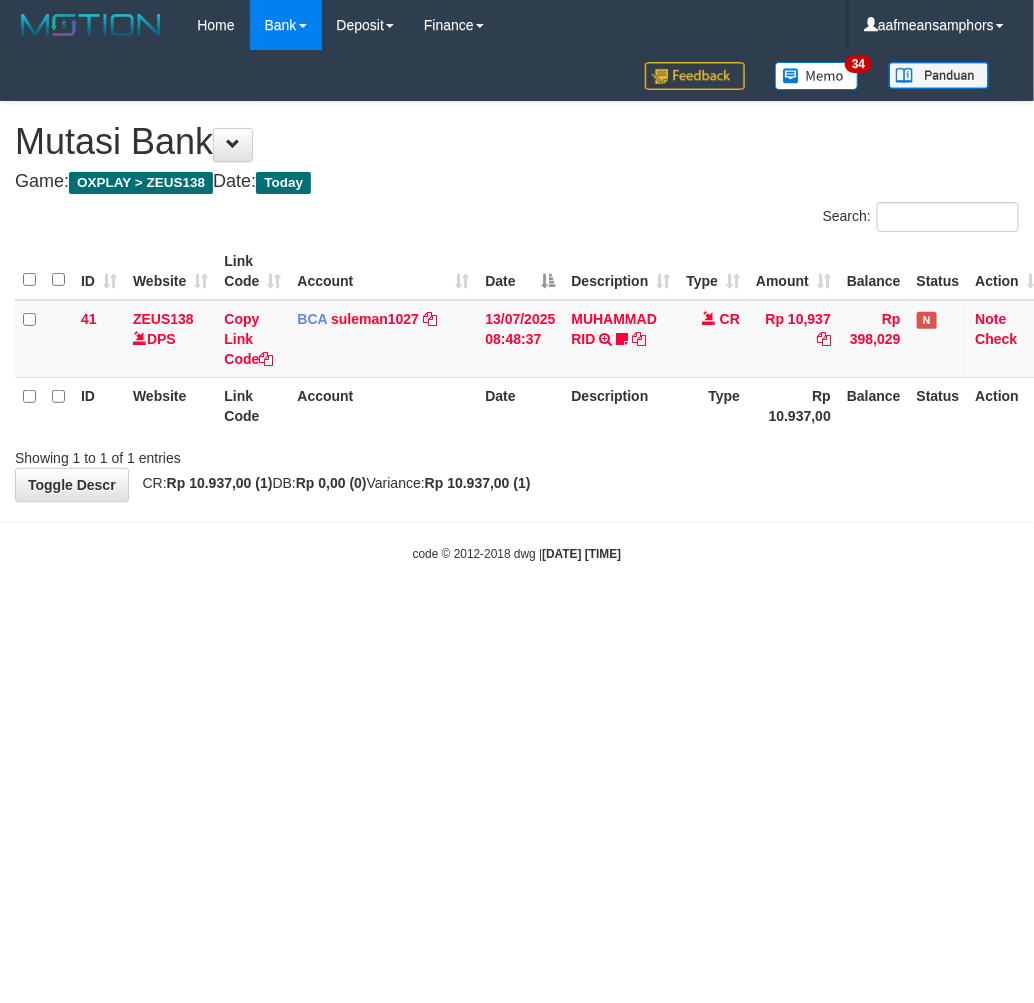 drag, startPoint x: 664, startPoint y: 728, endPoint x: 681, endPoint y: 707, distance: 27.018513 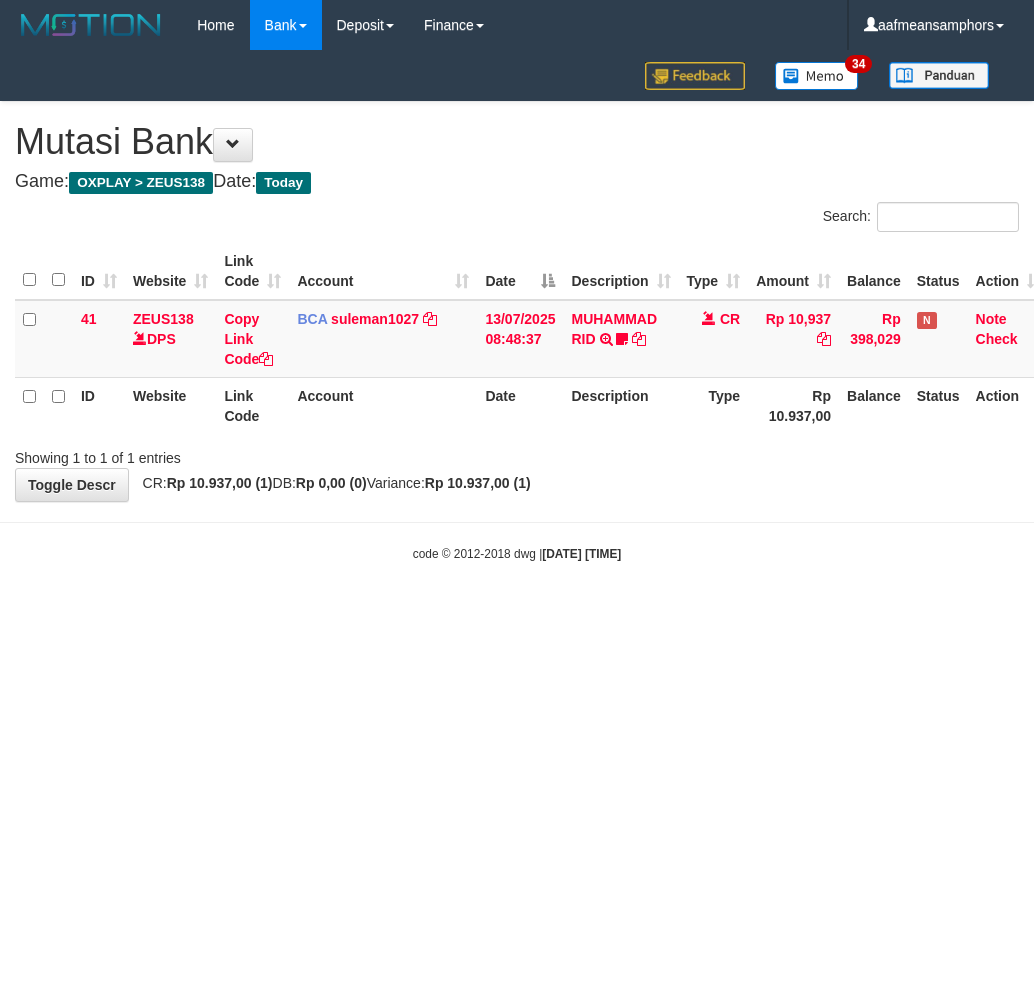 scroll, scrollTop: 0, scrollLeft: 0, axis: both 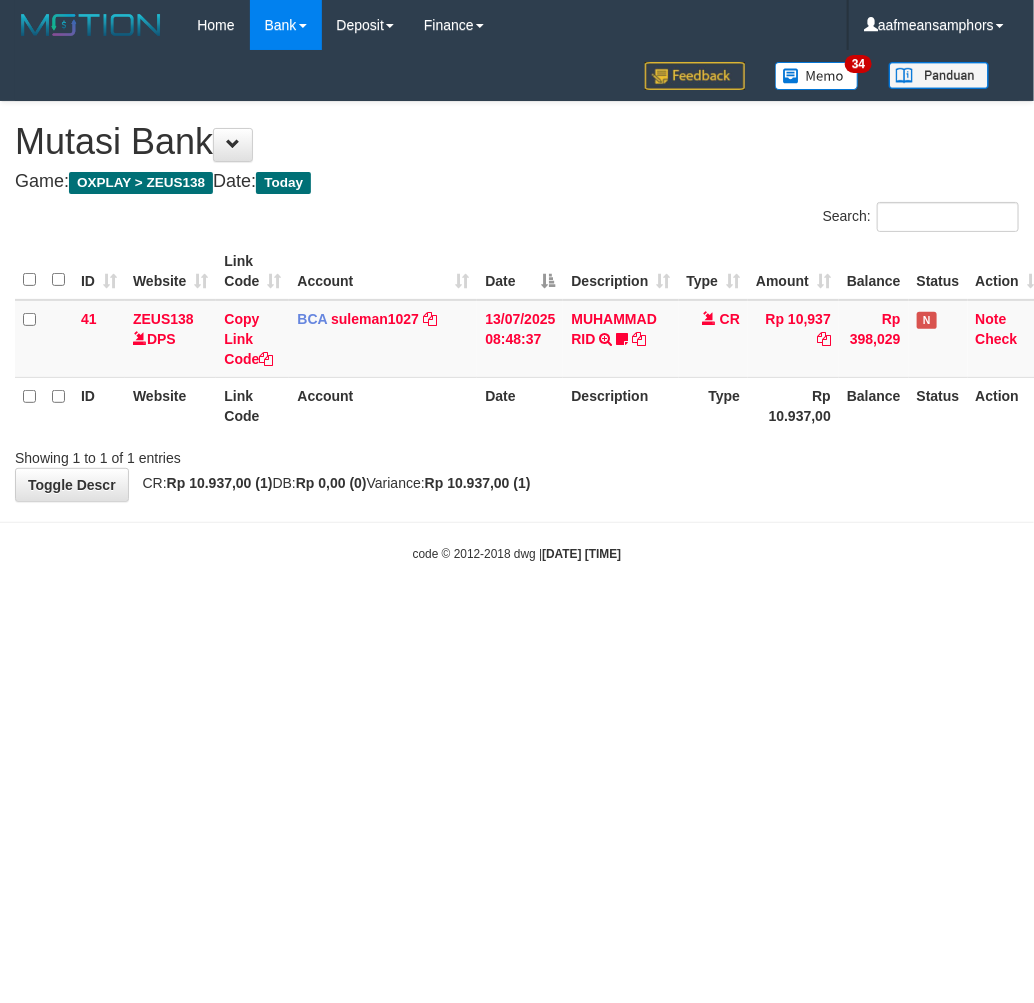 click on "Toggle navigation
Home
Bank
Account List
Load
By Website
Group
[OXPLAY]													ZEUS138
By Load Group (DPS)" at bounding box center (517, 306) 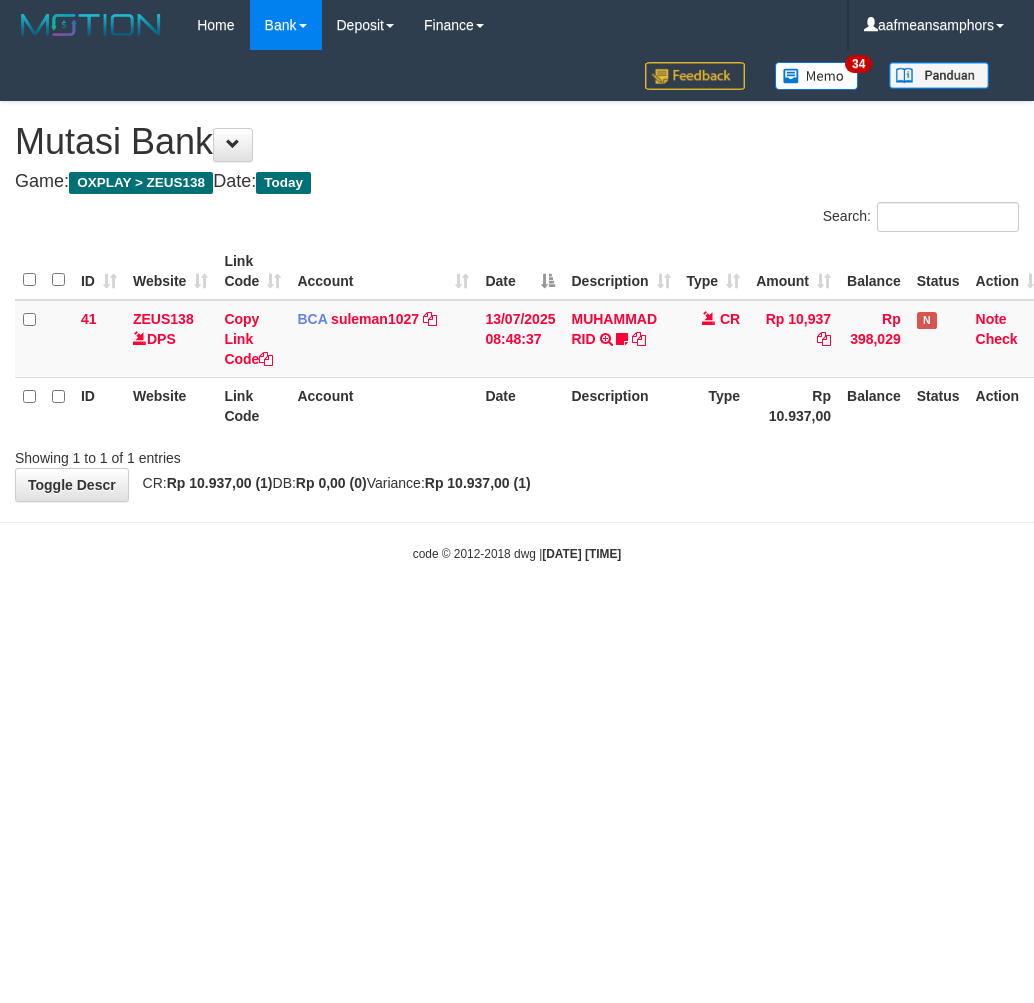scroll, scrollTop: 0, scrollLeft: 0, axis: both 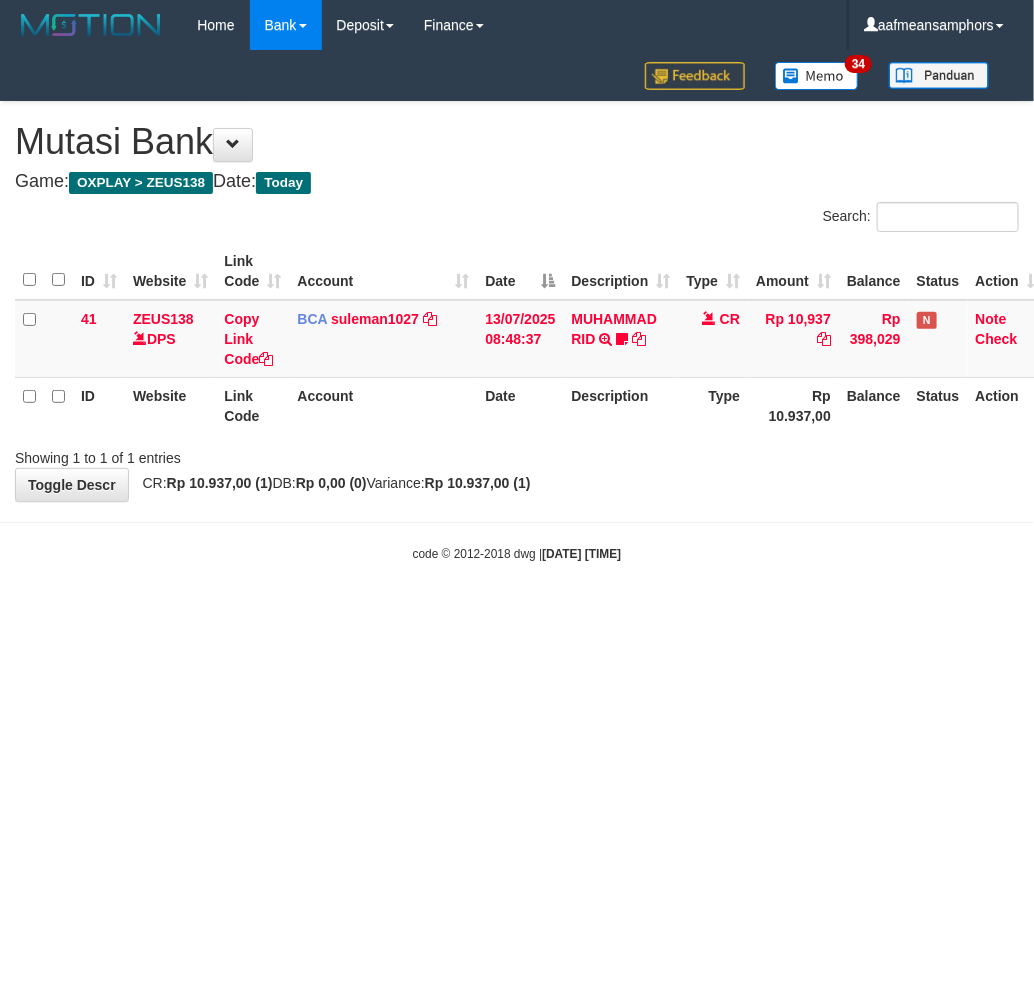 click on "Toggle navigation
Home
Bank
Account List
Load
By Website
Group
[OXPLAY]													ZEUS138
By Load Group (DPS)" at bounding box center (517, 306) 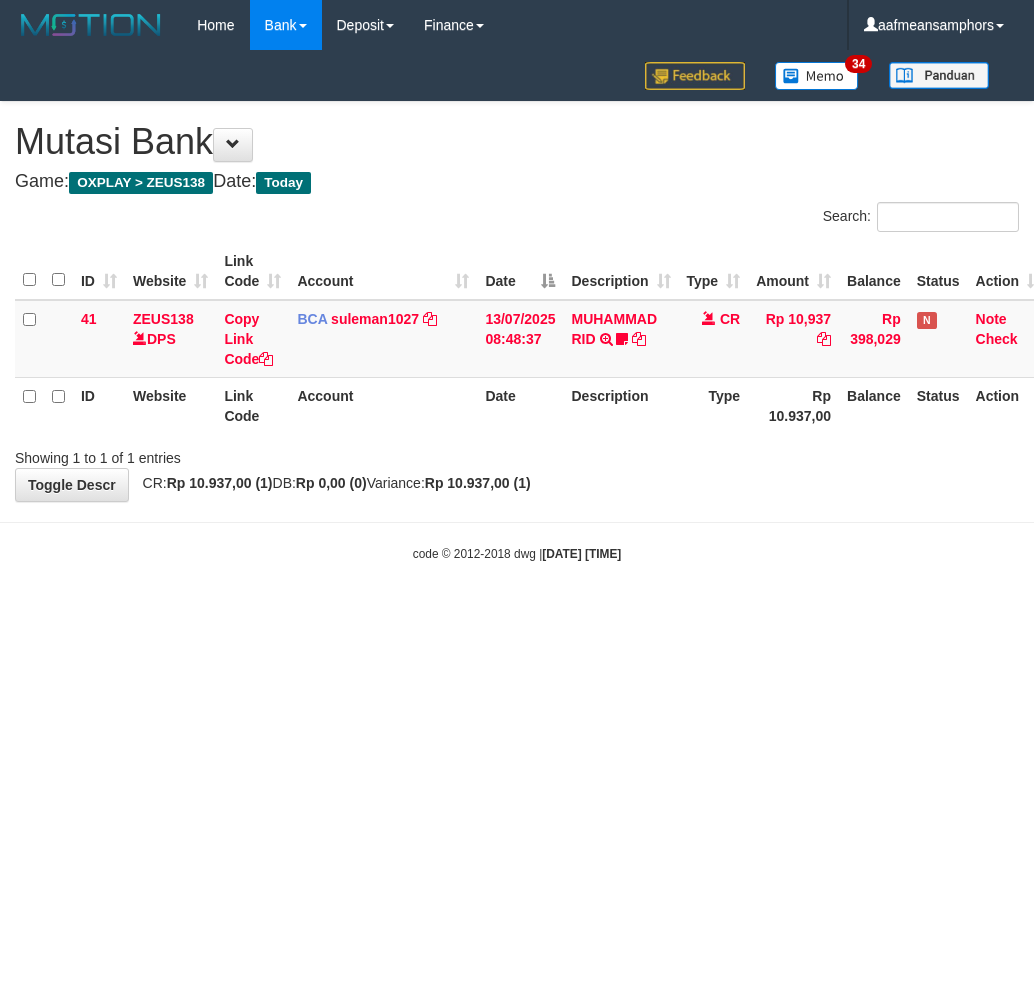 scroll, scrollTop: 0, scrollLeft: 0, axis: both 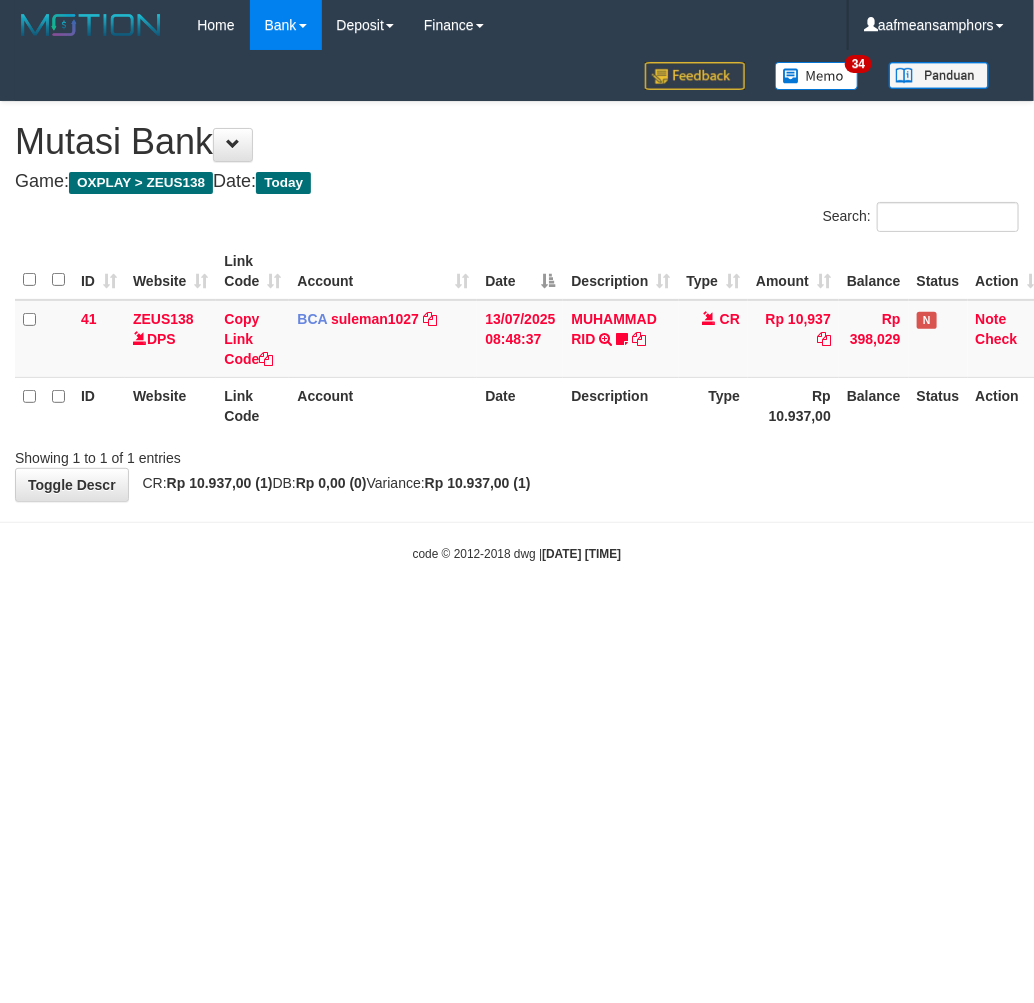 drag, startPoint x: 0, startPoint y: 0, endPoint x: 732, endPoint y: 566, distance: 925.2999 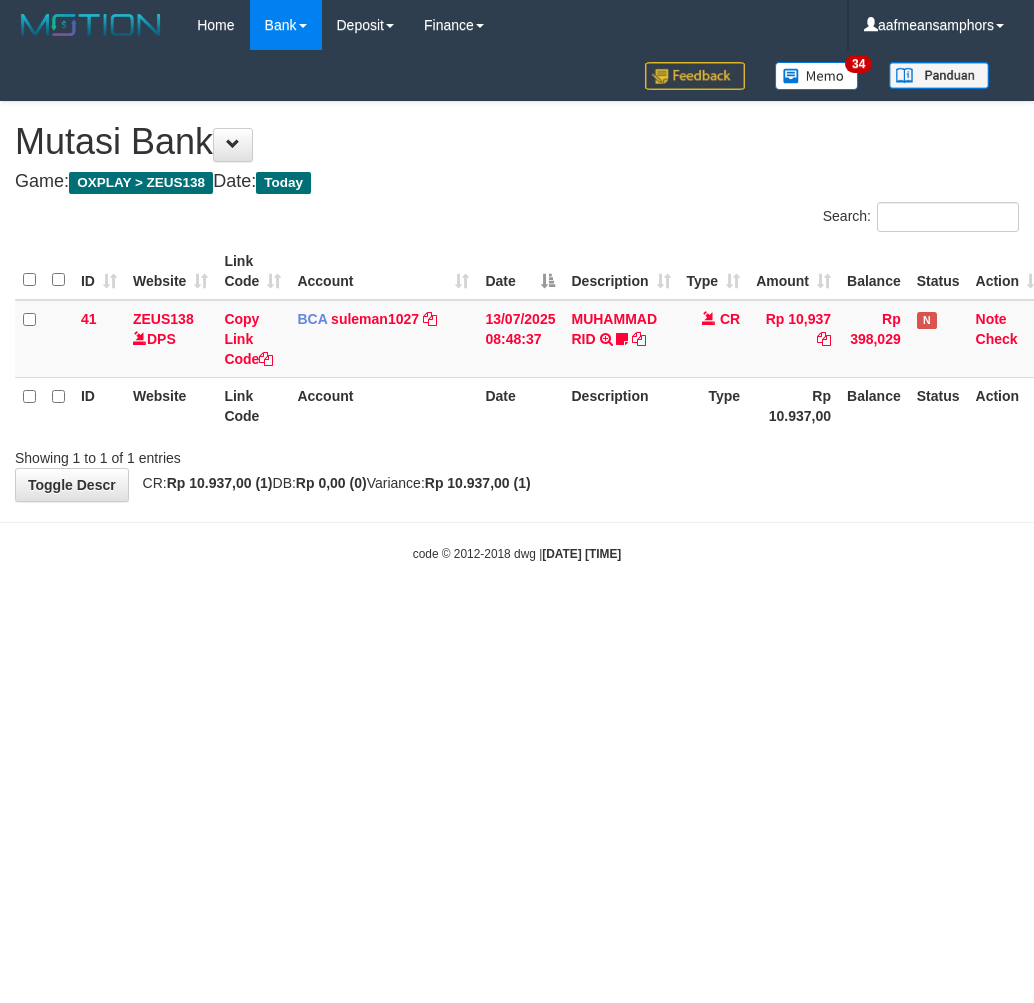scroll, scrollTop: 0, scrollLeft: 0, axis: both 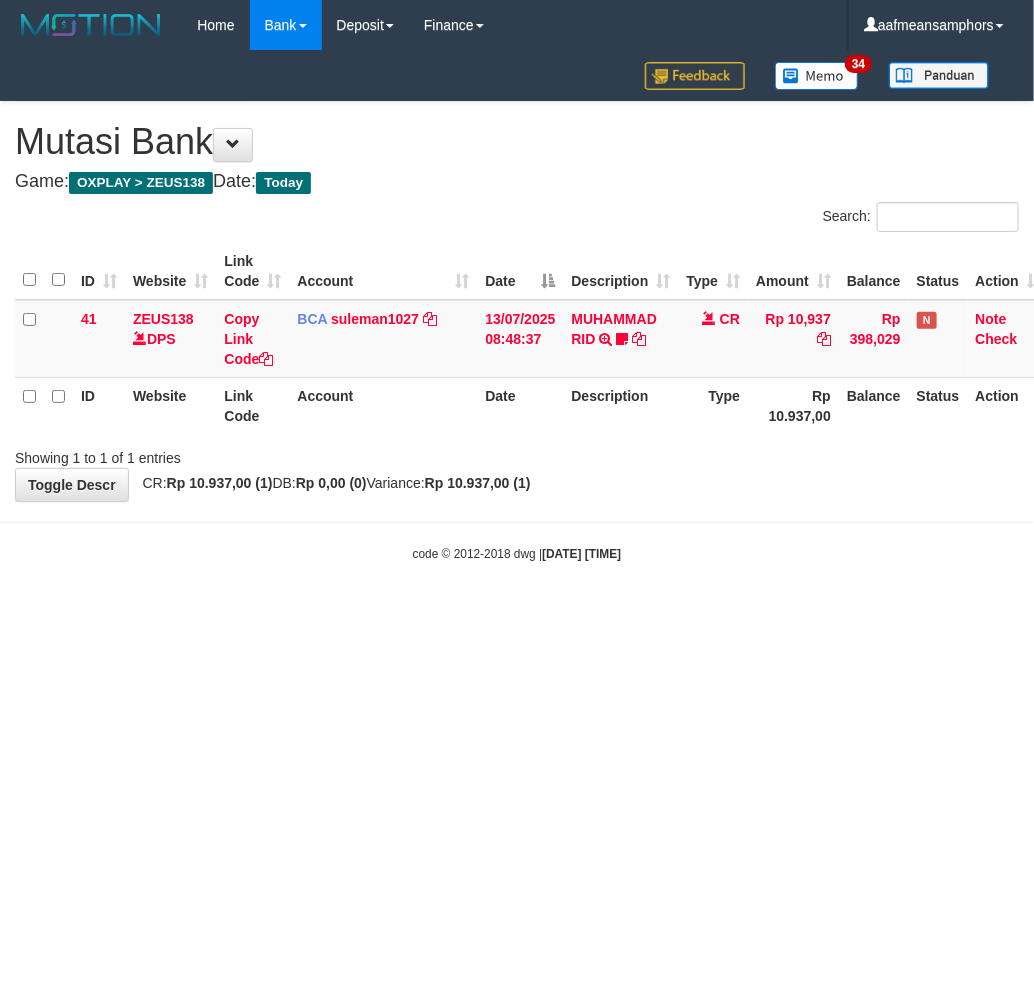 click on "Toggle navigation
Home
Bank
Account List
Load
By Website
Group
[OXPLAY]													ZEUS138
By Load Group (DPS)" at bounding box center [517, 306] 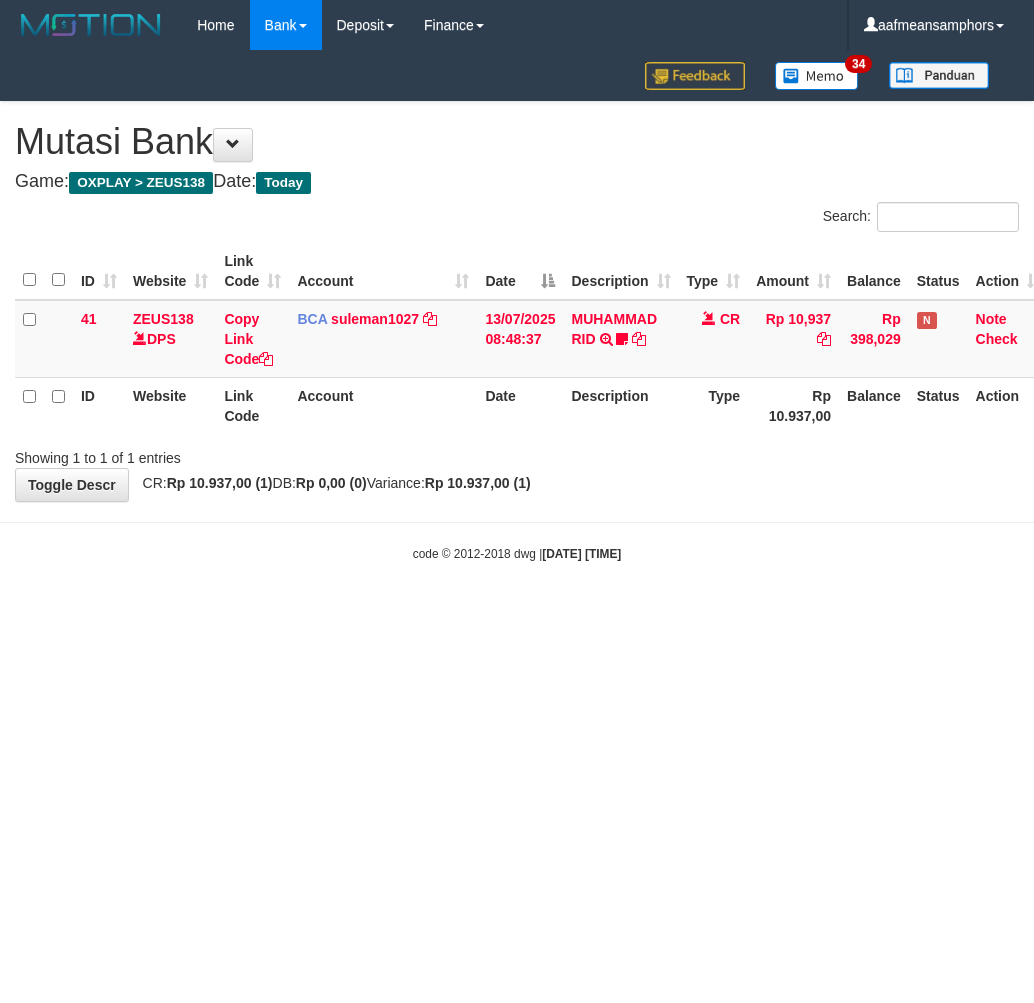 scroll, scrollTop: 0, scrollLeft: 0, axis: both 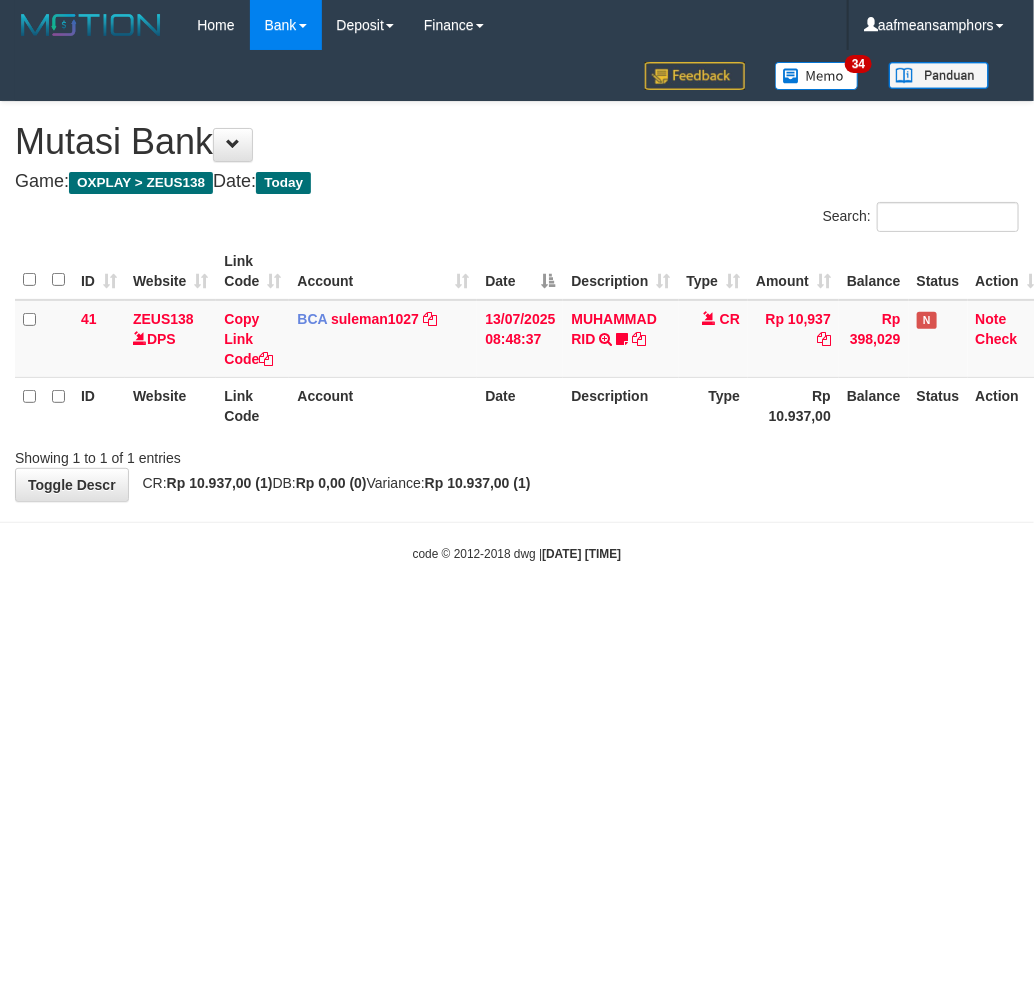 drag, startPoint x: 0, startPoint y: 0, endPoint x: 688, endPoint y: 545, distance: 877.70667 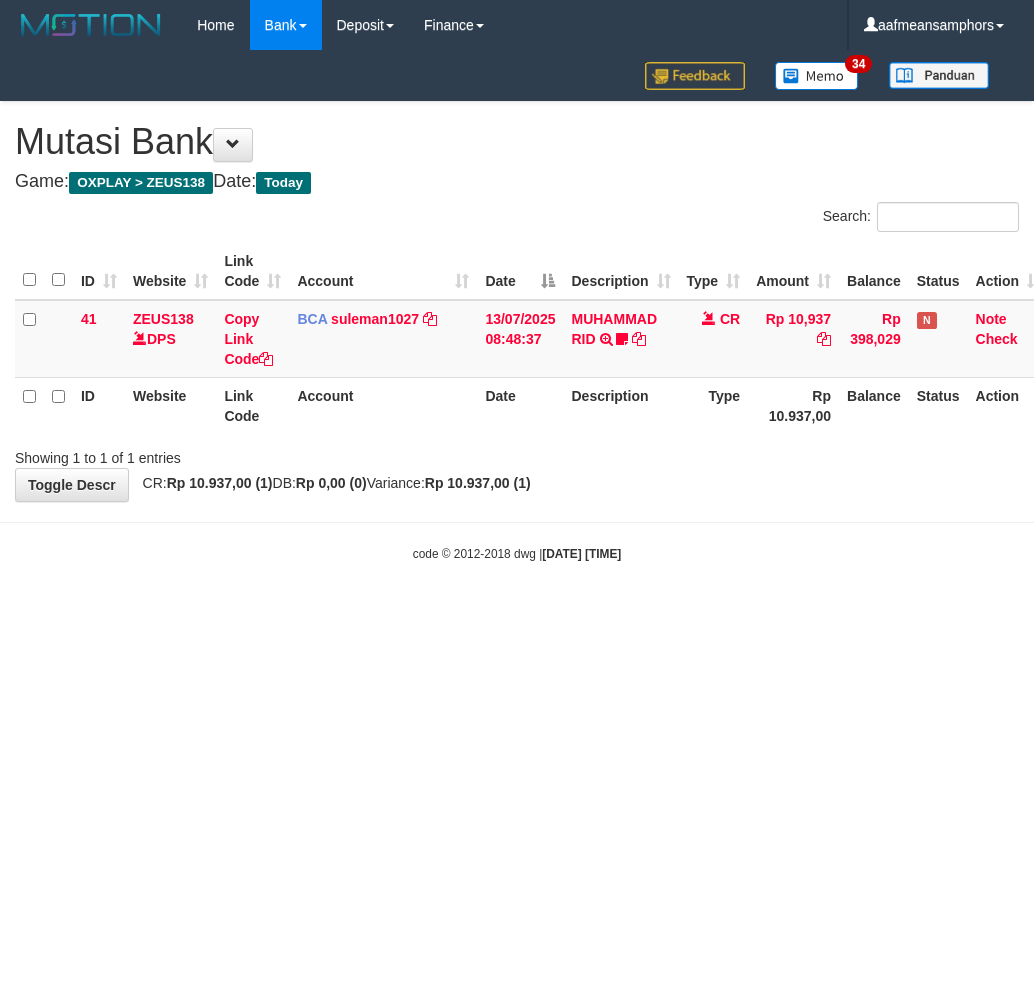 scroll, scrollTop: 0, scrollLeft: 0, axis: both 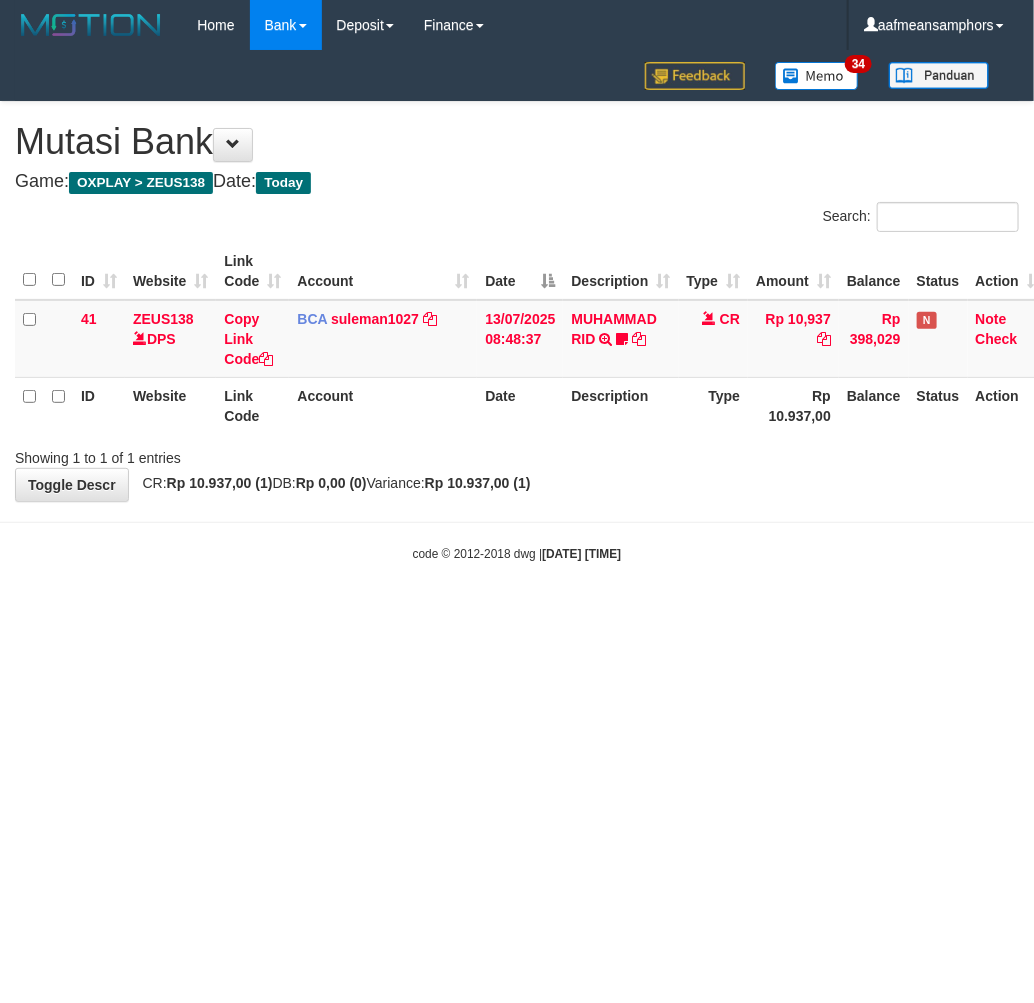 drag, startPoint x: 0, startPoint y: 0, endPoint x: 688, endPoint y: 546, distance: 878.32794 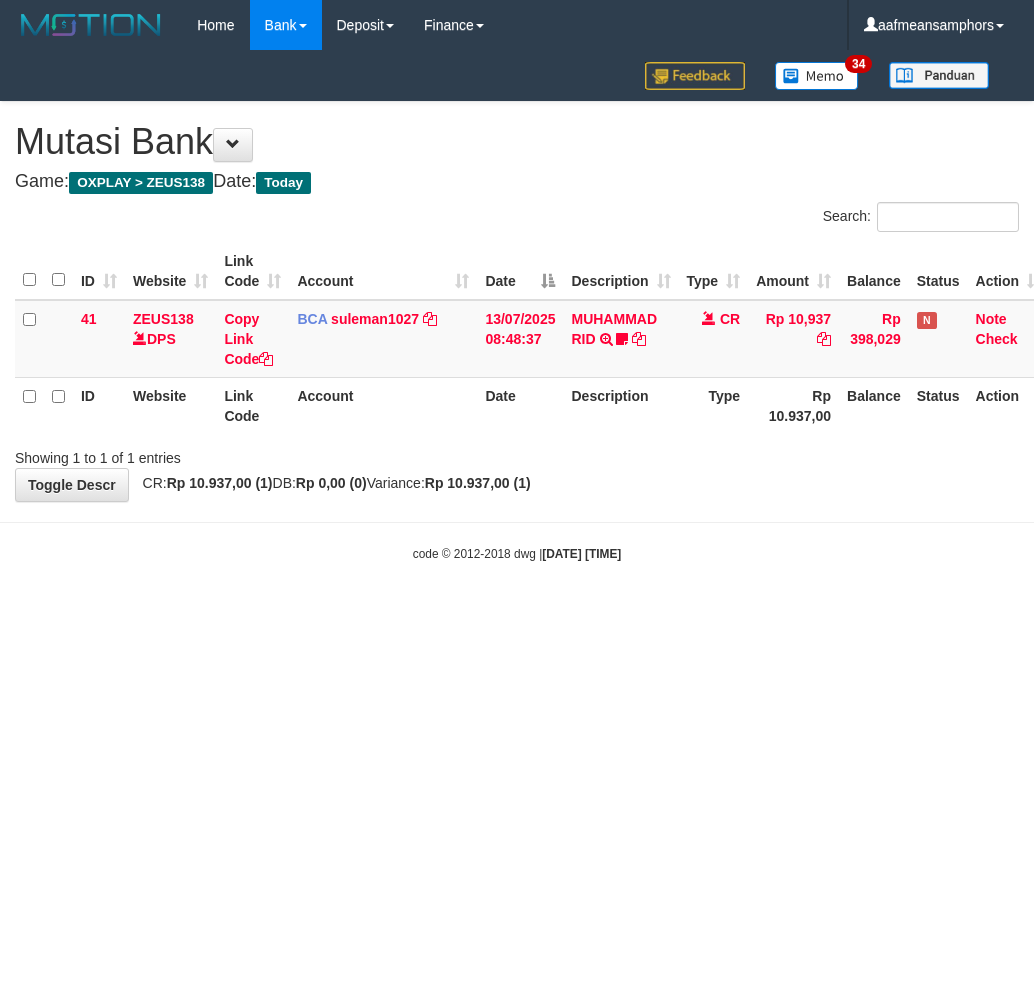 scroll, scrollTop: 0, scrollLeft: 0, axis: both 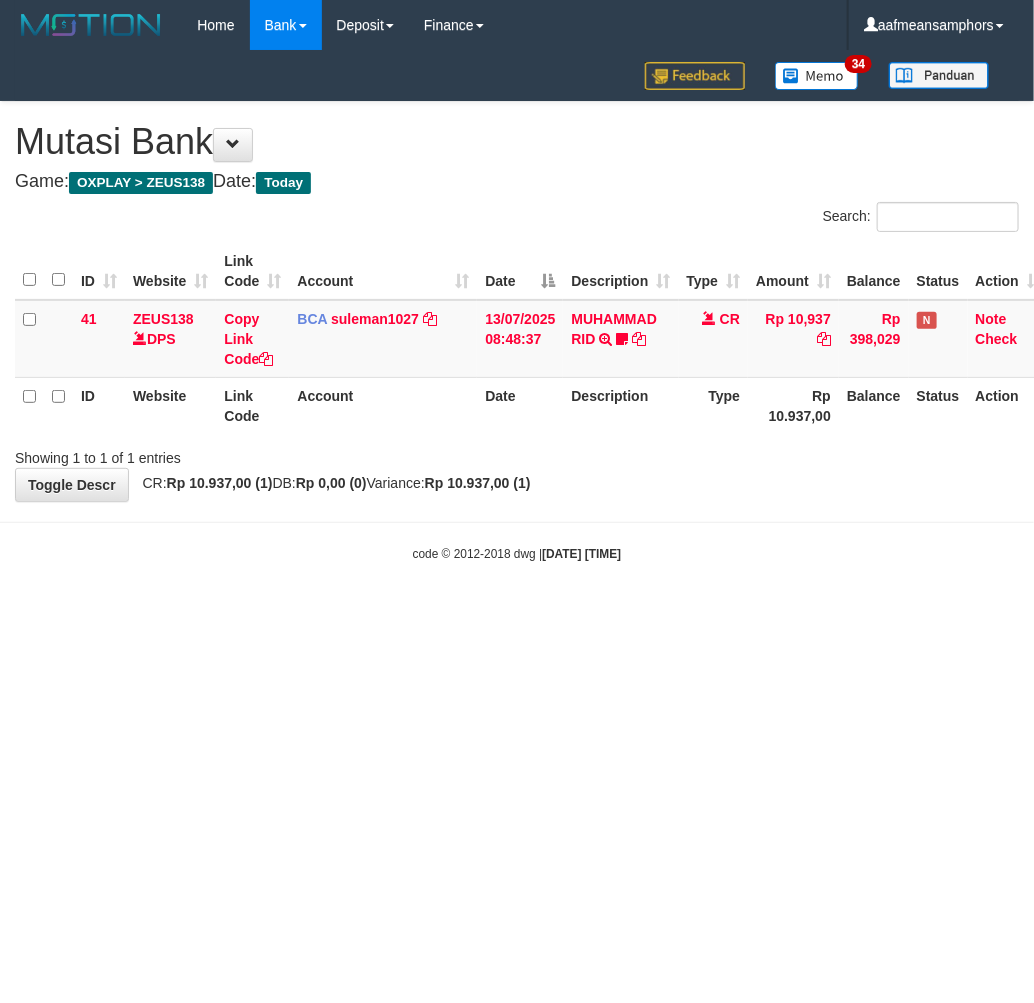 drag, startPoint x: 0, startPoint y: 0, endPoint x: 688, endPoint y: 546, distance: 878.32794 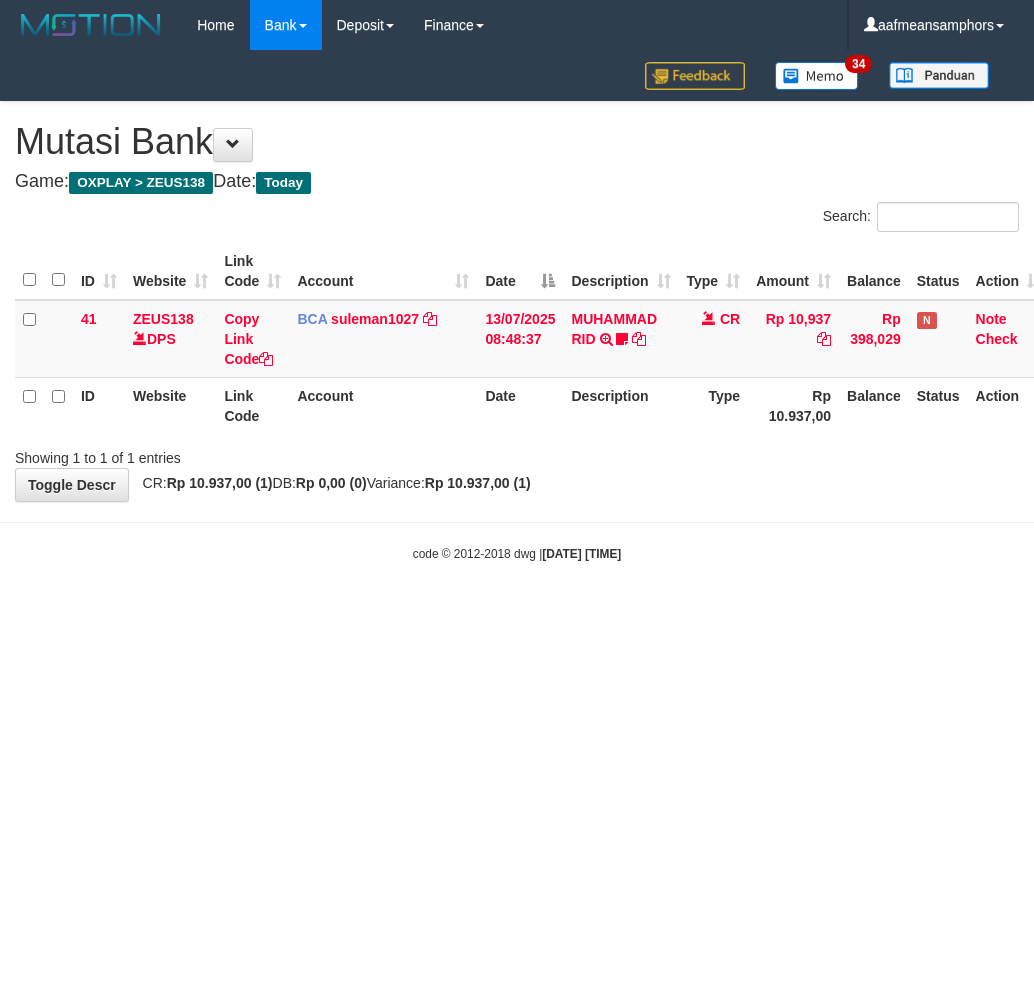scroll, scrollTop: 0, scrollLeft: 0, axis: both 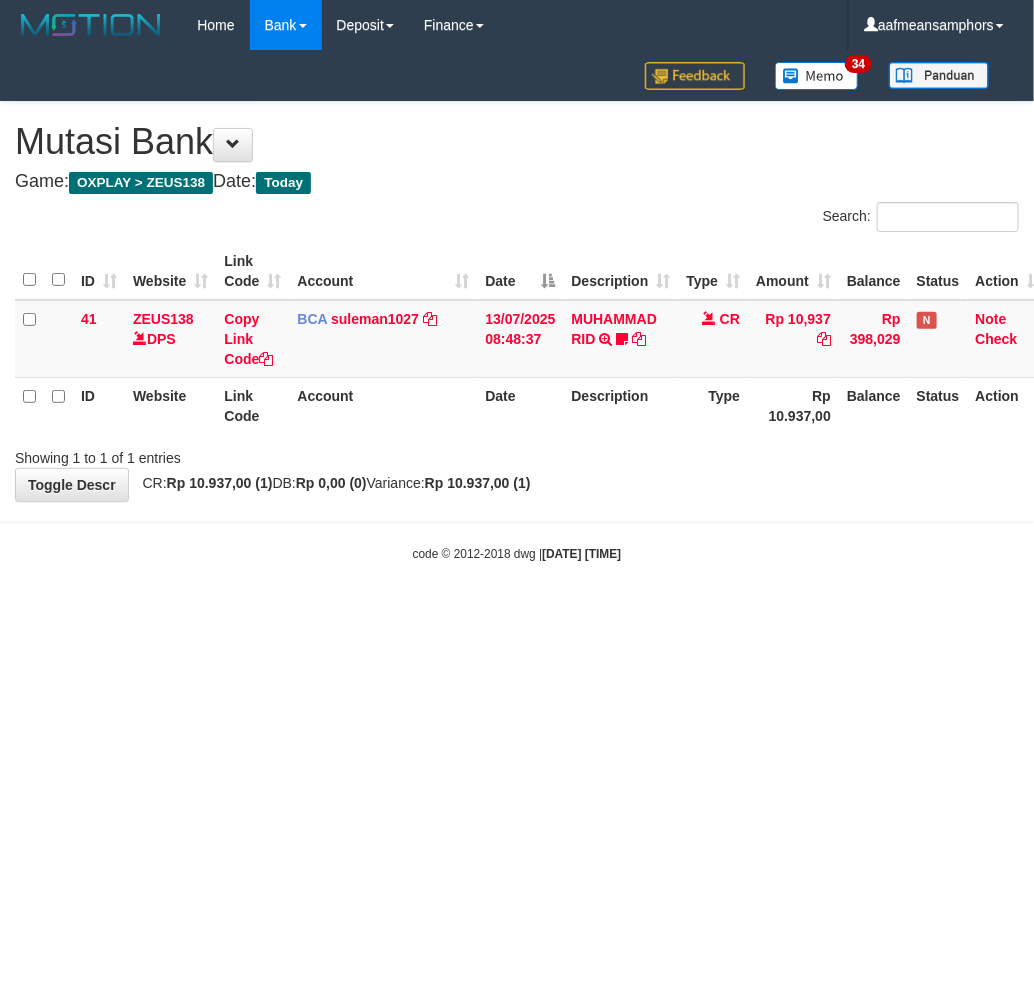 click on "code © 2012-2018 dwg |  2025/07/13 11:24:26" at bounding box center [517, 553] 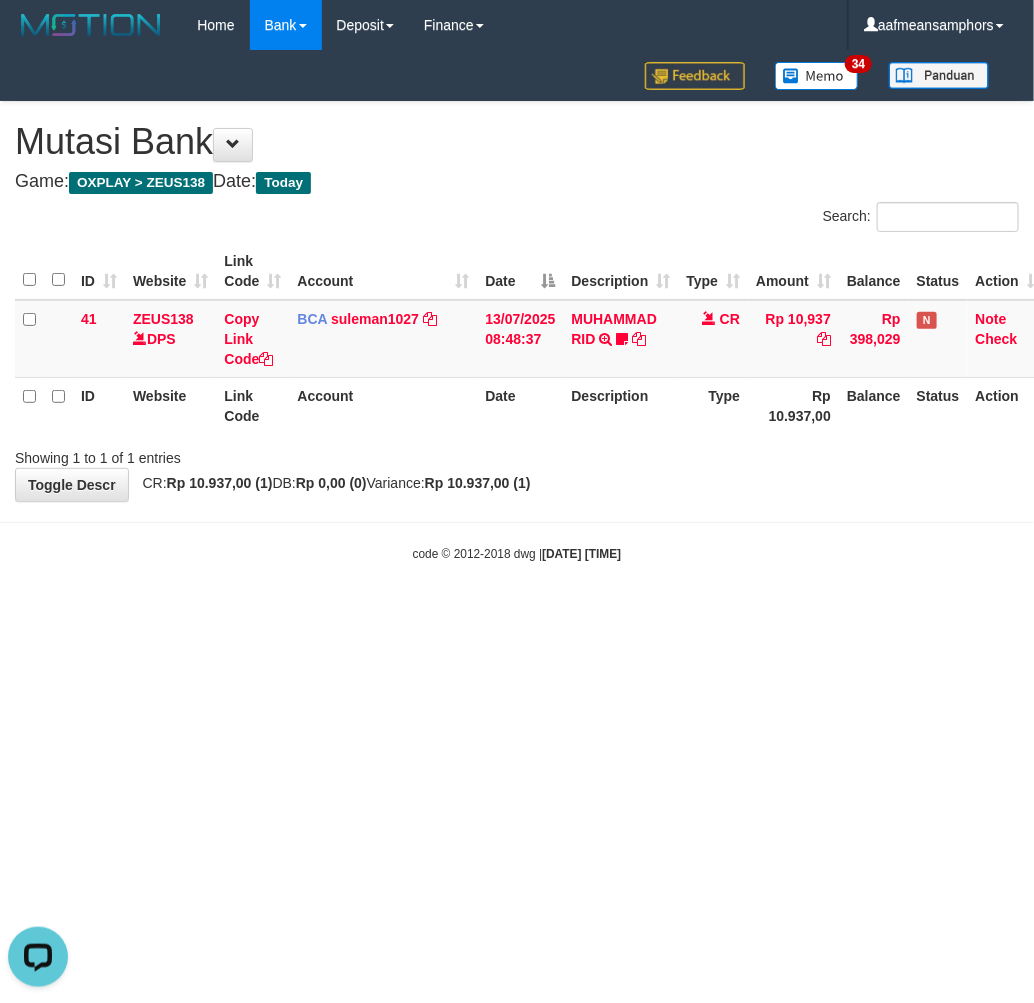 scroll, scrollTop: 0, scrollLeft: 0, axis: both 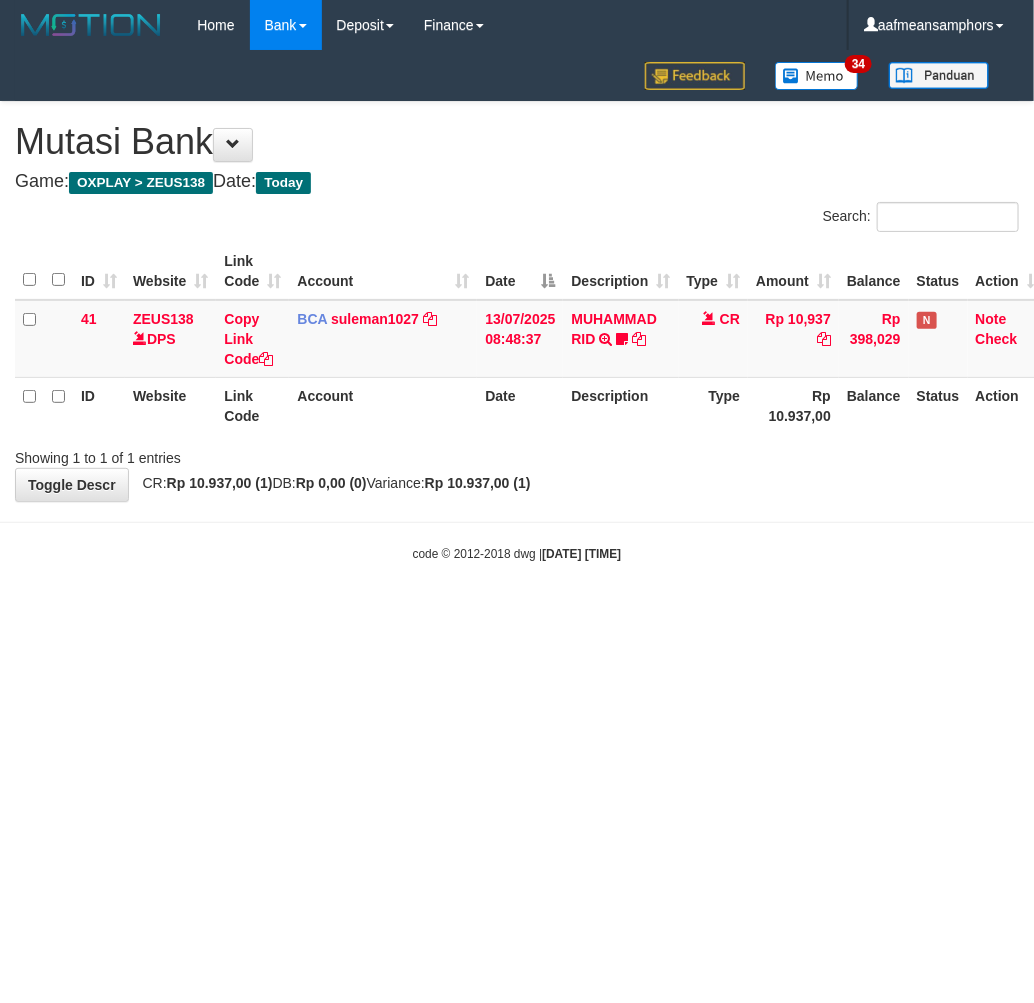 drag, startPoint x: 0, startPoint y: 0, endPoint x: 644, endPoint y: 637, distance: 905.8173 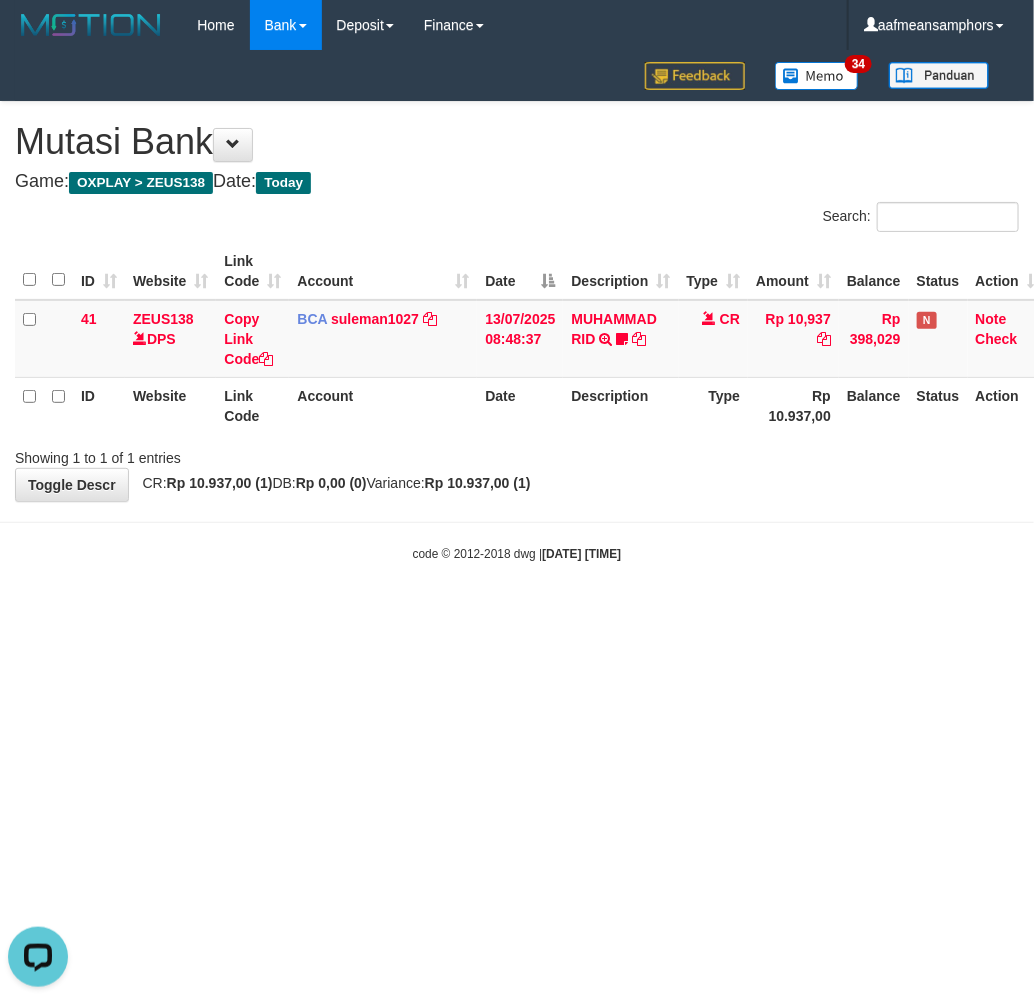 click on "Toggle navigation
Home
Bank
Account List
Load
By Website
Group
[OXPLAY]													ZEUS138
By Load Group (DPS)
Sync" at bounding box center [517, 306] 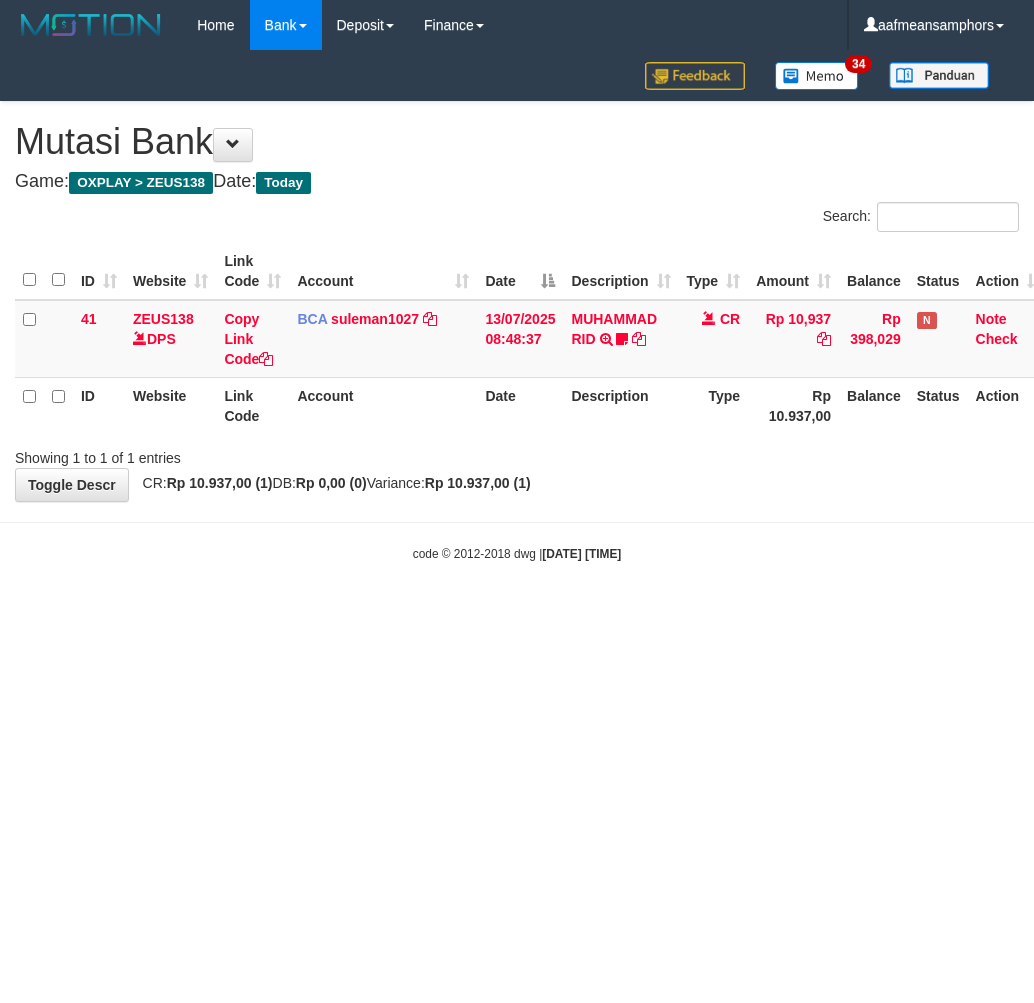scroll, scrollTop: 0, scrollLeft: 0, axis: both 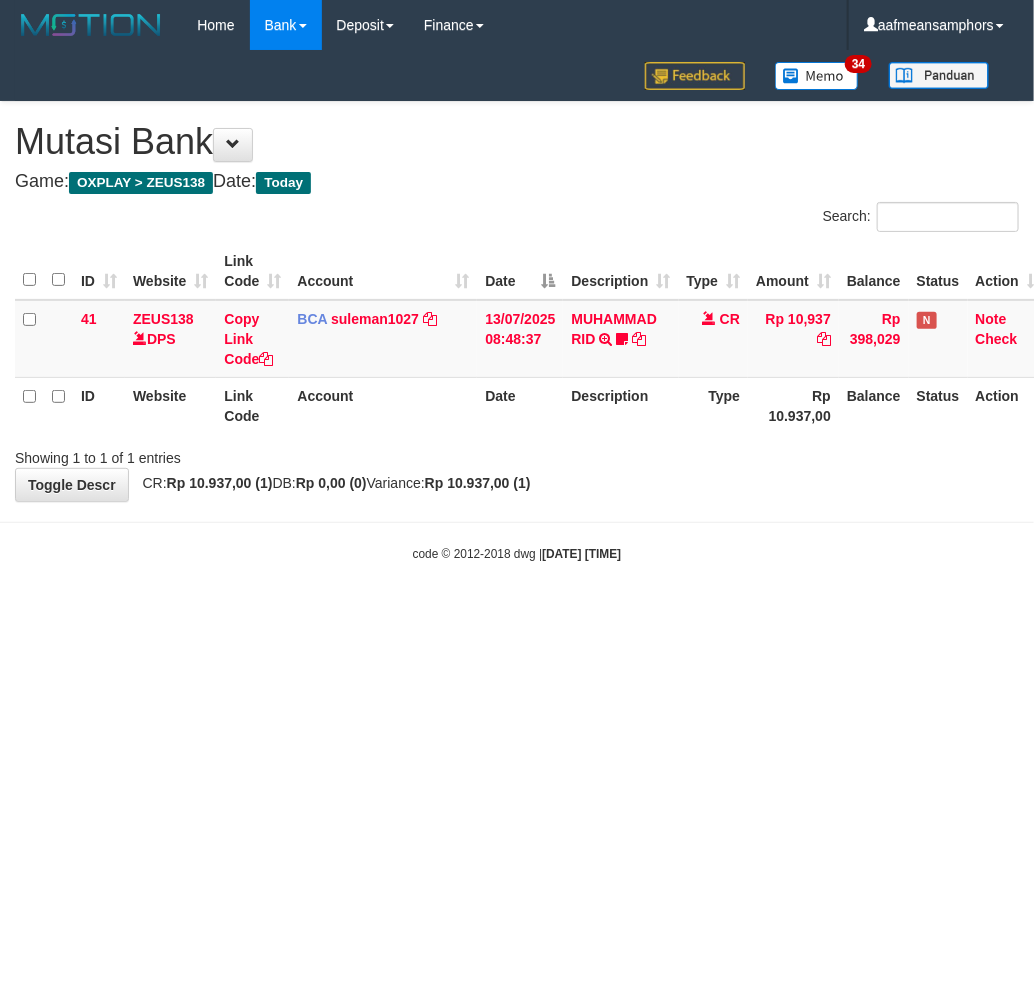 click on "Toggle navigation
Home
Bank
Account List
Load
By Website
Group
[OXPLAY]													ZEUS138
By Load Group (DPS)" at bounding box center (517, 306) 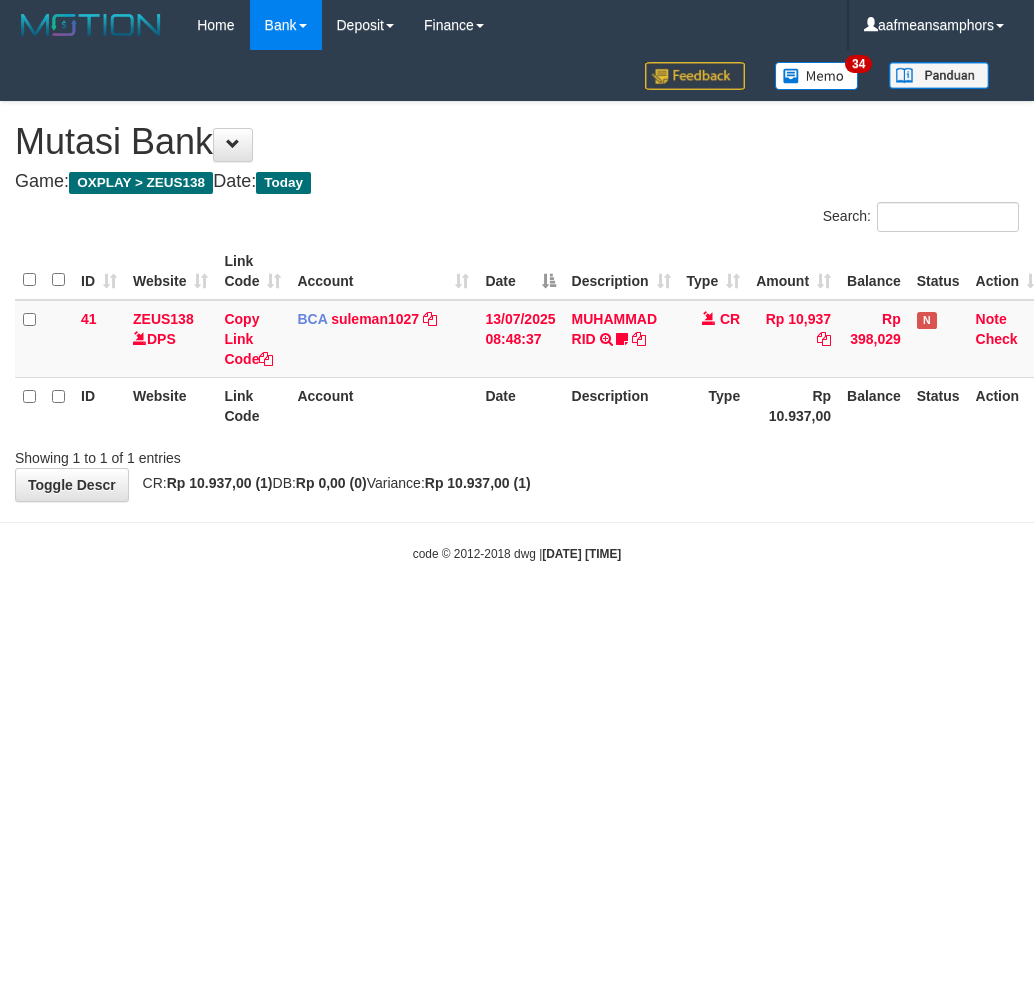 scroll, scrollTop: 0, scrollLeft: 0, axis: both 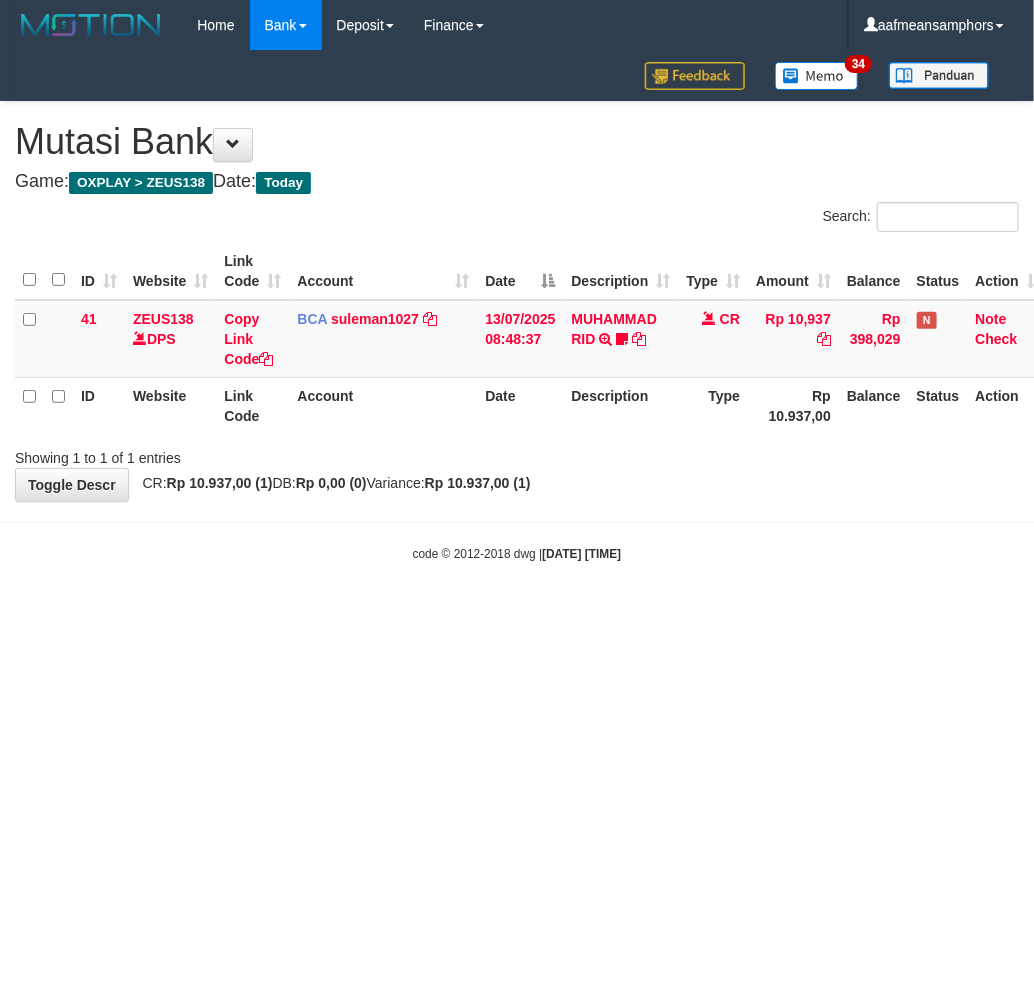 drag, startPoint x: 0, startPoint y: 0, endPoint x: 621, endPoint y: 607, distance: 868.38354 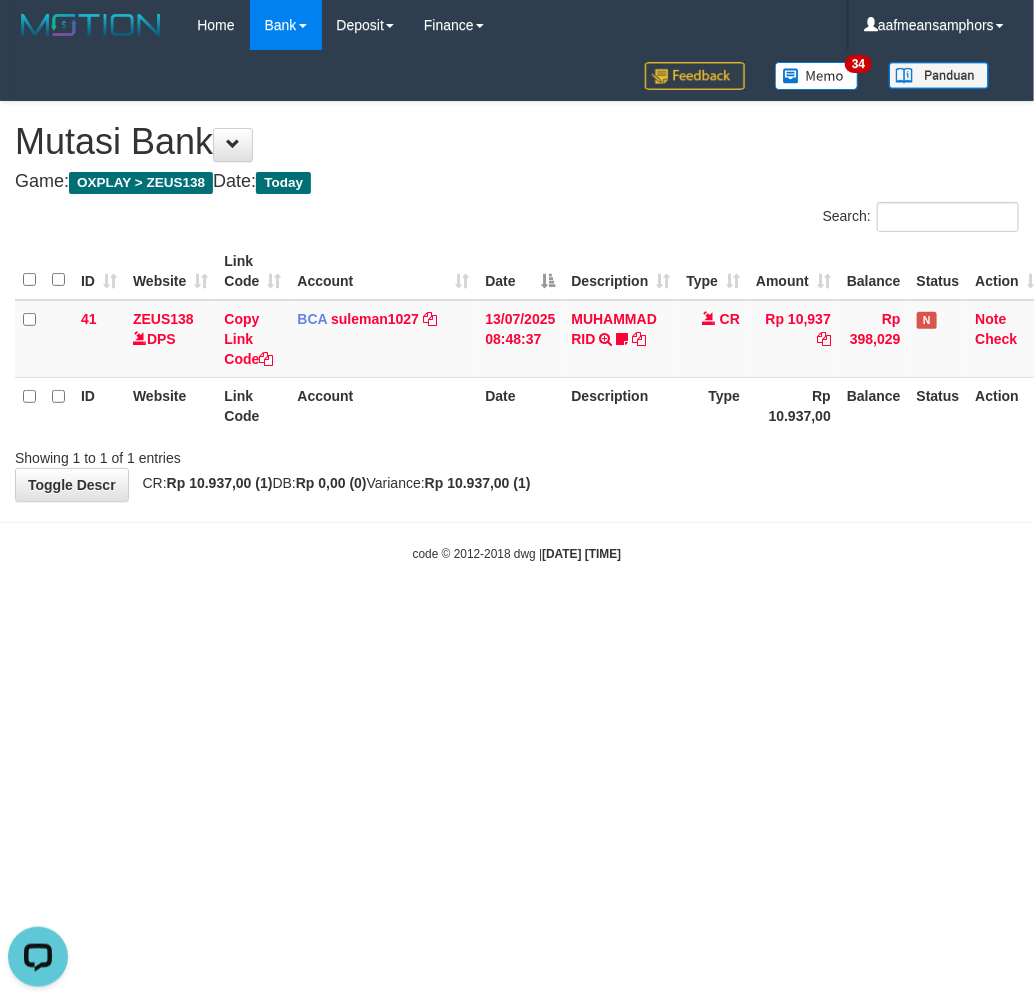 scroll, scrollTop: 0, scrollLeft: 0, axis: both 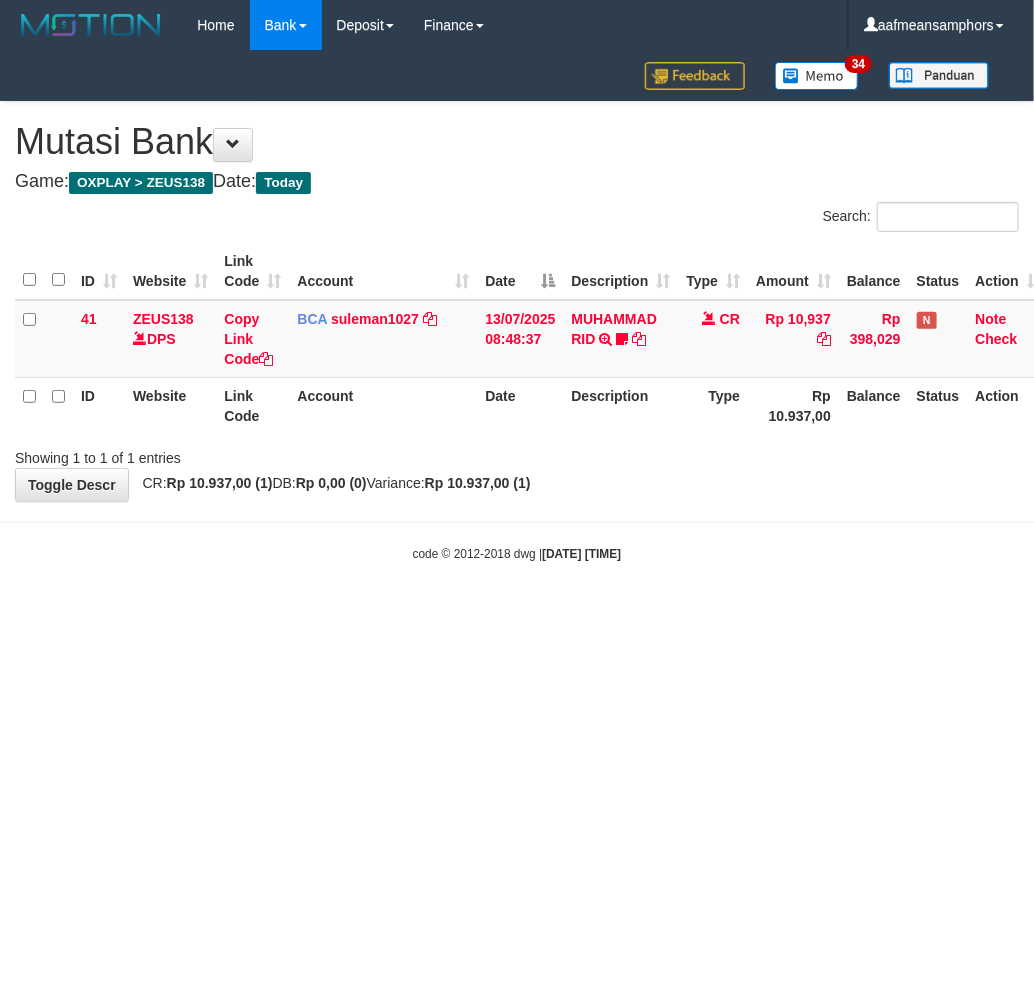 drag, startPoint x: 0, startPoint y: 0, endPoint x: 628, endPoint y: 607, distance: 873.40314 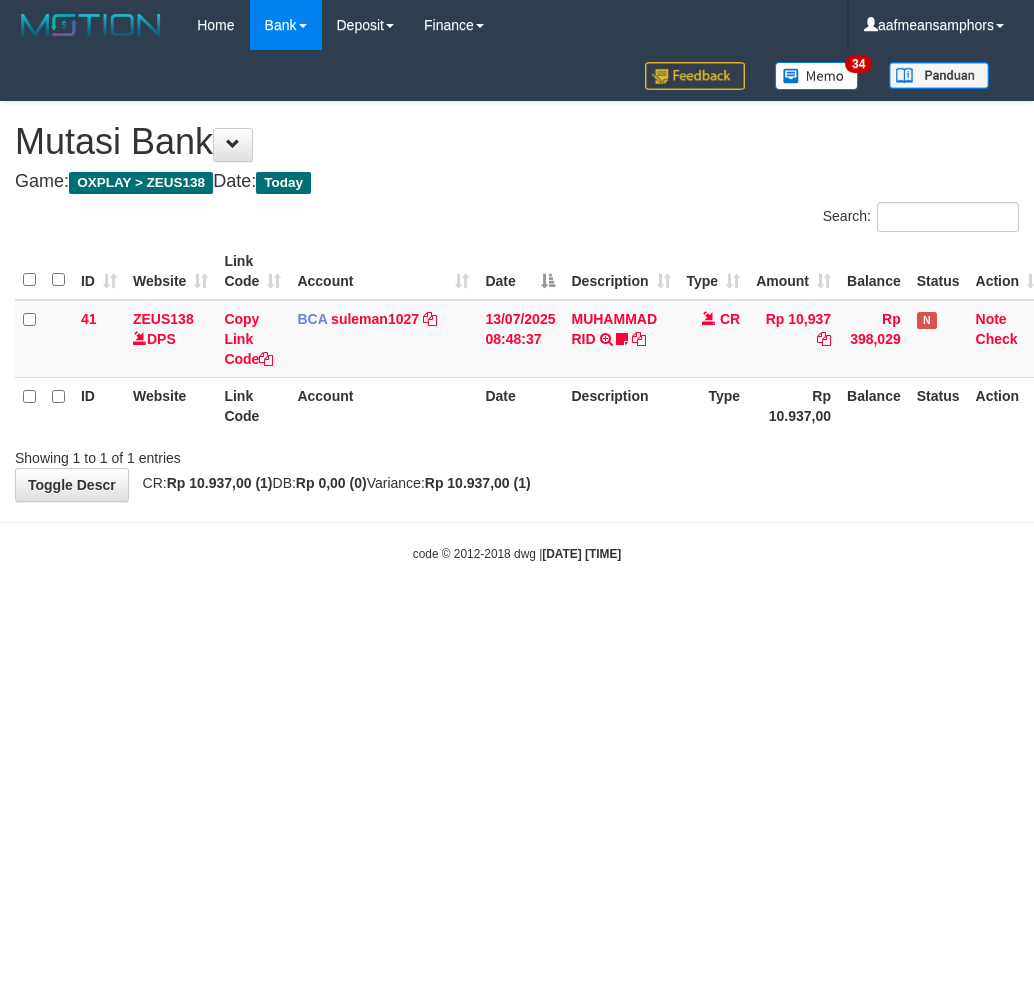 scroll, scrollTop: 0, scrollLeft: 0, axis: both 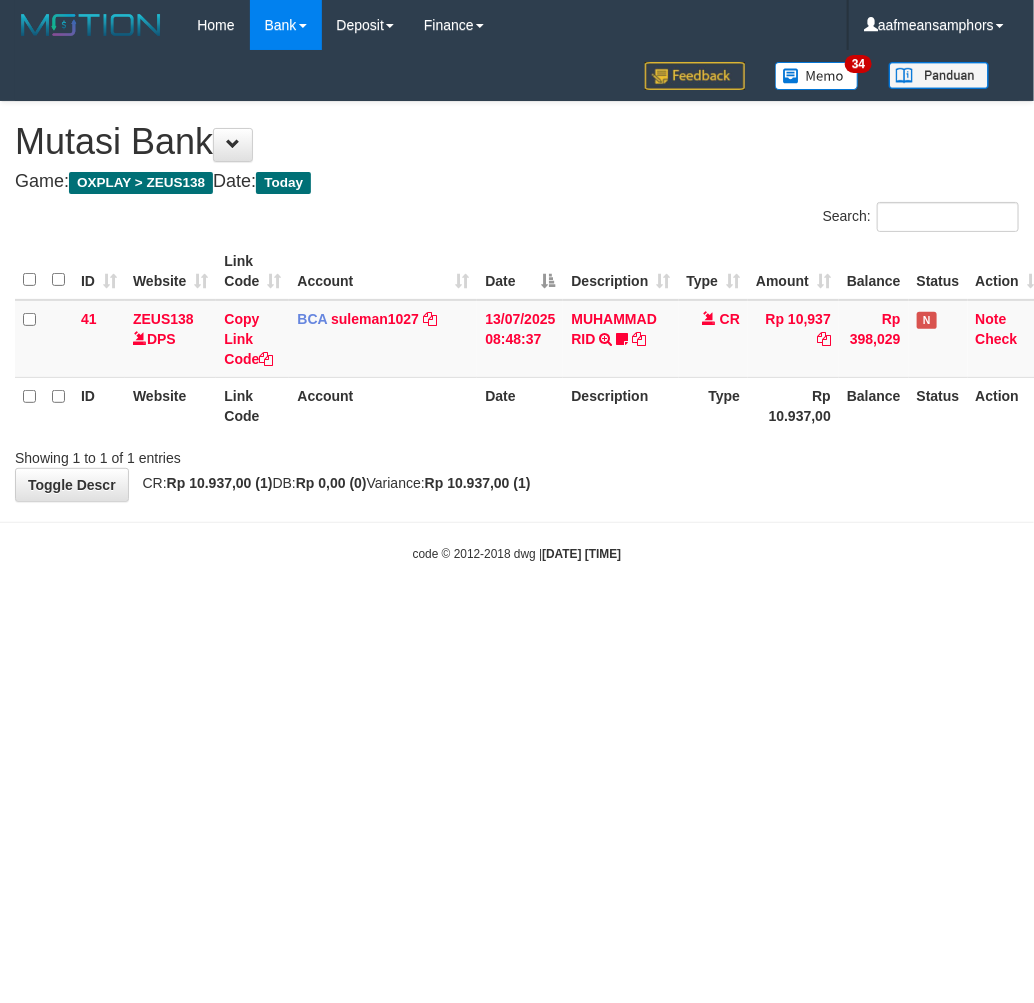 click on "Toggle navigation
Home
Bank
Account List
Load
By Website
Group
[OXPLAY]													ZEUS138
By Load Group (DPS)" at bounding box center [517, 306] 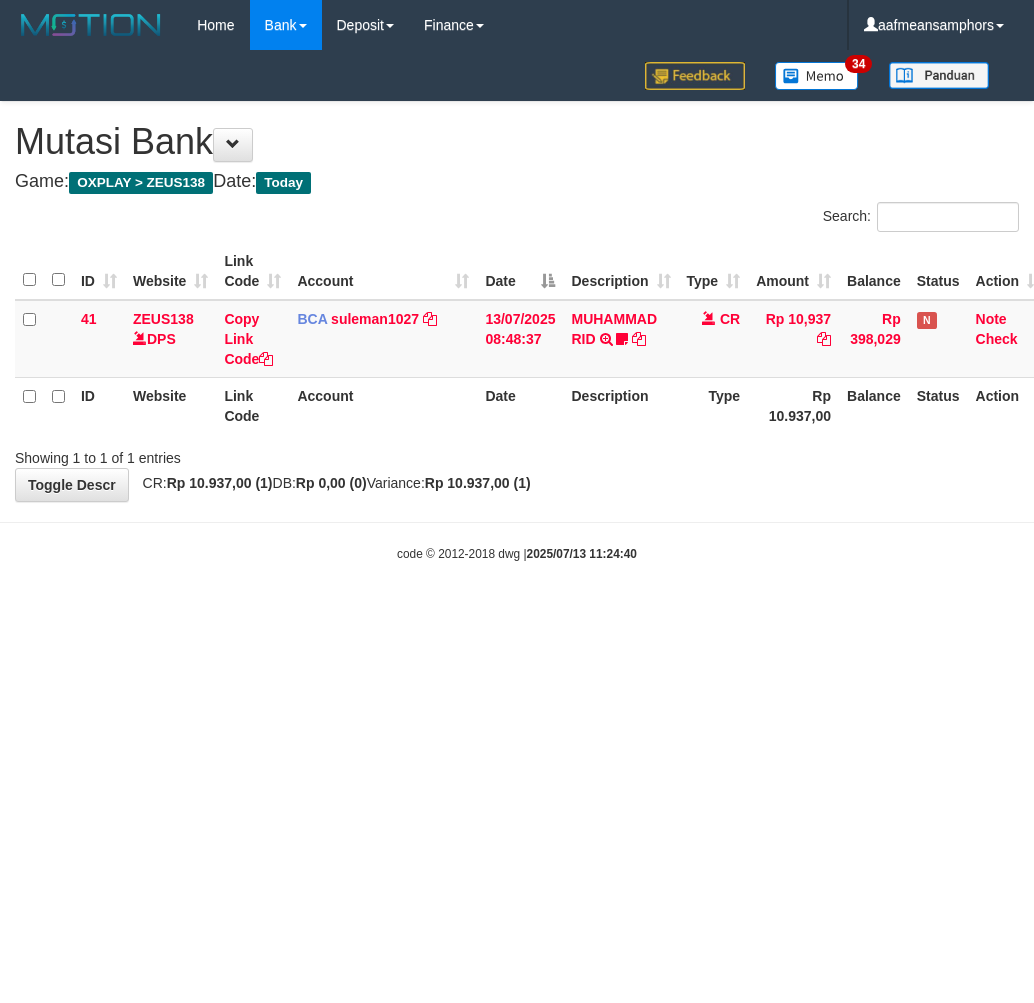 scroll, scrollTop: 0, scrollLeft: 0, axis: both 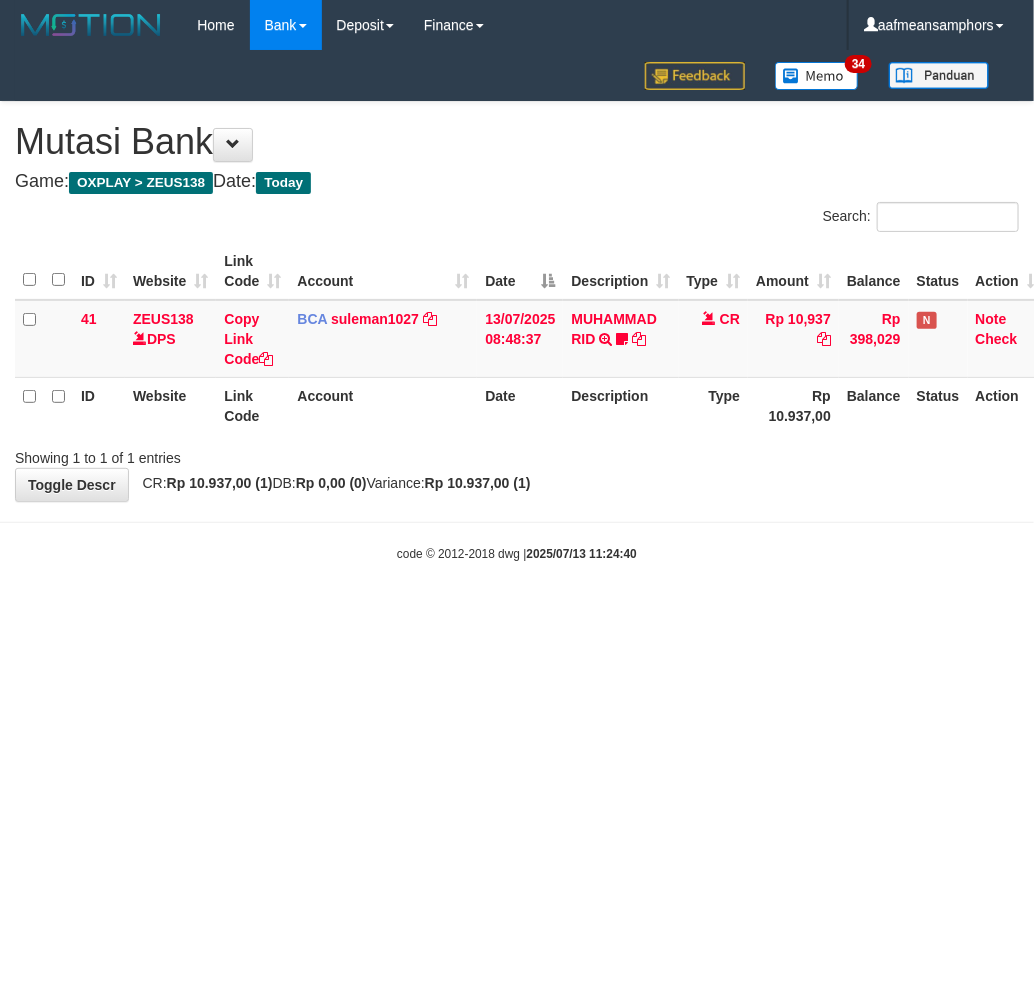 drag, startPoint x: 0, startPoint y: 0, endPoint x: 623, endPoint y: 600, distance: 864.9445 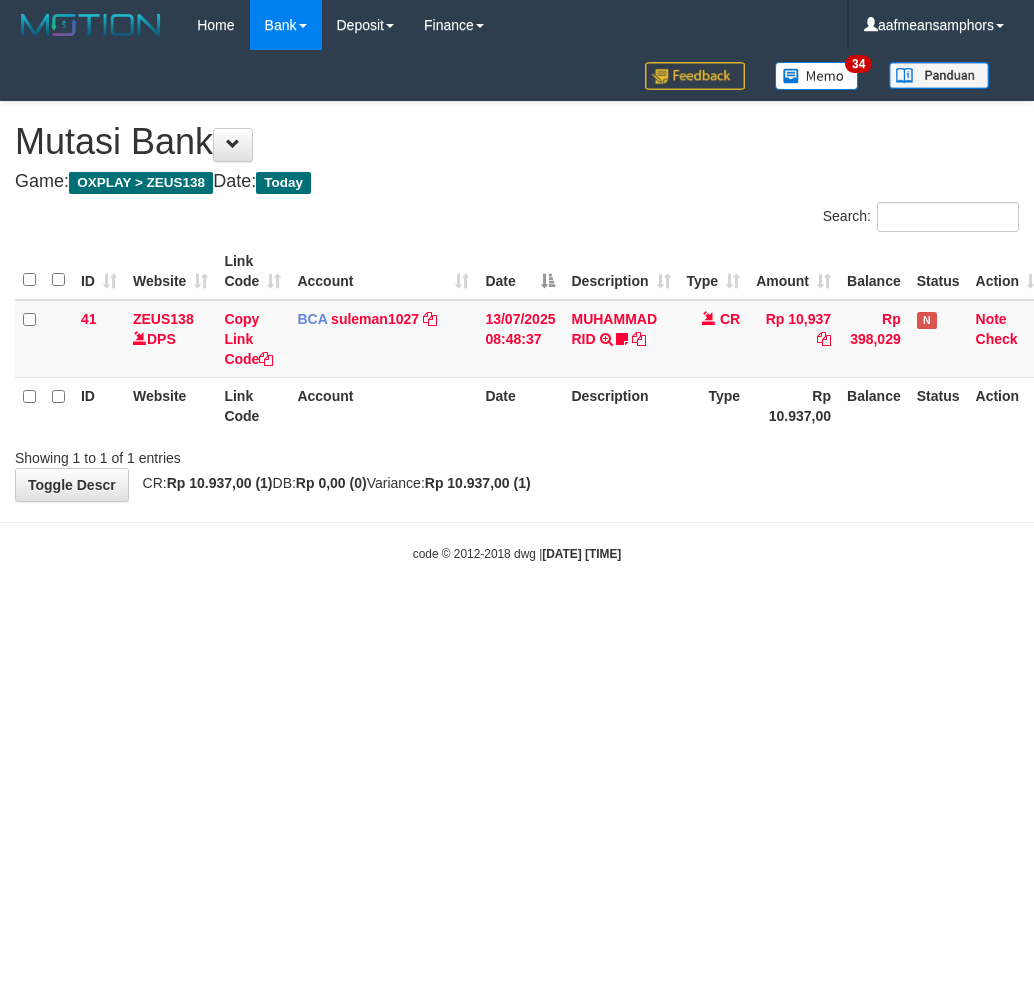 scroll, scrollTop: 0, scrollLeft: 0, axis: both 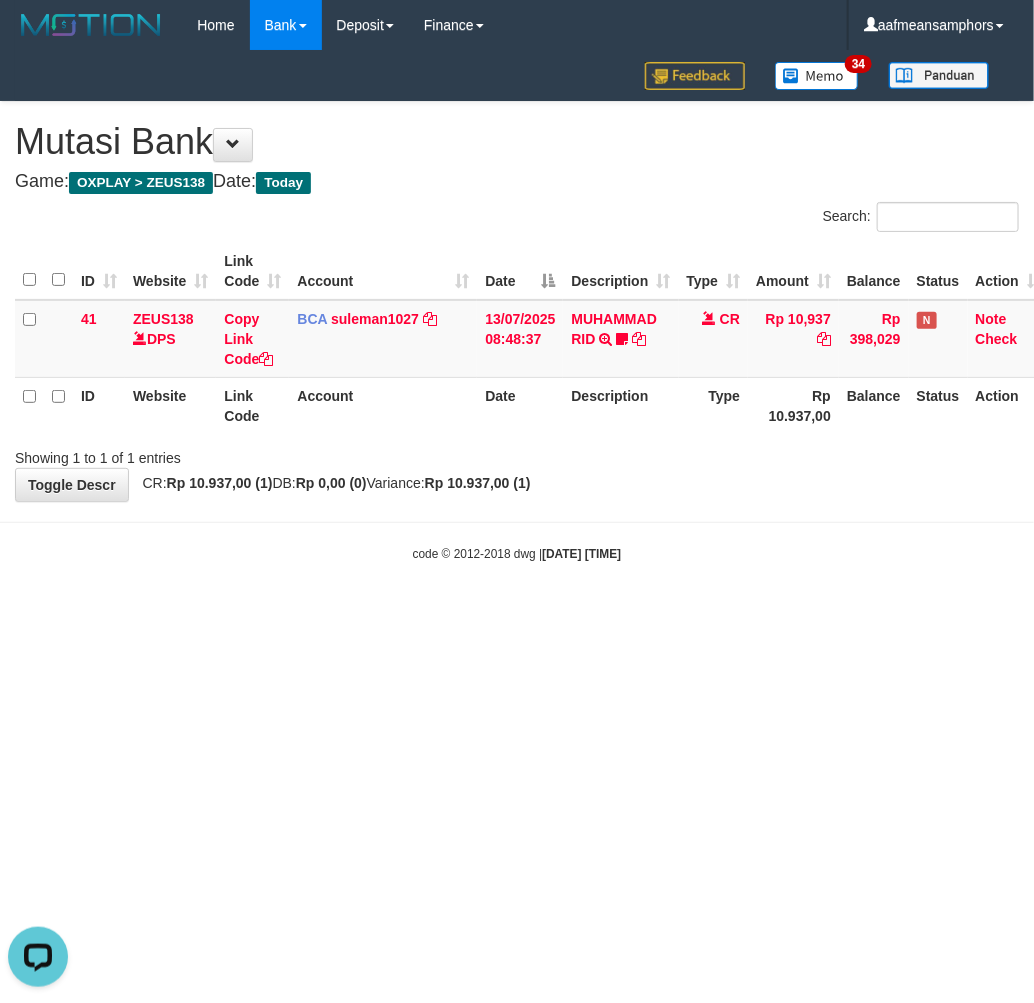 click on "Toggle navigation
Home
Bank
Account List
Load
By Website
Group
[OXPLAY]													ZEUS138
By Load Group (DPS)" at bounding box center (517, 306) 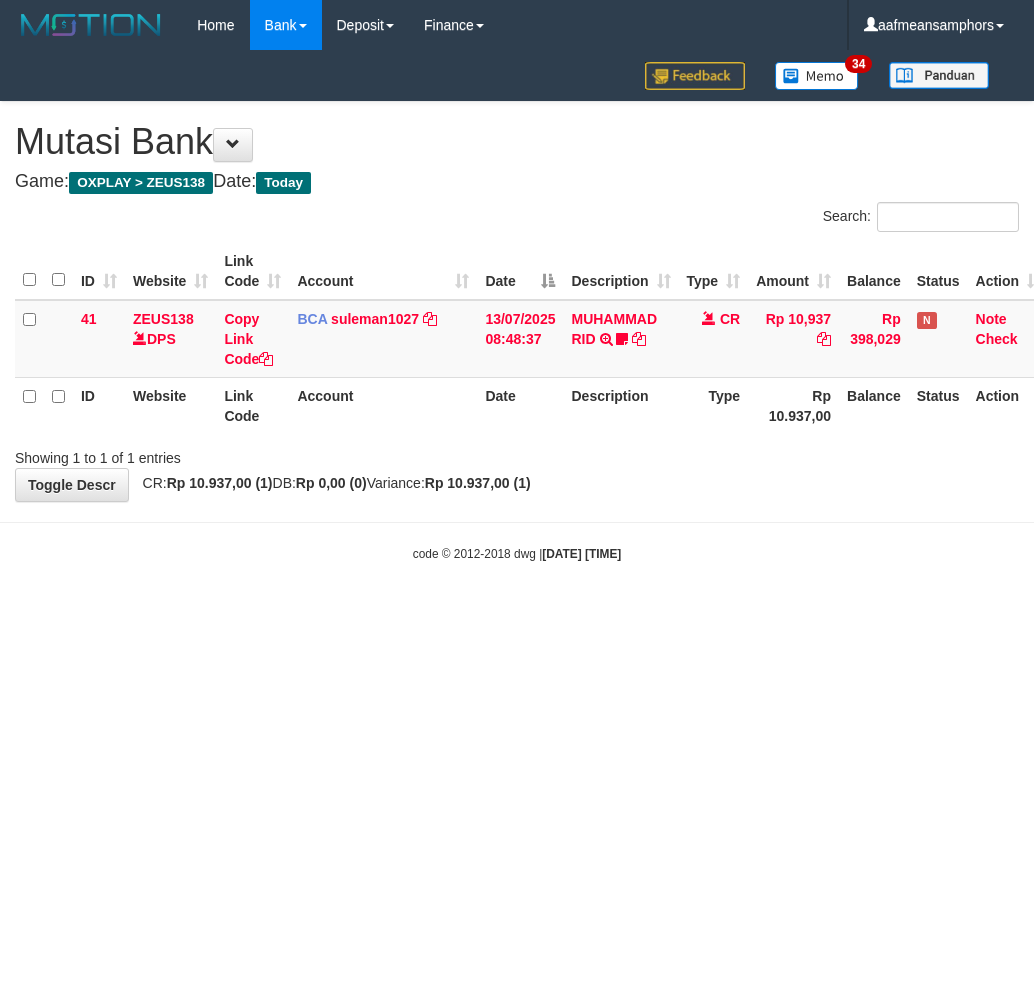 scroll, scrollTop: 0, scrollLeft: 0, axis: both 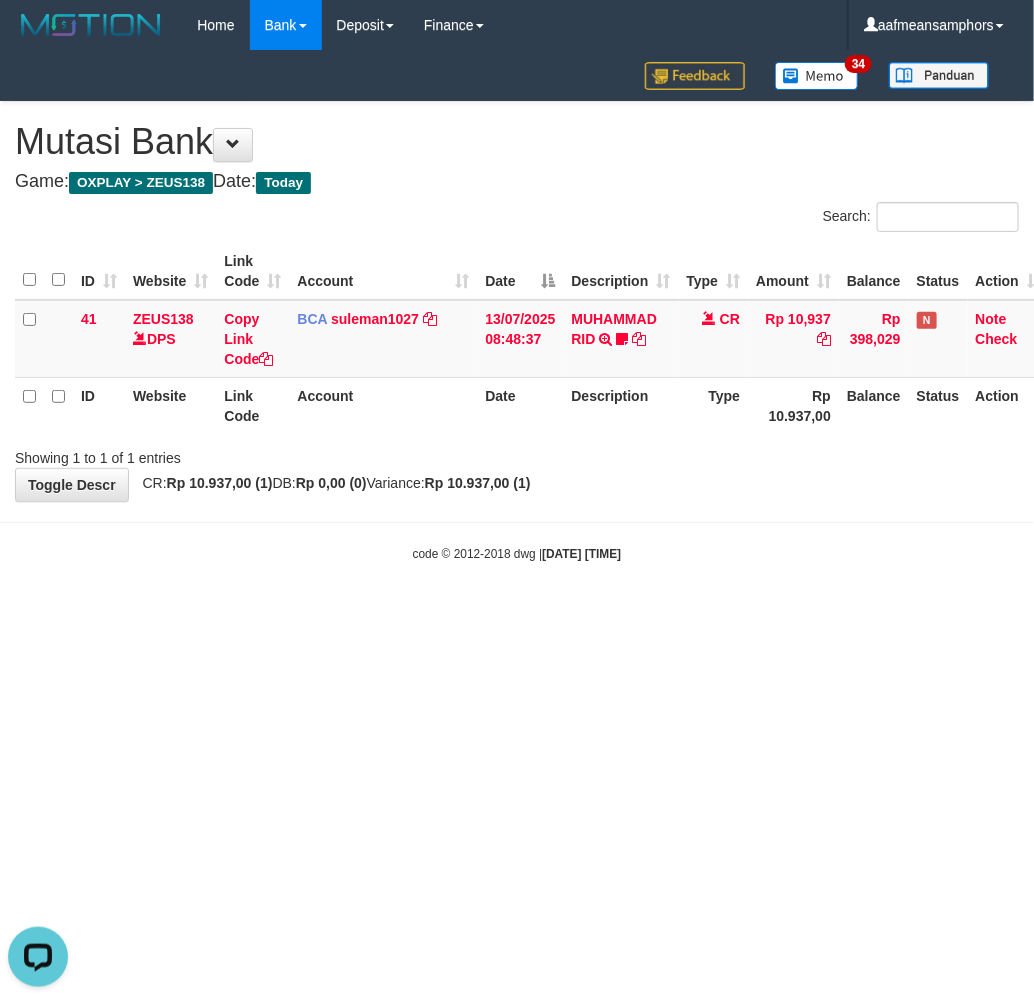 drag, startPoint x: 0, startPoint y: 0, endPoint x: 616, endPoint y: 606, distance: 864.1134 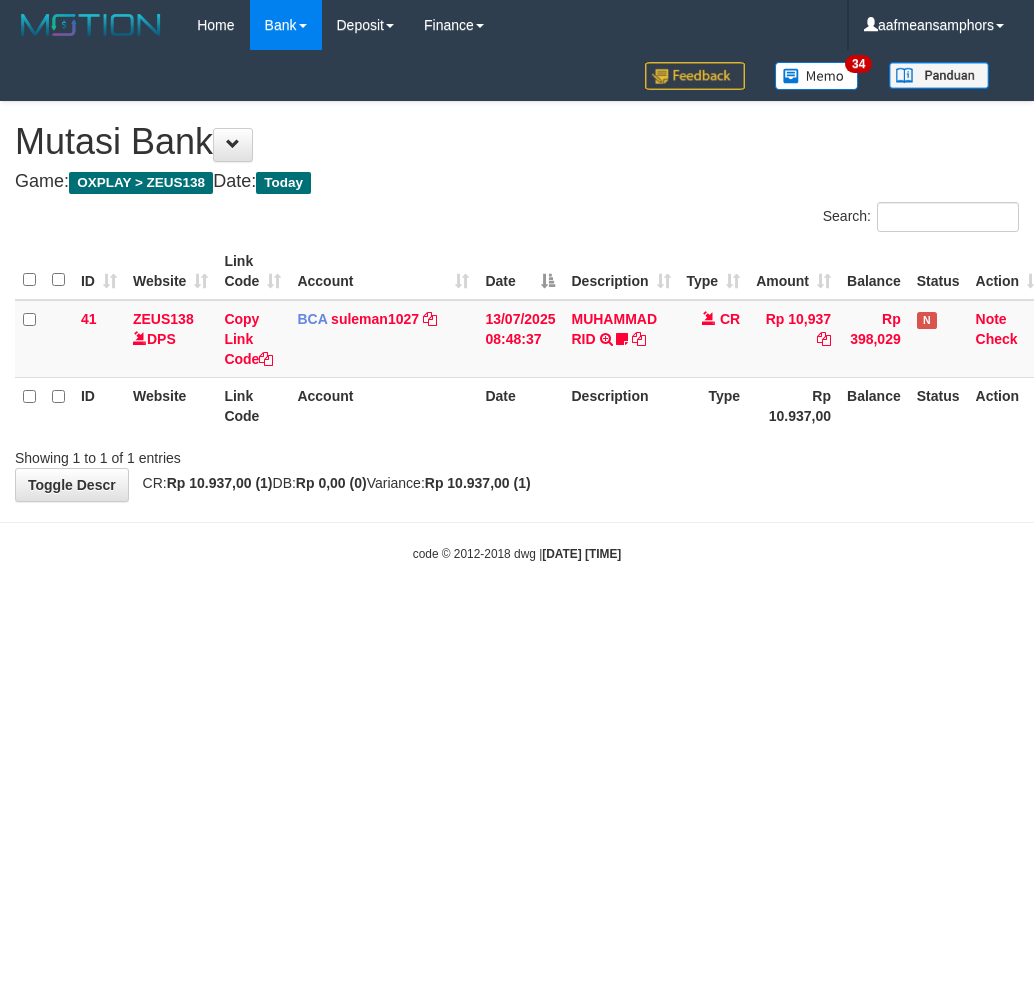 scroll, scrollTop: 0, scrollLeft: 0, axis: both 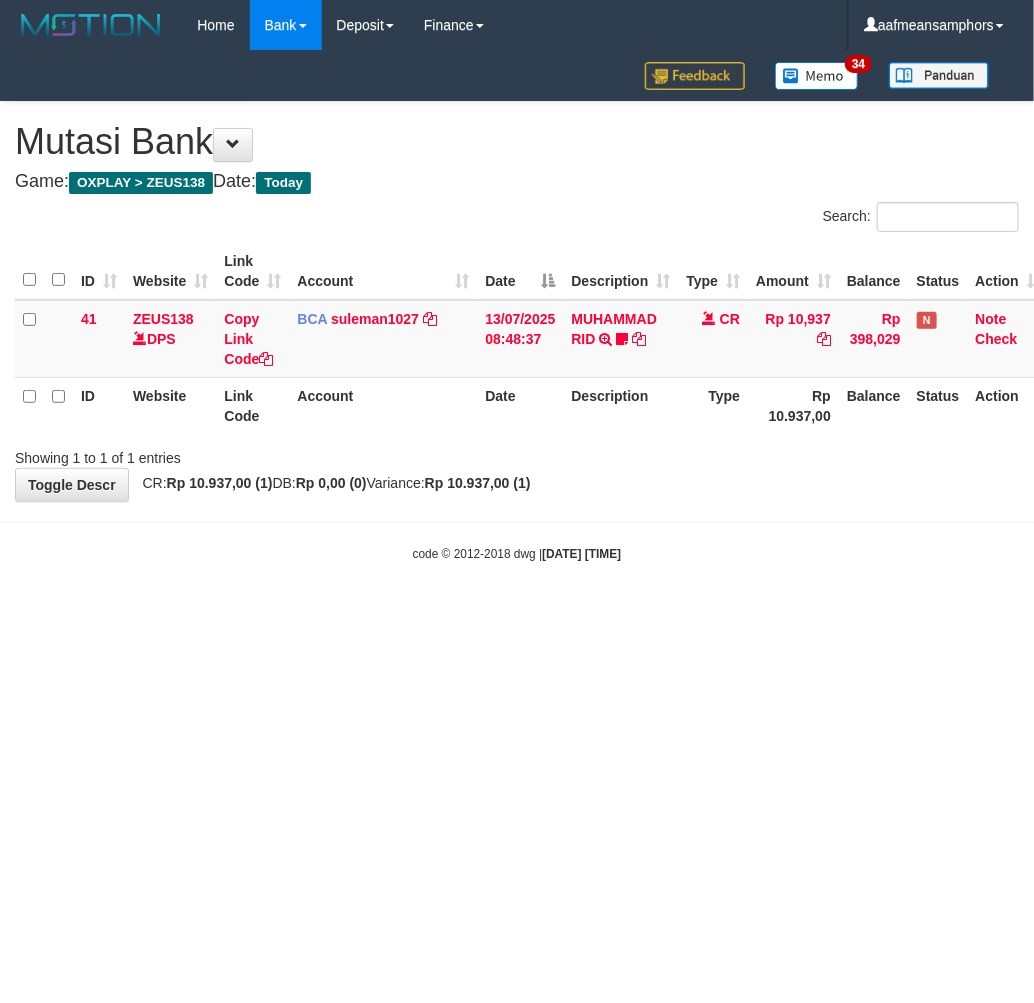 click on "Toggle navigation
Home
Bank
Account List
Load
By Website
Group
[OXPLAY]													ZEUS138
By Load Group (DPS)" at bounding box center (517, 306) 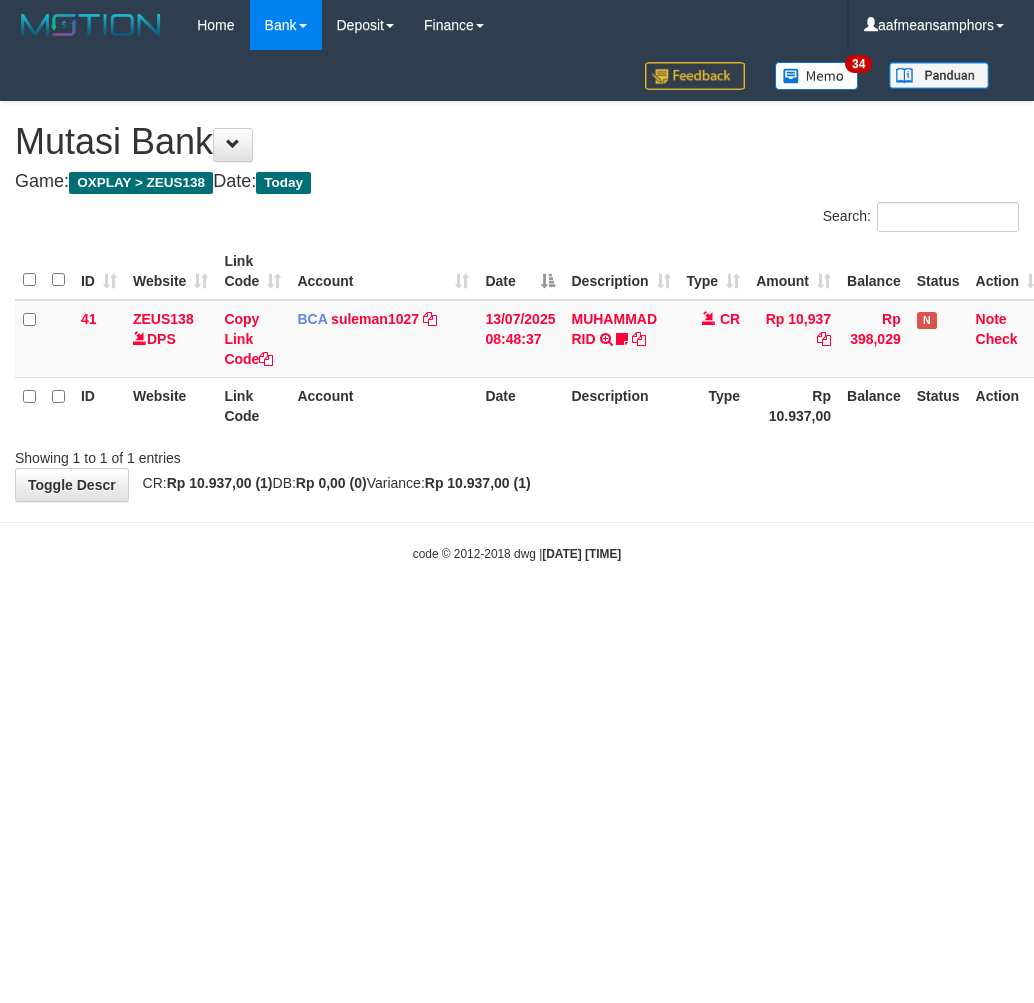 scroll, scrollTop: 0, scrollLeft: 0, axis: both 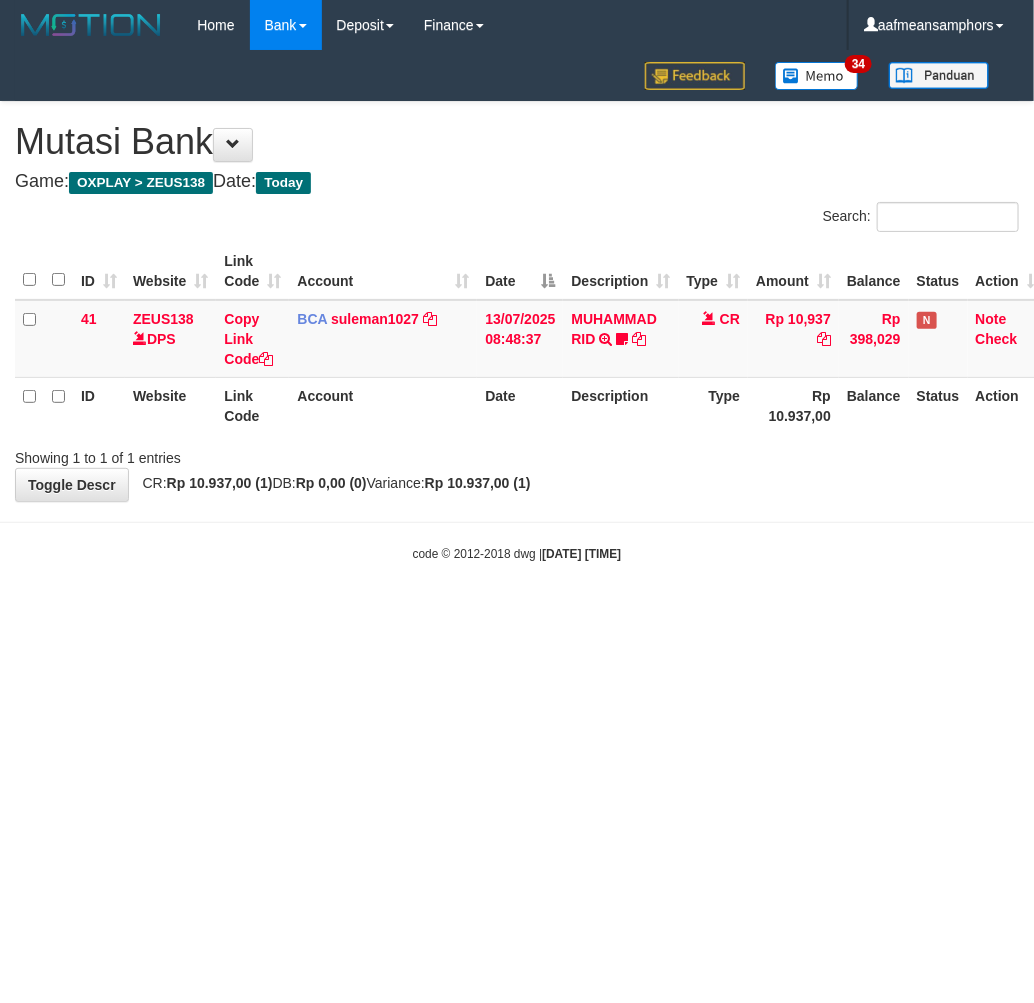 drag, startPoint x: 0, startPoint y: 0, endPoint x: 693, endPoint y: 574, distance: 899.8472 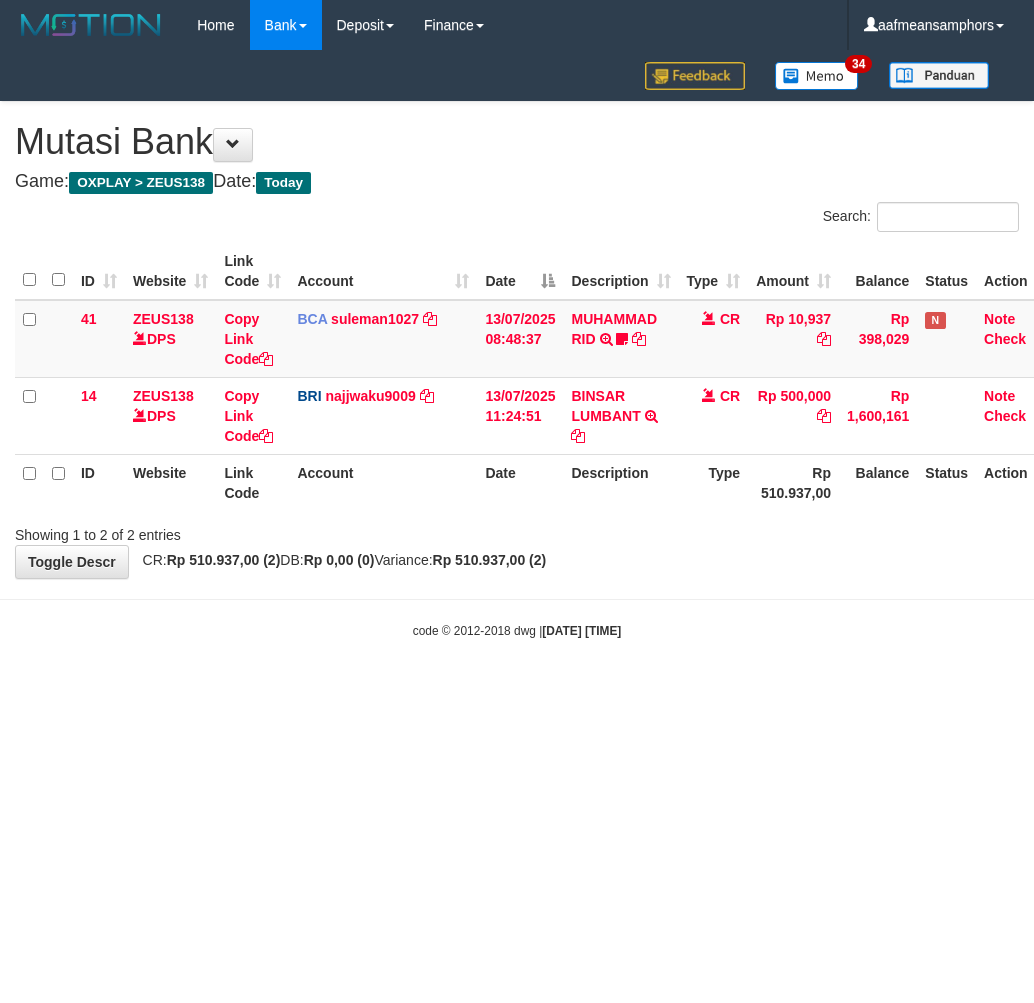scroll, scrollTop: 0, scrollLeft: 0, axis: both 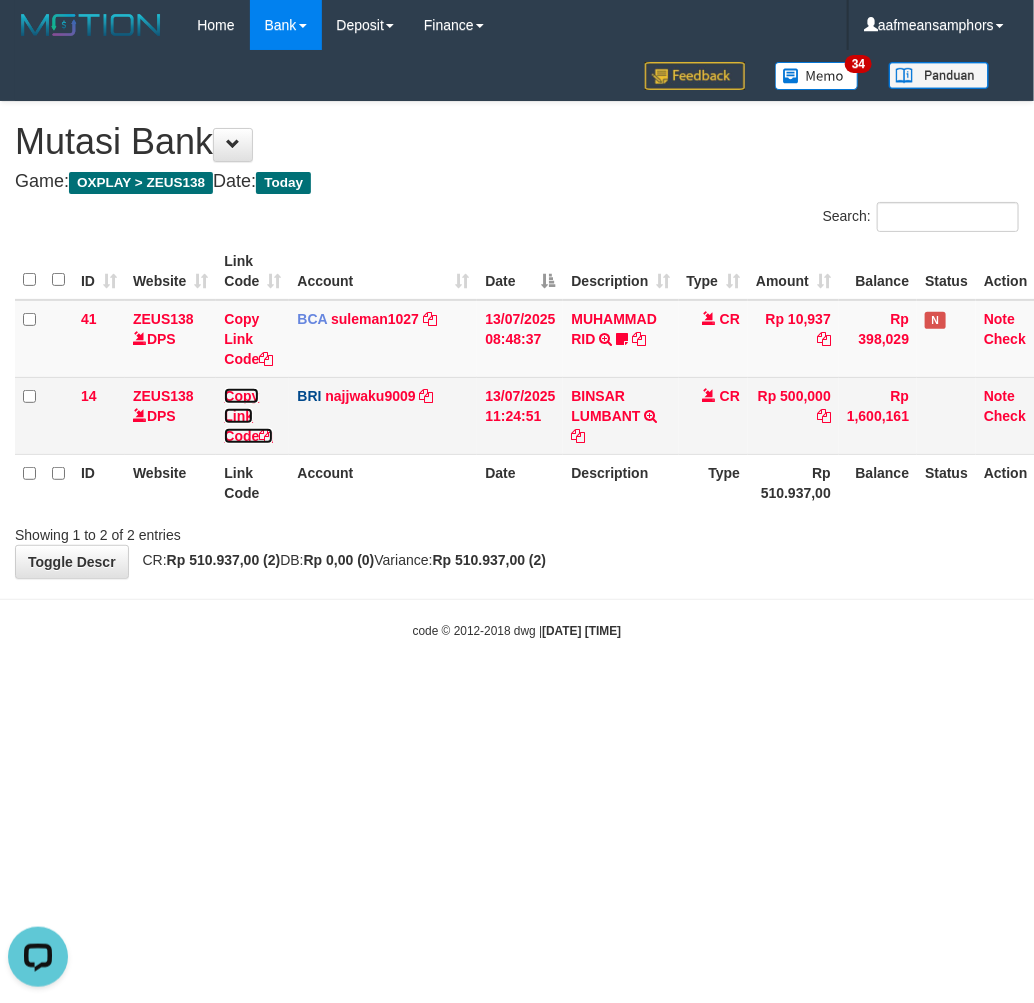 click on "Copy Link Code" at bounding box center (248, 416) 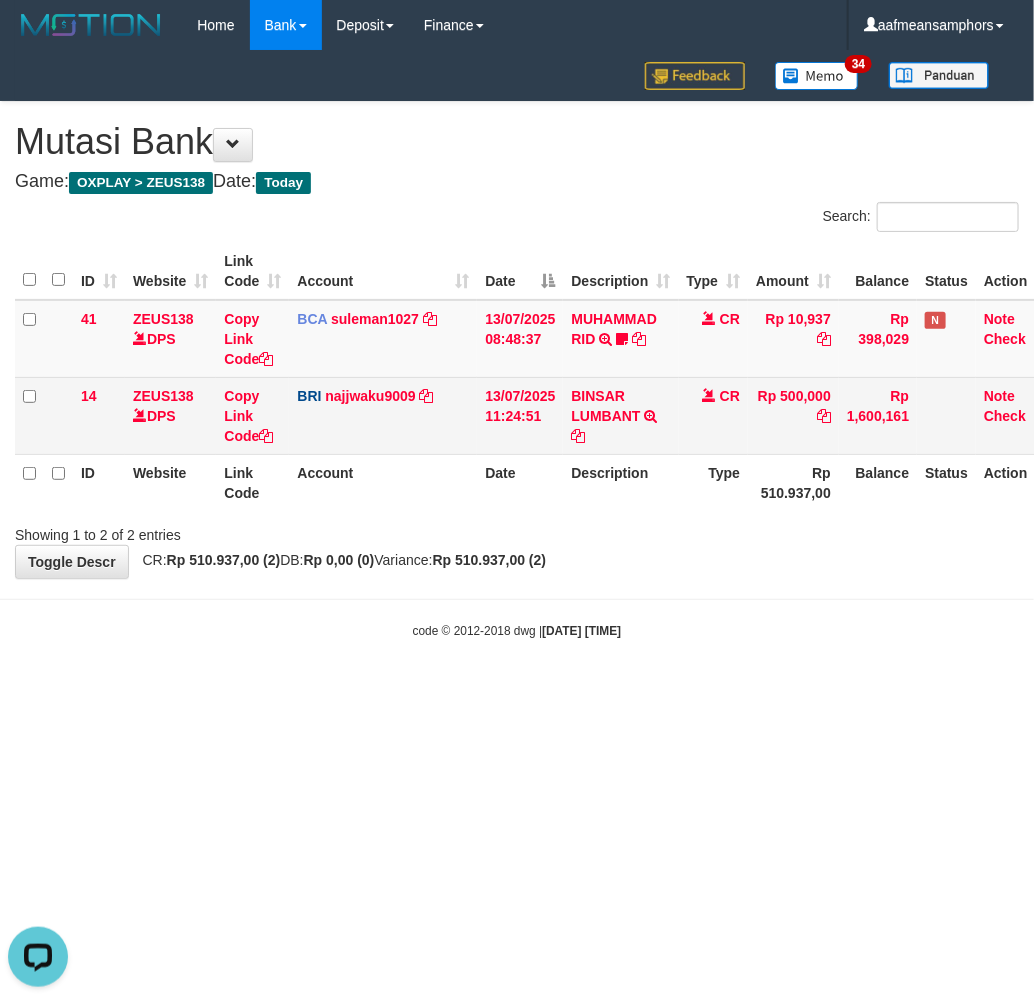 scroll, scrollTop: 274, scrollLeft: 0, axis: vertical 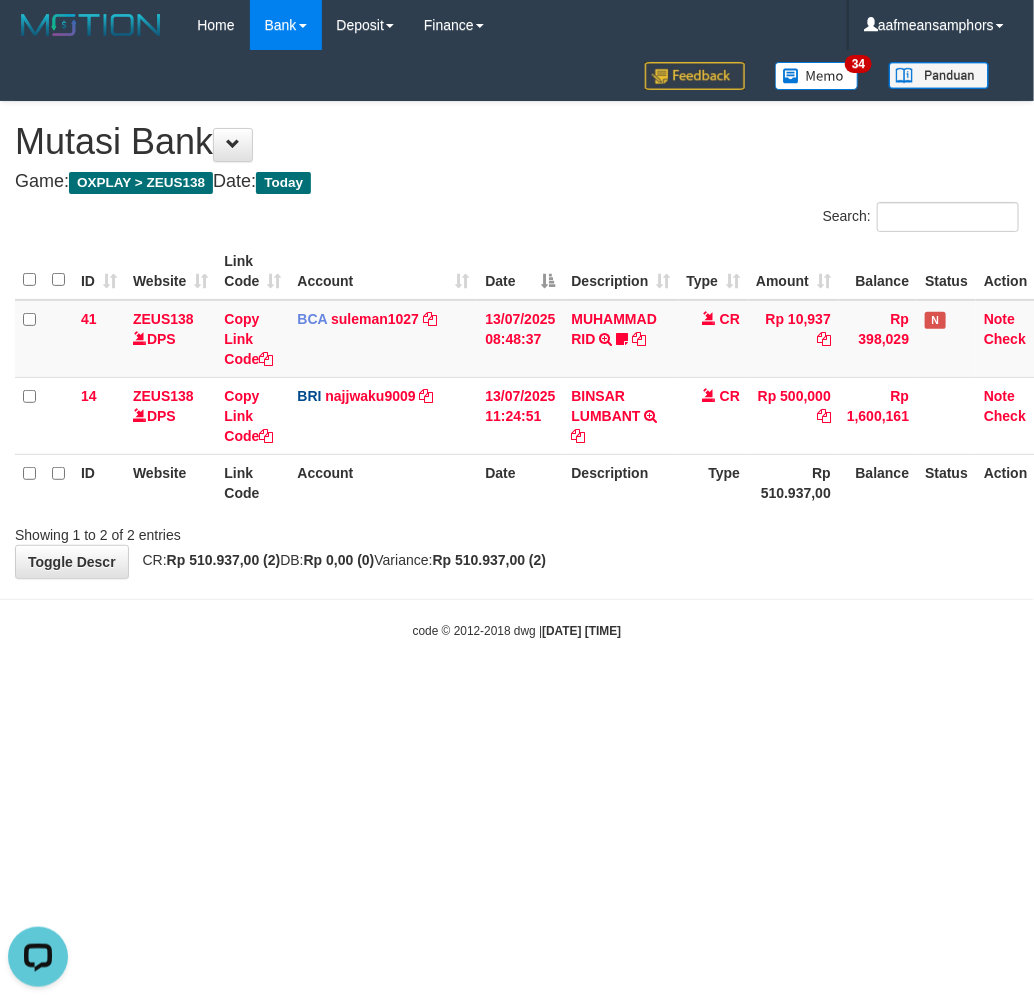 drag, startPoint x: 641, startPoint y: 657, endPoint x: 786, endPoint y: 670, distance: 145.58159 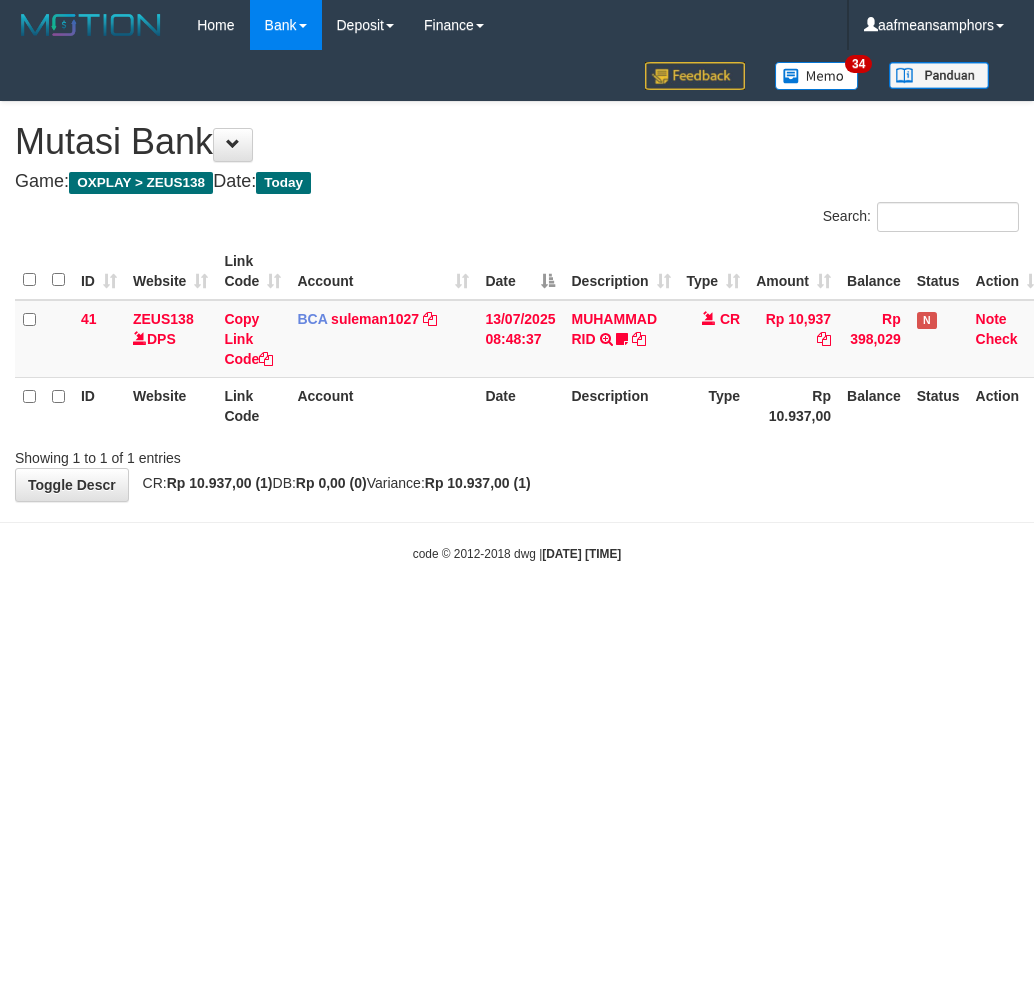 scroll, scrollTop: 0, scrollLeft: 0, axis: both 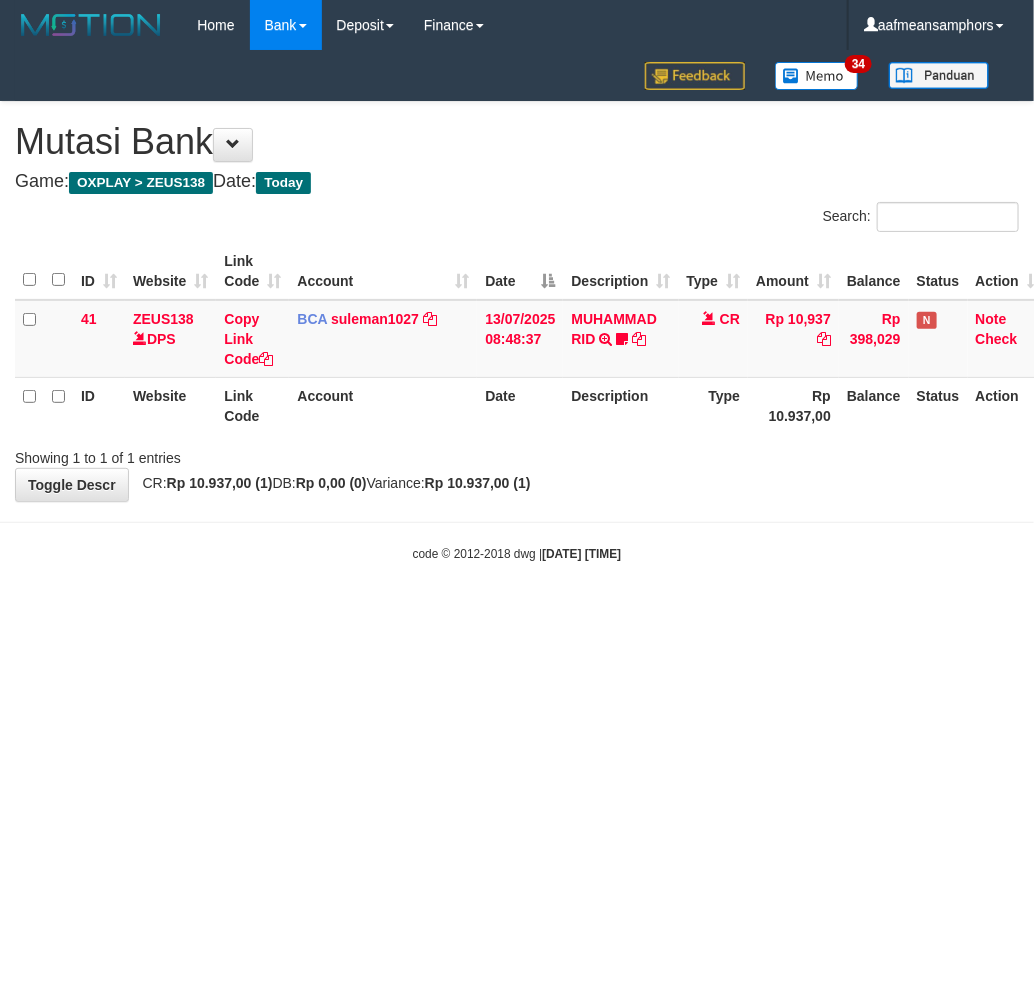 click on "Toggle navigation
Home
Bank
Account List
Load
By Website
Group
[OXPLAY]													ZEUS138
By Load Group (DPS)
Sync" at bounding box center [517, 306] 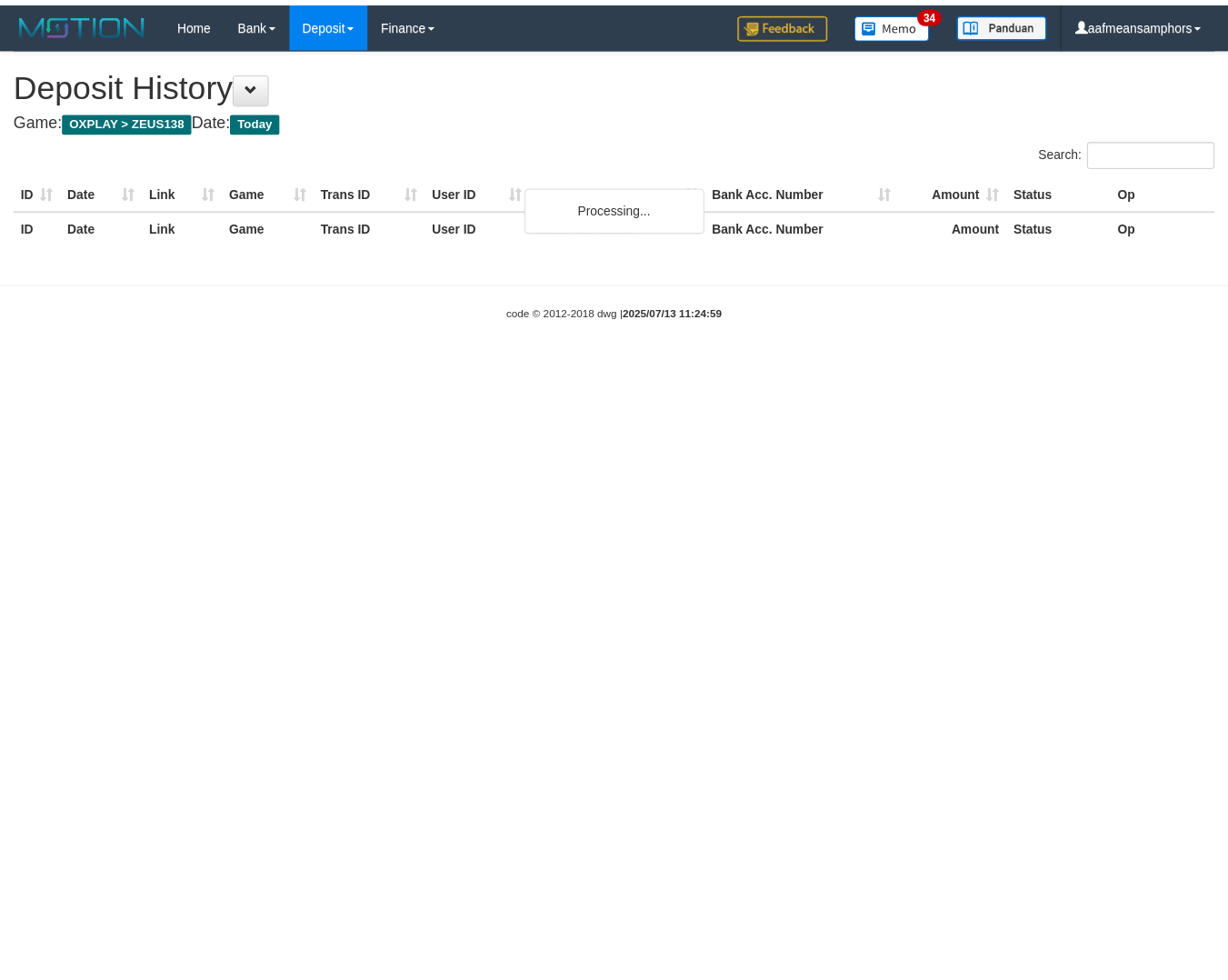 scroll, scrollTop: 0, scrollLeft: 0, axis: both 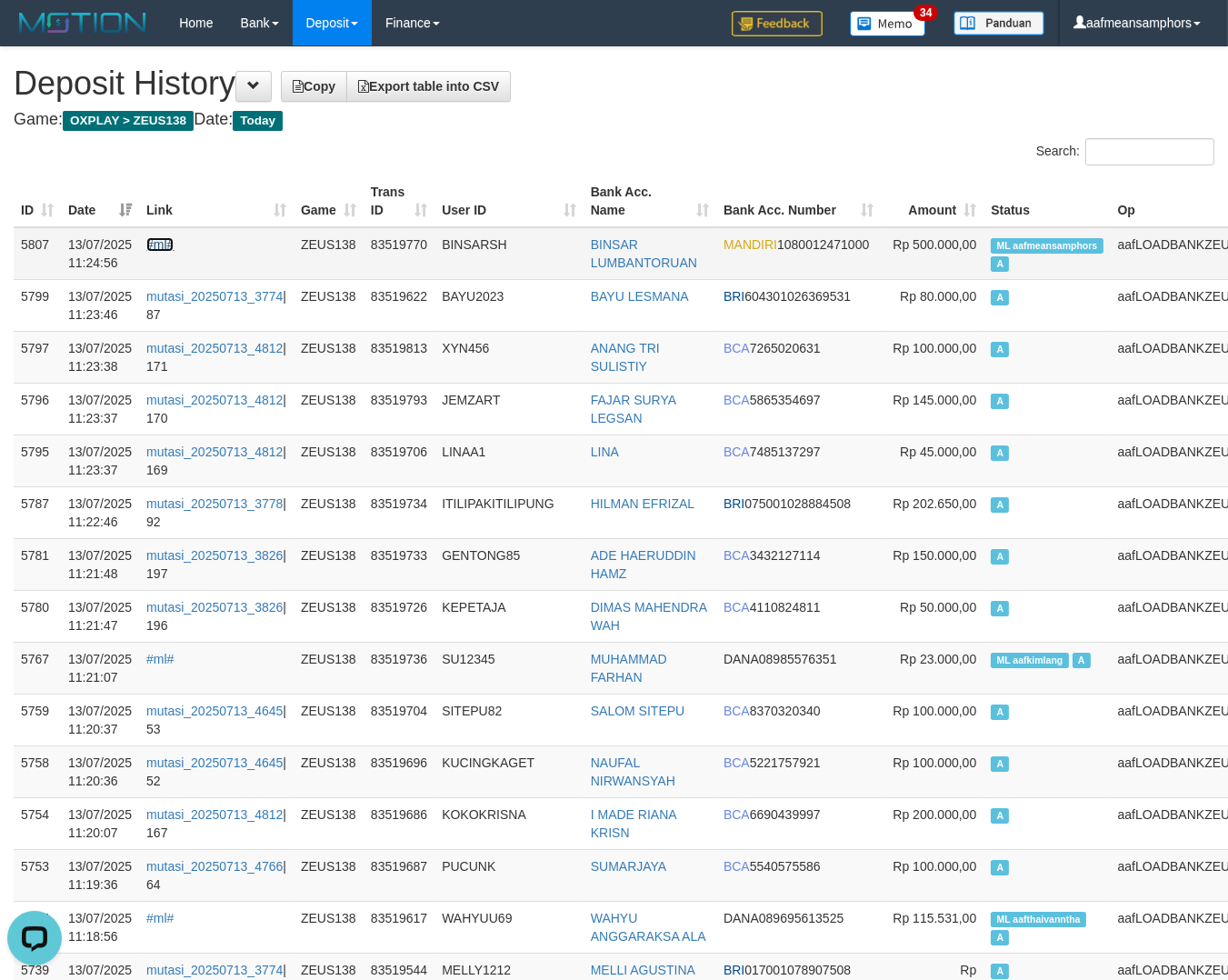 click on "#ml#" at bounding box center (160, 245) 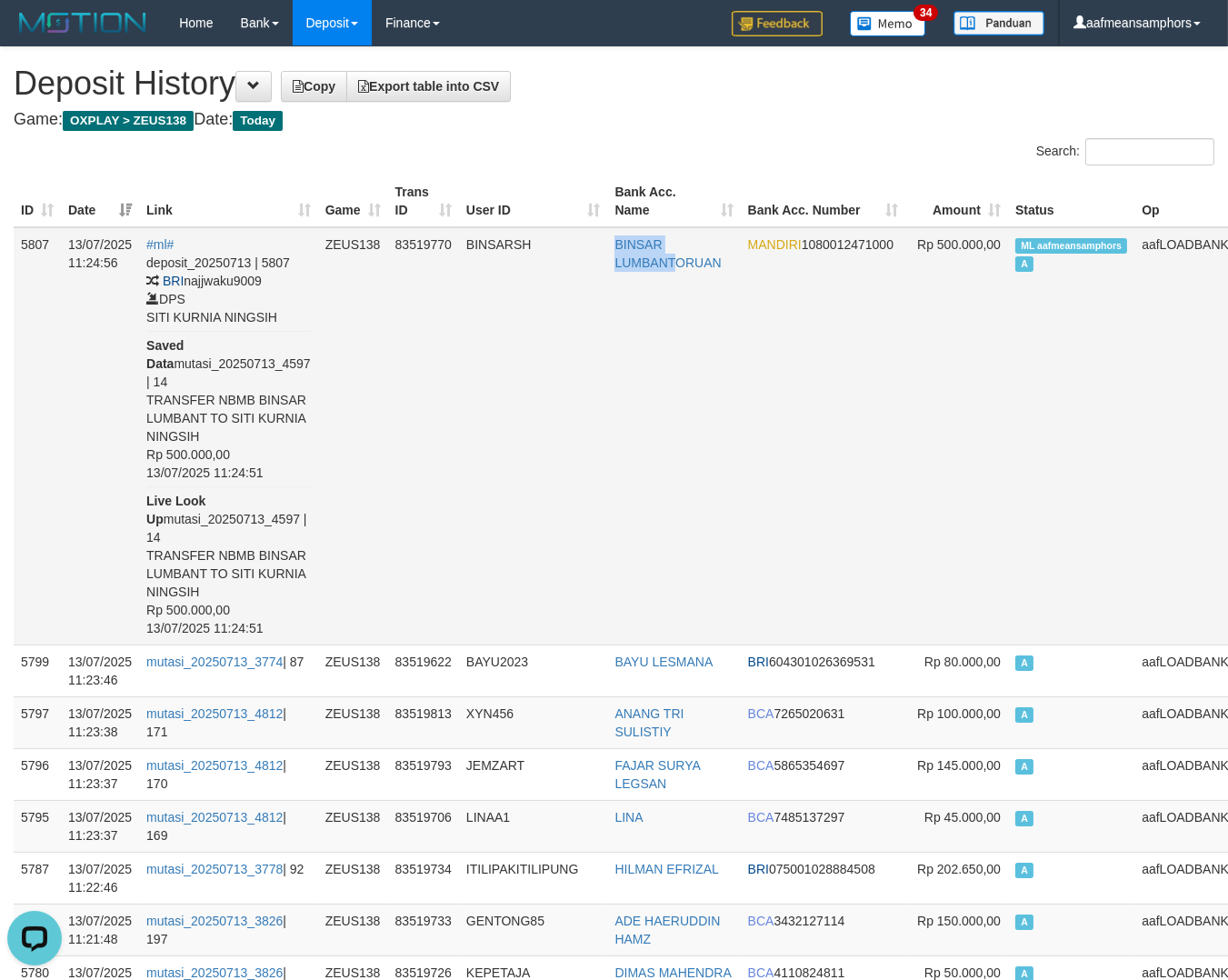 drag, startPoint x: 587, startPoint y: 242, endPoint x: 656, endPoint y: 269, distance: 74.094534 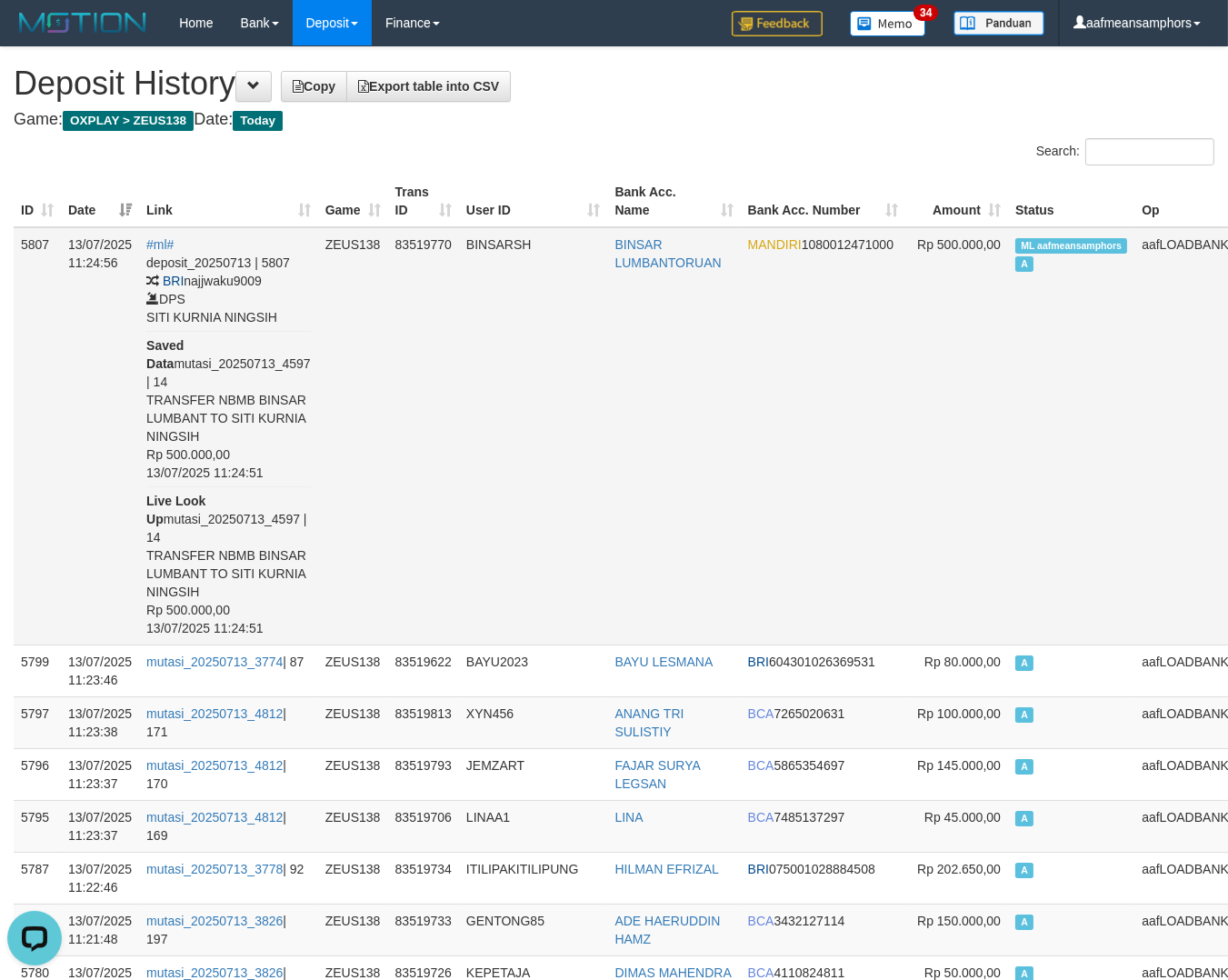 click on "BINSARSH" at bounding box center (534, 436) 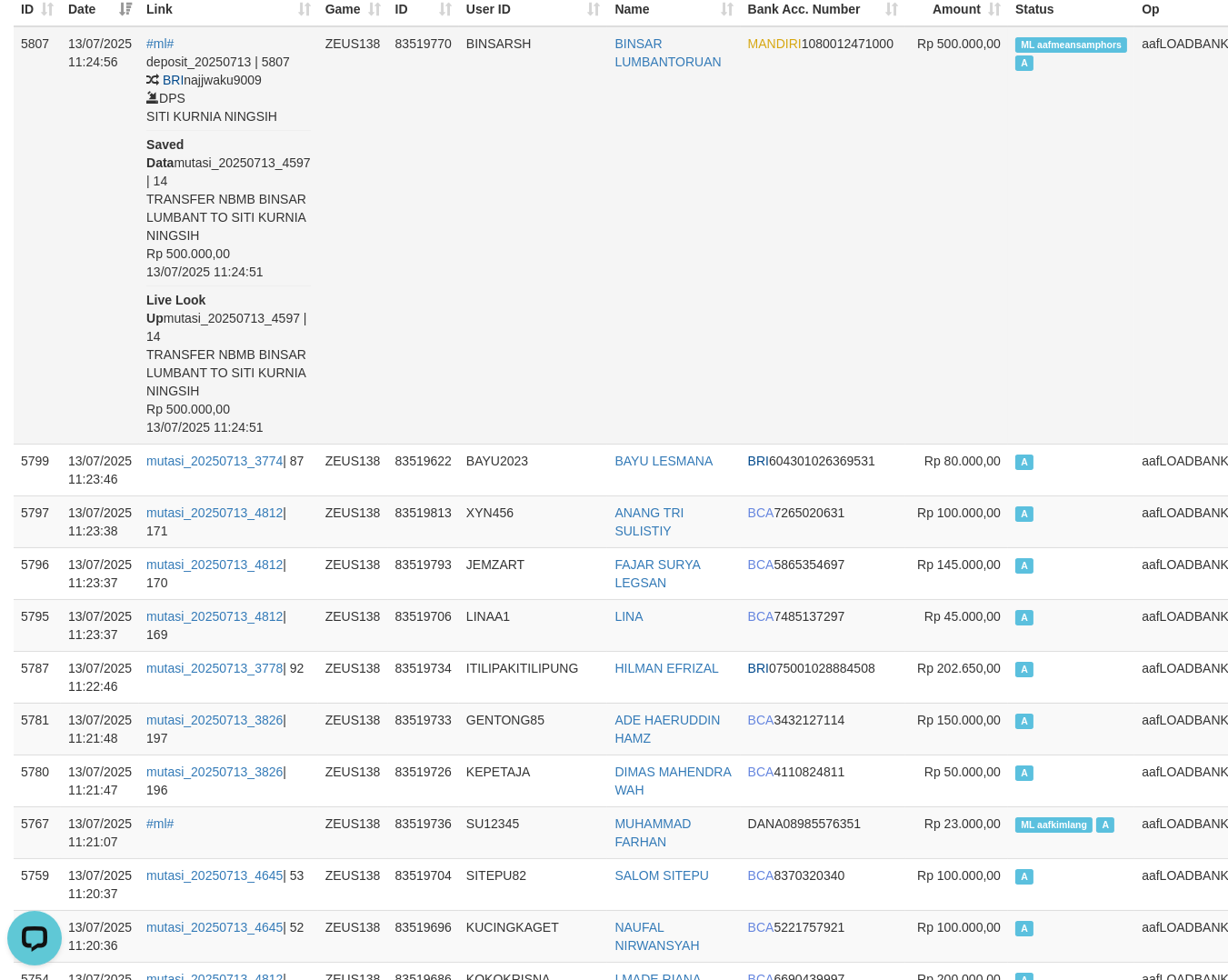 scroll, scrollTop: 202, scrollLeft: 0, axis: vertical 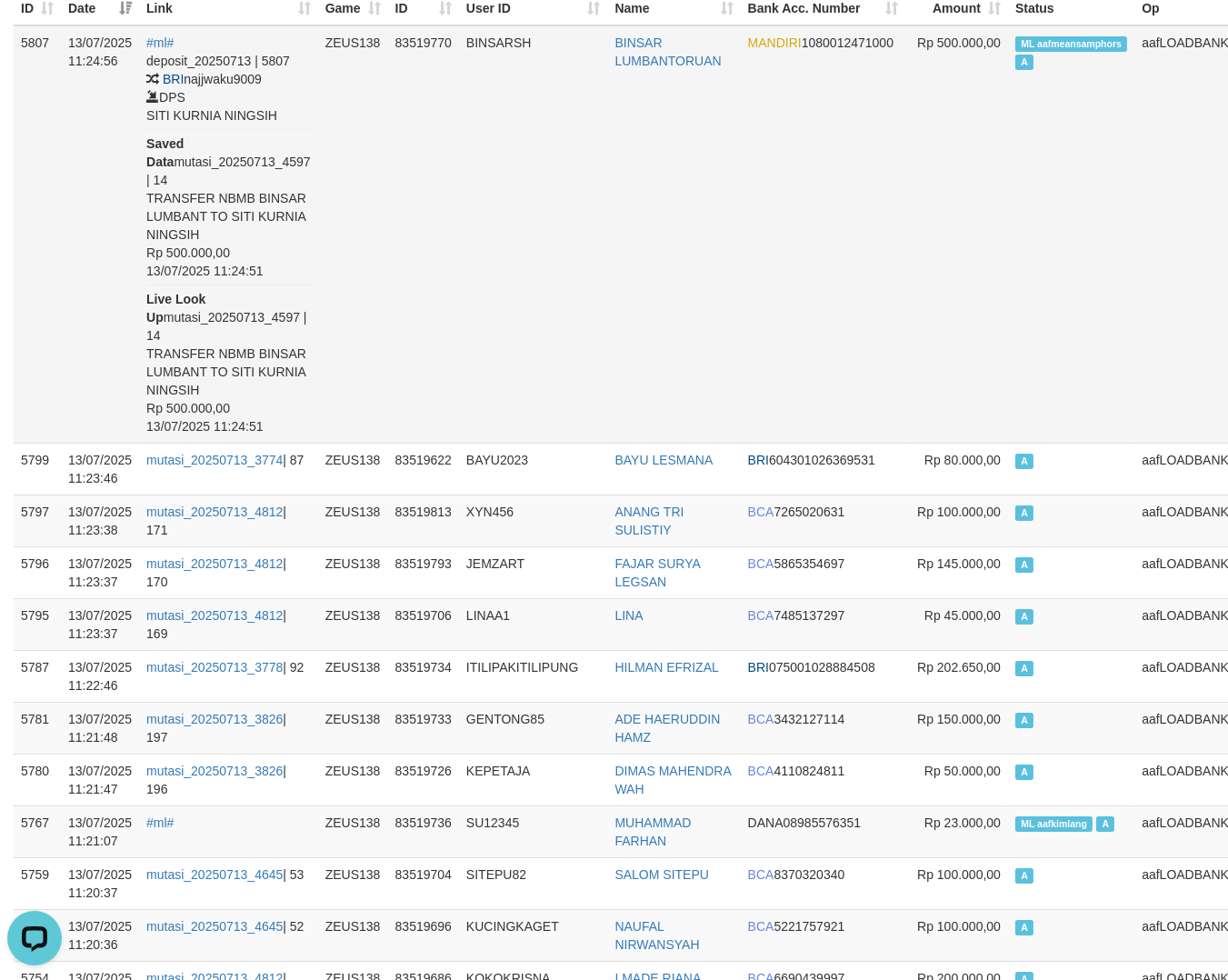 click on "BINSARSH" at bounding box center (534, 235) 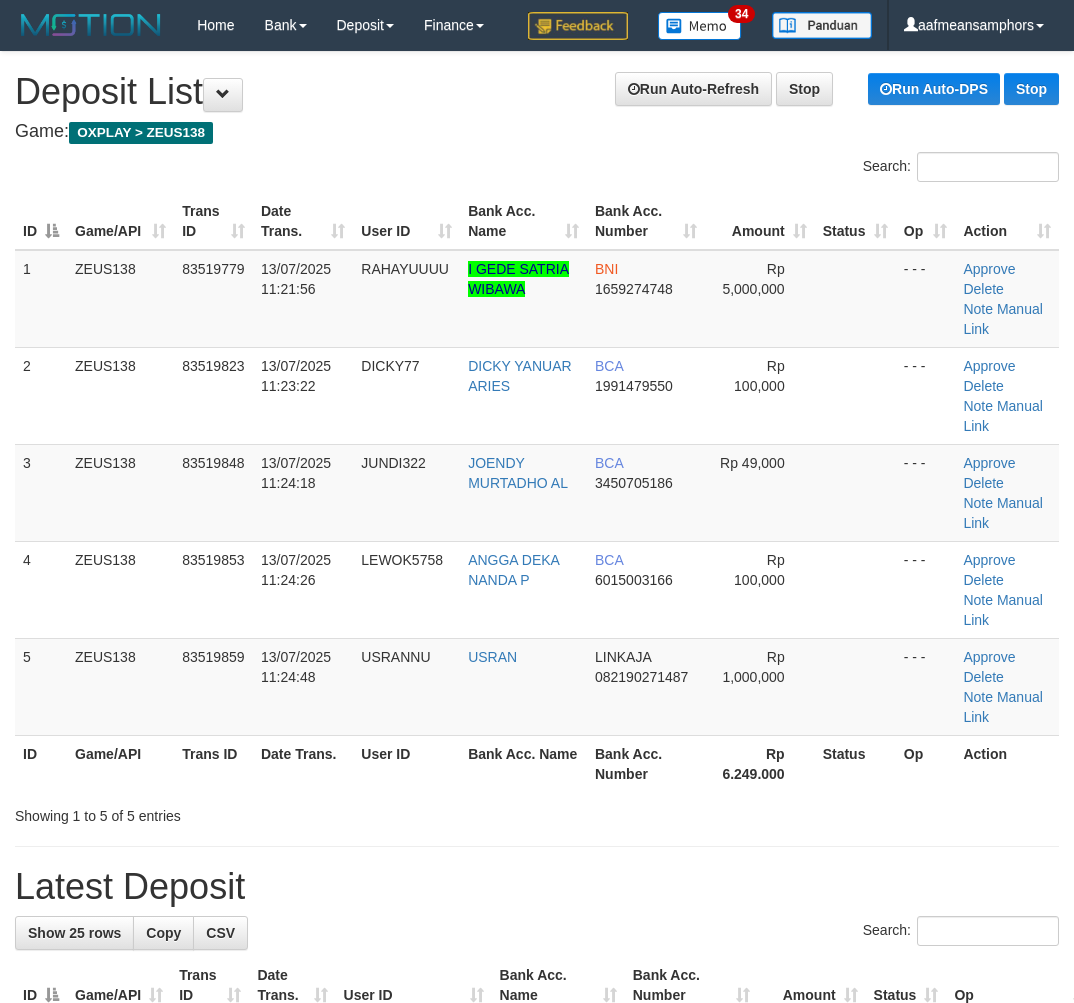 scroll, scrollTop: 24, scrollLeft: 0, axis: vertical 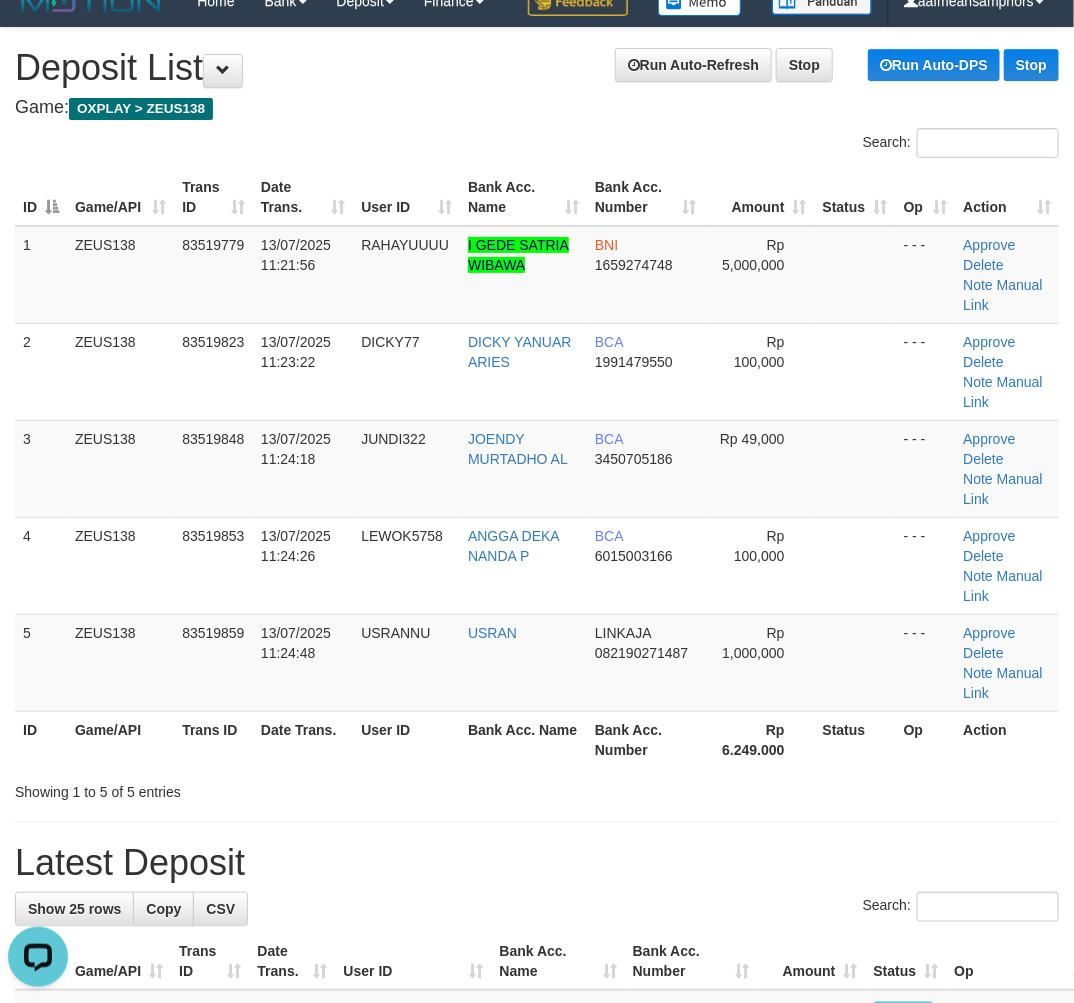 drag, startPoint x: 303, startPoint y: 818, endPoint x: 1, endPoint y: 731, distance: 314.2817 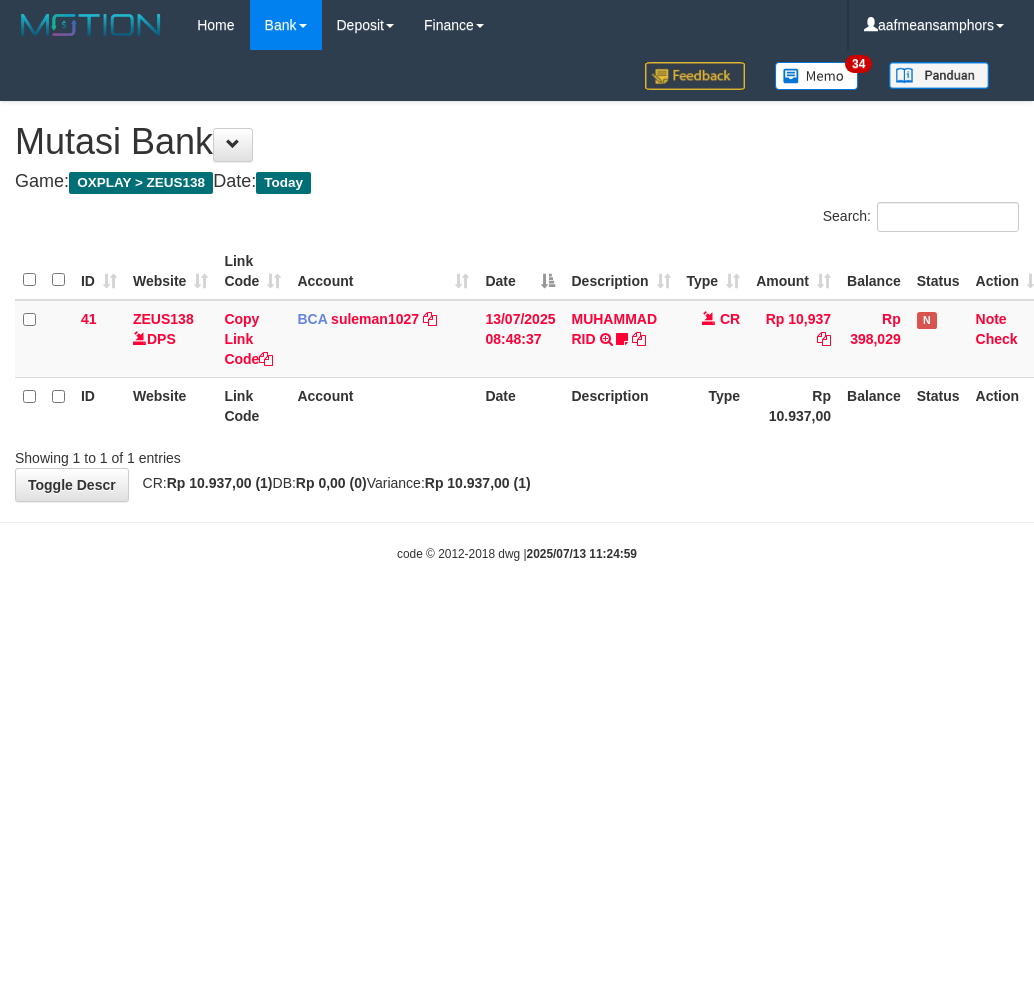 scroll, scrollTop: 0, scrollLeft: 0, axis: both 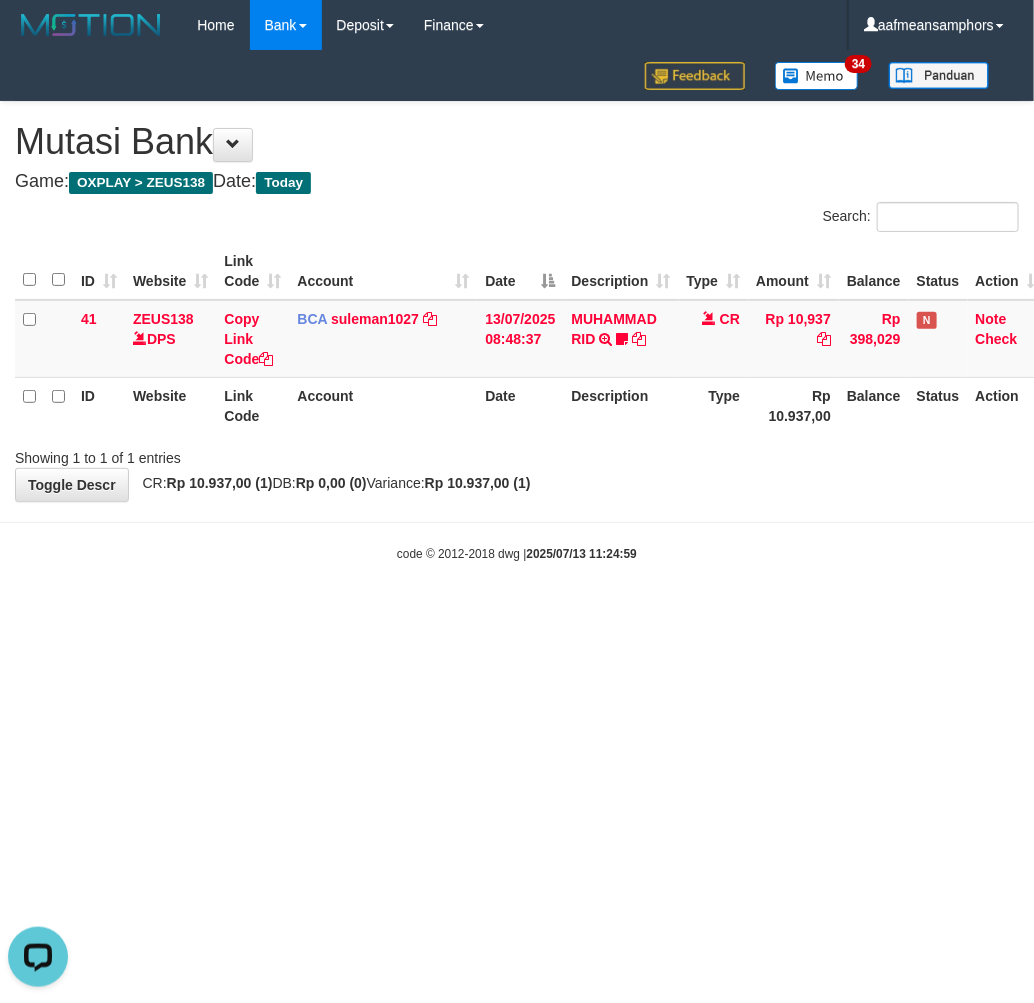 click on "Toggle navigation
Home
Bank
Account List
Load
By Website
Group
[OXPLAY]													ZEUS138
By Load Group (DPS)
Sync" at bounding box center (517, 306) 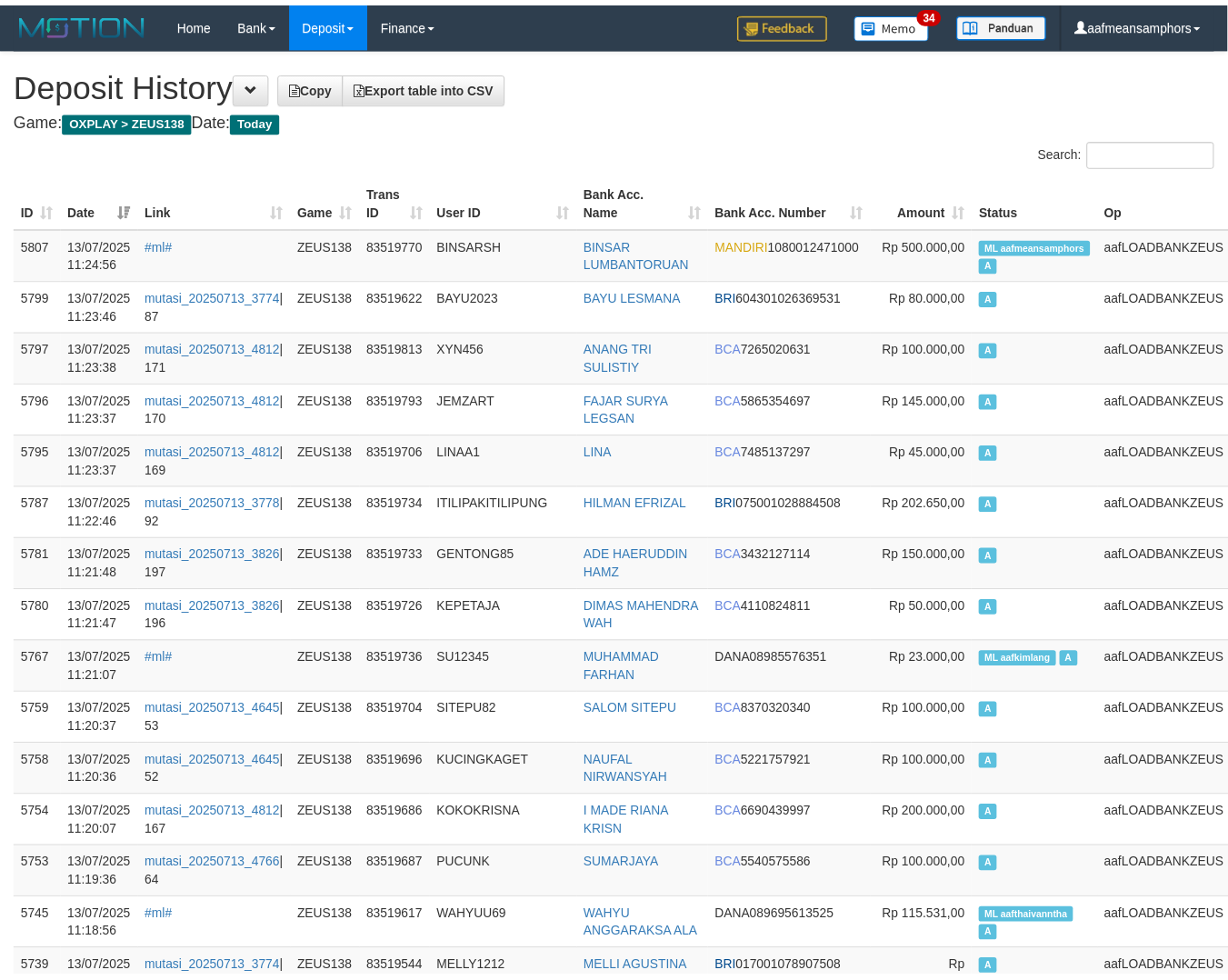 scroll, scrollTop: 202, scrollLeft: 0, axis: vertical 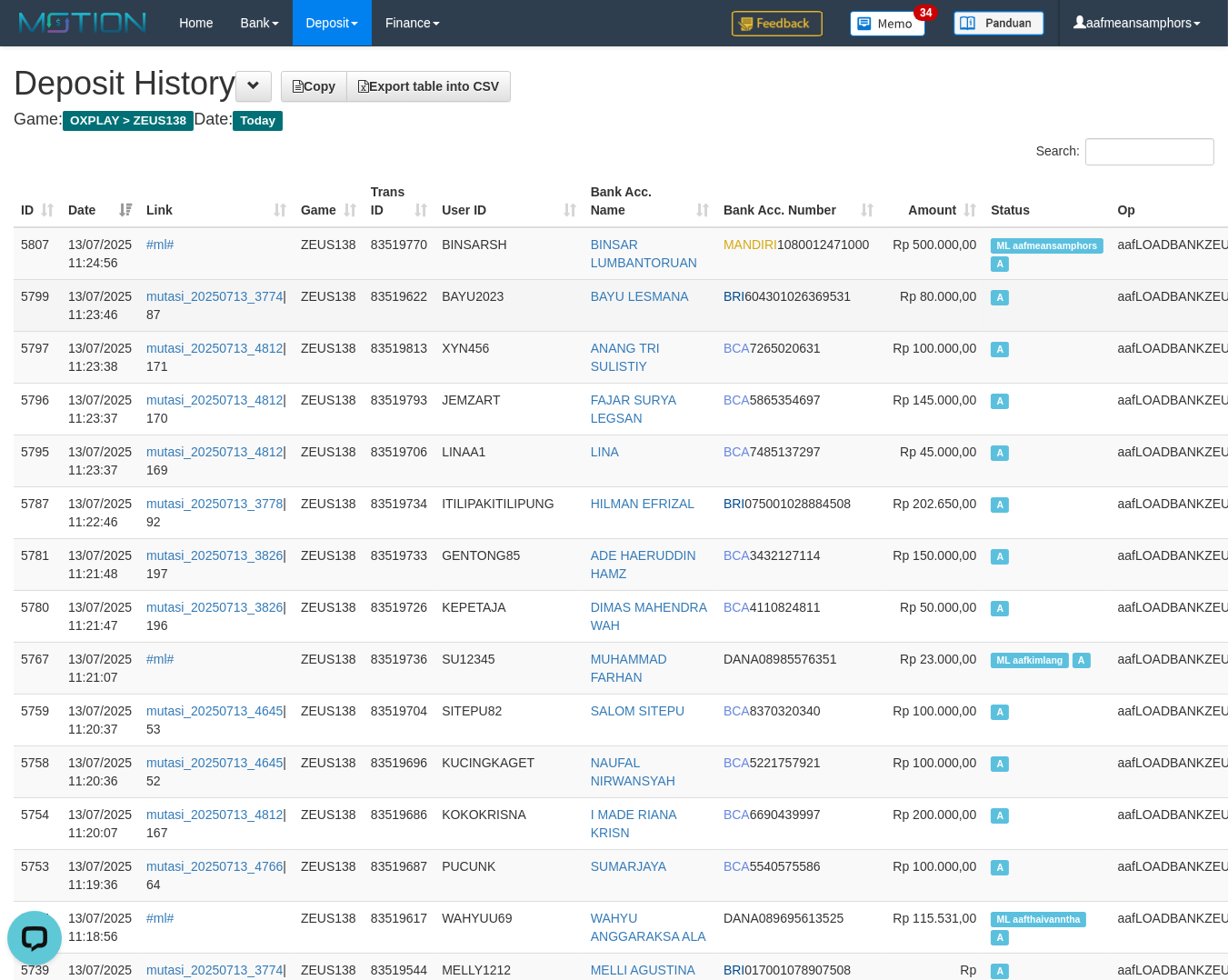 click on "ZEUS138" at bounding box center [328, 305] 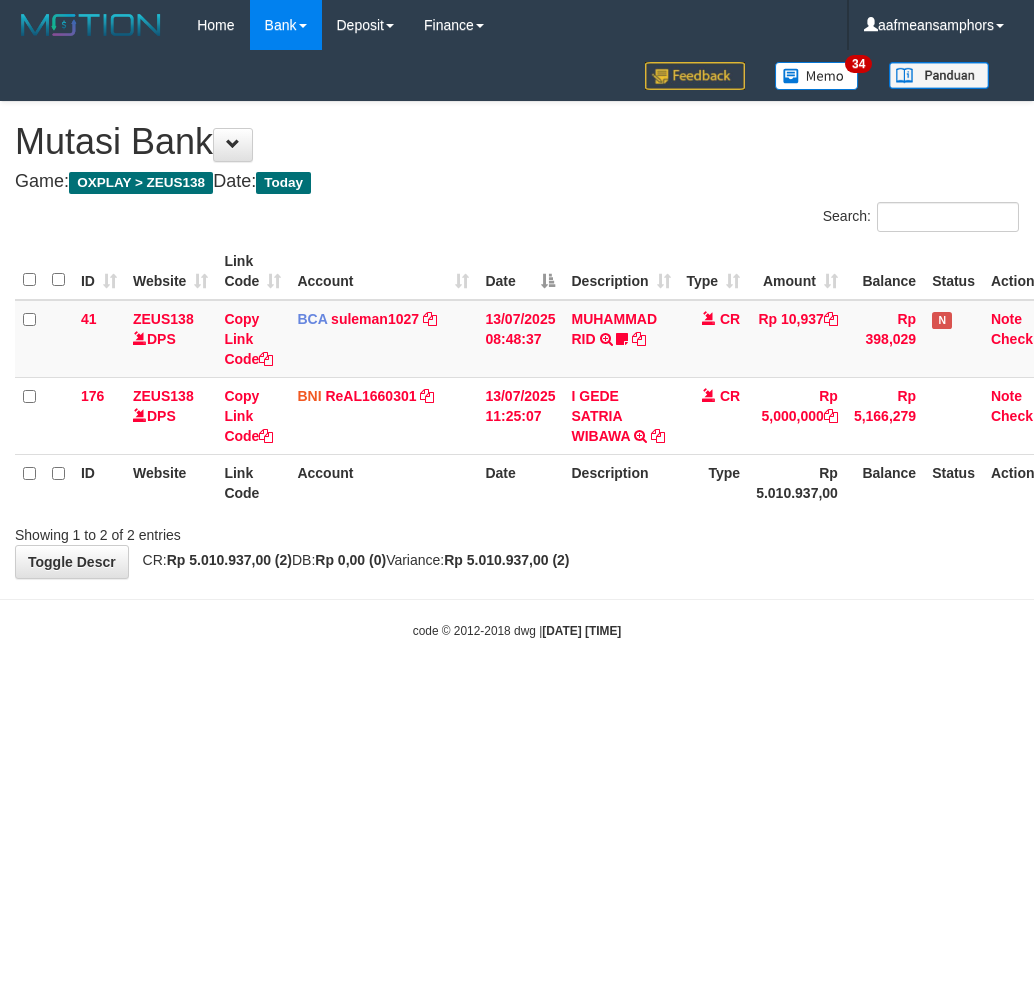 scroll, scrollTop: 0, scrollLeft: 0, axis: both 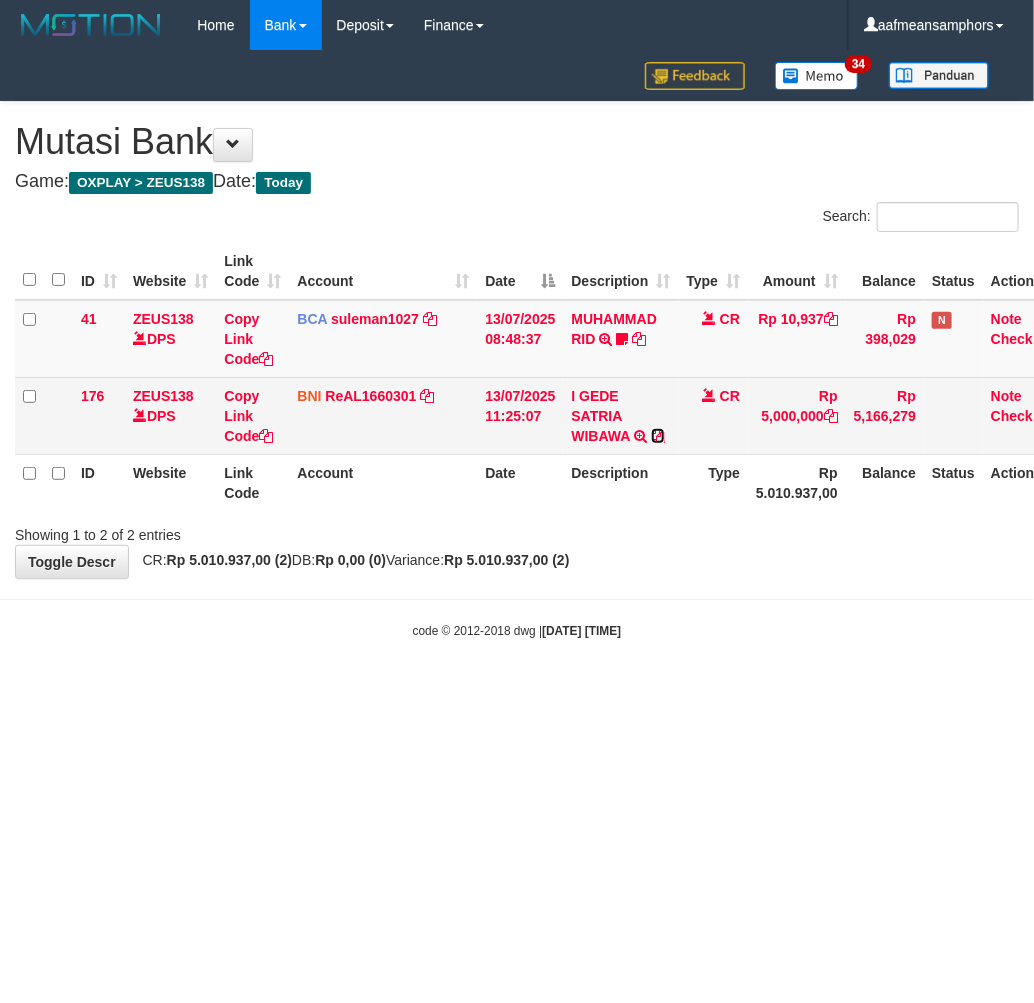 click at bounding box center (658, 436) 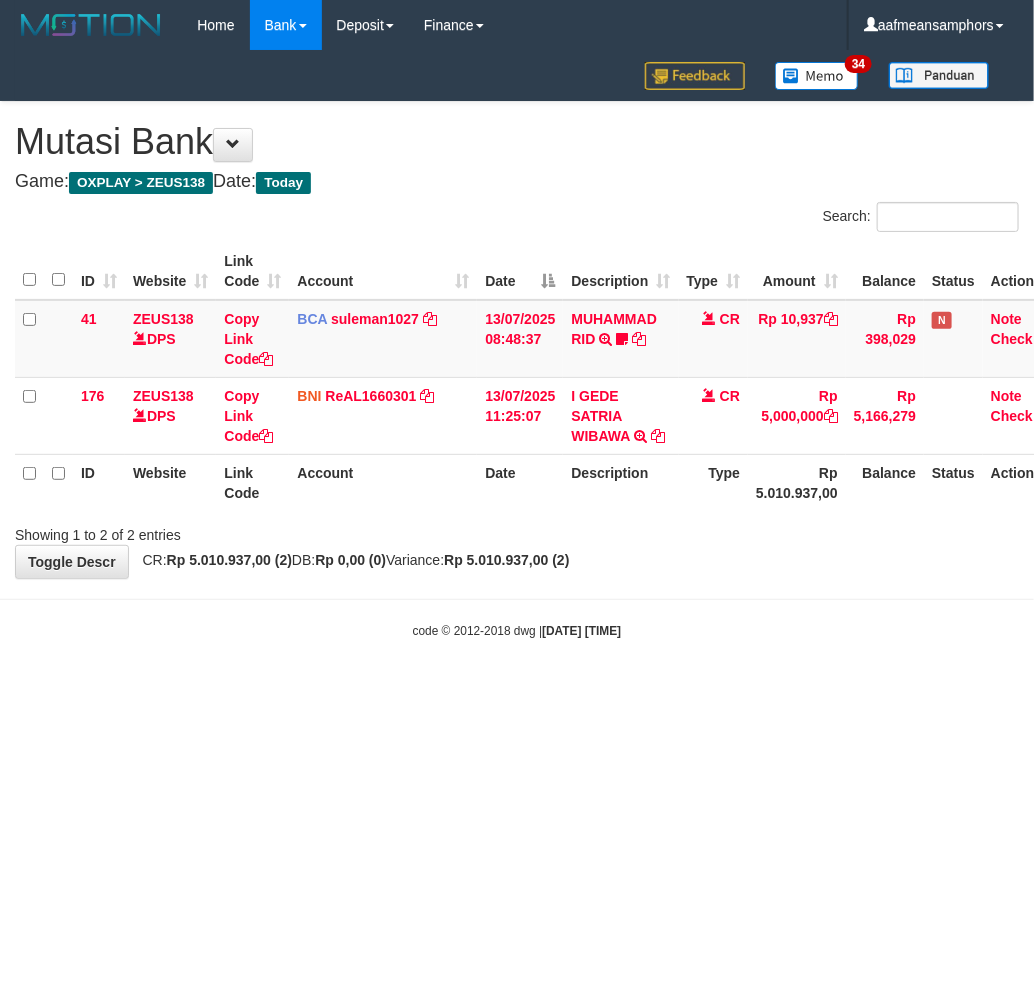 click on "Toggle navigation
Home
Bank
Account List
Load
By Website
Group
[OXPLAY]													ZEUS138
By Load Group (DPS)
Sync" at bounding box center [517, 345] 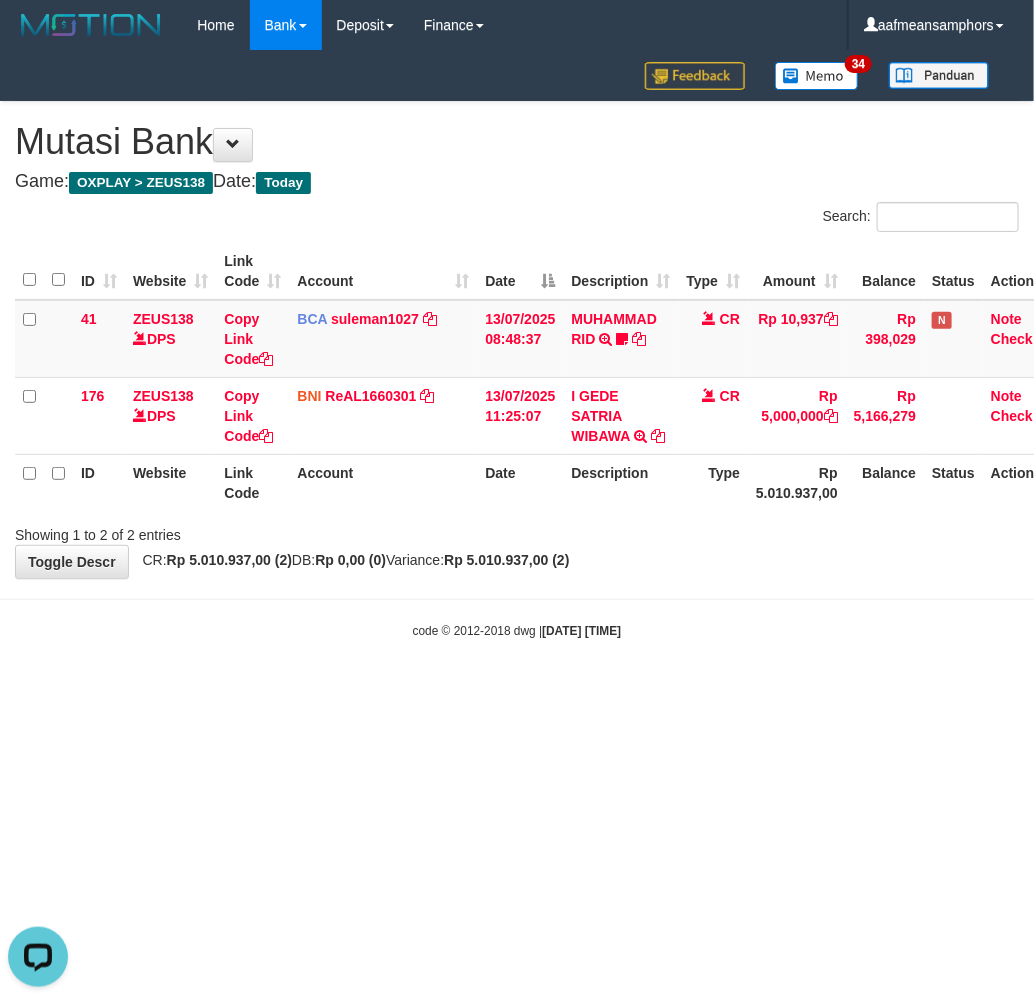 scroll, scrollTop: 0, scrollLeft: 0, axis: both 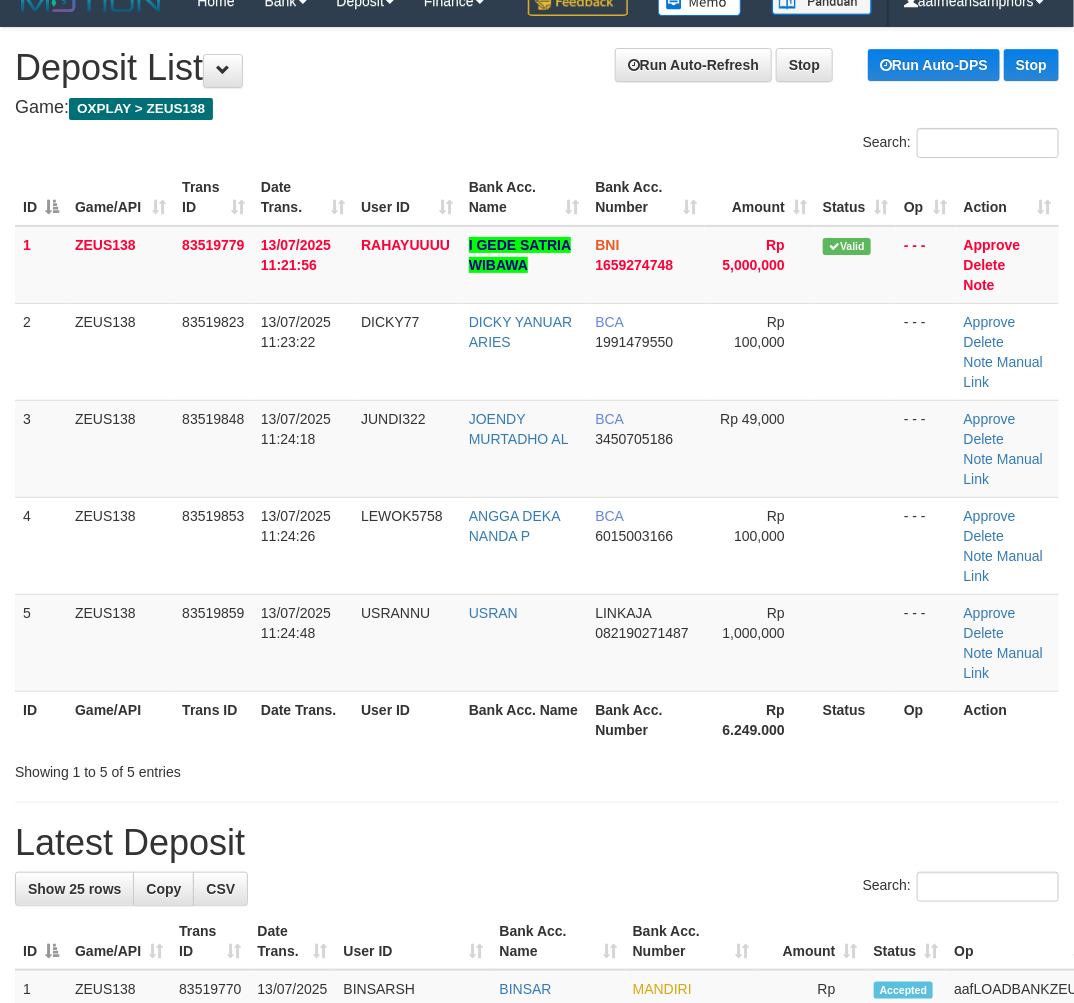 click on "User ID" at bounding box center (407, 719) 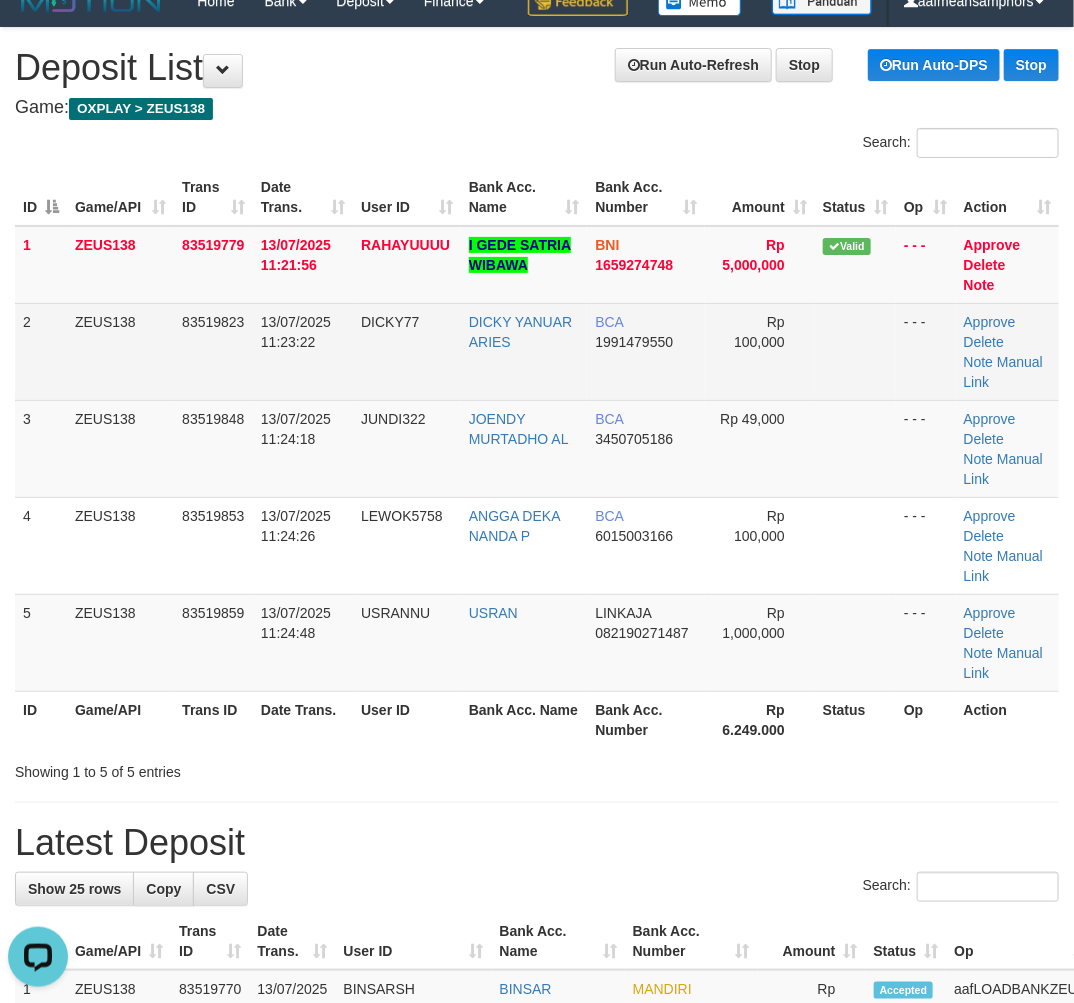 scroll, scrollTop: 0, scrollLeft: 0, axis: both 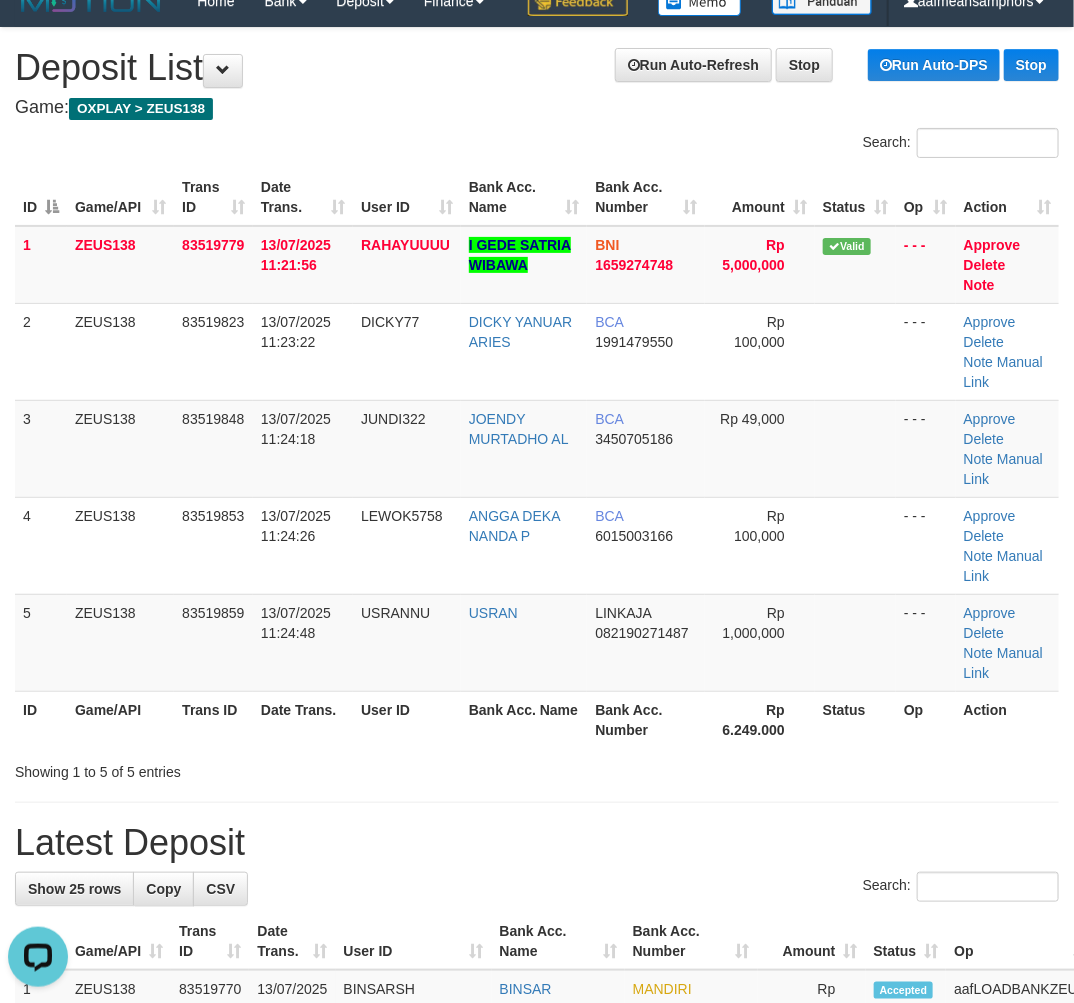 drag, startPoint x: 470, startPoint y: 745, endPoint x: 450, endPoint y: 742, distance: 20.22375 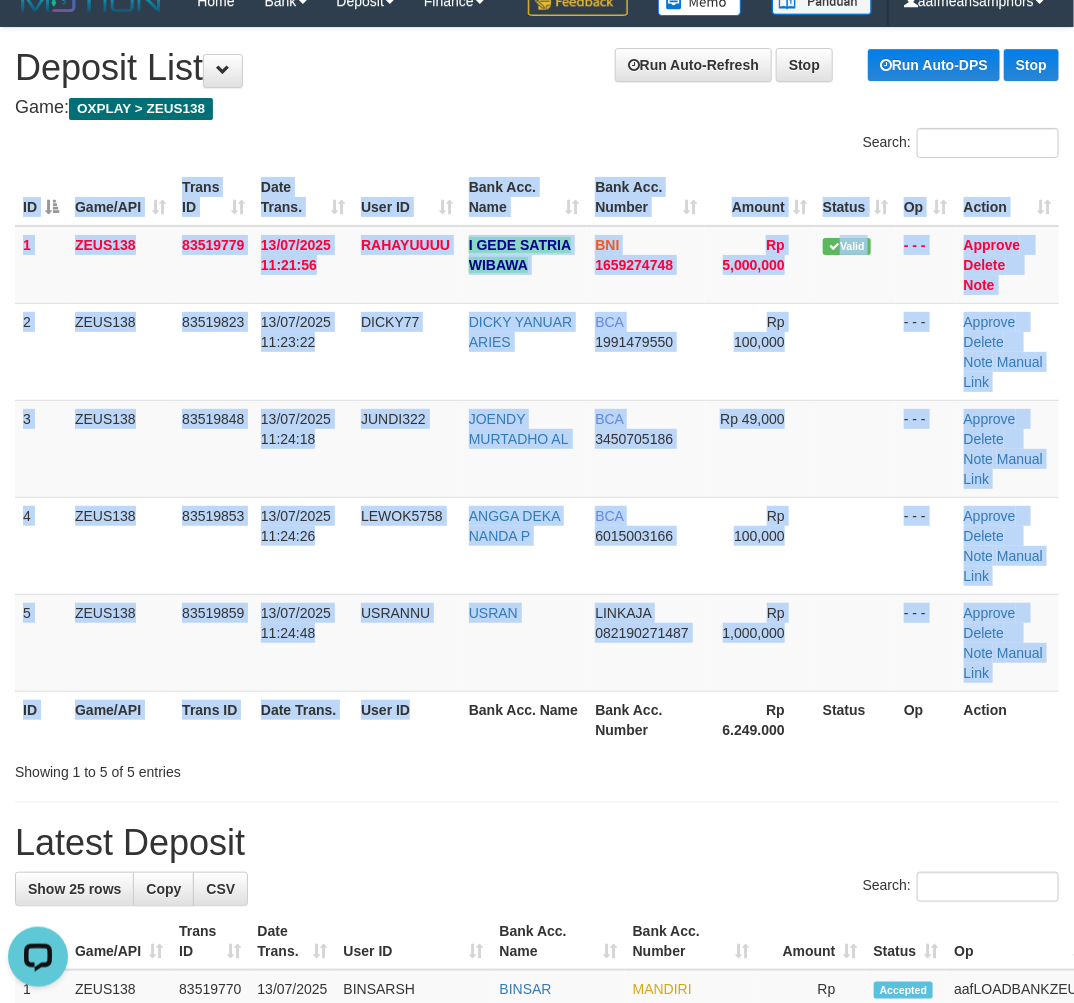 drag, startPoint x: 447, startPoint y: 742, endPoint x: 3, endPoint y: 712, distance: 445.01236 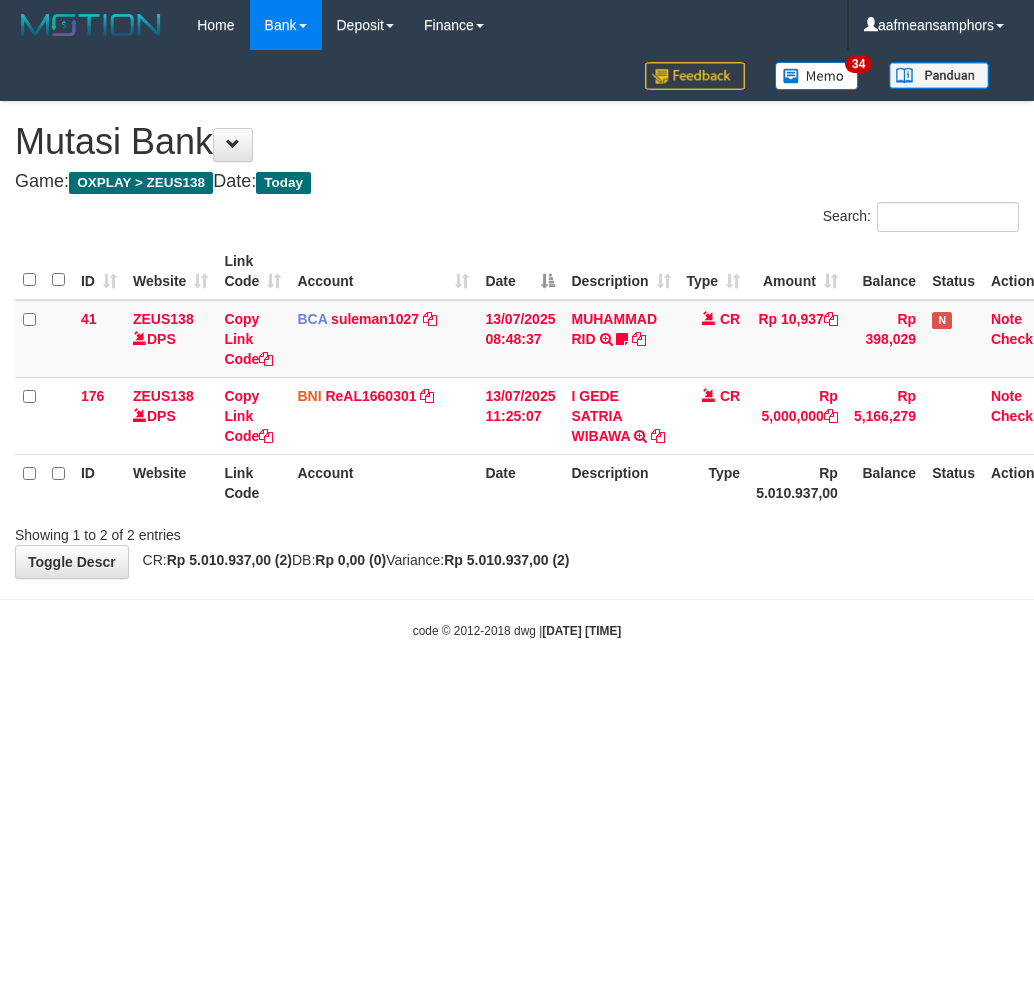 scroll, scrollTop: 0, scrollLeft: 0, axis: both 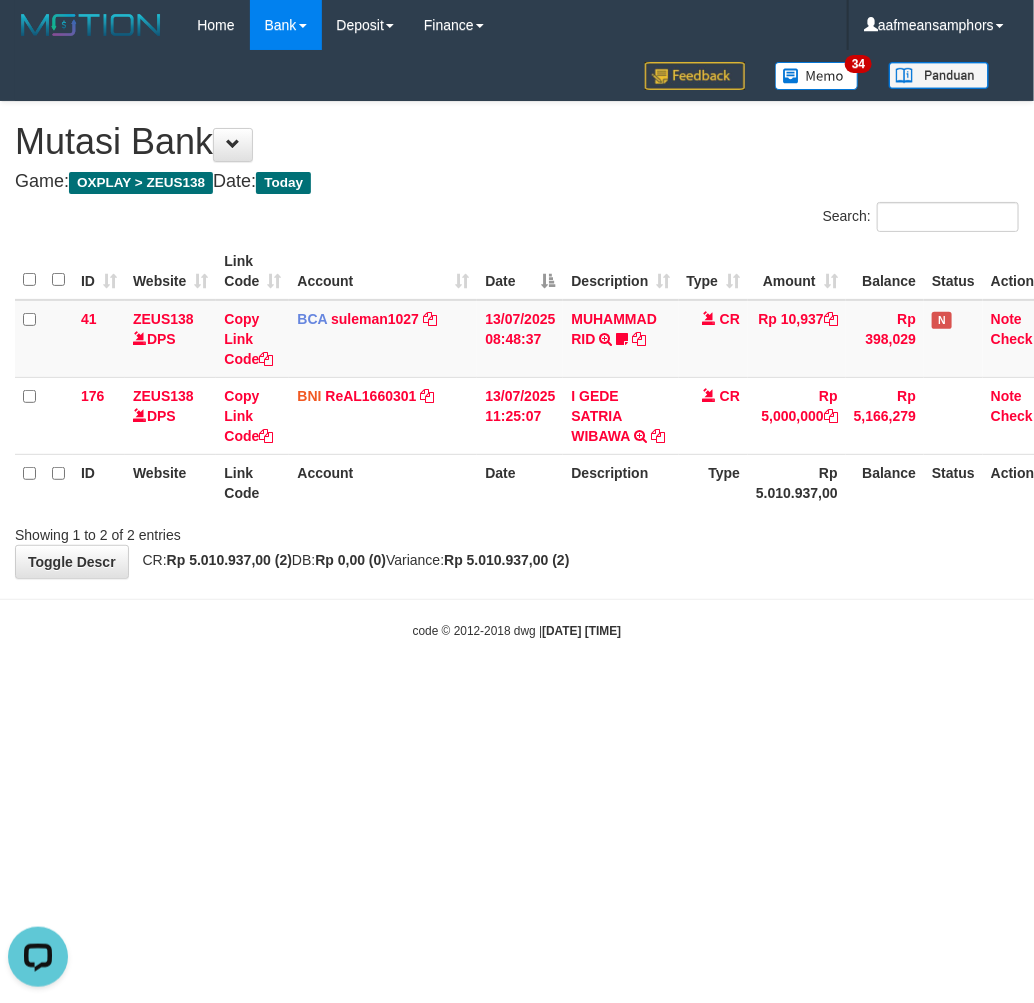 click on "Toggle navigation
Home
Bank
Account List
Load
By Website
Group
[OXPLAY]													ZEUS138
By Load Group (DPS)" at bounding box center [517, 345] 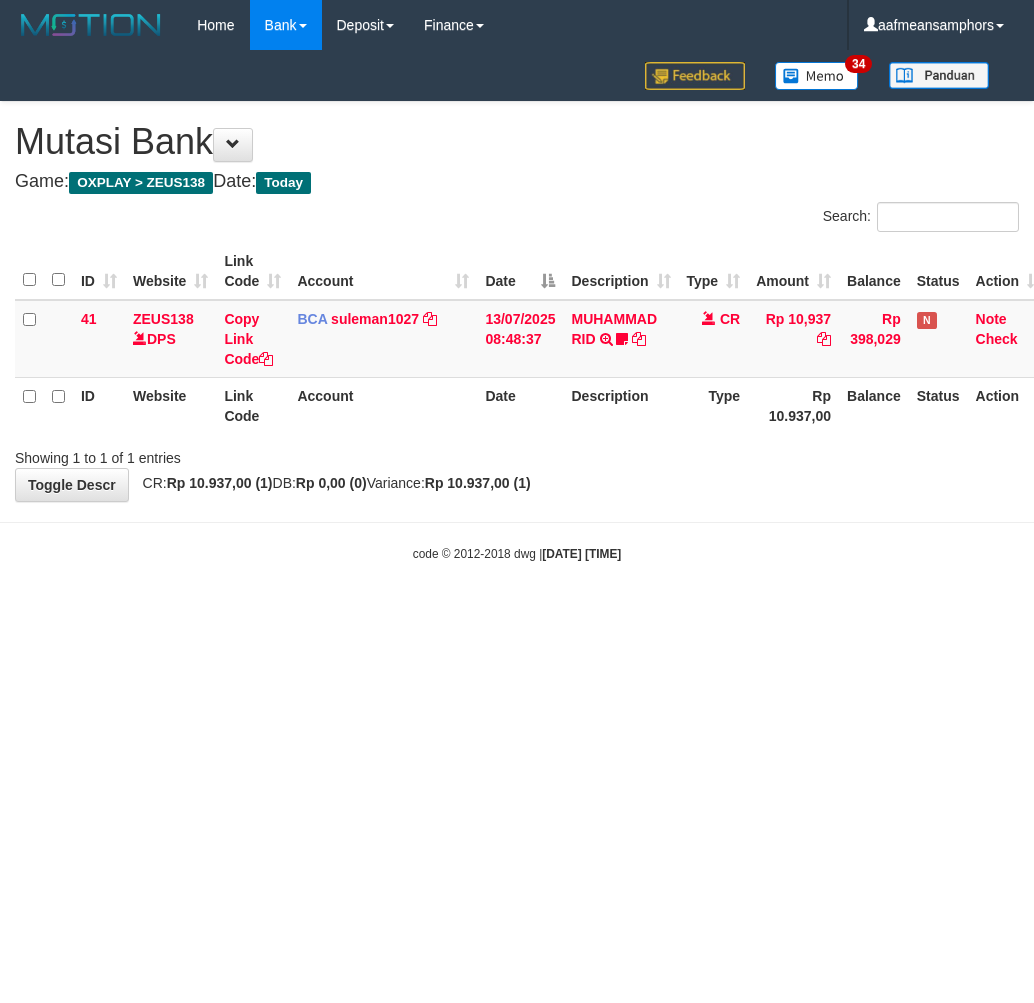 scroll, scrollTop: 0, scrollLeft: 0, axis: both 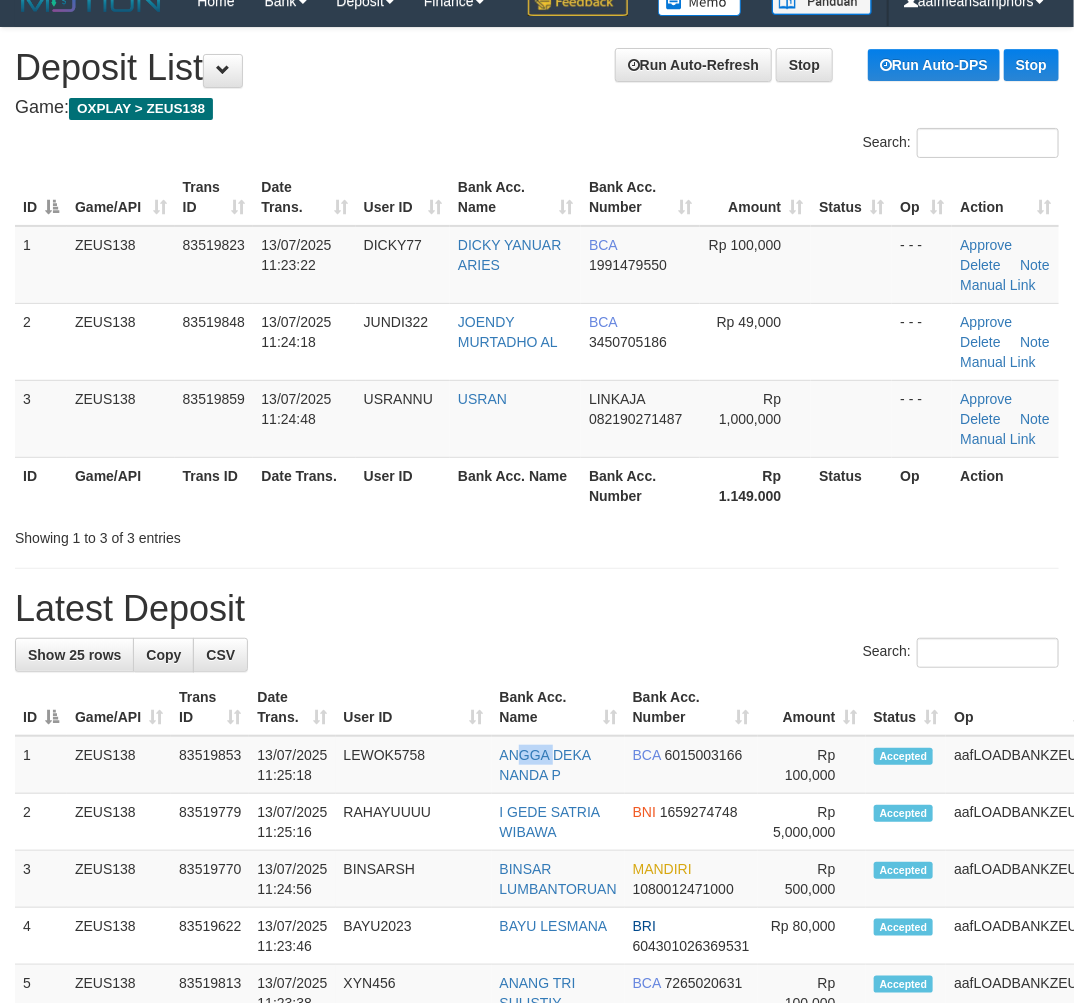 click on "Bank Acc. Name" at bounding box center [558, 707] 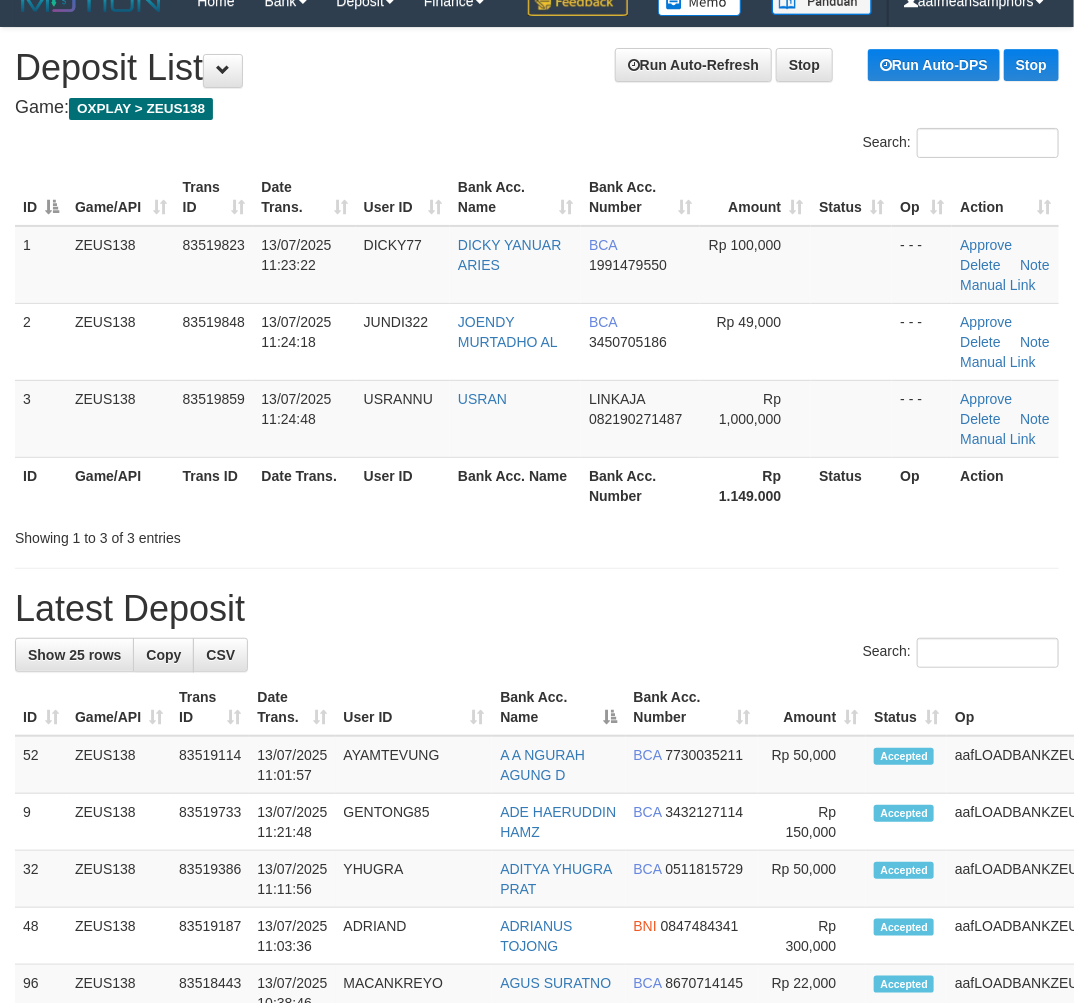 drag, startPoint x: 391, startPoint y: 664, endPoint x: 361, endPoint y: 666, distance: 30.066593 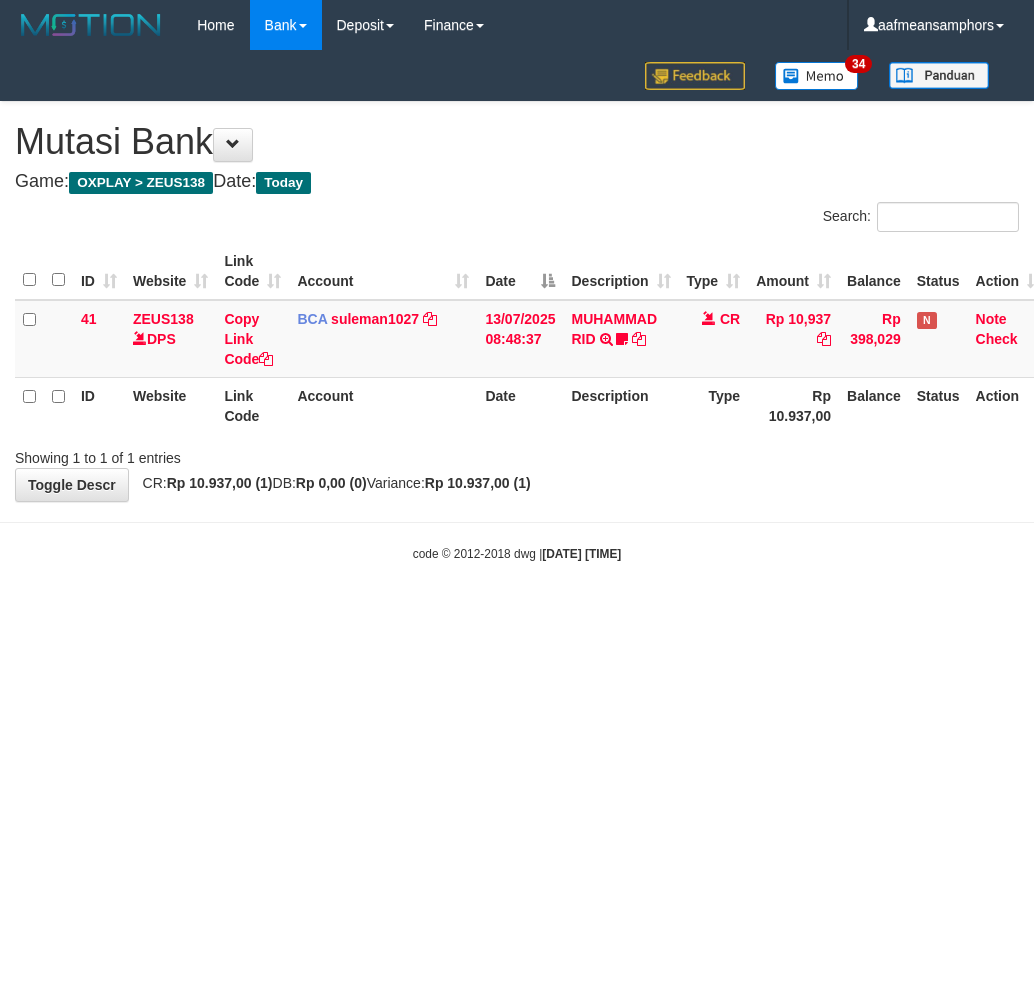 scroll, scrollTop: 0, scrollLeft: 0, axis: both 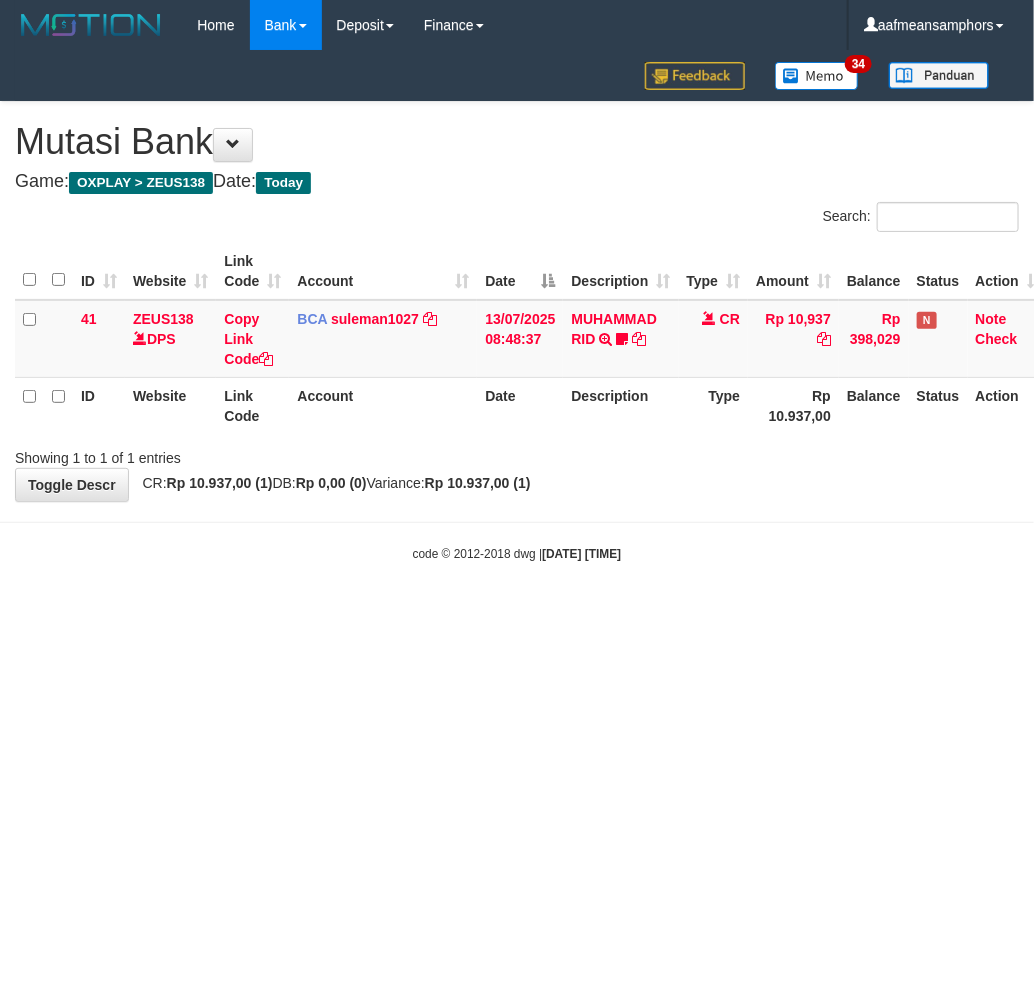 drag, startPoint x: 814, startPoint y: 664, endPoint x: 796, endPoint y: 655, distance: 20.12461 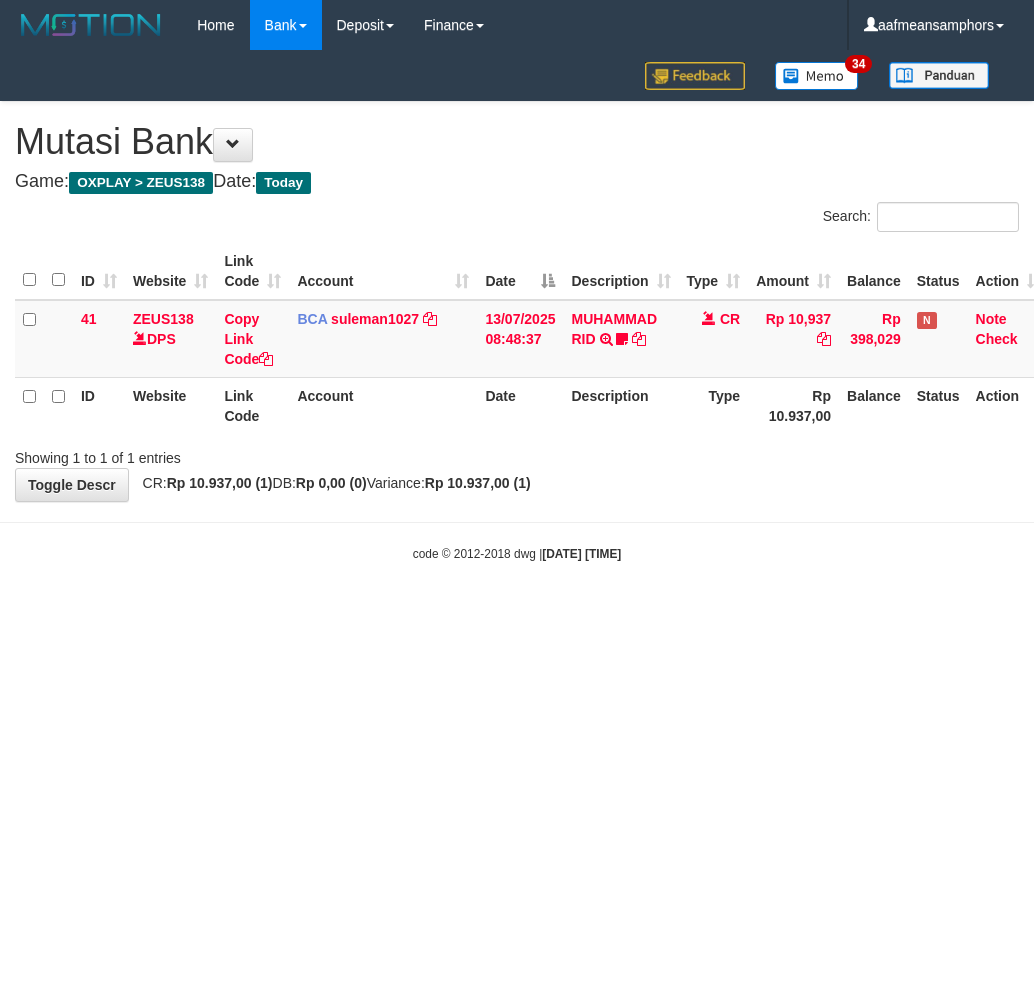 scroll, scrollTop: 0, scrollLeft: 0, axis: both 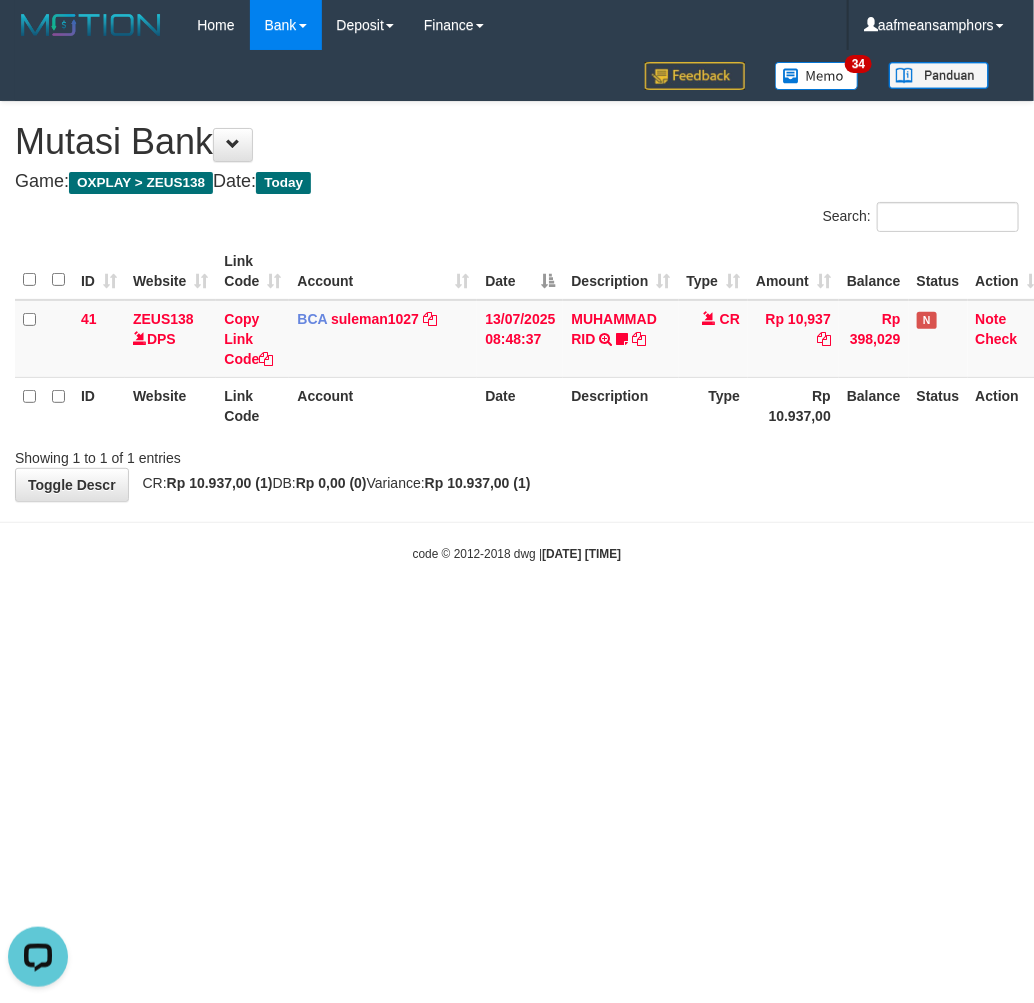 click on "Showing 1 to 1 of 1 entries" at bounding box center (517, 454) 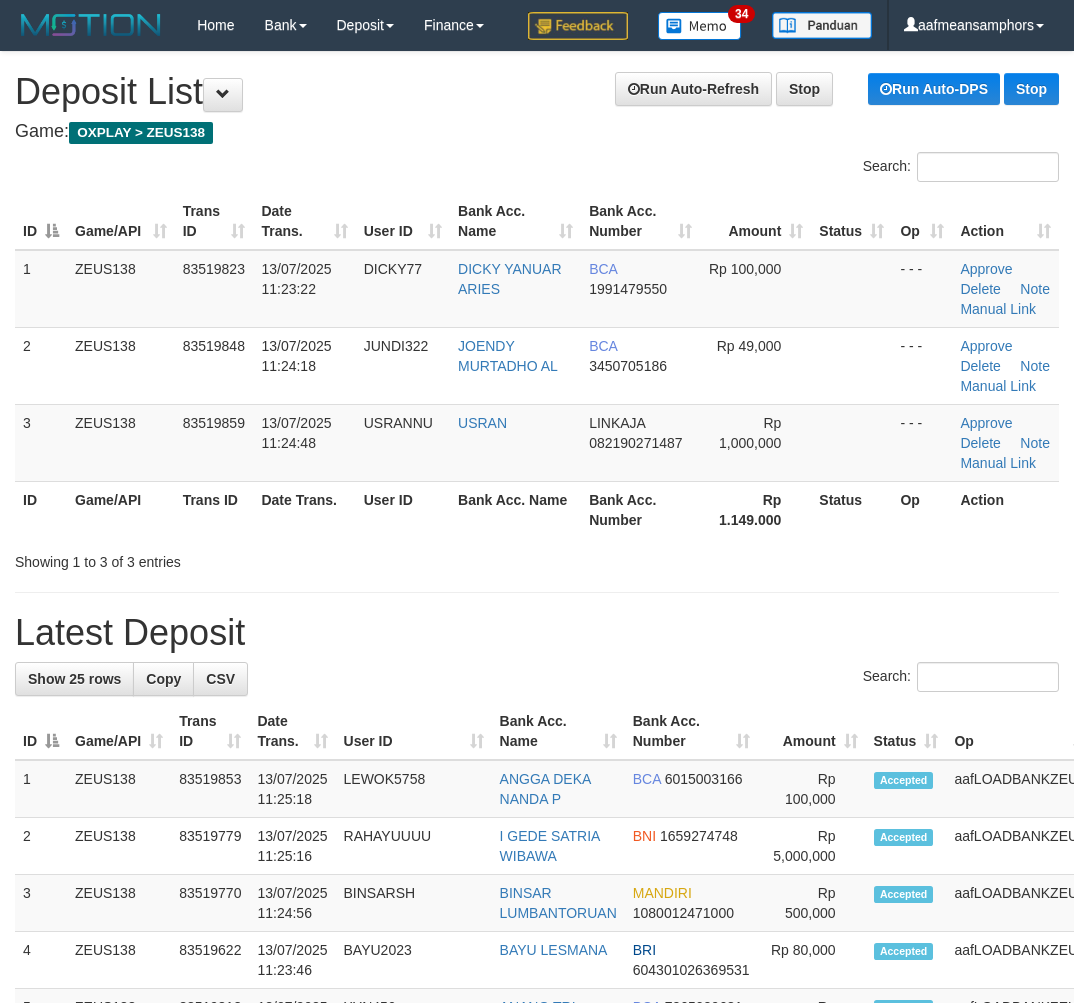 scroll, scrollTop: 24, scrollLeft: 0, axis: vertical 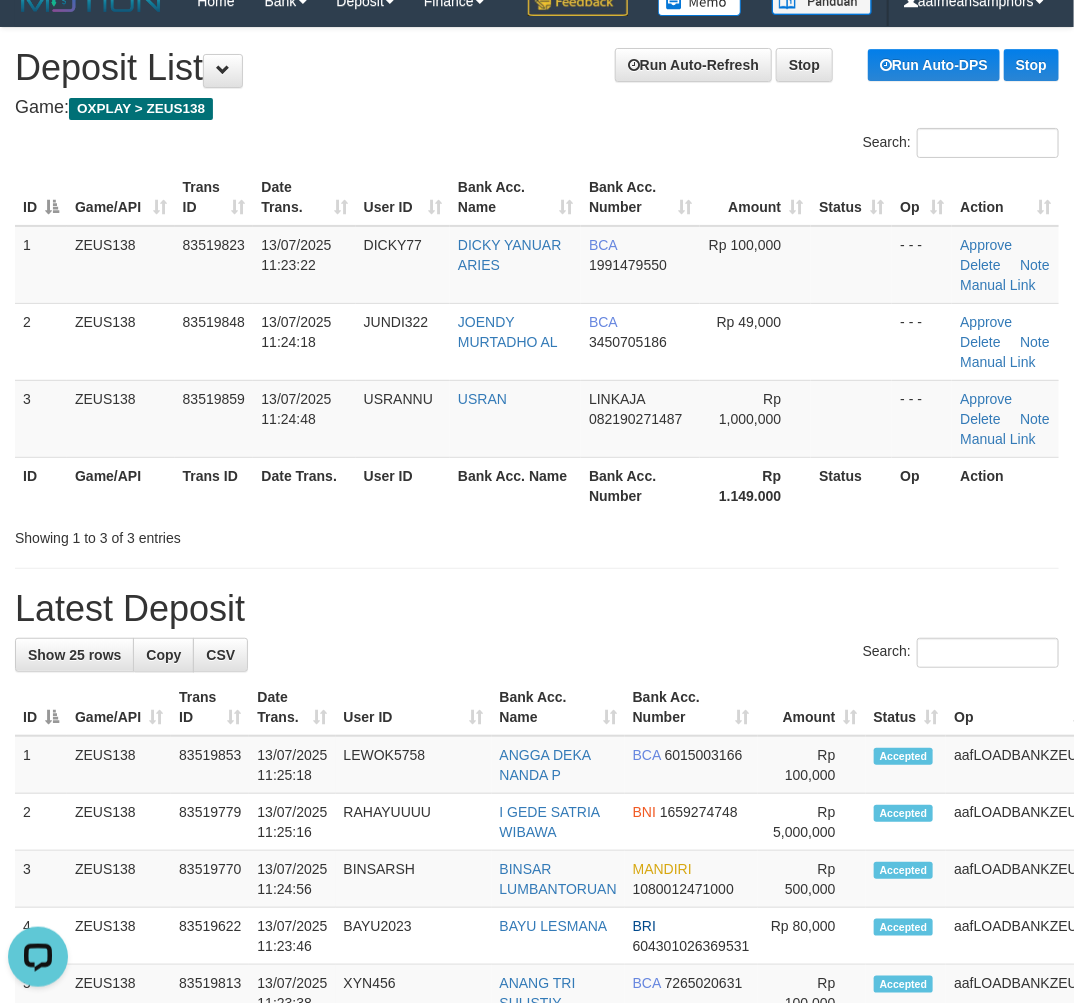 drag, startPoint x: 572, startPoint y: 545, endPoint x: 35, endPoint y: 544, distance: 537.0009 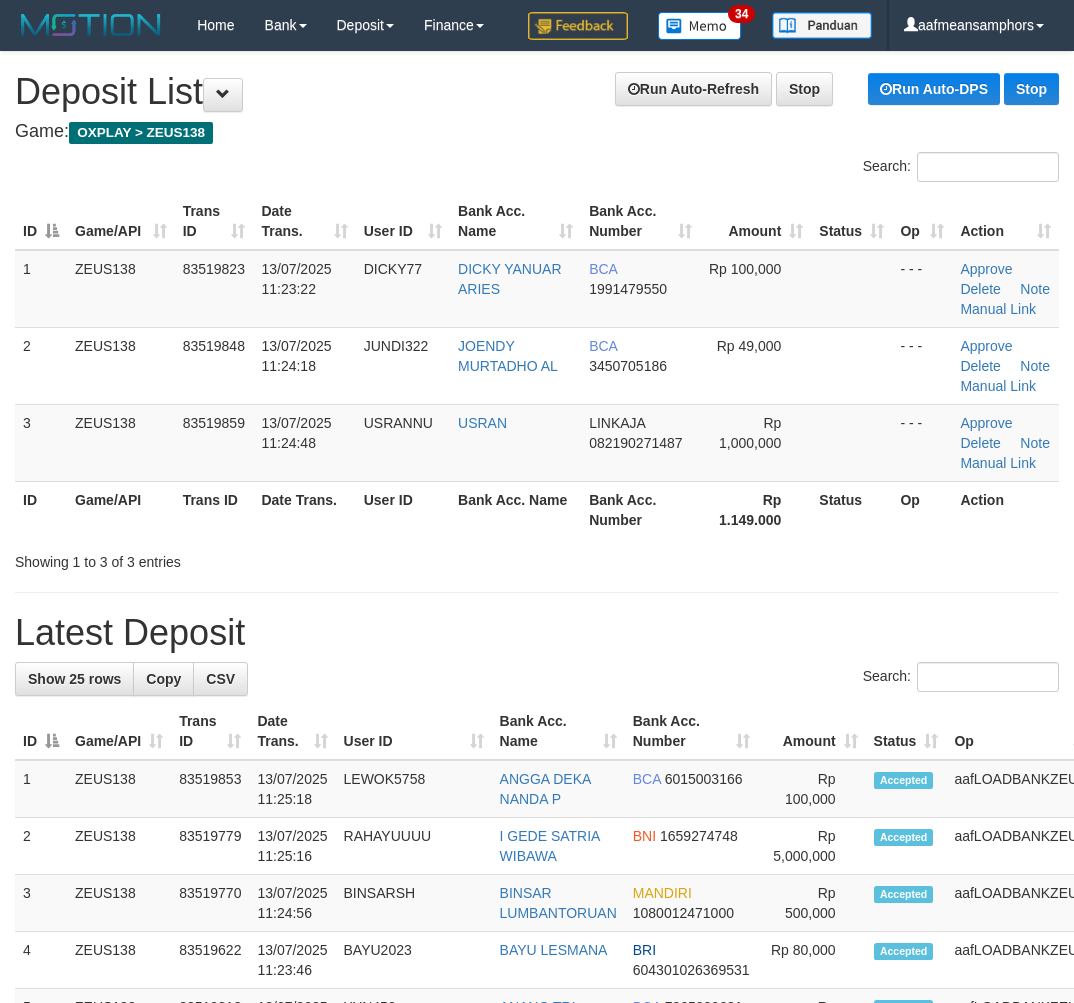 scroll, scrollTop: 24, scrollLeft: 0, axis: vertical 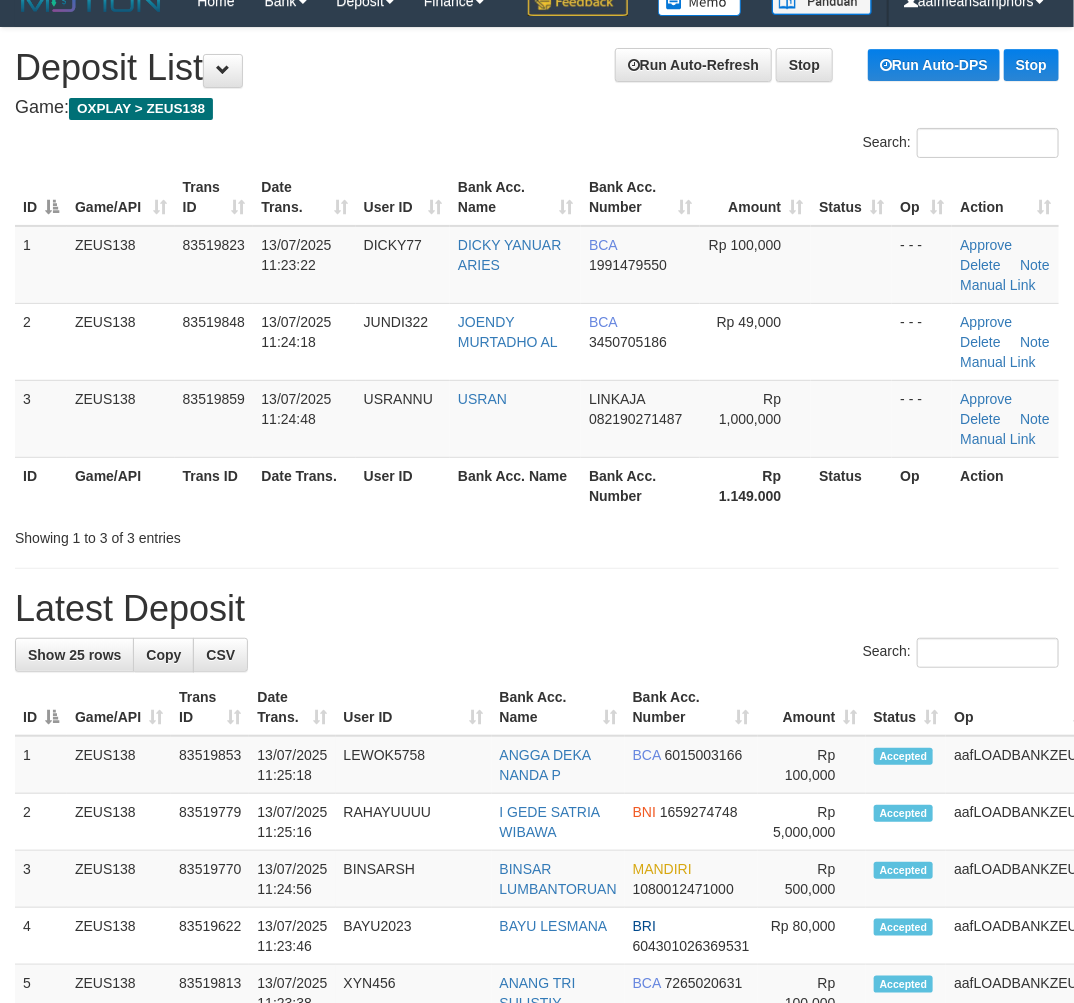 drag, startPoint x: 440, startPoint y: 585, endPoint x: 417, endPoint y: 583, distance: 23.086792 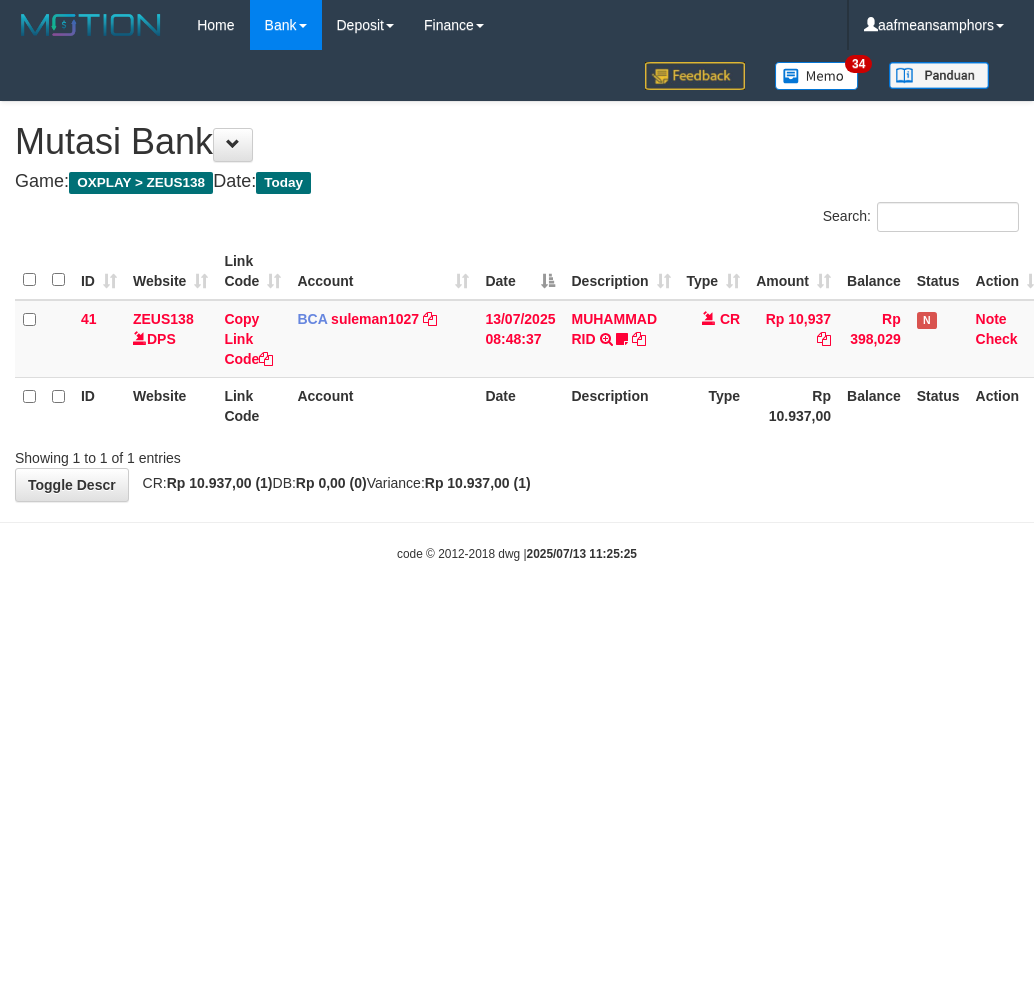 scroll, scrollTop: 0, scrollLeft: 0, axis: both 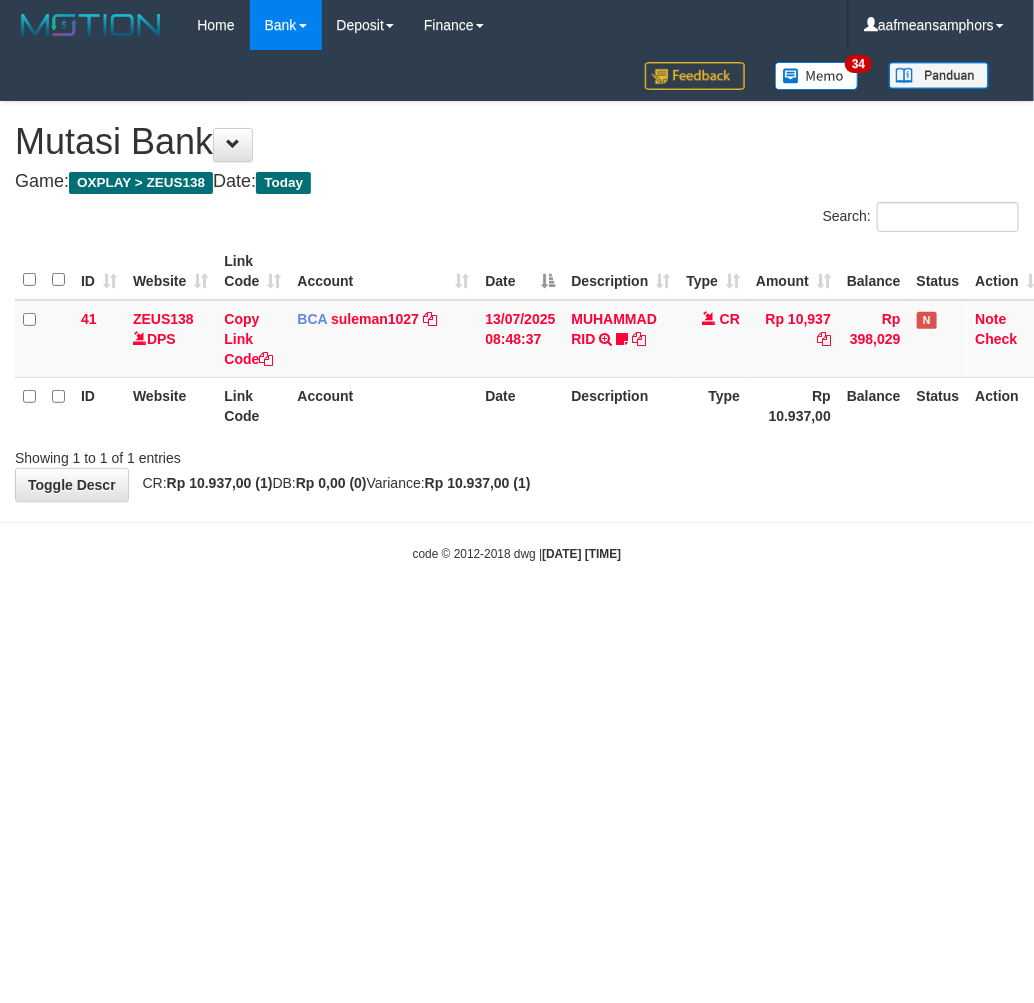 drag, startPoint x: 795, startPoint y: 647, endPoint x: 797, endPoint y: 660, distance: 13.152946 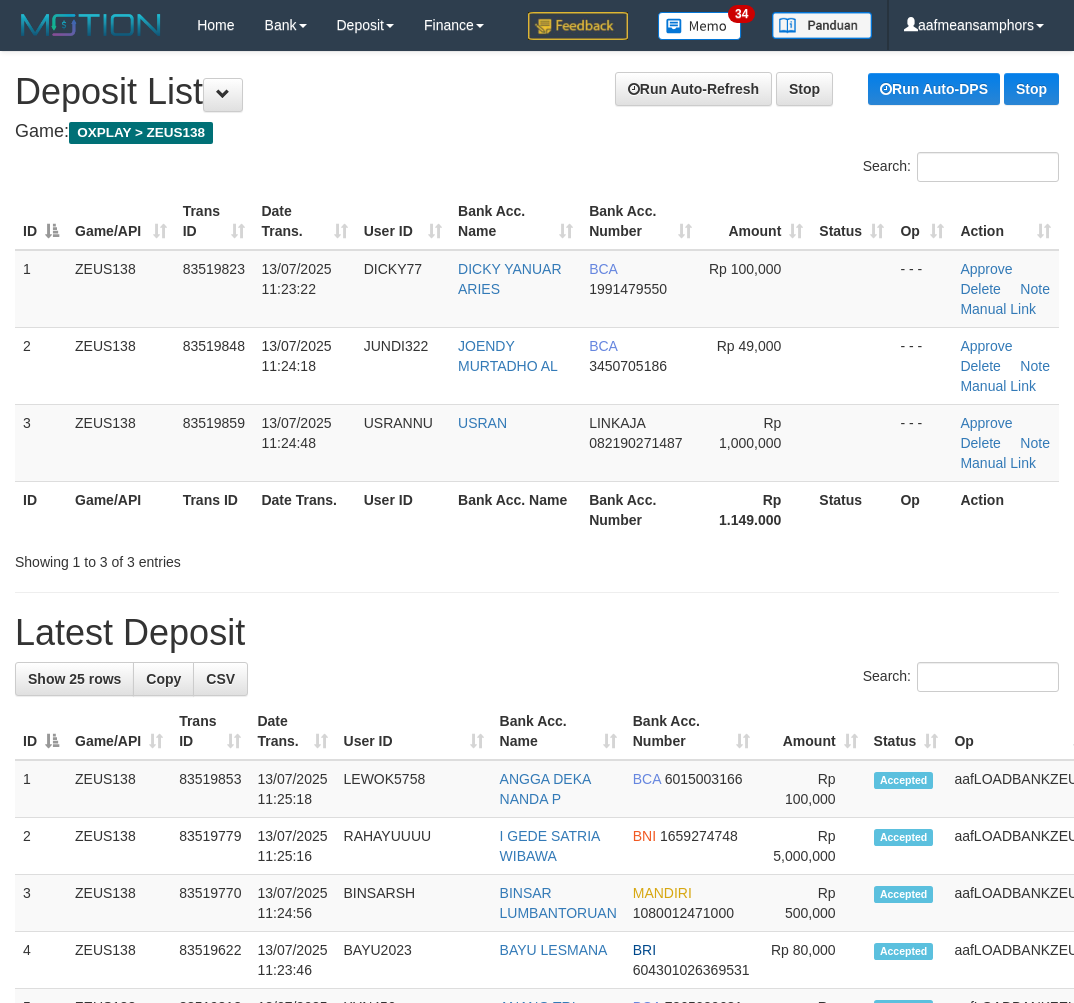 scroll, scrollTop: 24, scrollLeft: 0, axis: vertical 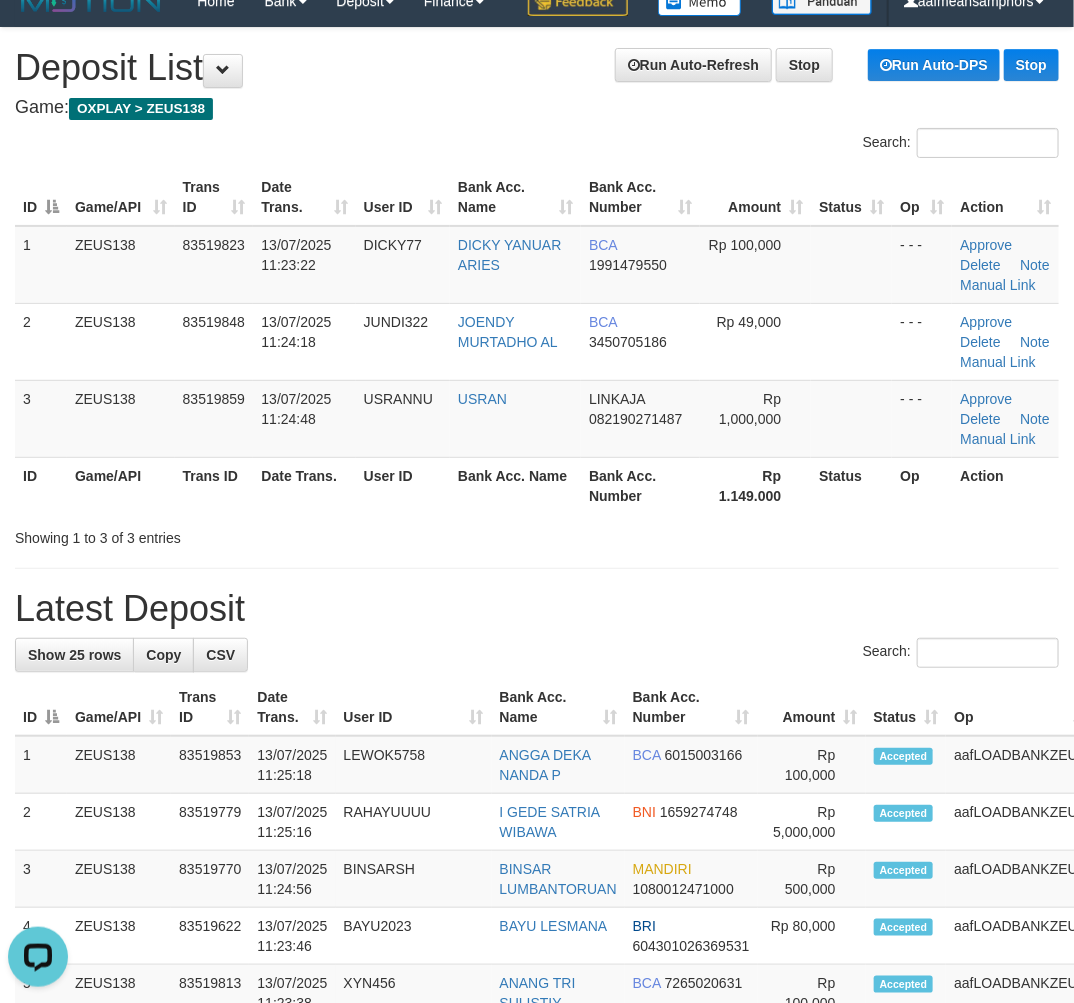 click on "Latest Deposit" at bounding box center (537, 609) 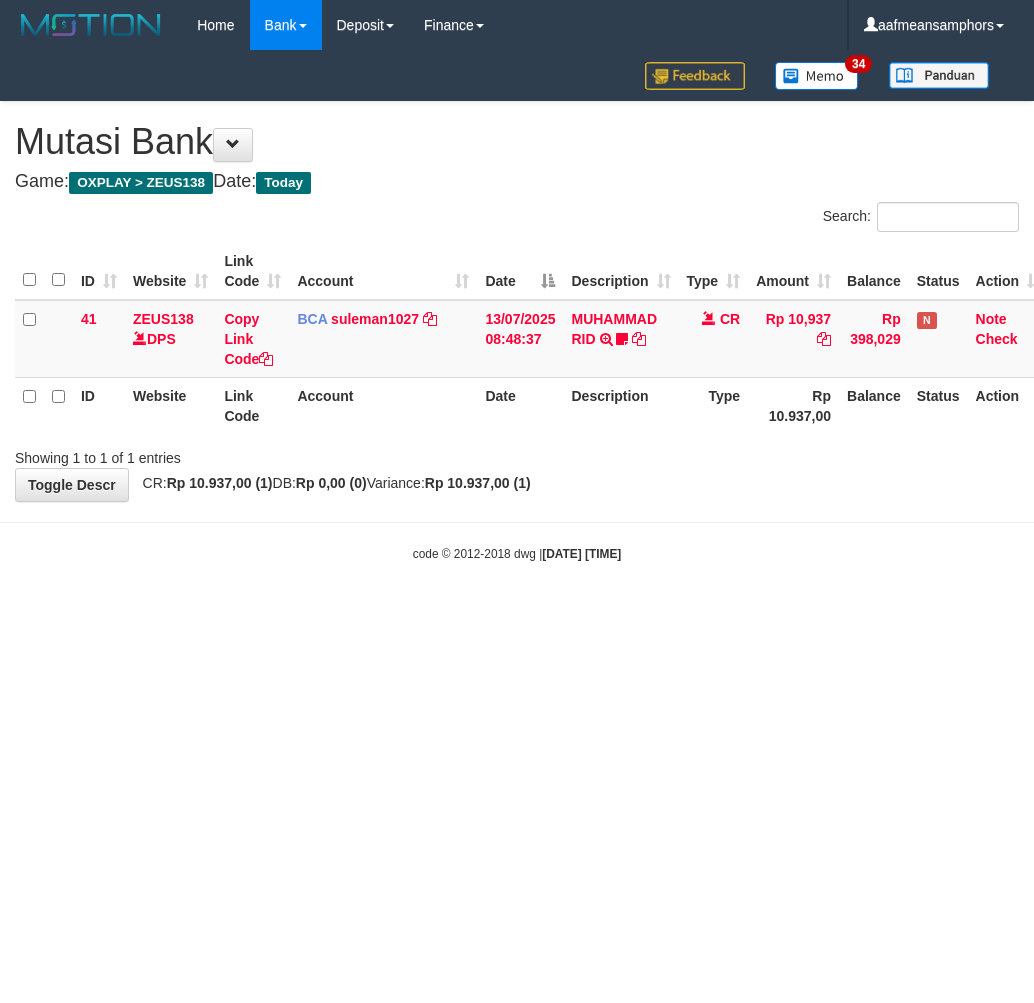 scroll, scrollTop: 0, scrollLeft: 0, axis: both 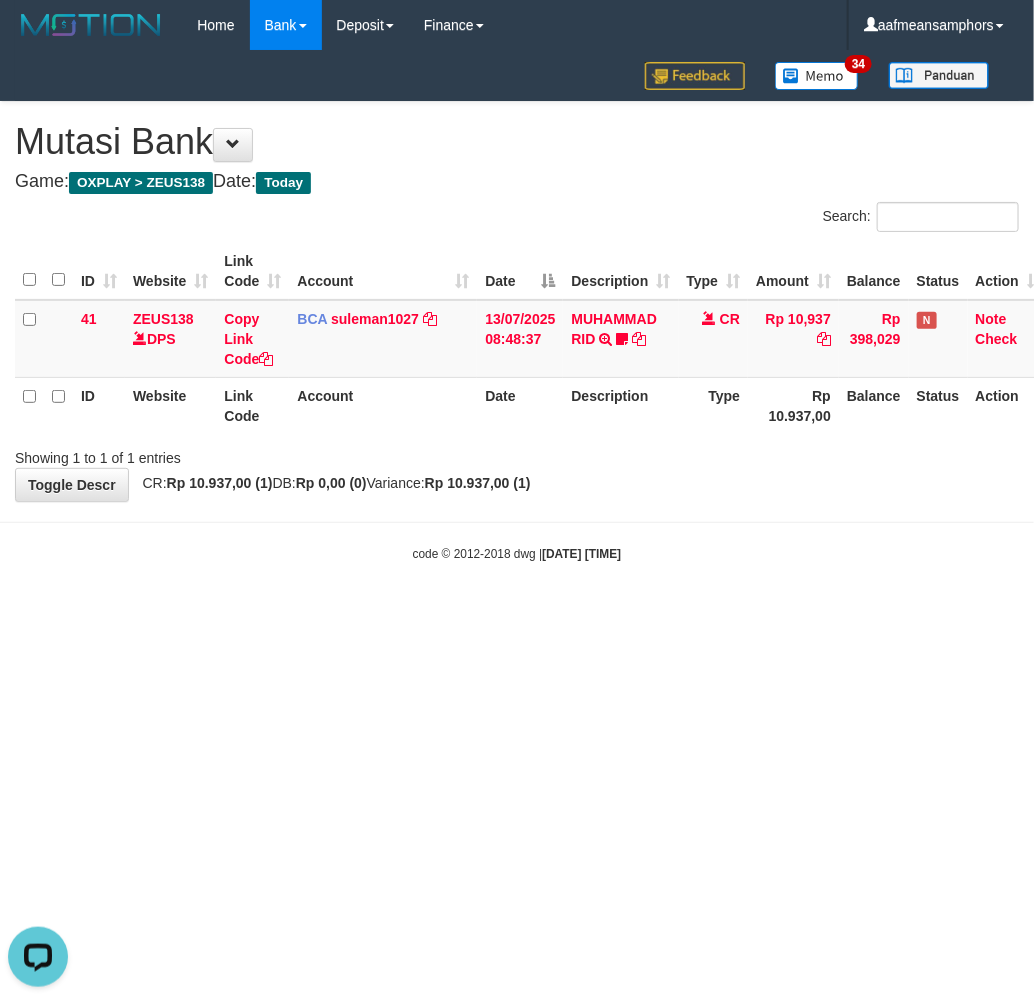 click on "Toggle navigation
Home
Bank
Account List
Load
By Website
Group
[OXPLAY]													ZEUS138
By Load Group (DPS)
Sync" at bounding box center (517, 306) 